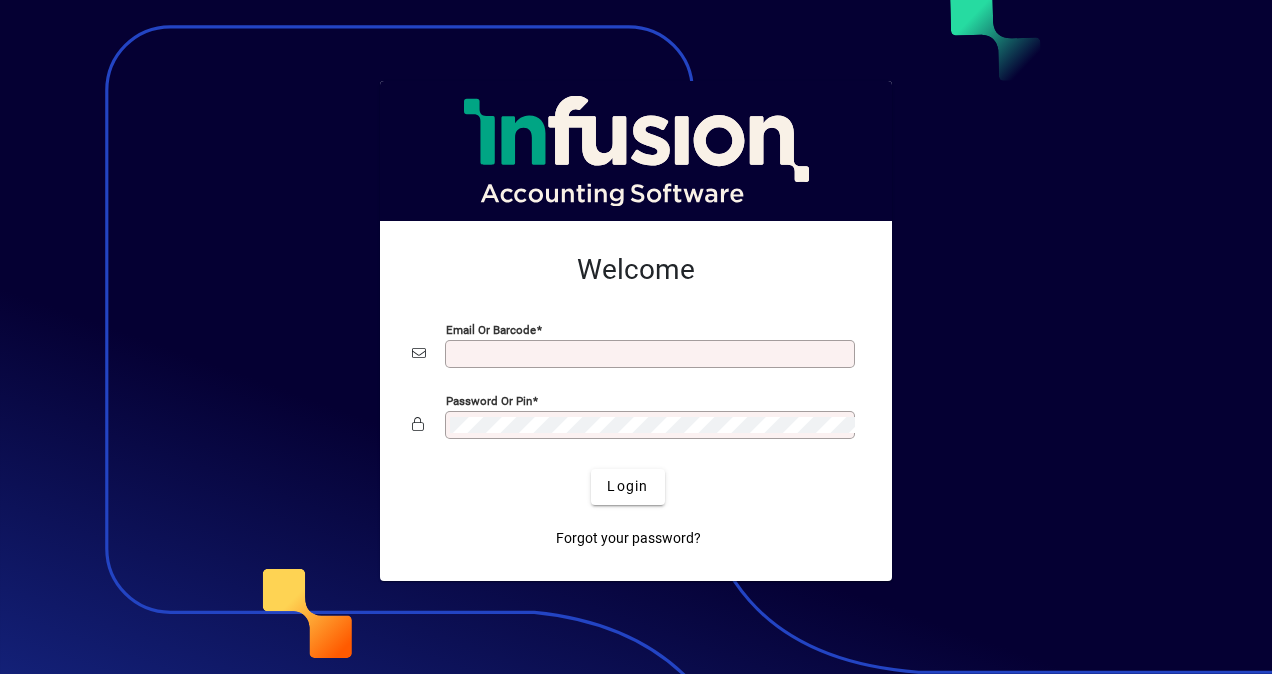 scroll, scrollTop: 0, scrollLeft: 0, axis: both 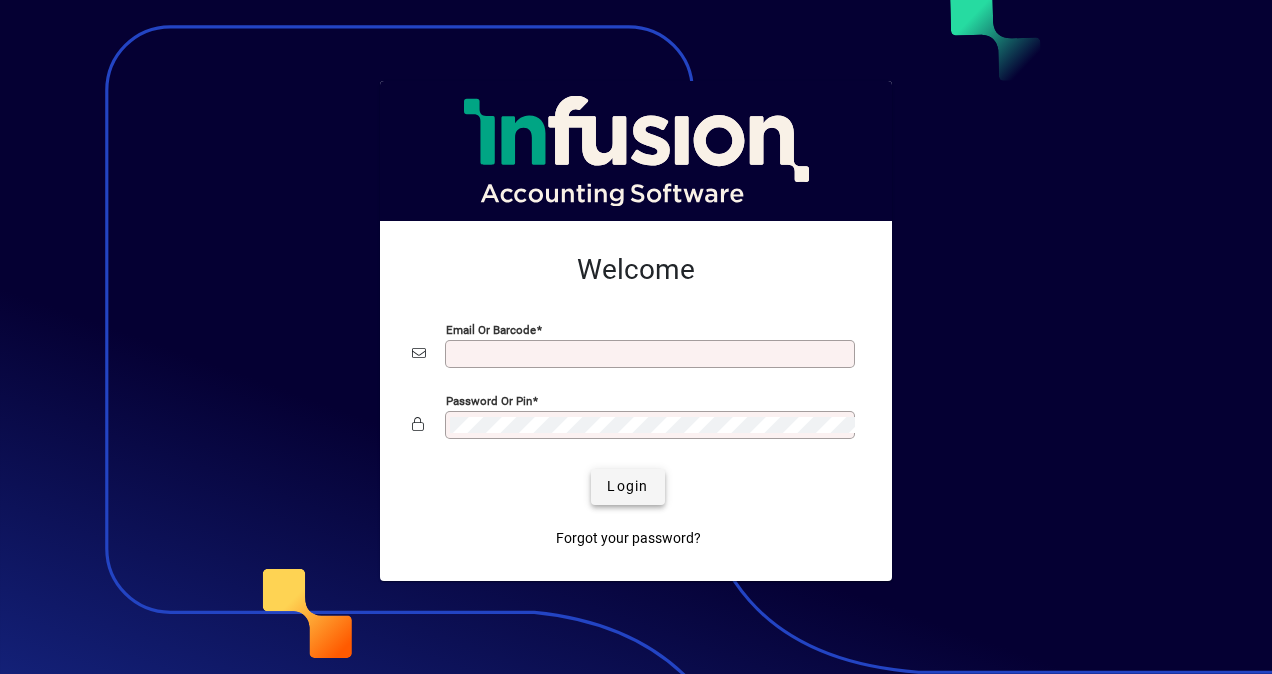 type on "**********" 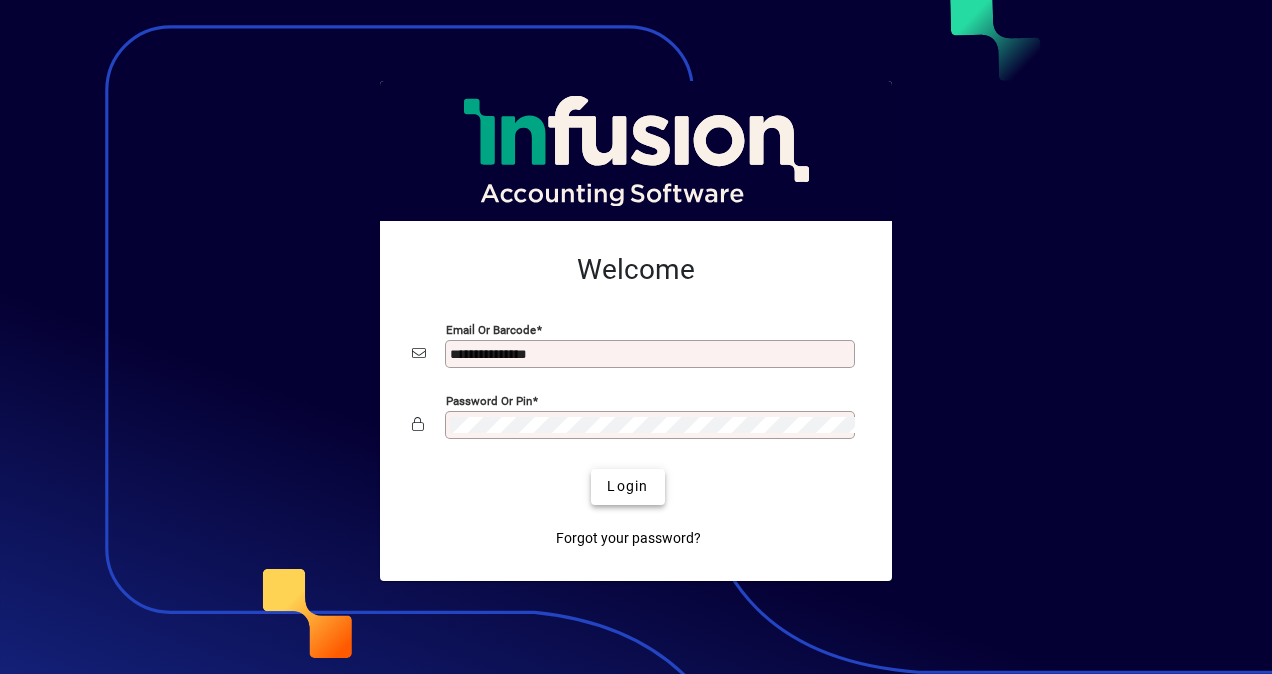 drag, startPoint x: 630, startPoint y: 480, endPoint x: 598, endPoint y: 488, distance: 32.984844 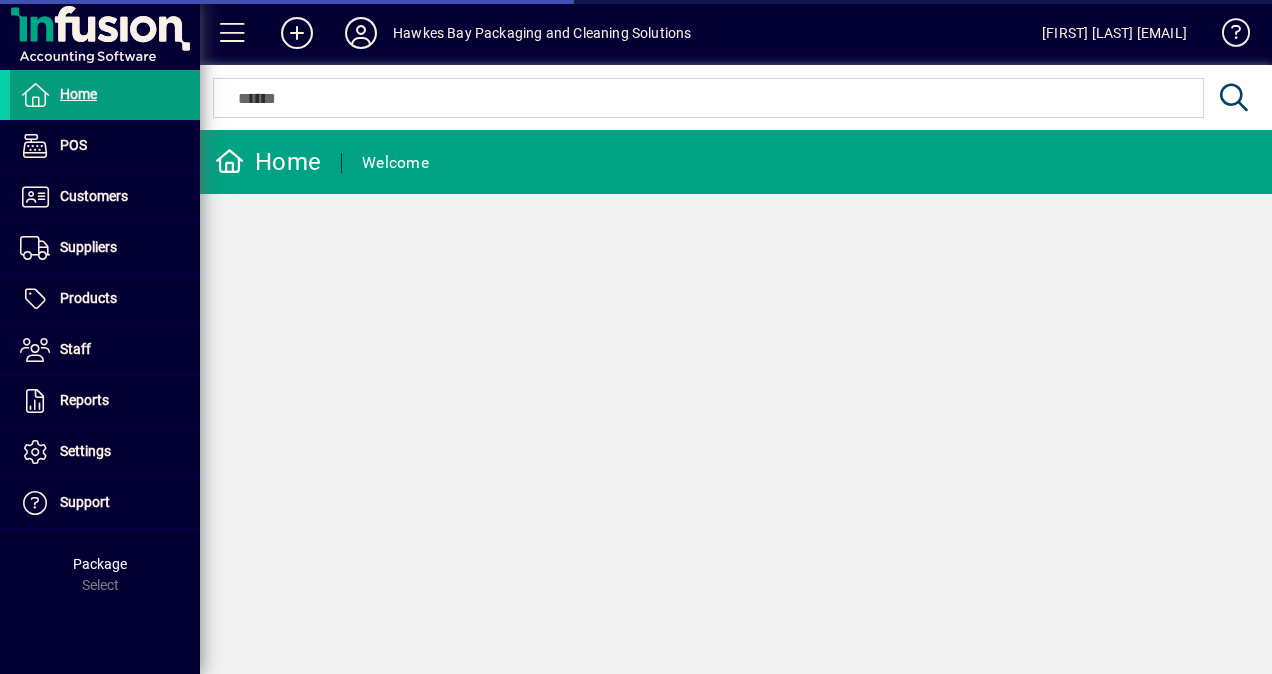 scroll, scrollTop: 0, scrollLeft: 0, axis: both 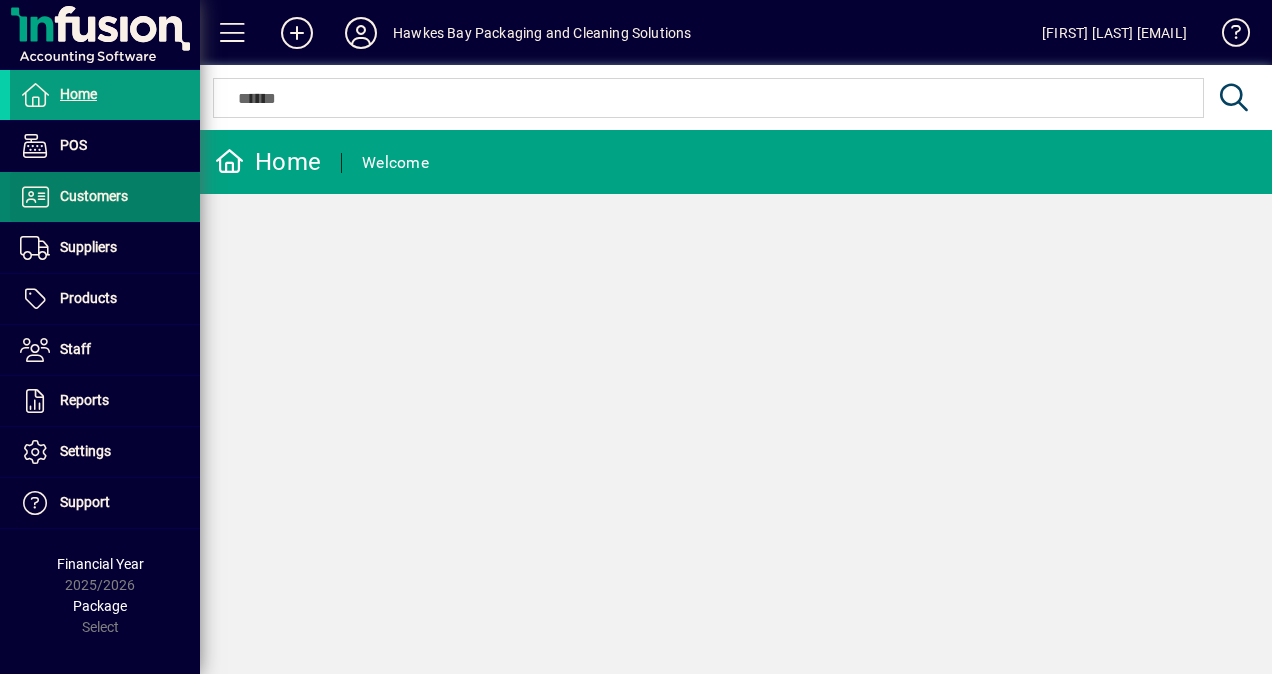 click on "Customers" at bounding box center (94, 196) 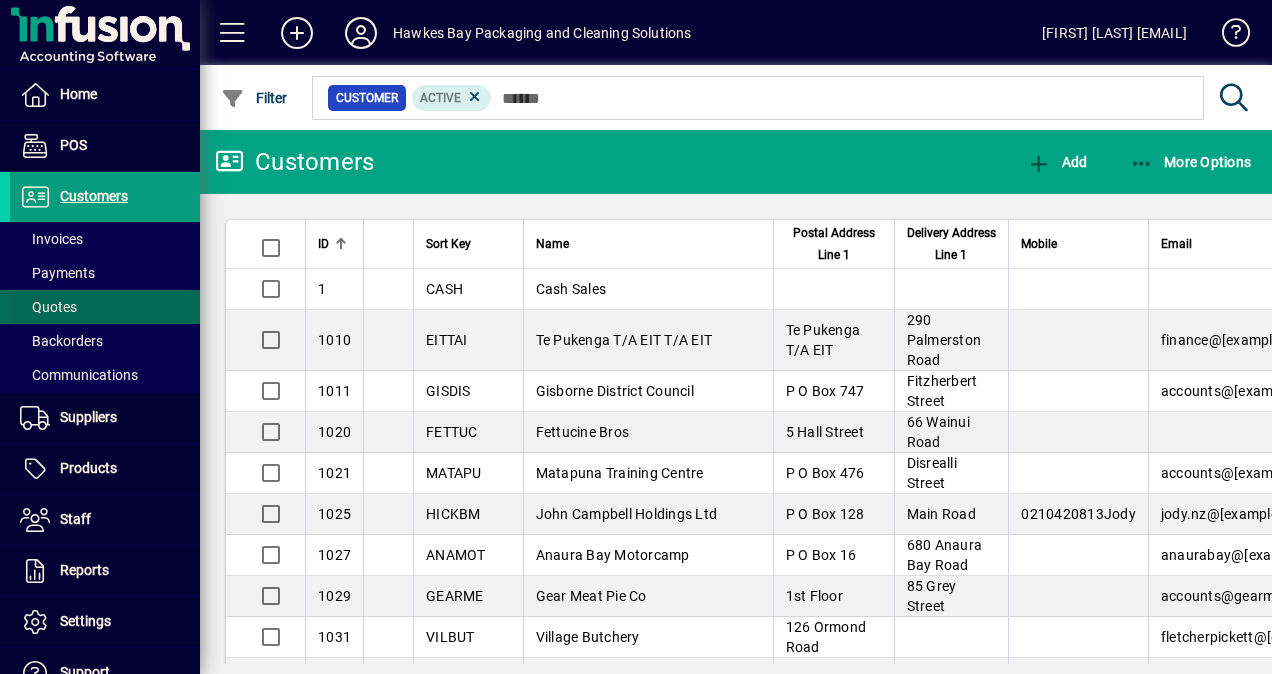 click at bounding box center [105, 307] 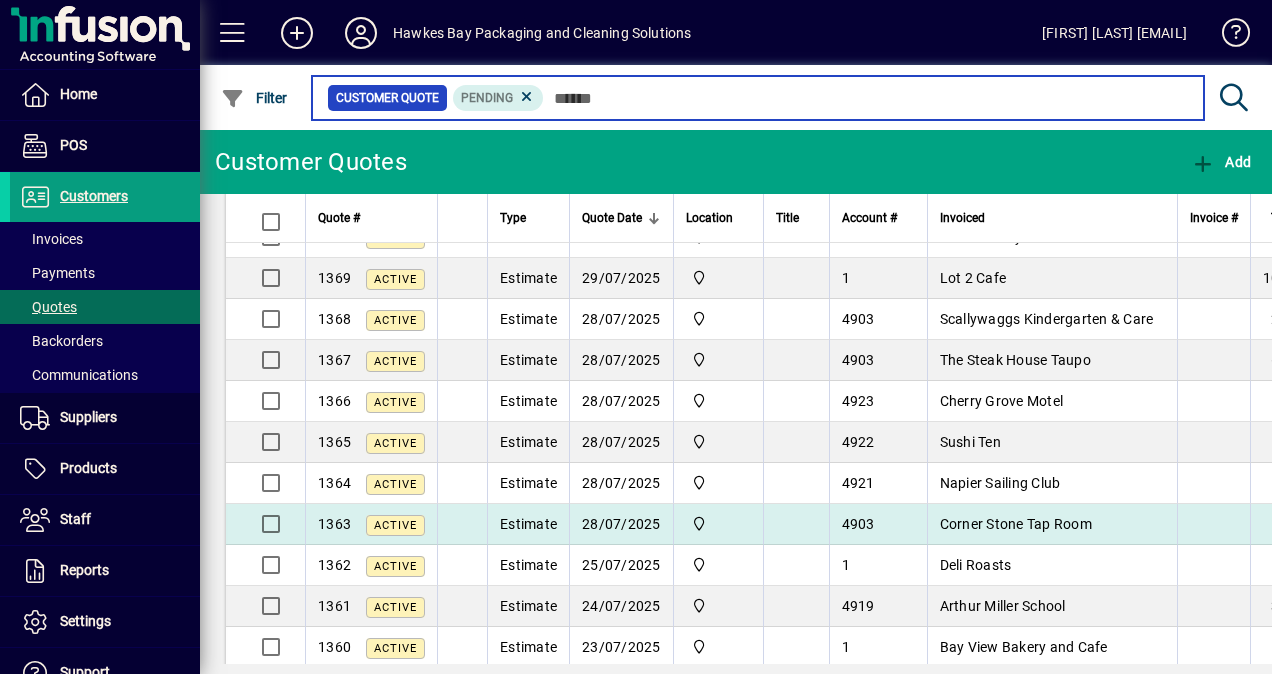 scroll, scrollTop: 0, scrollLeft: 0, axis: both 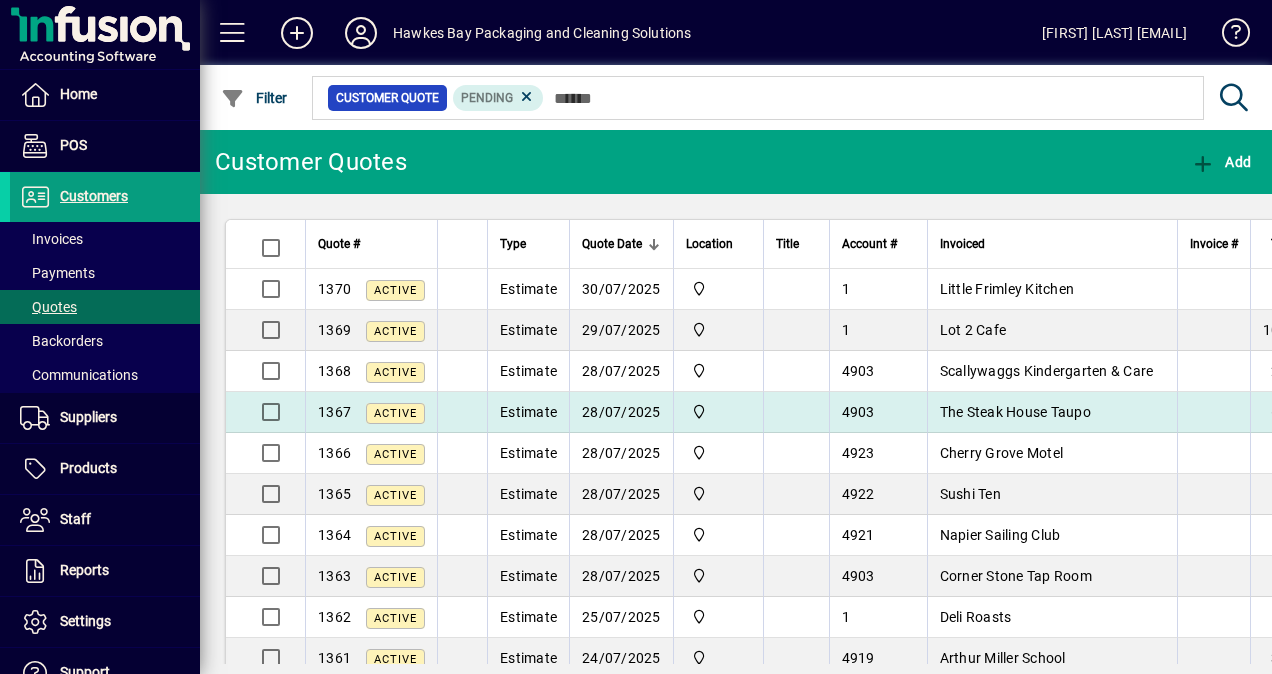 click on "The Steak House Taupo" at bounding box center (1015, 412) 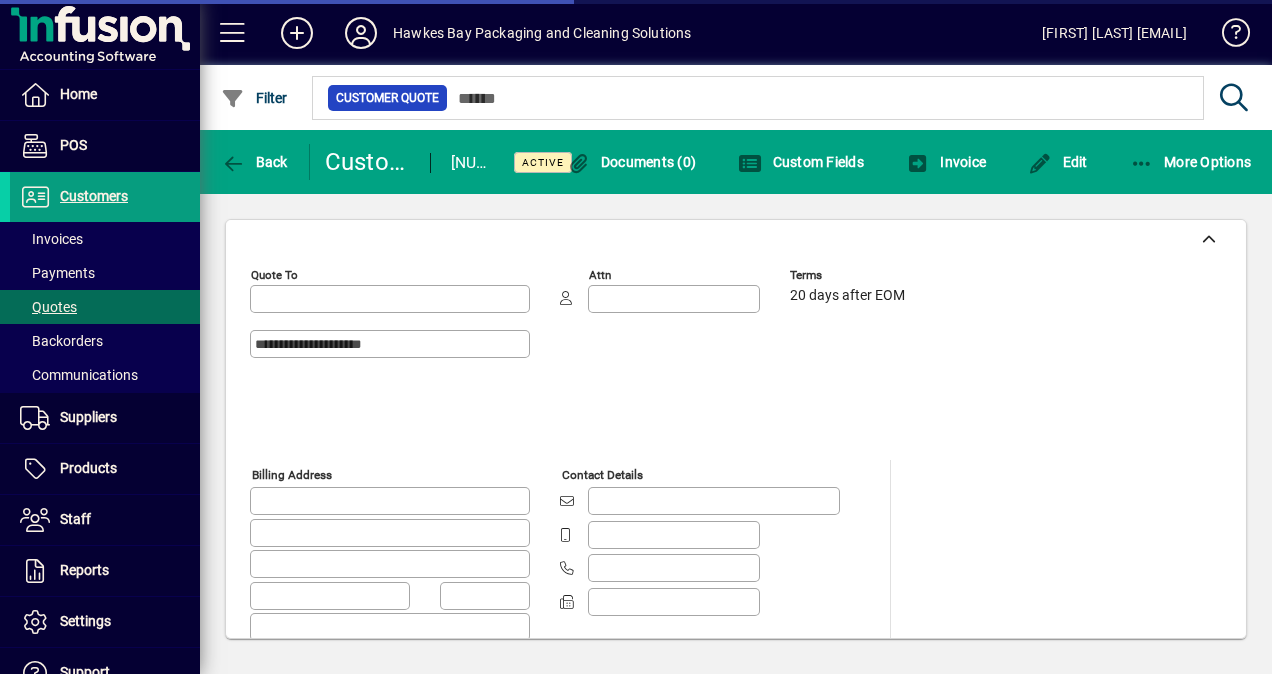 type on "**********" 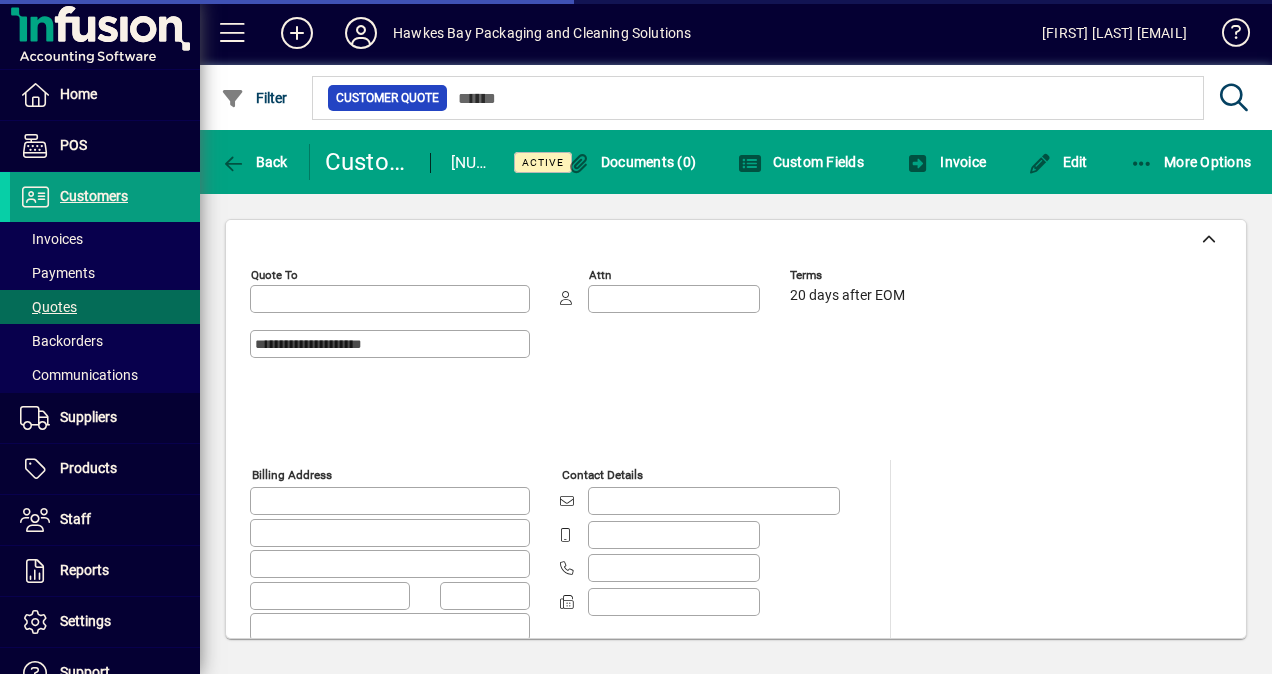 type on "**********" 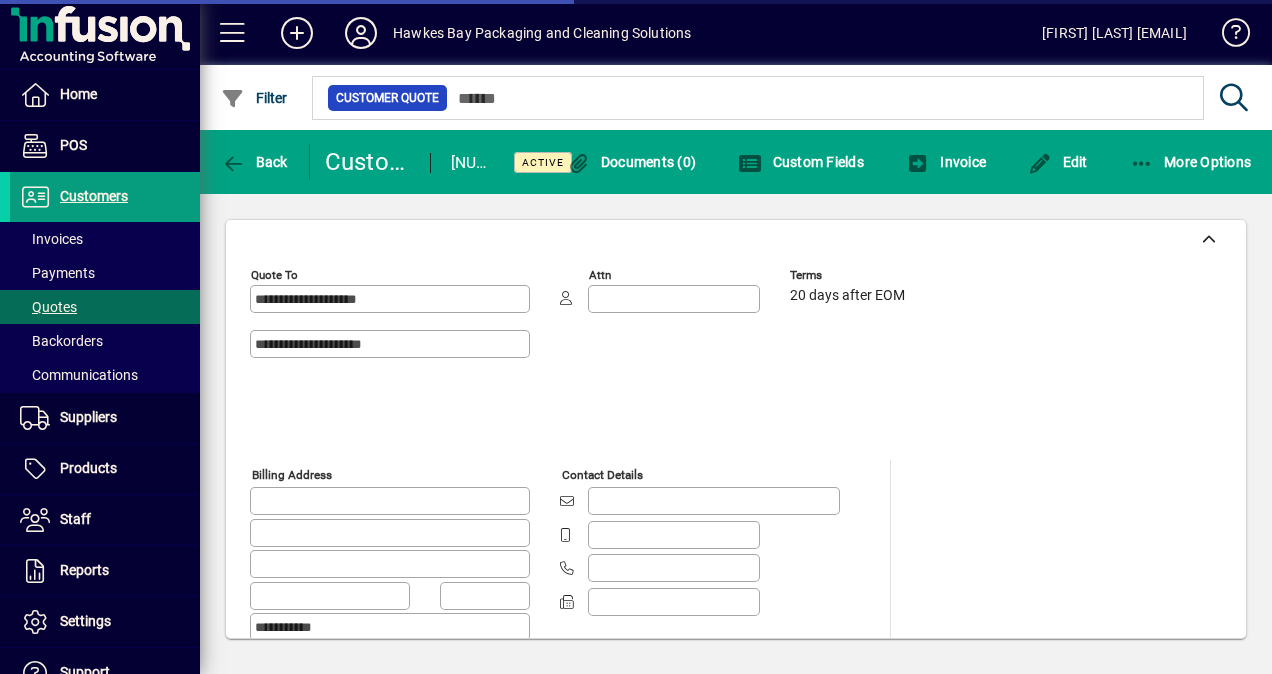 type on "**********" 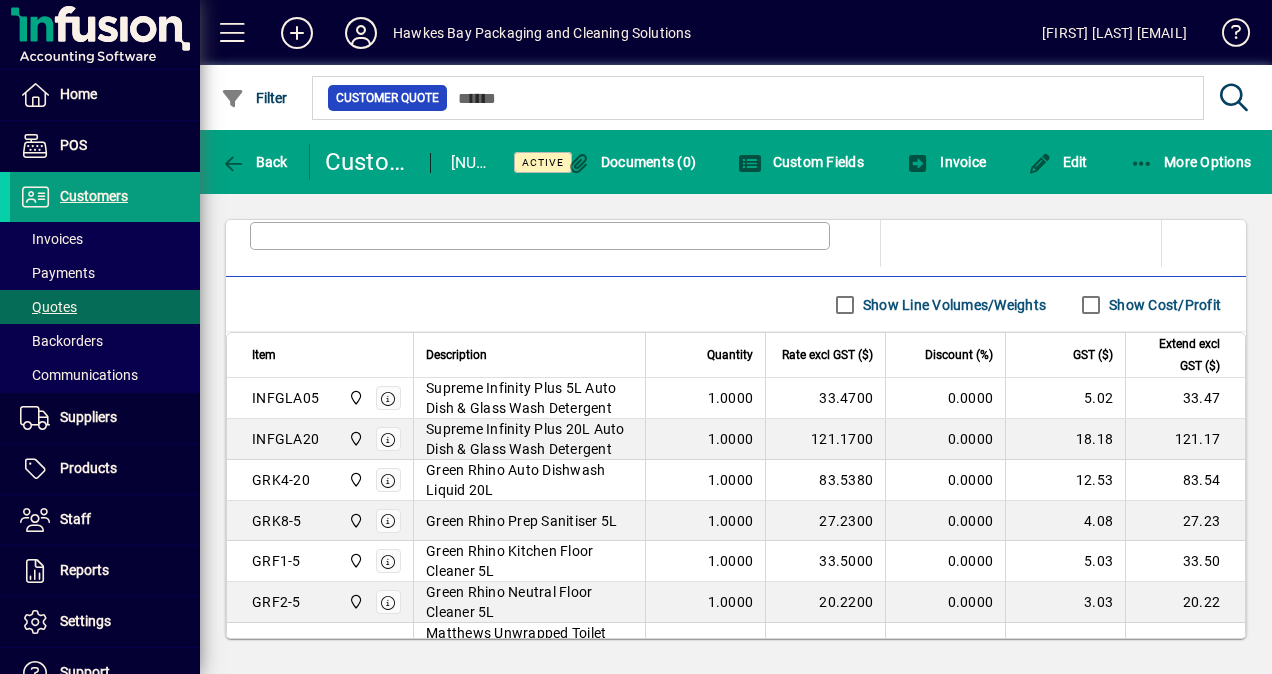 scroll, scrollTop: 1100, scrollLeft: 0, axis: vertical 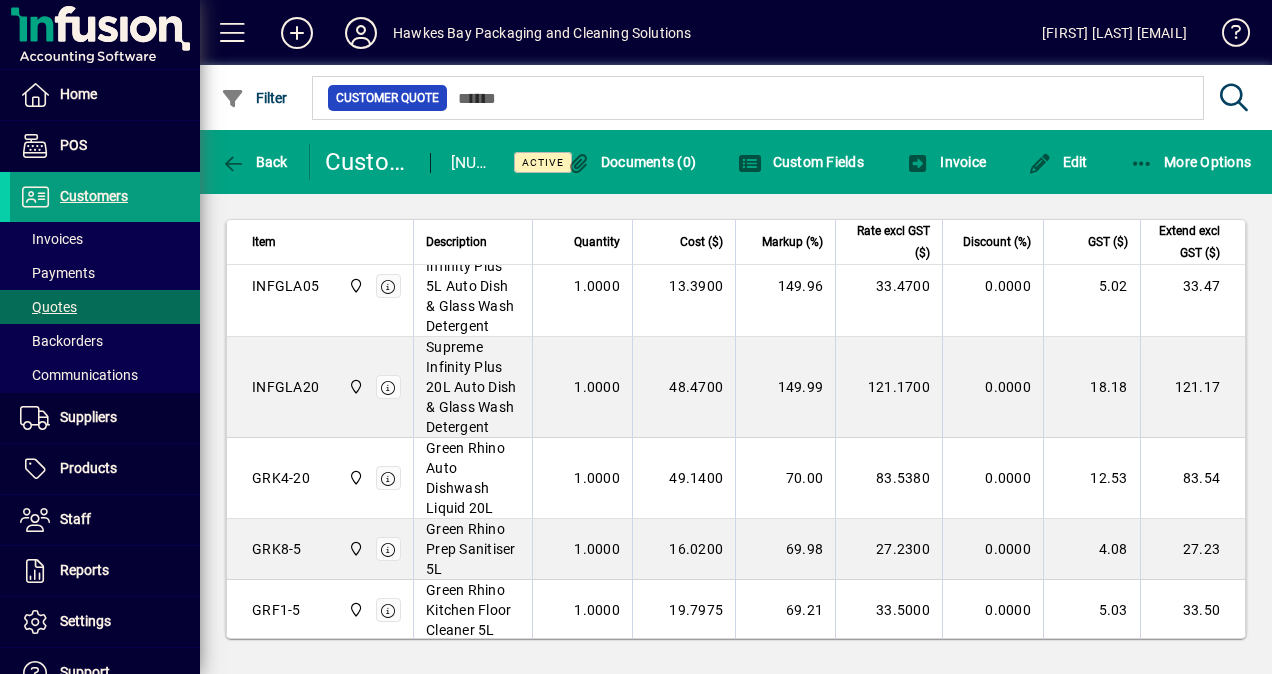 click on "149.99" at bounding box center (785, 387) 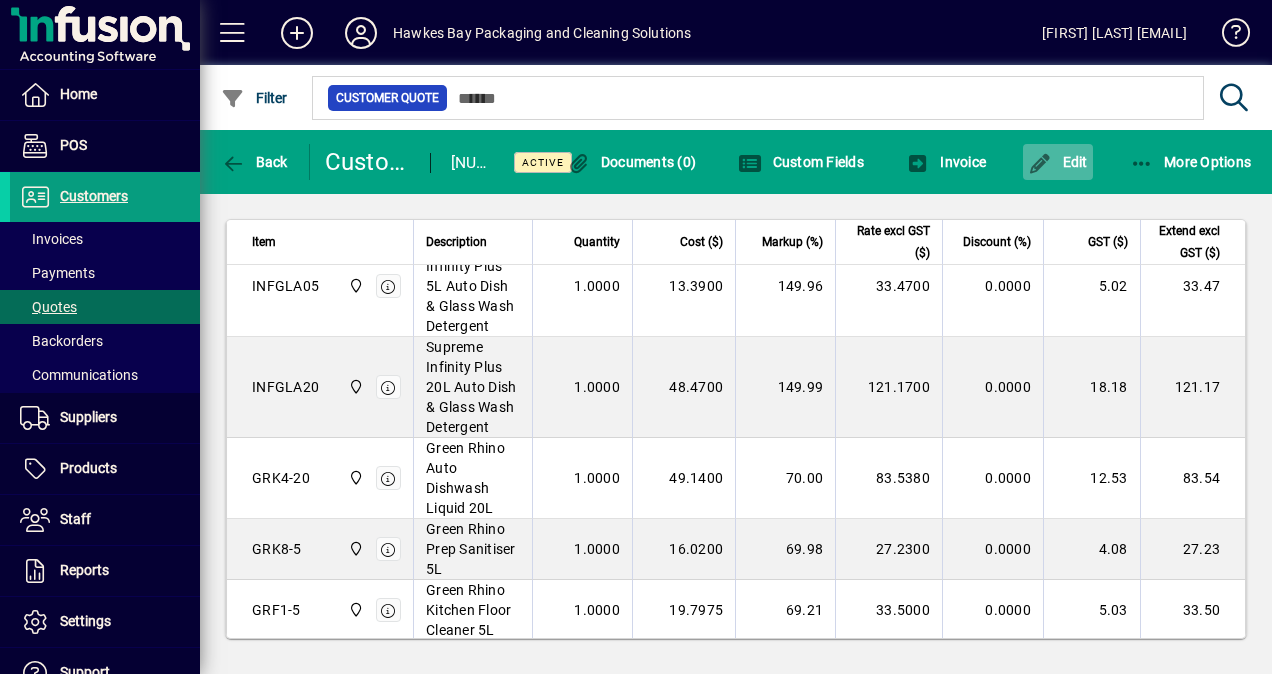 click on "Edit" 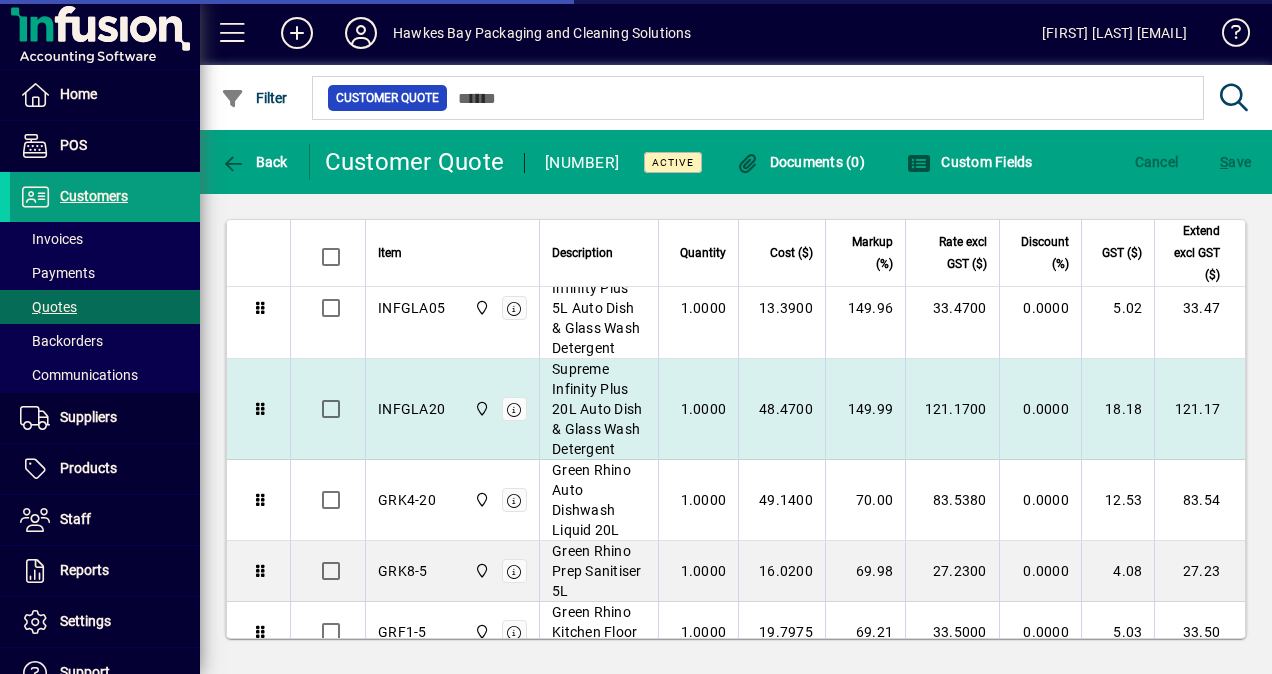 scroll, scrollTop: 1133, scrollLeft: 0, axis: vertical 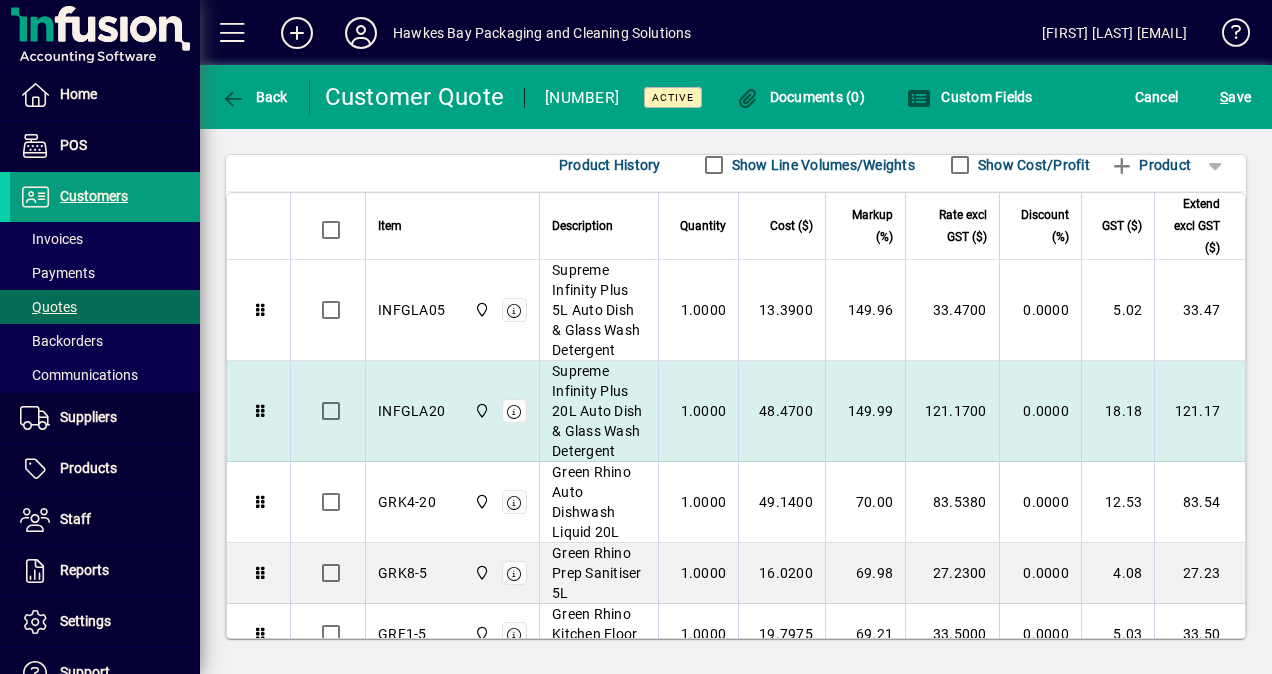 click on "149.99" at bounding box center [865, 411] 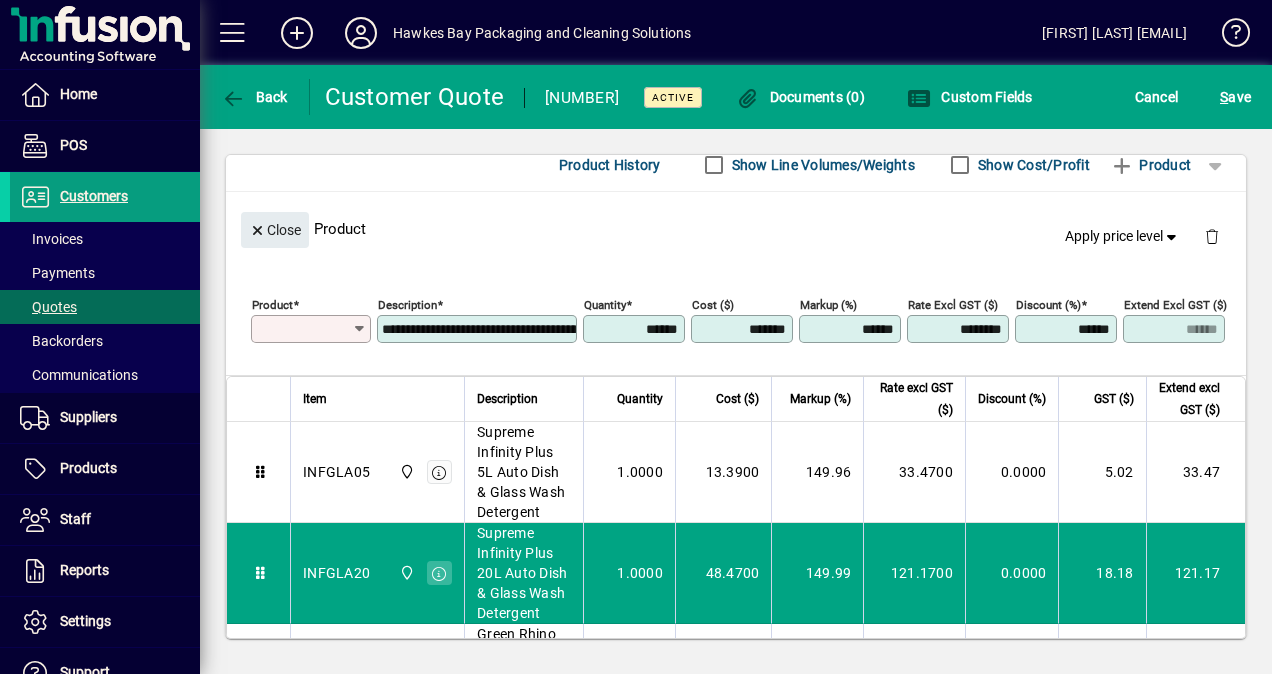 scroll, scrollTop: 1052, scrollLeft: 0, axis: vertical 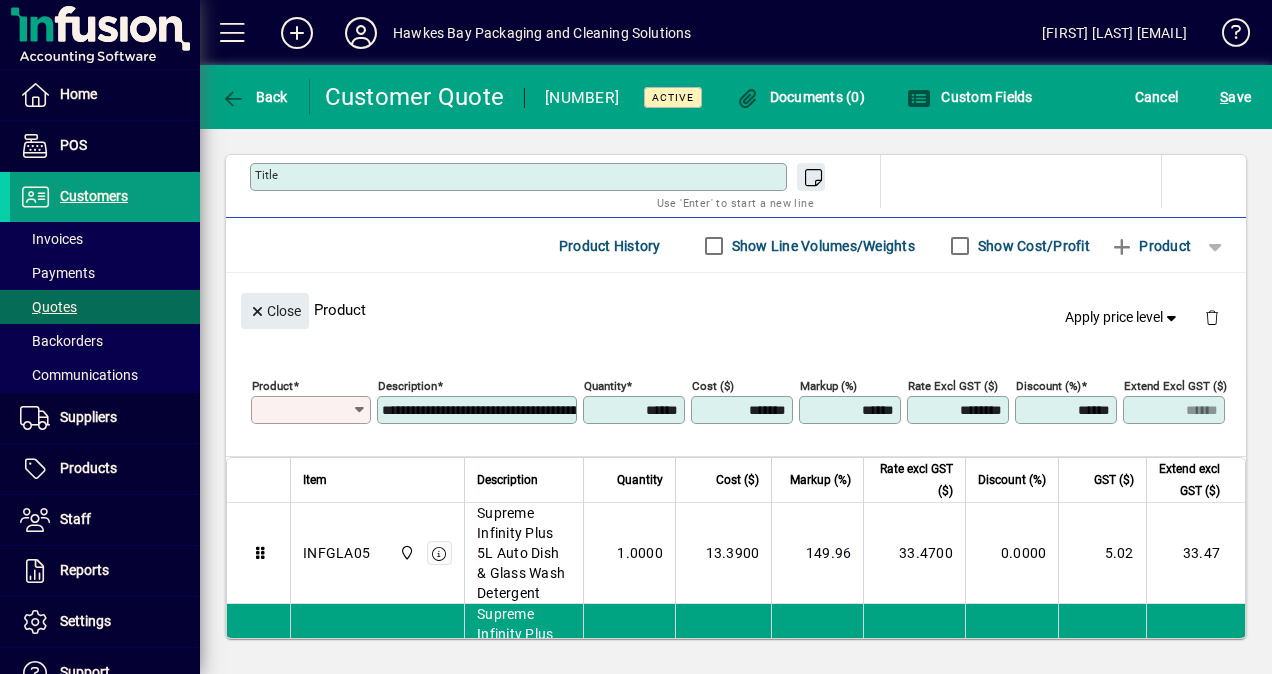type on "********" 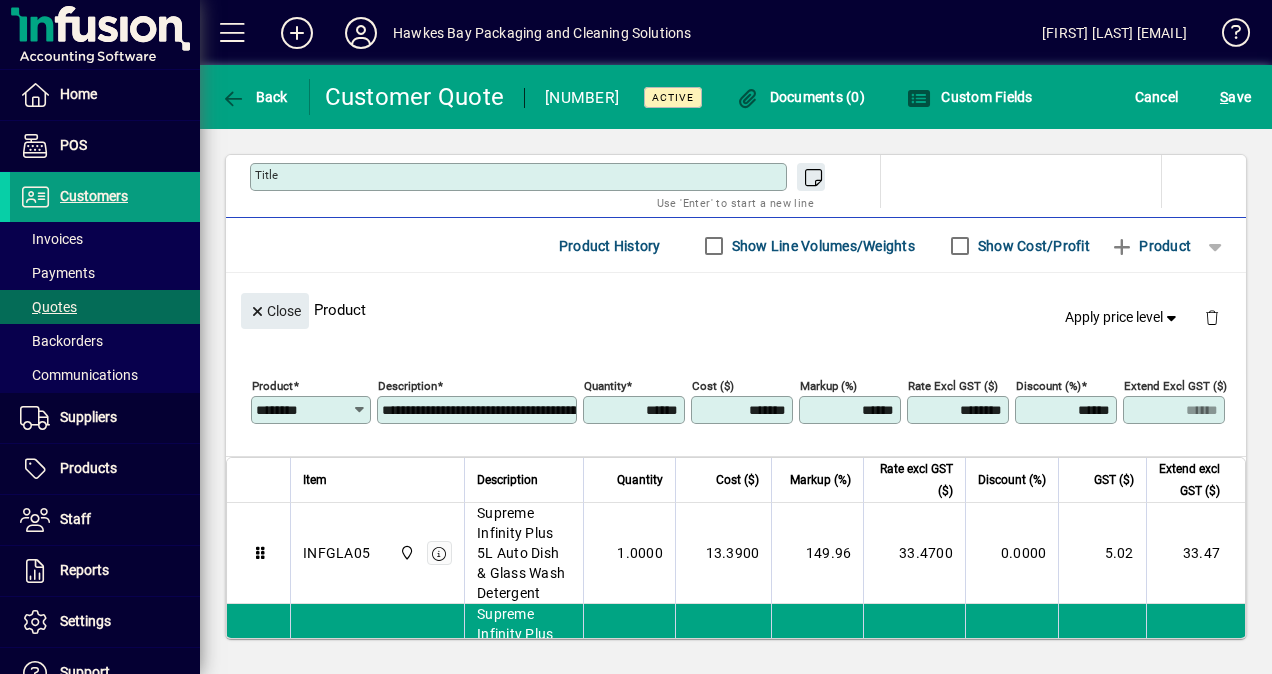 drag, startPoint x: 837, startPoint y: 394, endPoint x: 930, endPoint y: 394, distance: 93 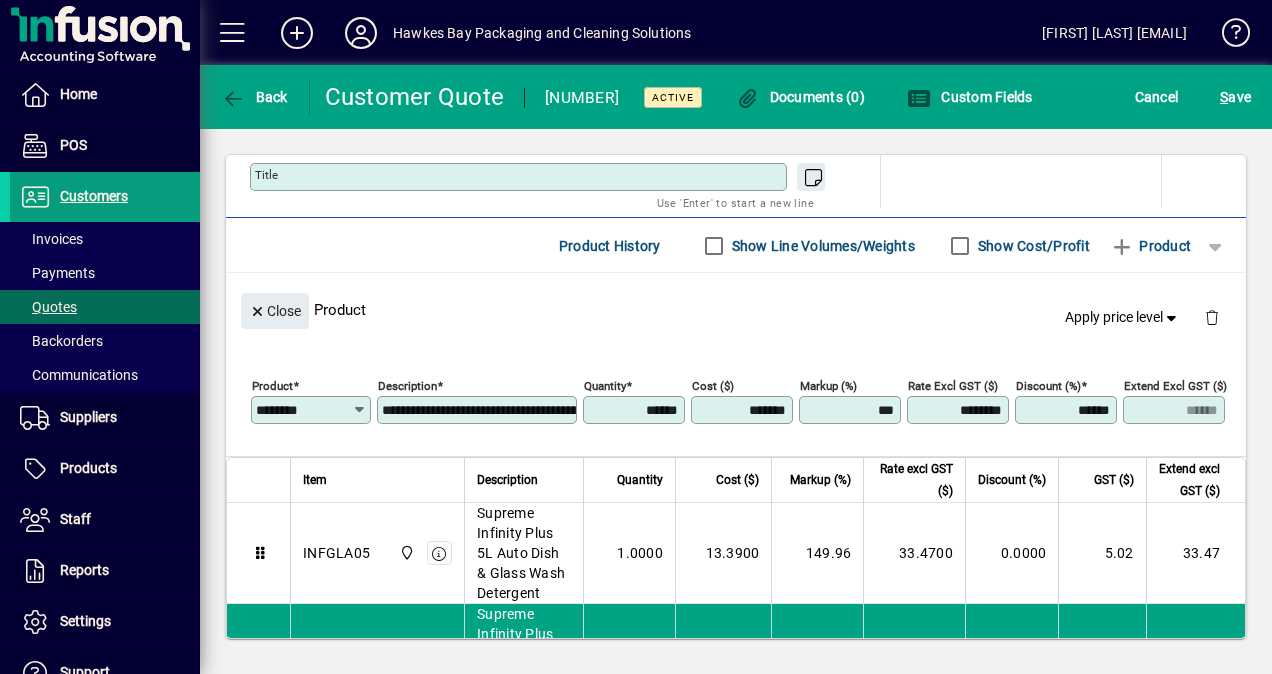 type on "******" 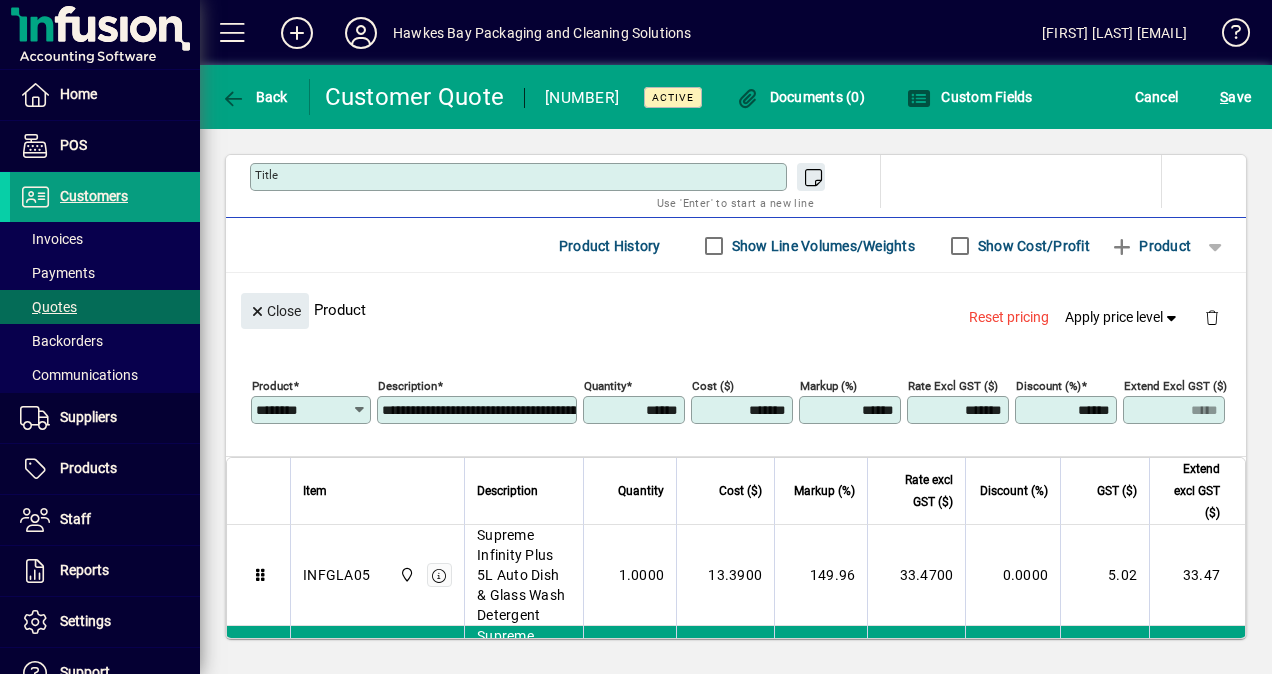 click on "Close  Product  Reset pricing   Apply price level" 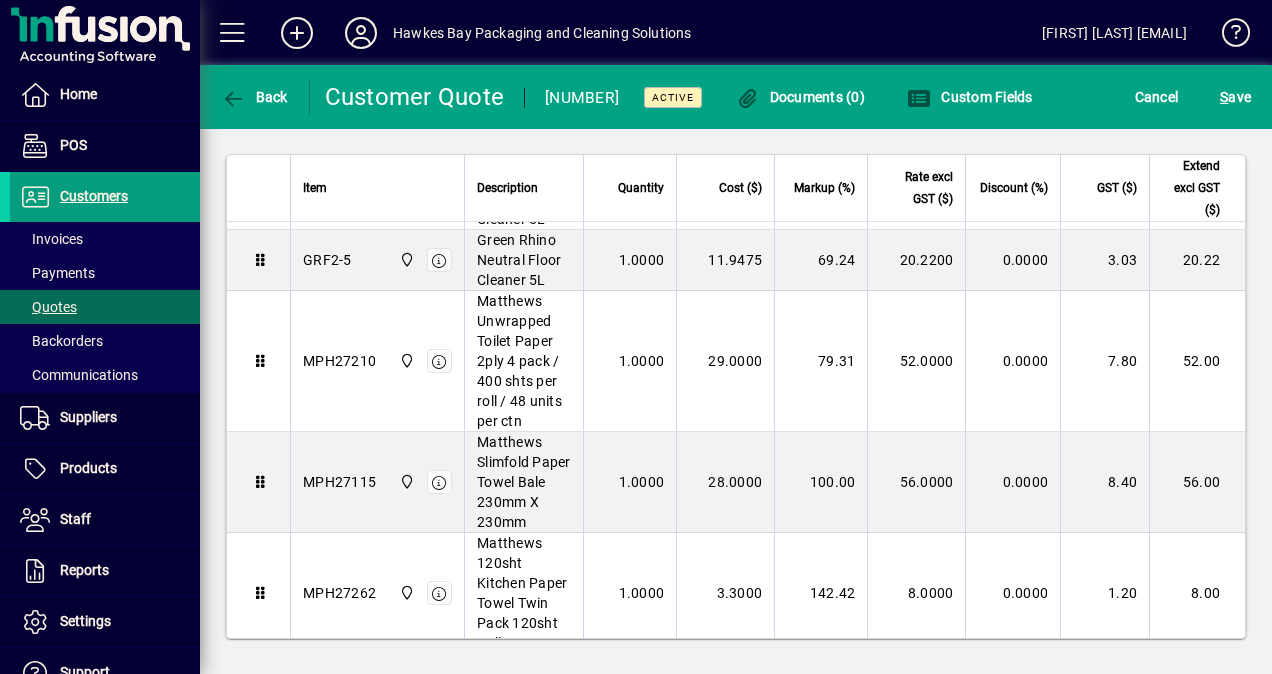 scroll, scrollTop: 1852, scrollLeft: 0, axis: vertical 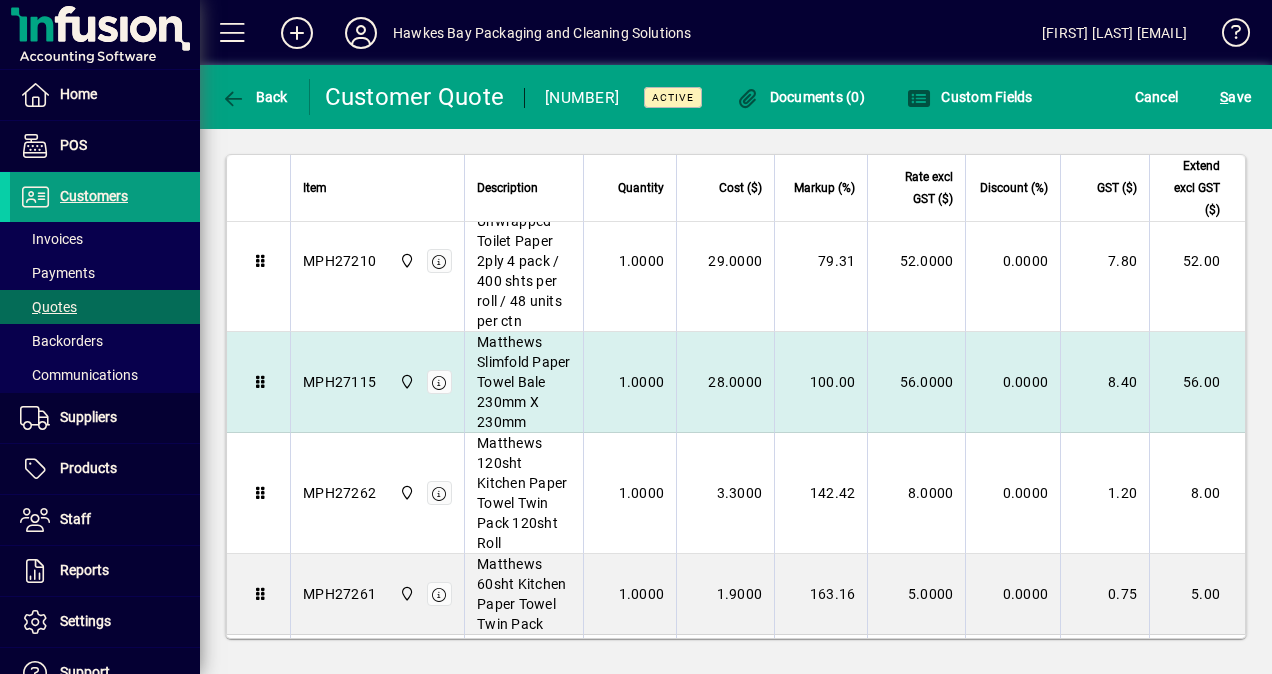 click on "100.00" at bounding box center [820, 382] 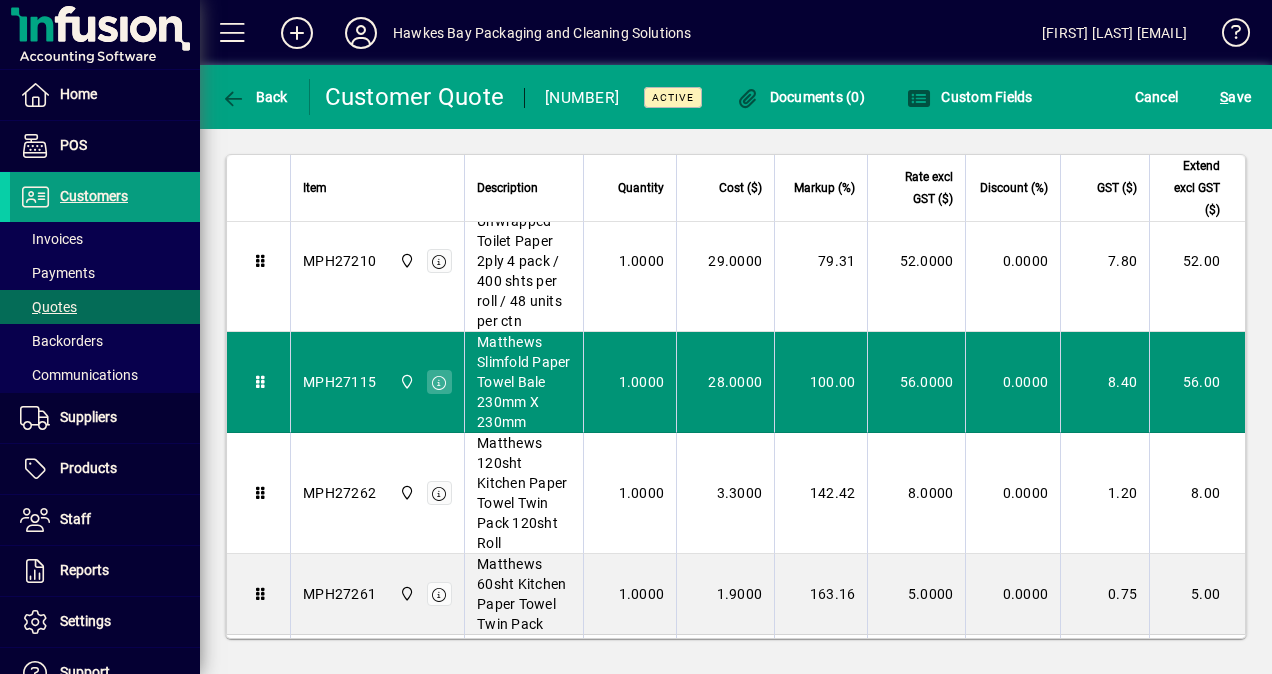 type on "********" 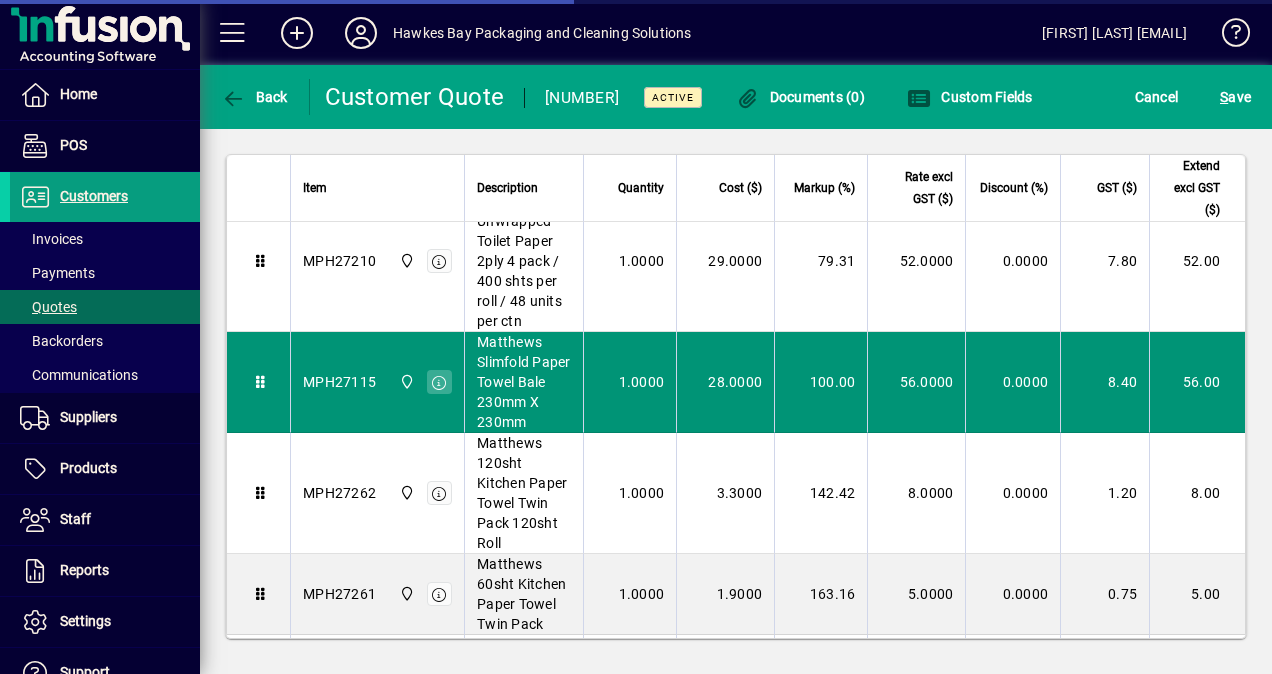 scroll, scrollTop: 1052, scrollLeft: 0, axis: vertical 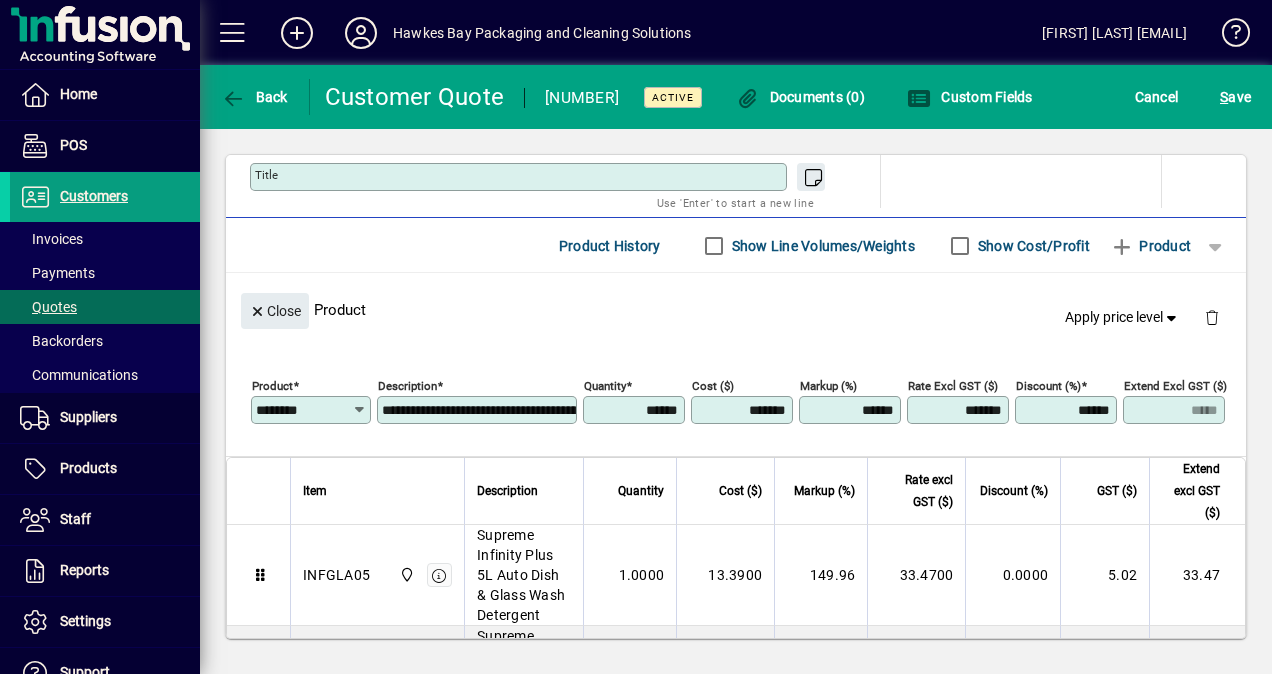drag, startPoint x: 807, startPoint y: 399, endPoint x: 957, endPoint y: 386, distance: 150.56229 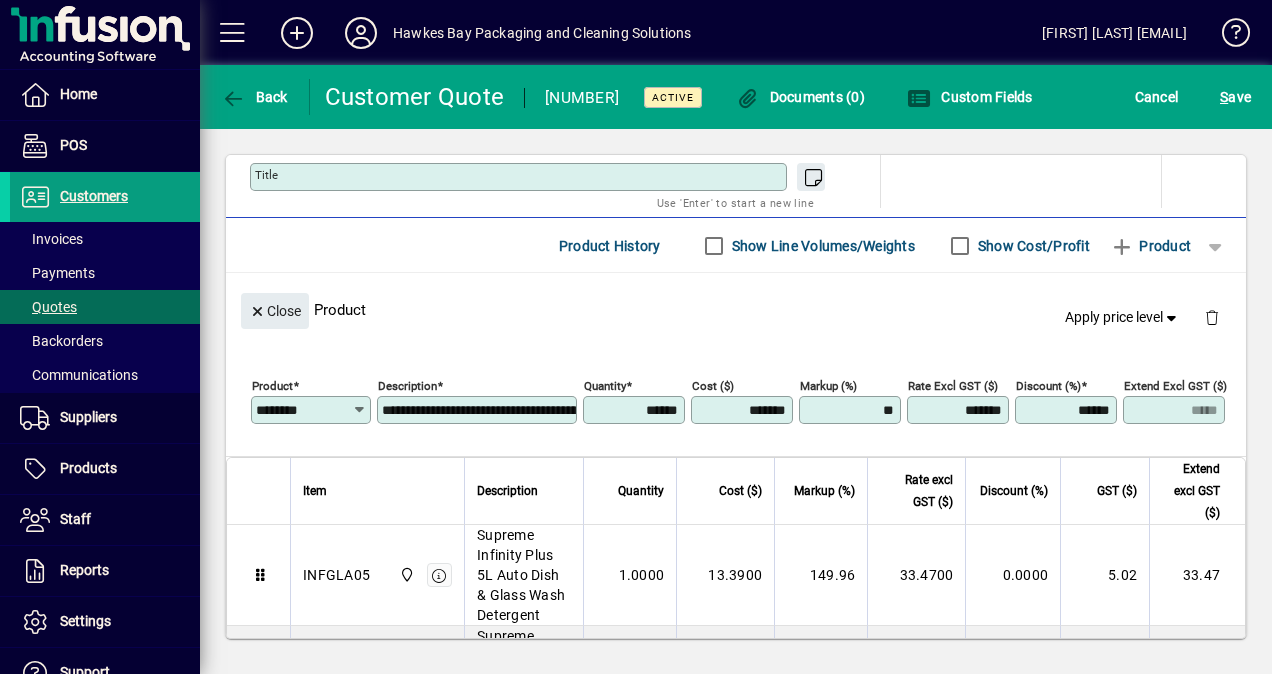 type on "*****" 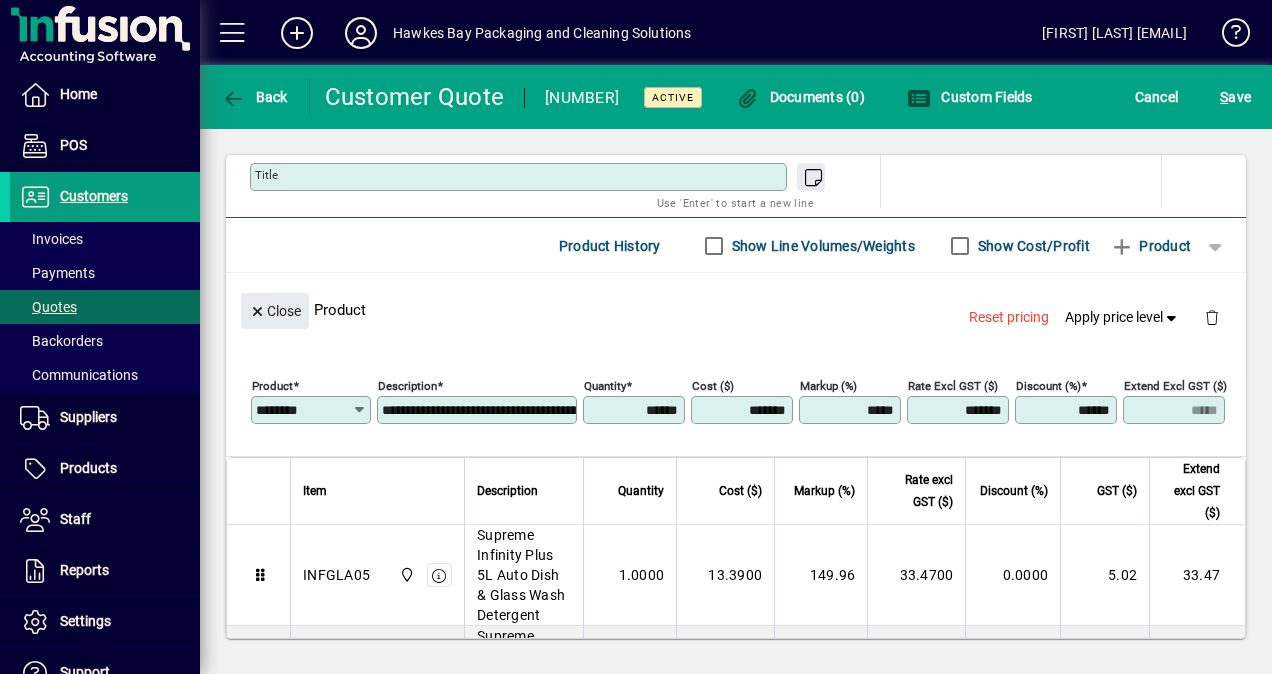 click on "Close  Product  Reset pricing   Apply price level" 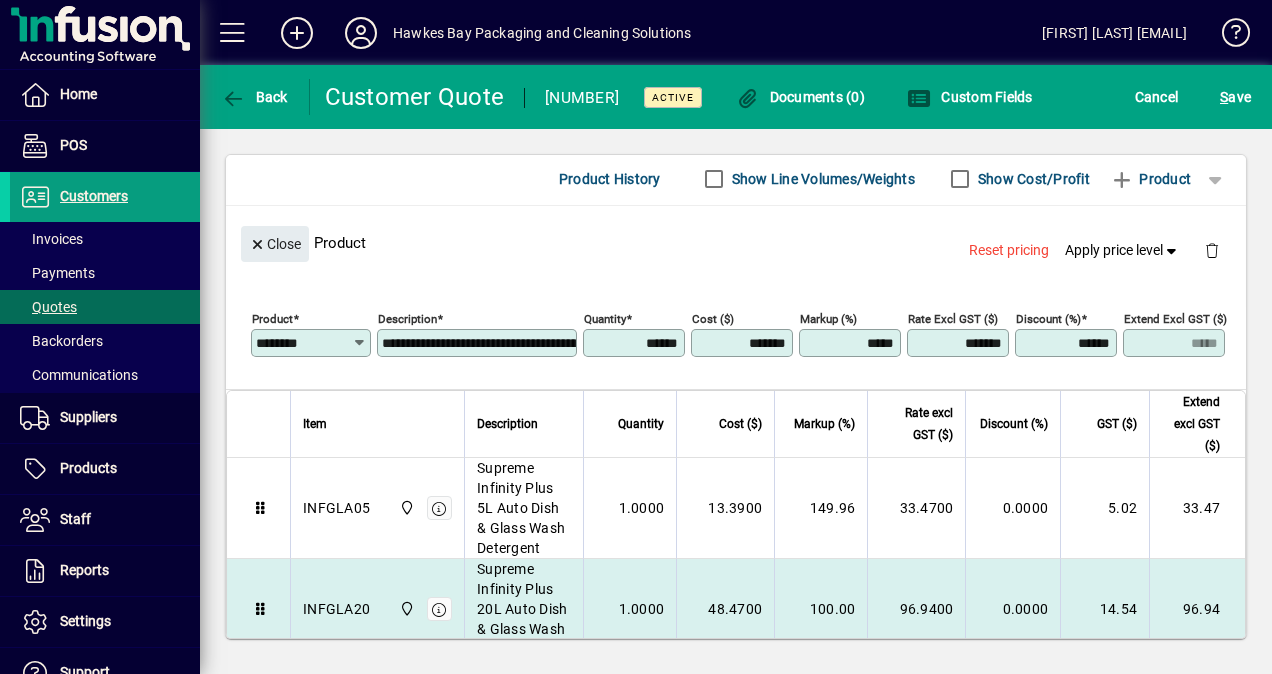 scroll, scrollTop: 1252, scrollLeft: 0, axis: vertical 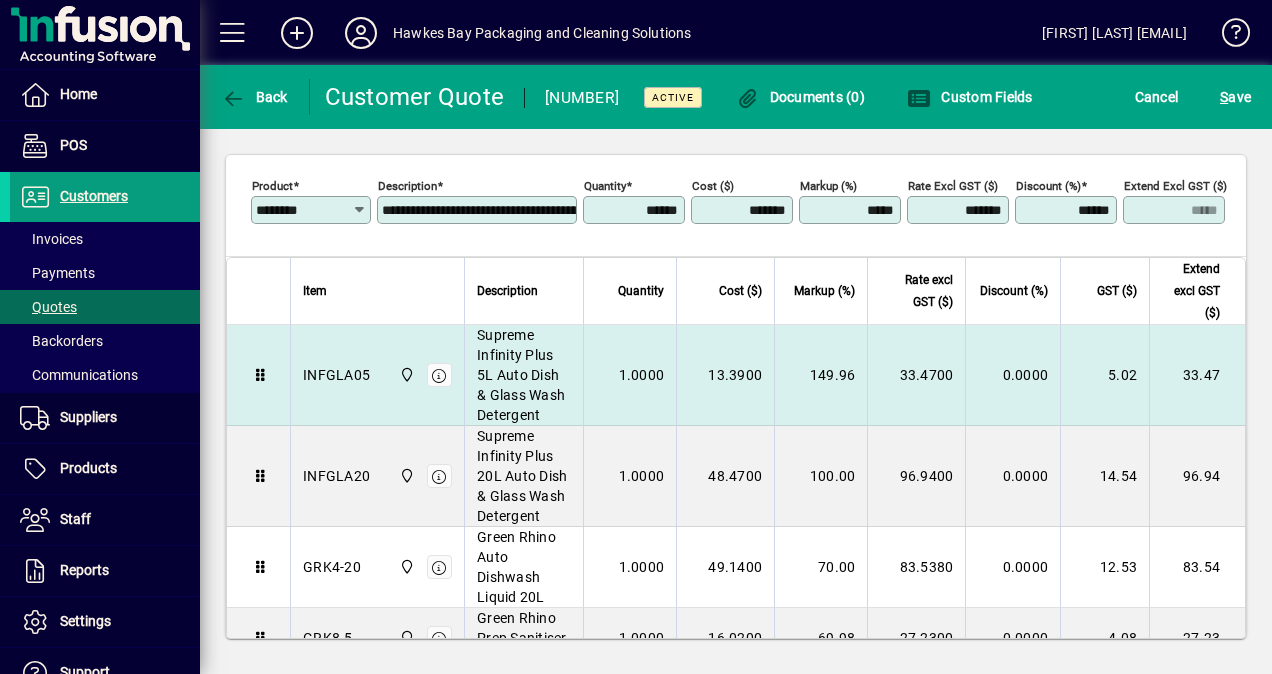 click on "149.96" at bounding box center (820, 375) 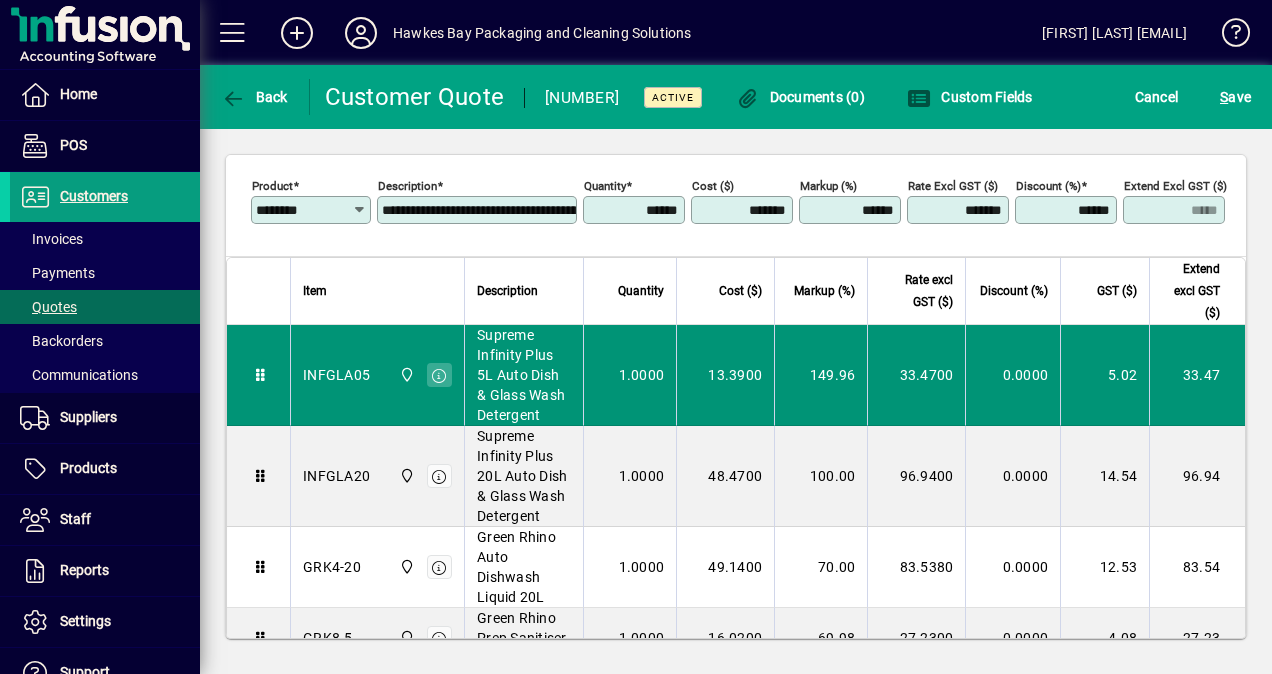 type on "********" 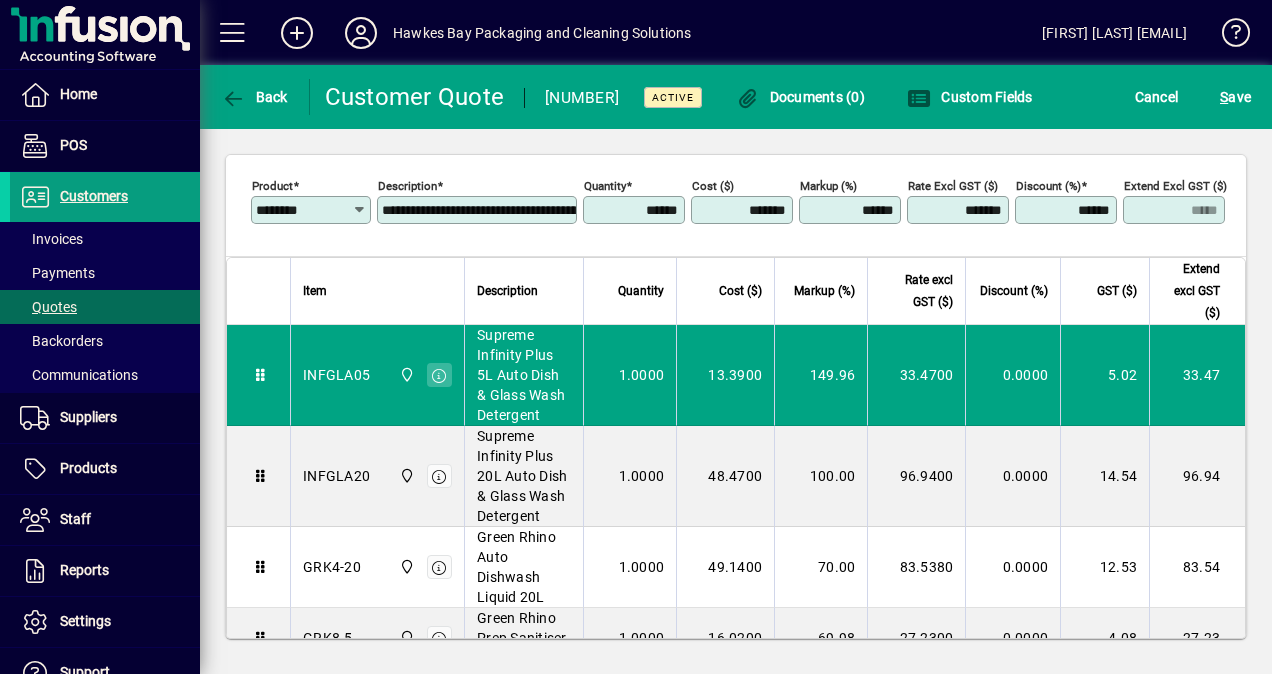 click on "Markup (%) ******" 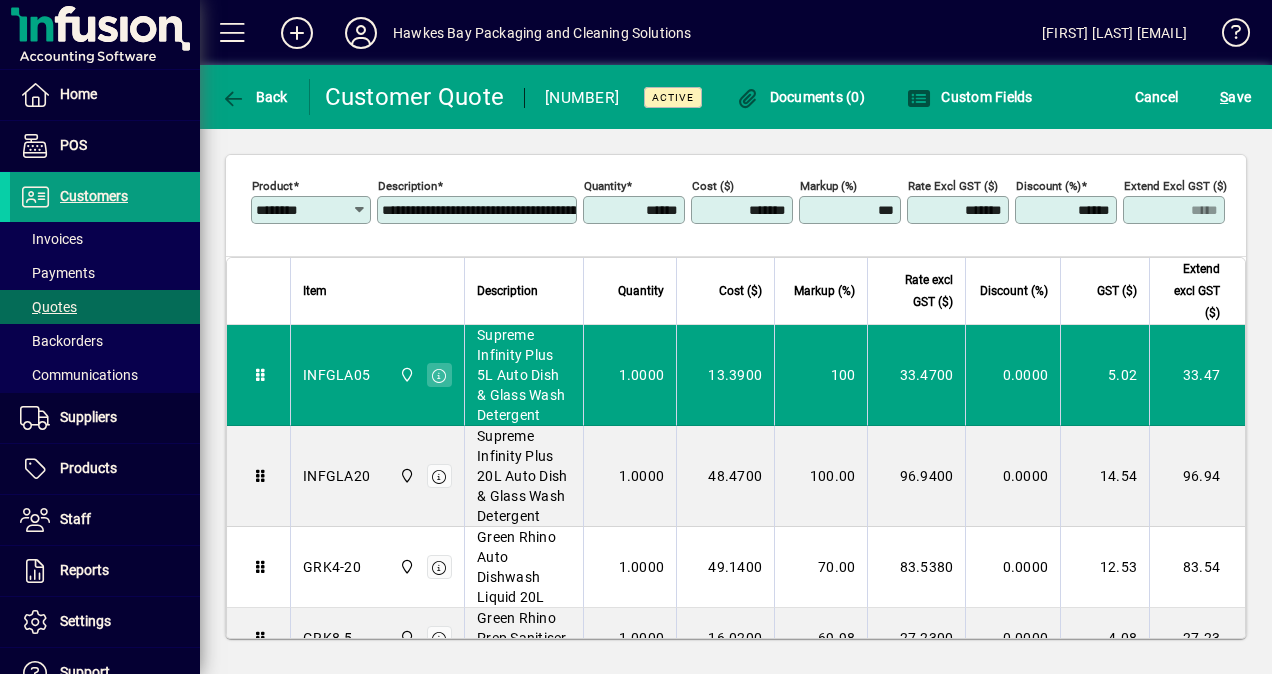 click 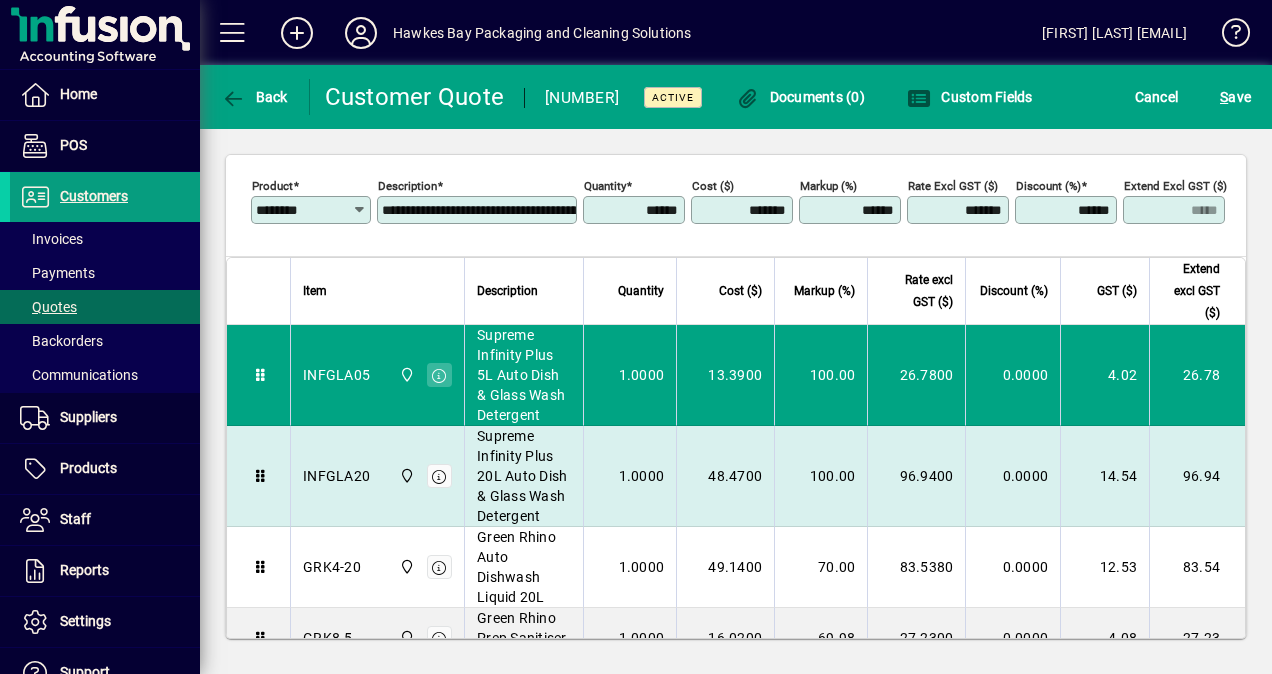 scroll, scrollTop: 1352, scrollLeft: 0, axis: vertical 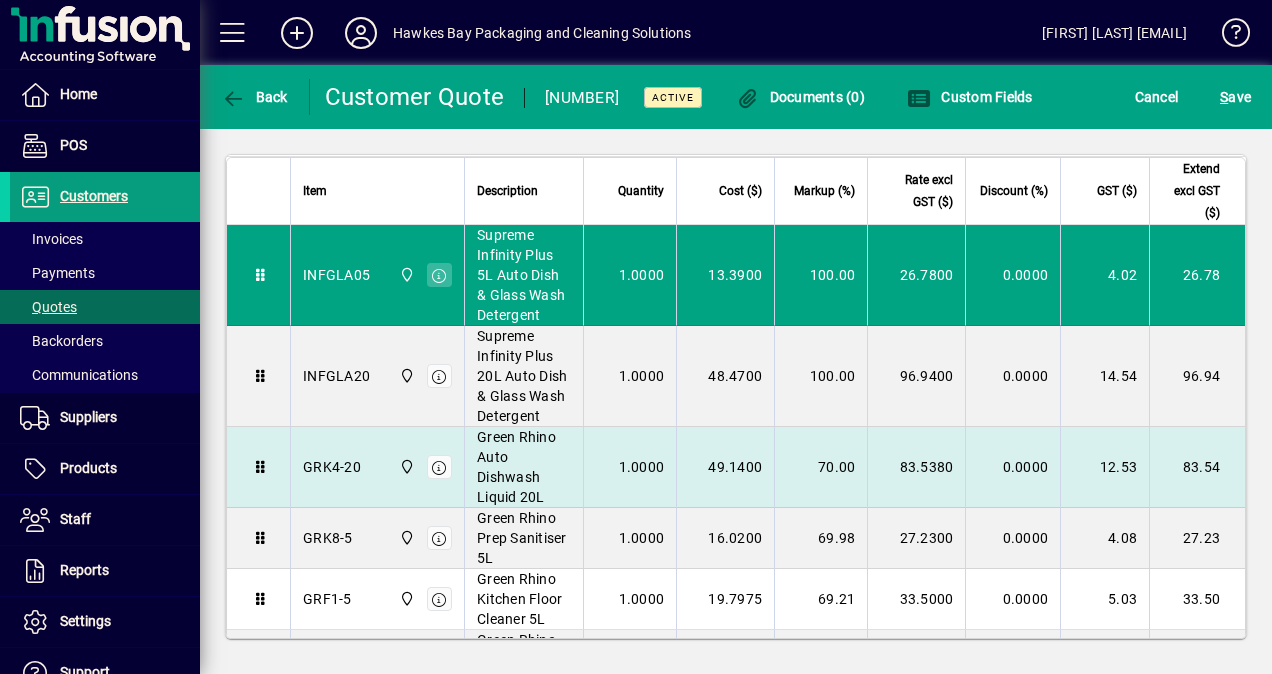 click on "1.0000" at bounding box center (630, 467) 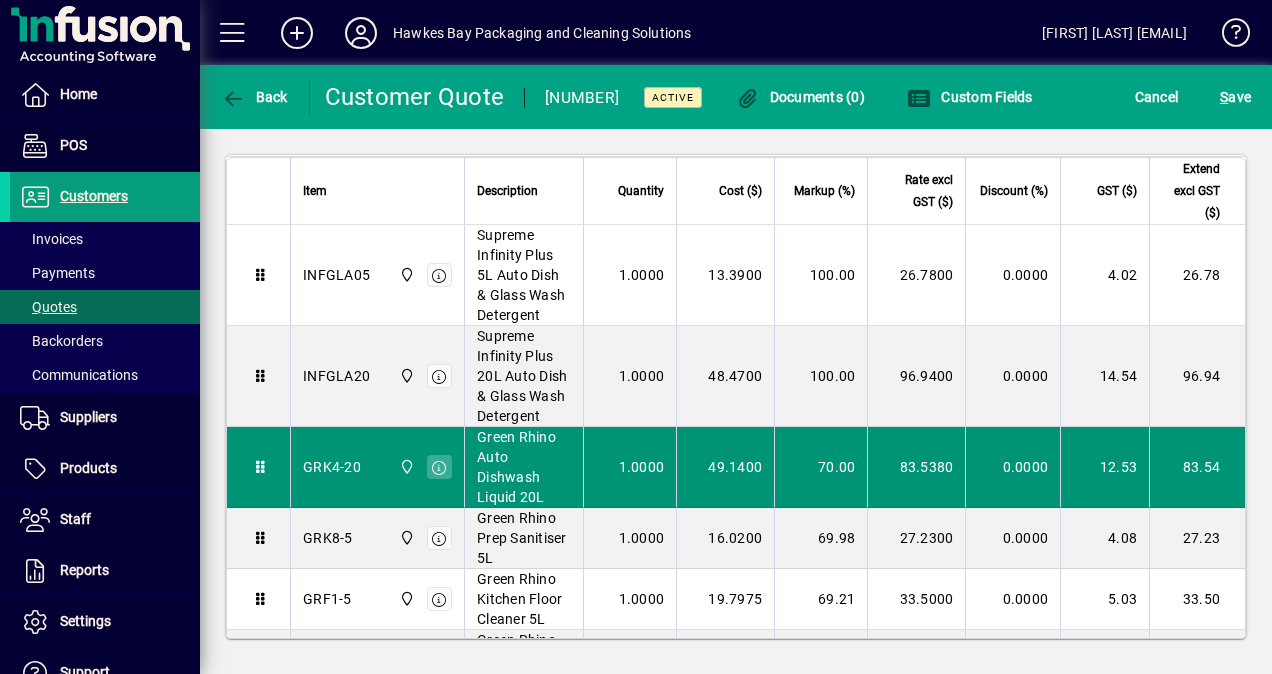 type on "*******" 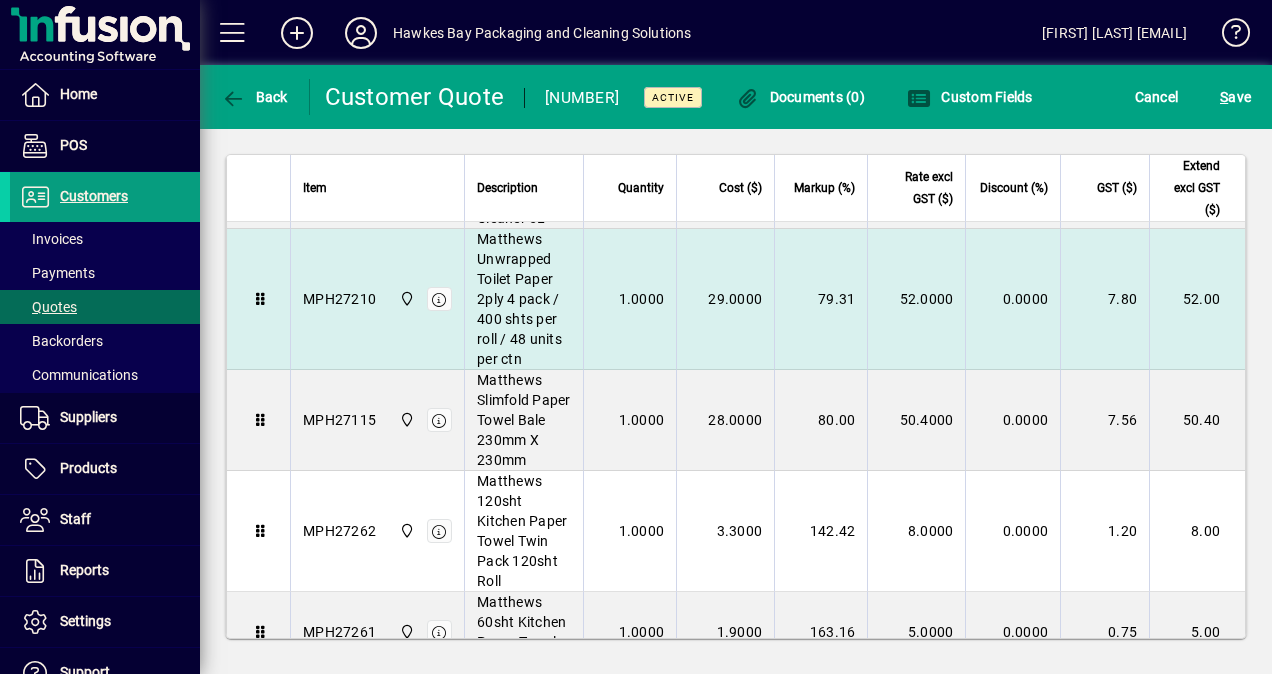 scroll, scrollTop: 1852, scrollLeft: 0, axis: vertical 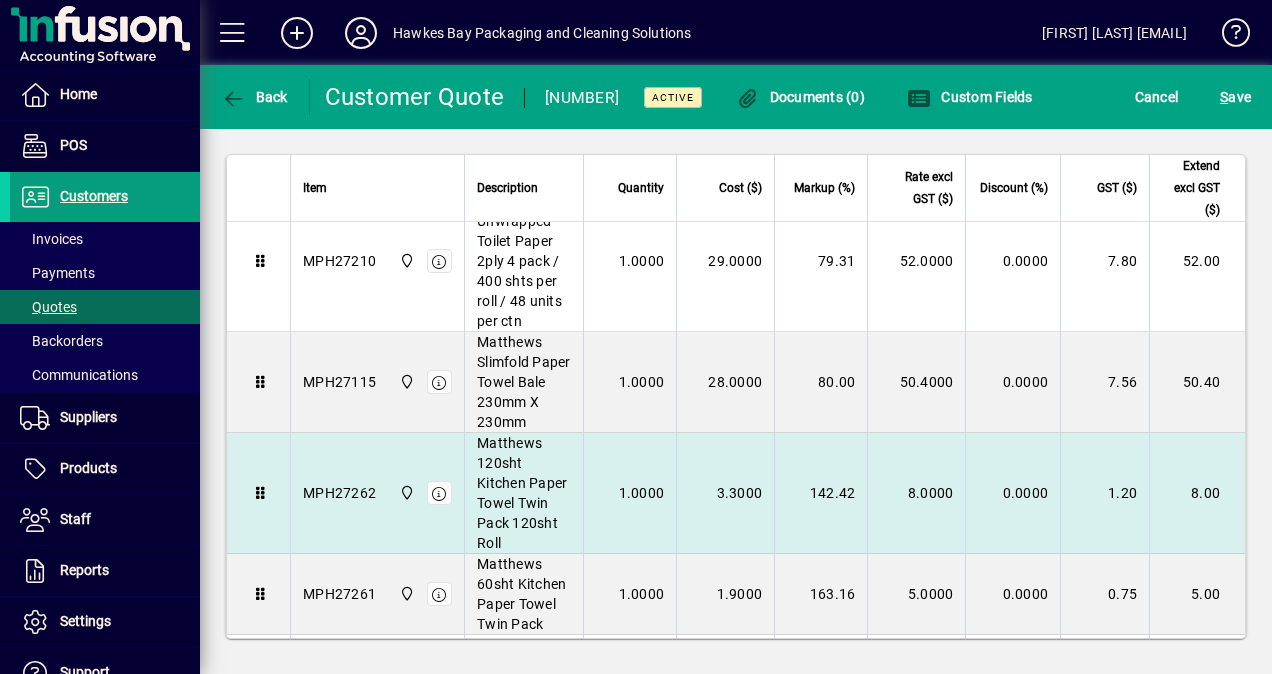 click on "142.42" at bounding box center (820, 493) 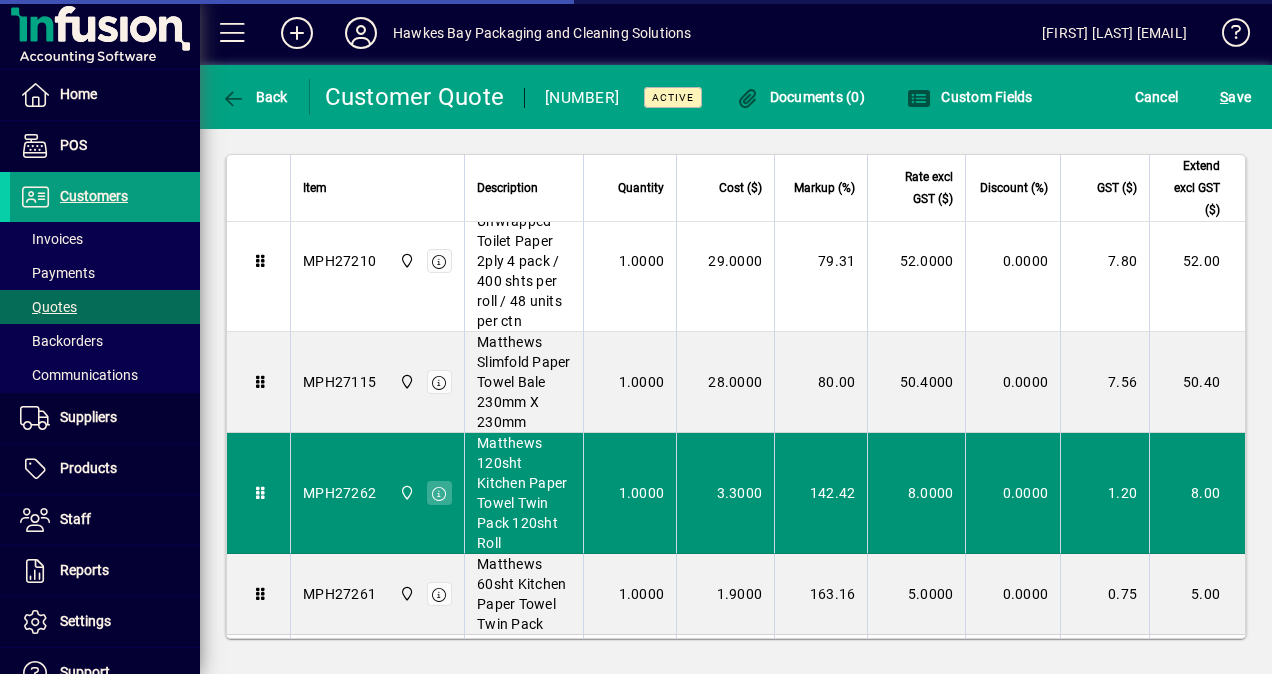 scroll, scrollTop: 1052, scrollLeft: 0, axis: vertical 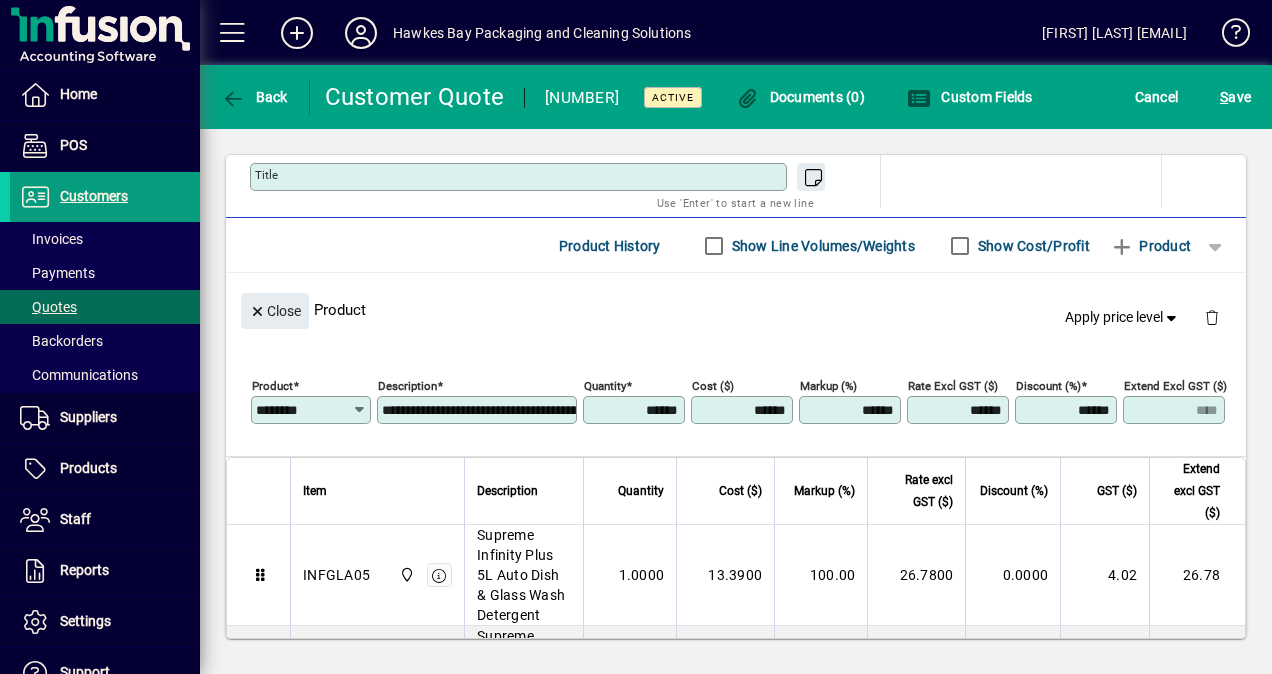 drag, startPoint x: 840, startPoint y: 394, endPoint x: 940, endPoint y: 401, distance: 100.2447 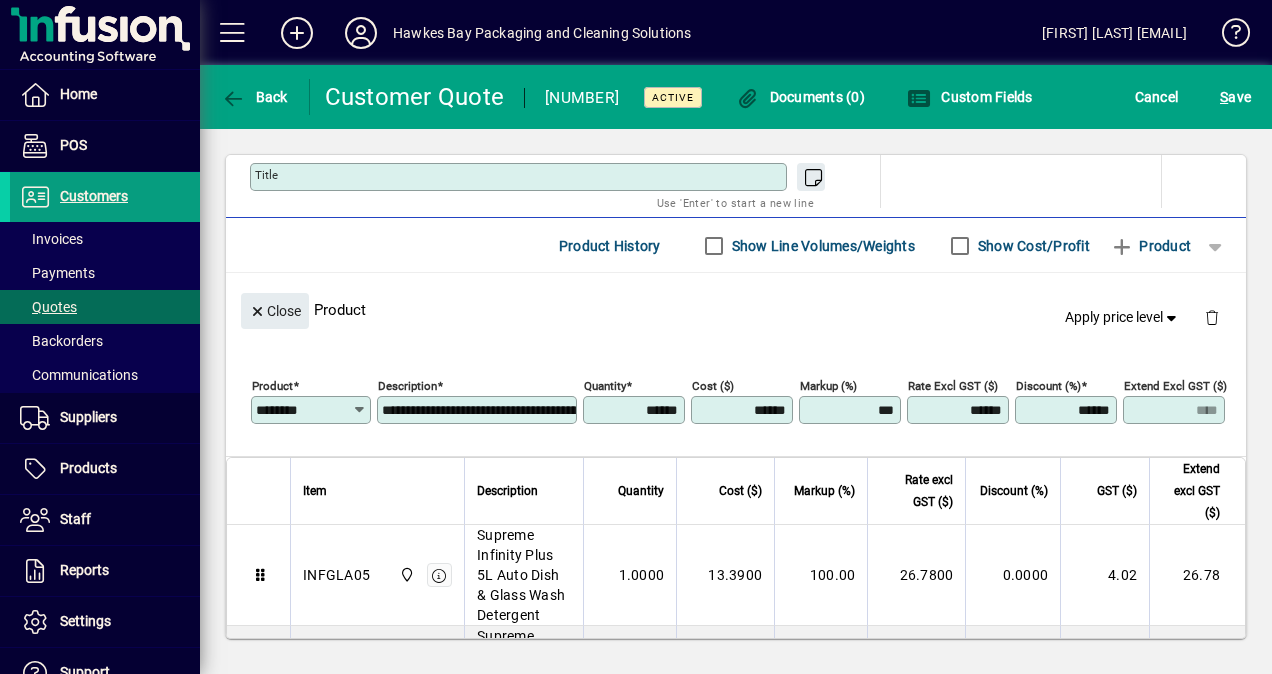 type on "******" 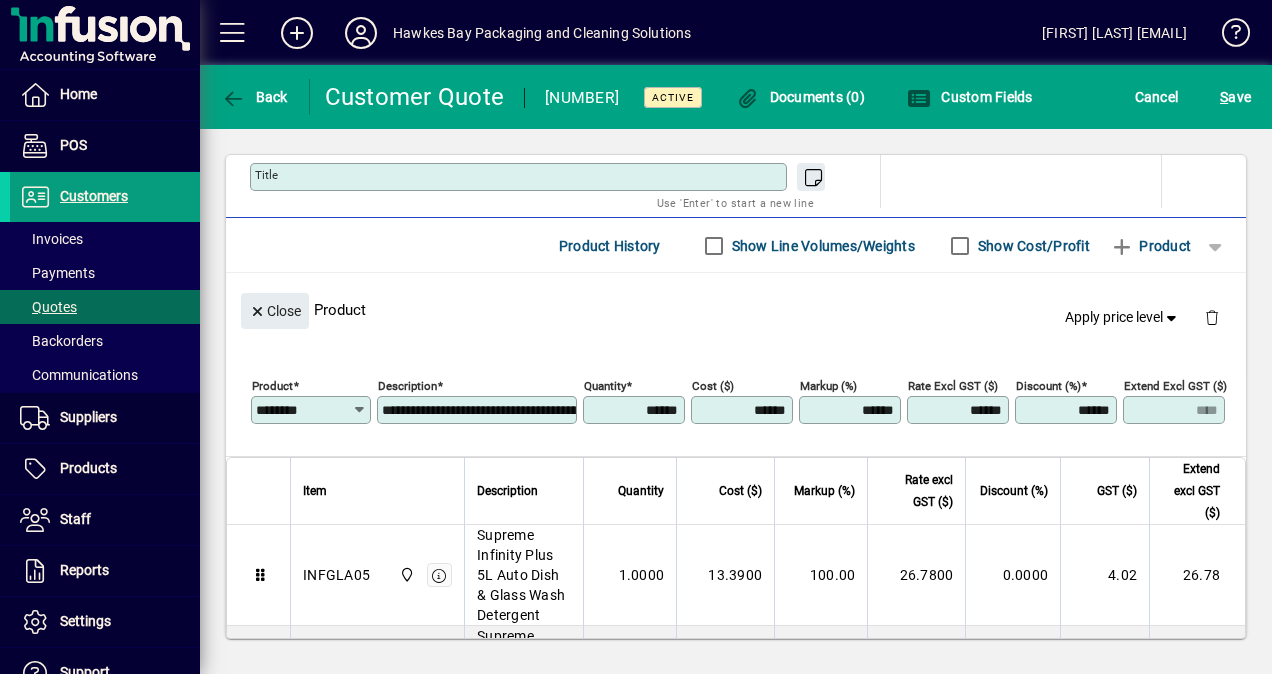 click on "Close  Product   Apply price level" 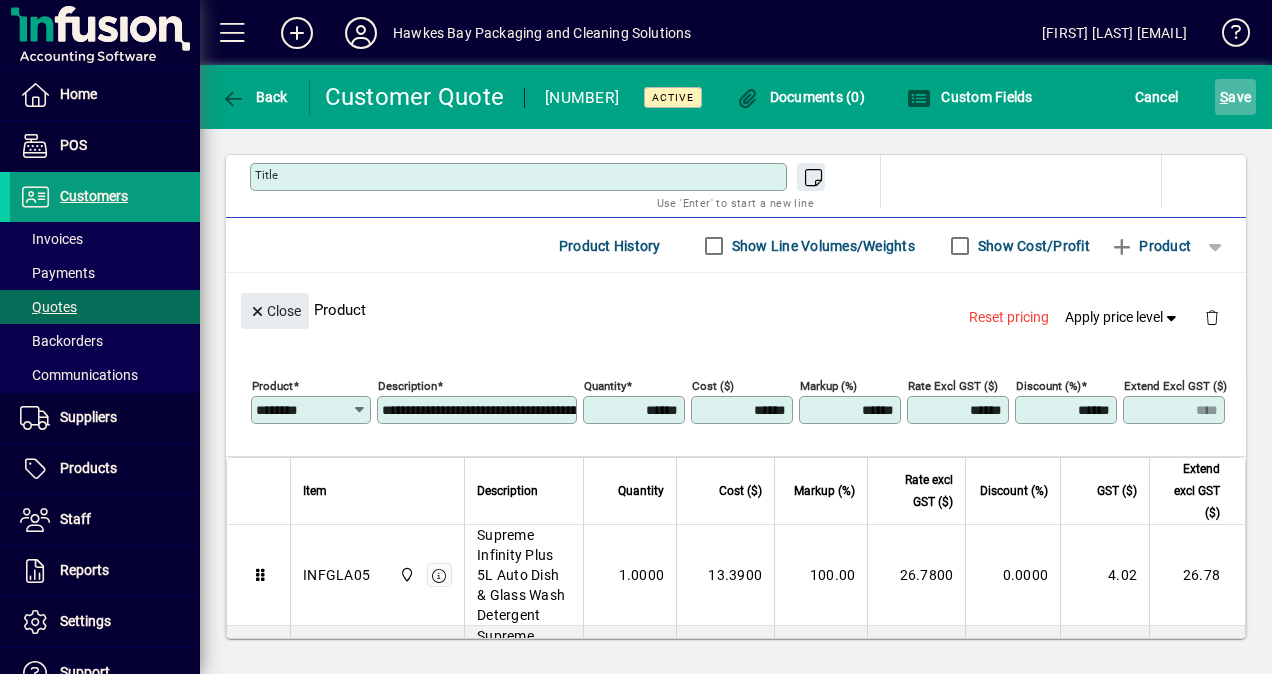 click on "S ave" 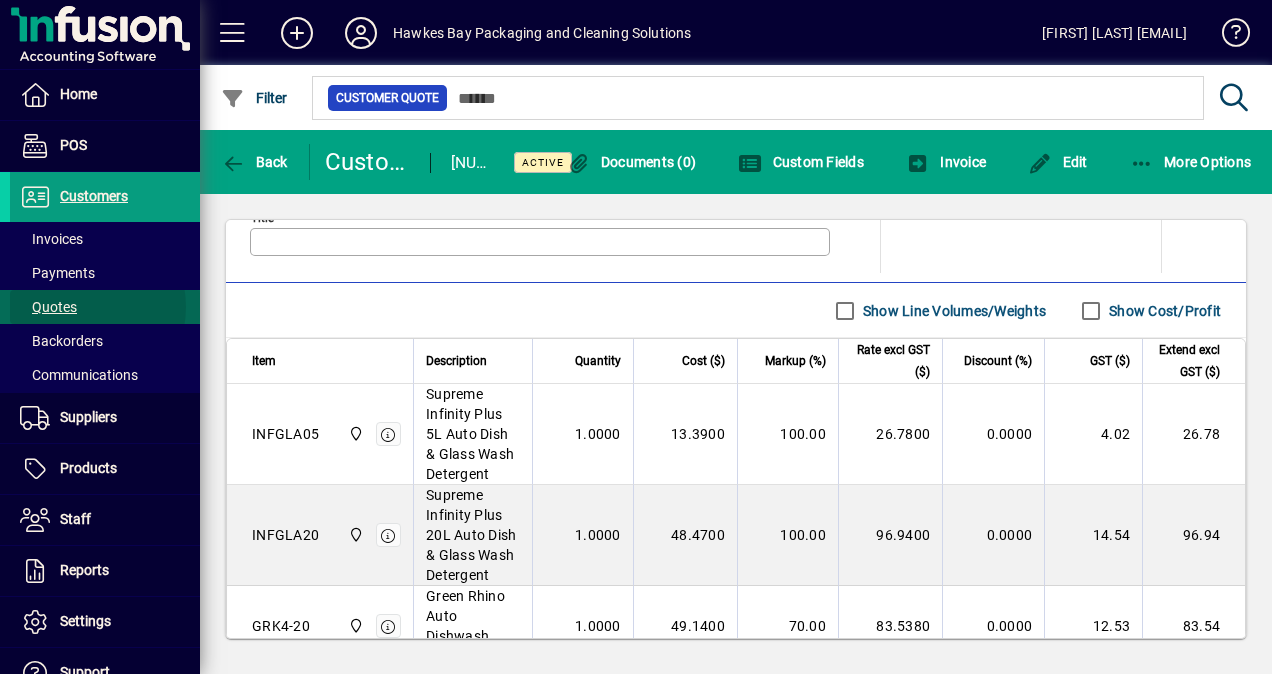click on "Quotes" at bounding box center (48, 307) 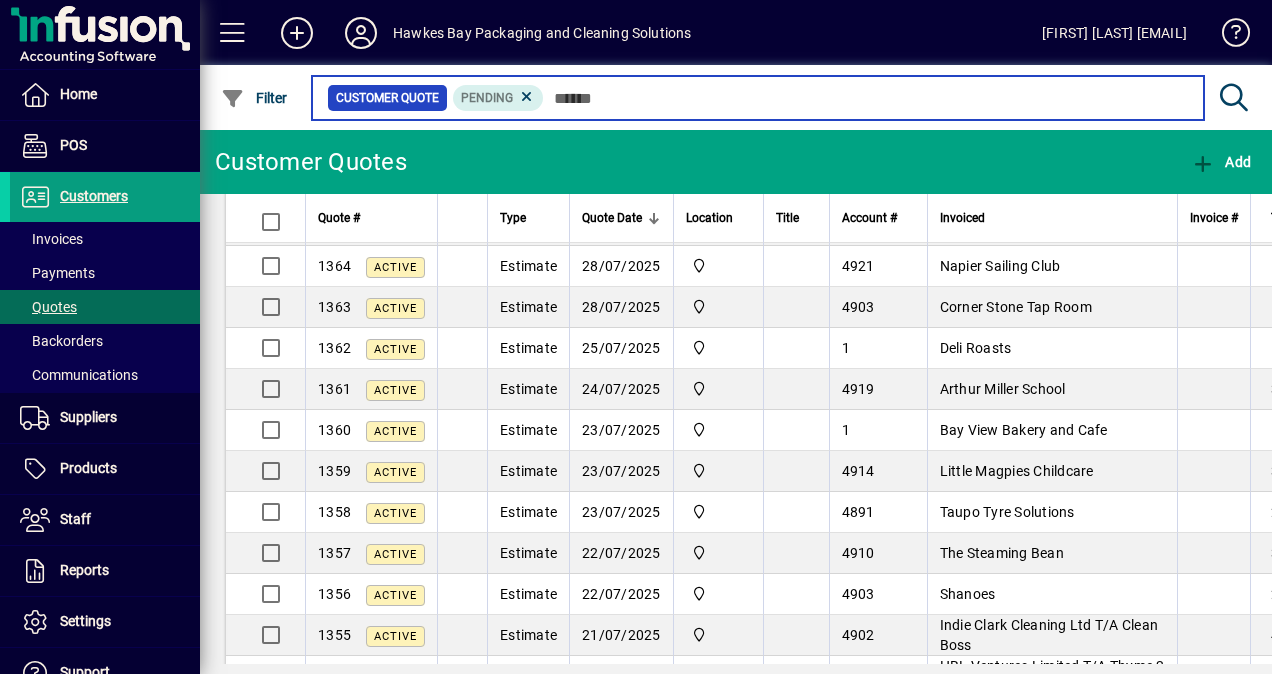 scroll, scrollTop: 300, scrollLeft: 0, axis: vertical 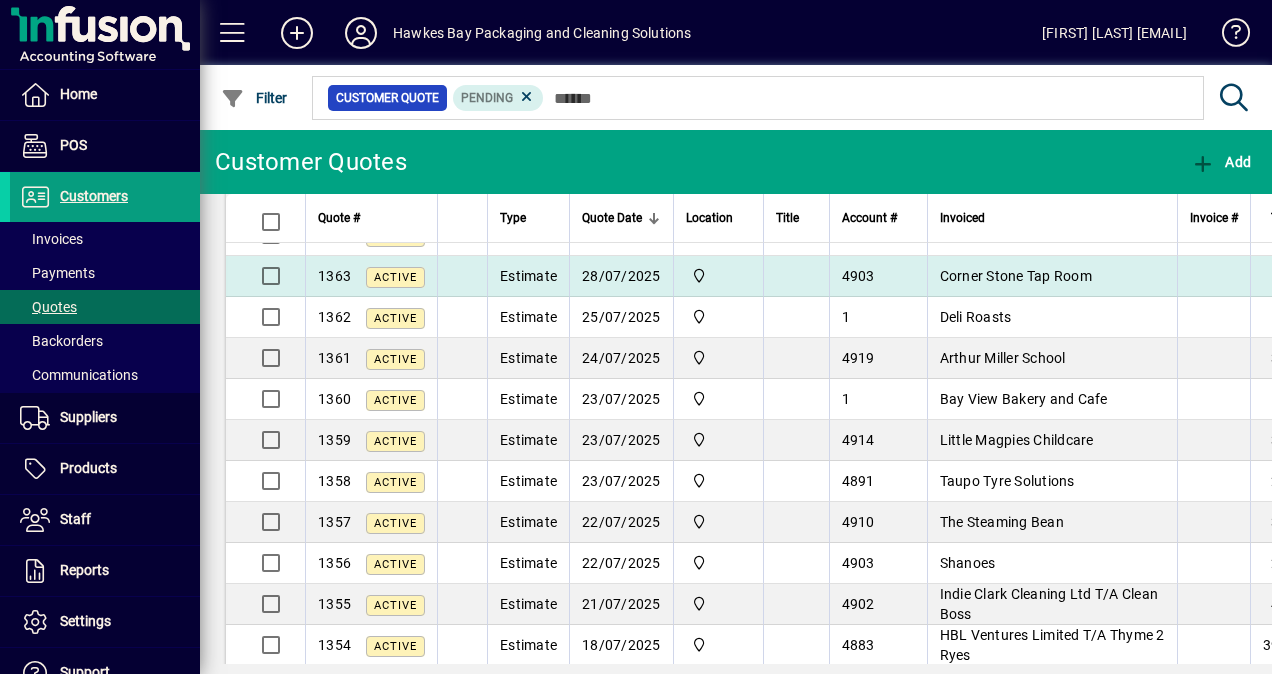 click on "Estimate" at bounding box center [528, 276] 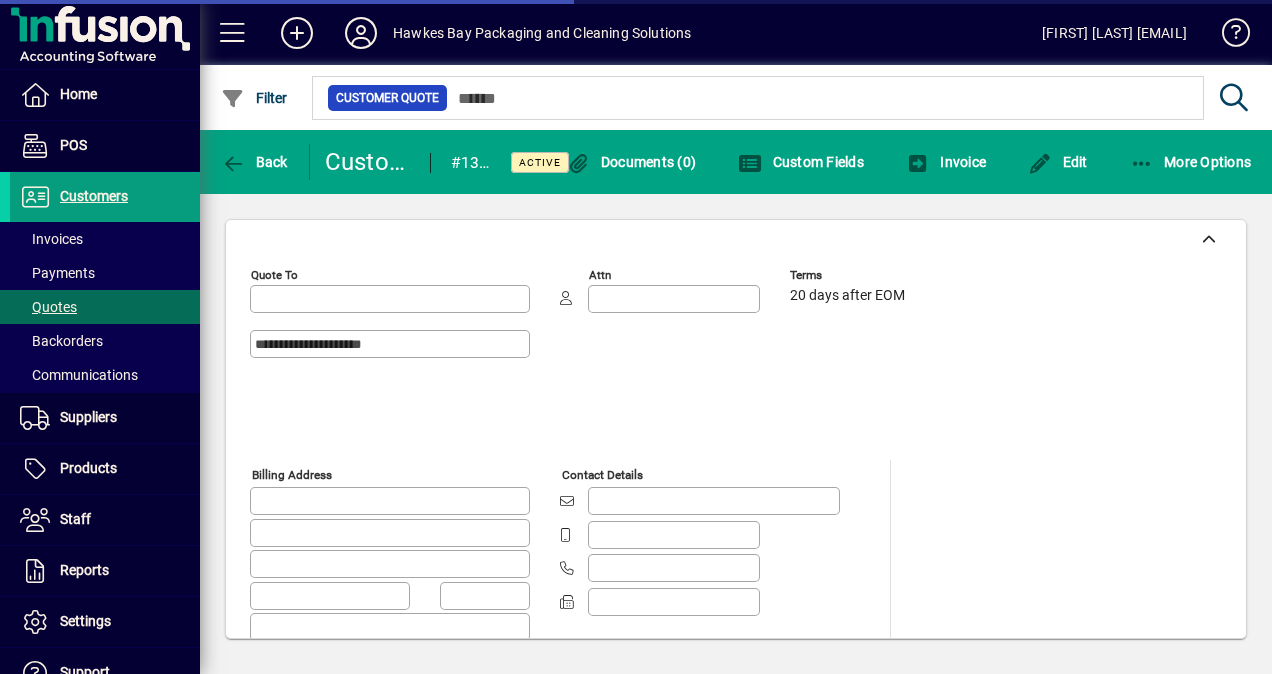 type on "**********" 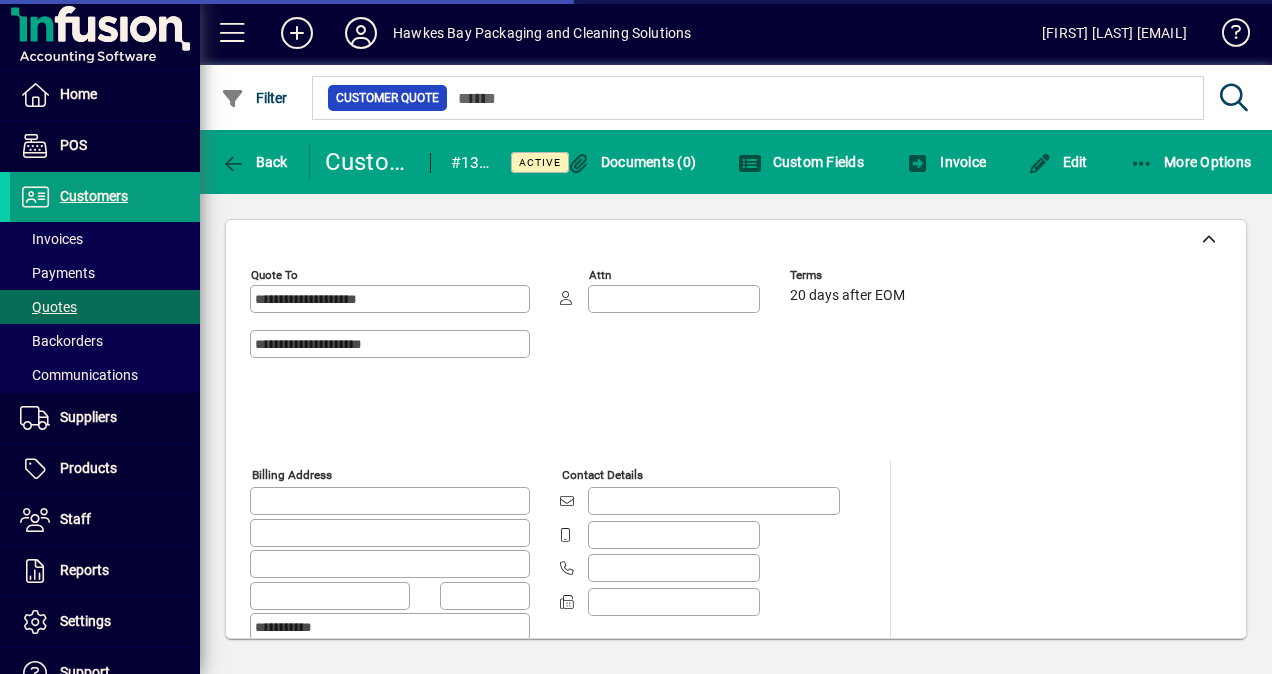 type on "**********" 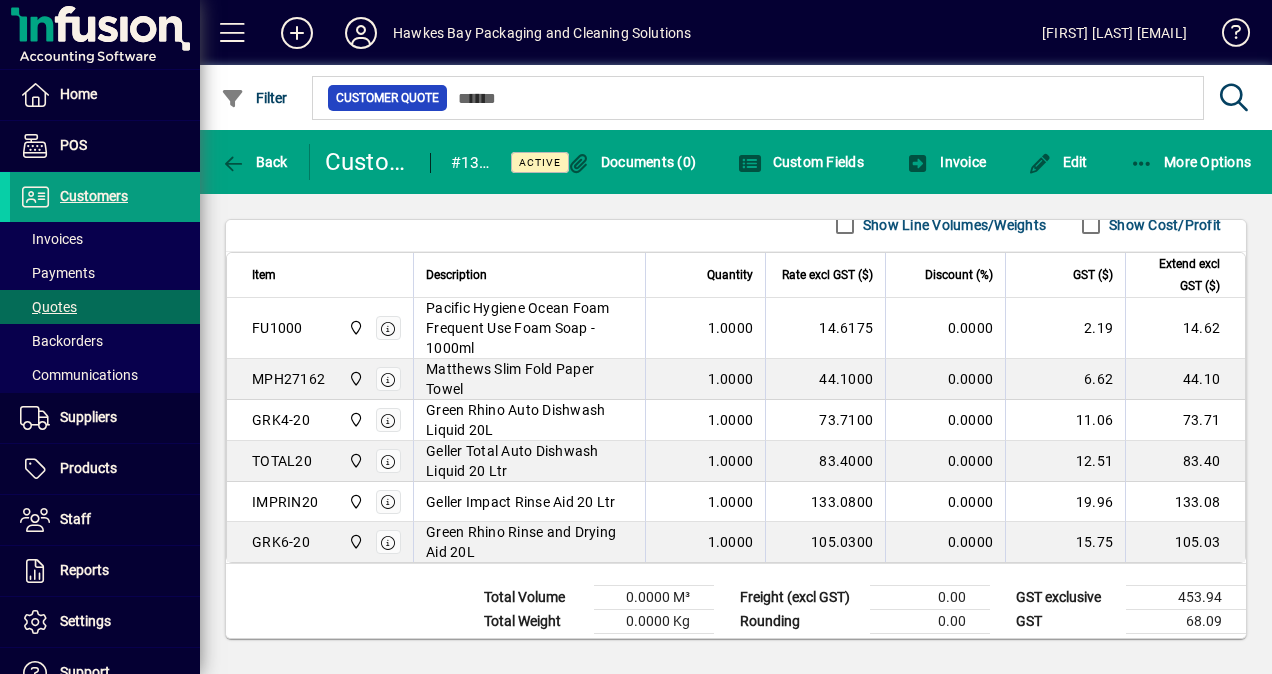 scroll, scrollTop: 1158, scrollLeft: 0, axis: vertical 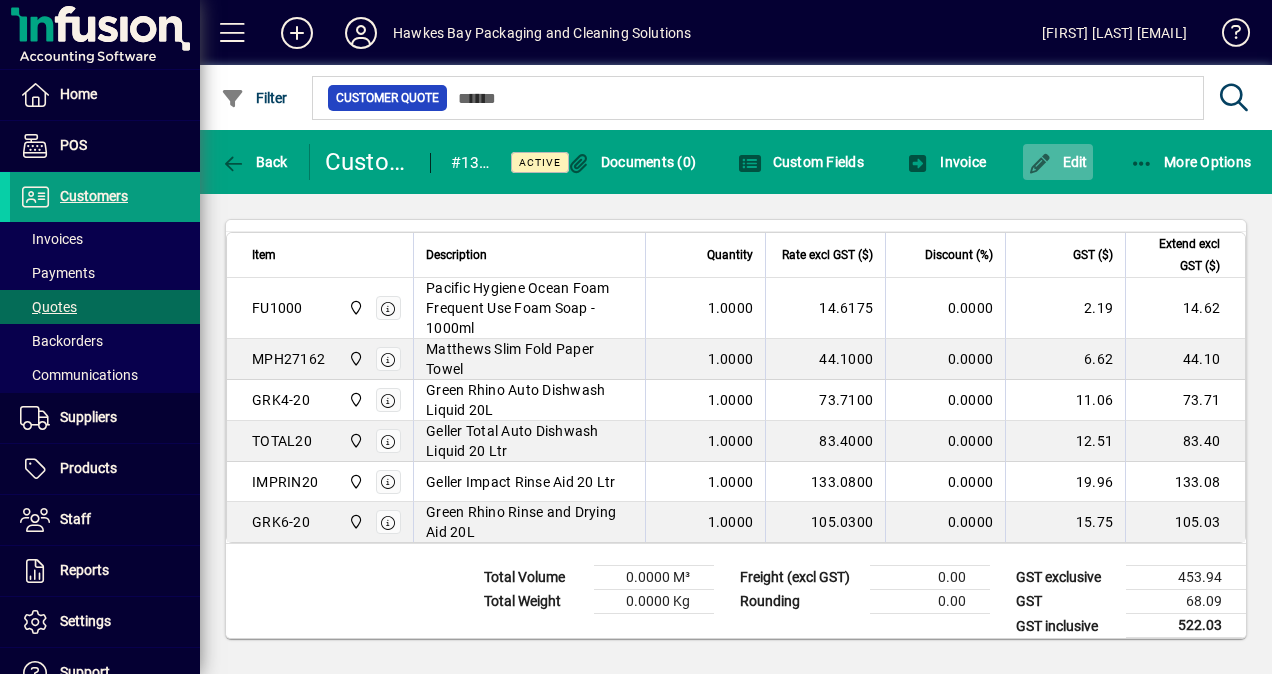 click on "Edit" 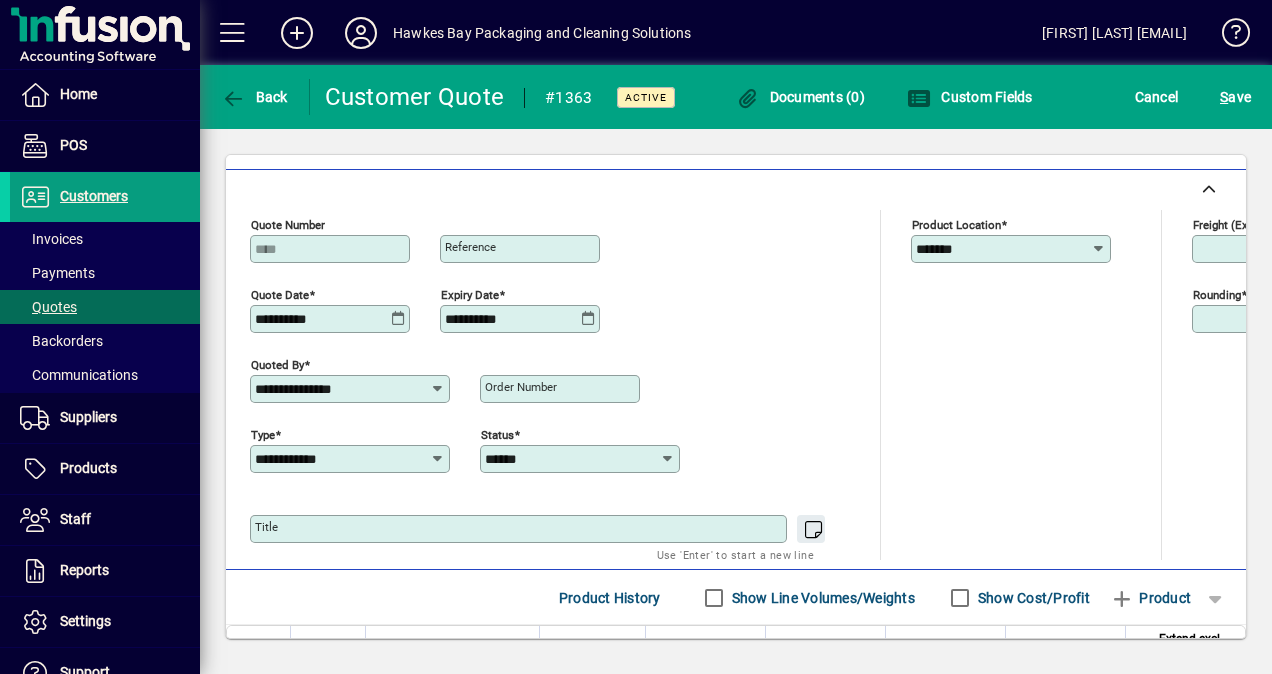 scroll, scrollTop: 900, scrollLeft: 0, axis: vertical 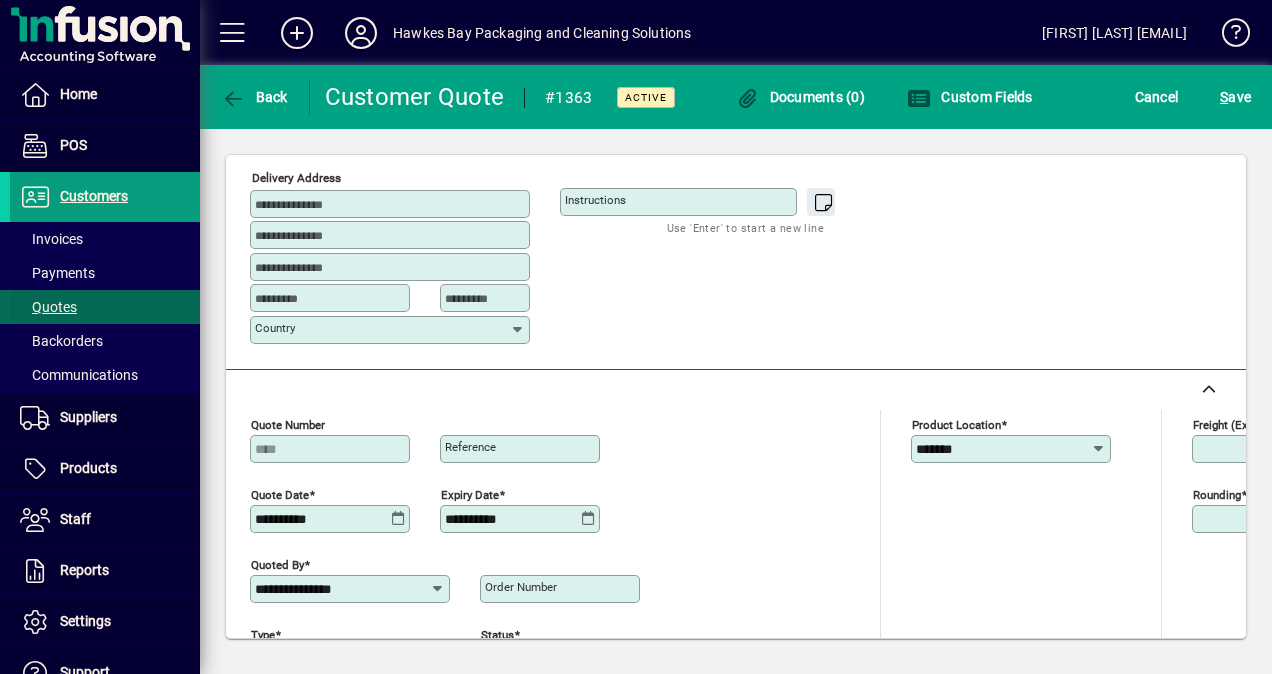 click on "Quotes" at bounding box center (48, 307) 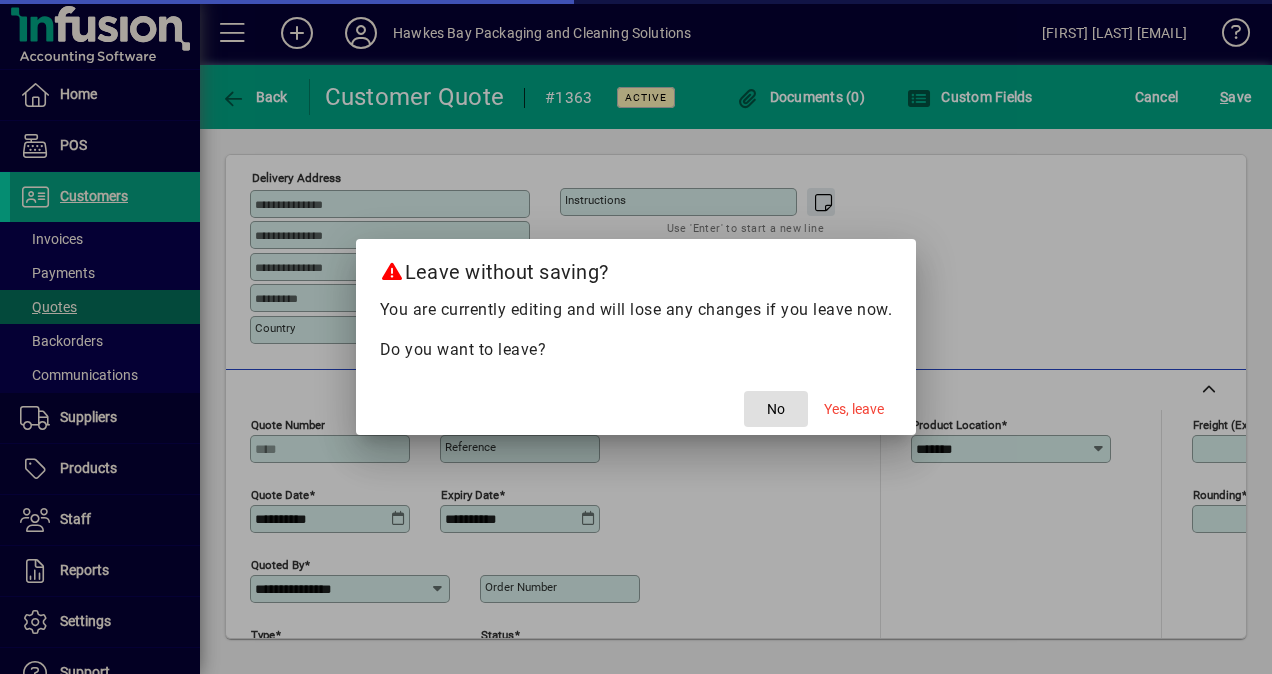 click on "No" 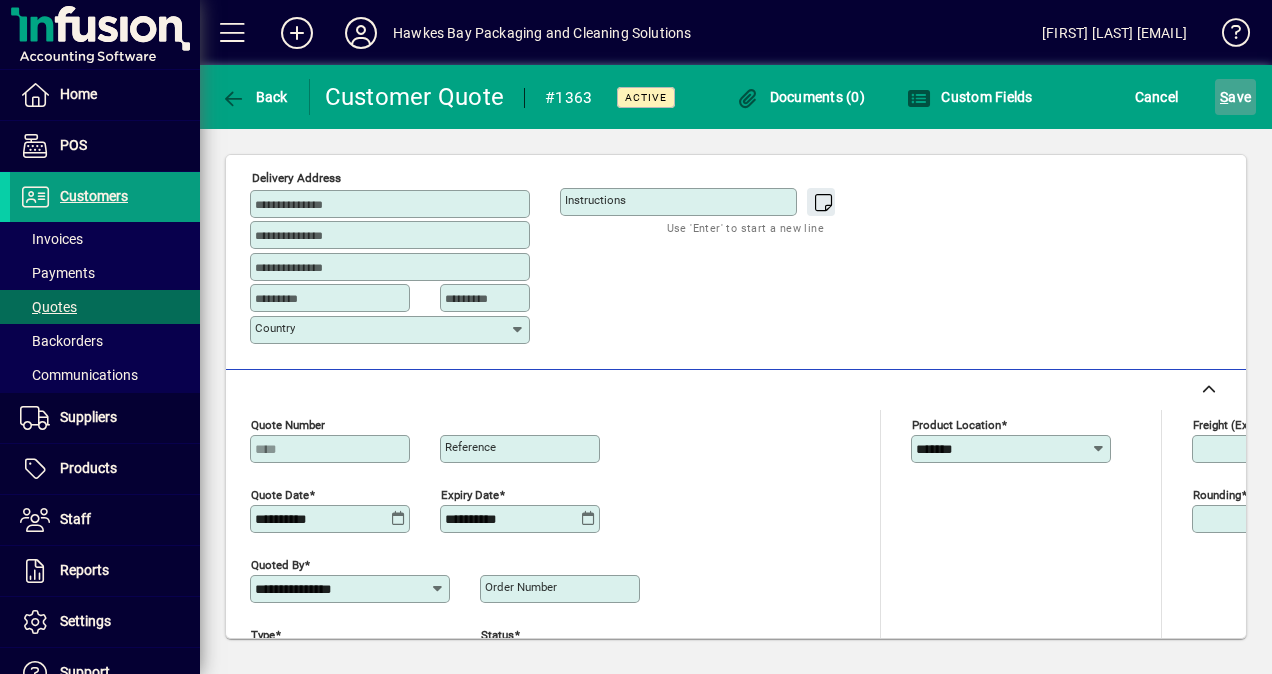 click on "S" 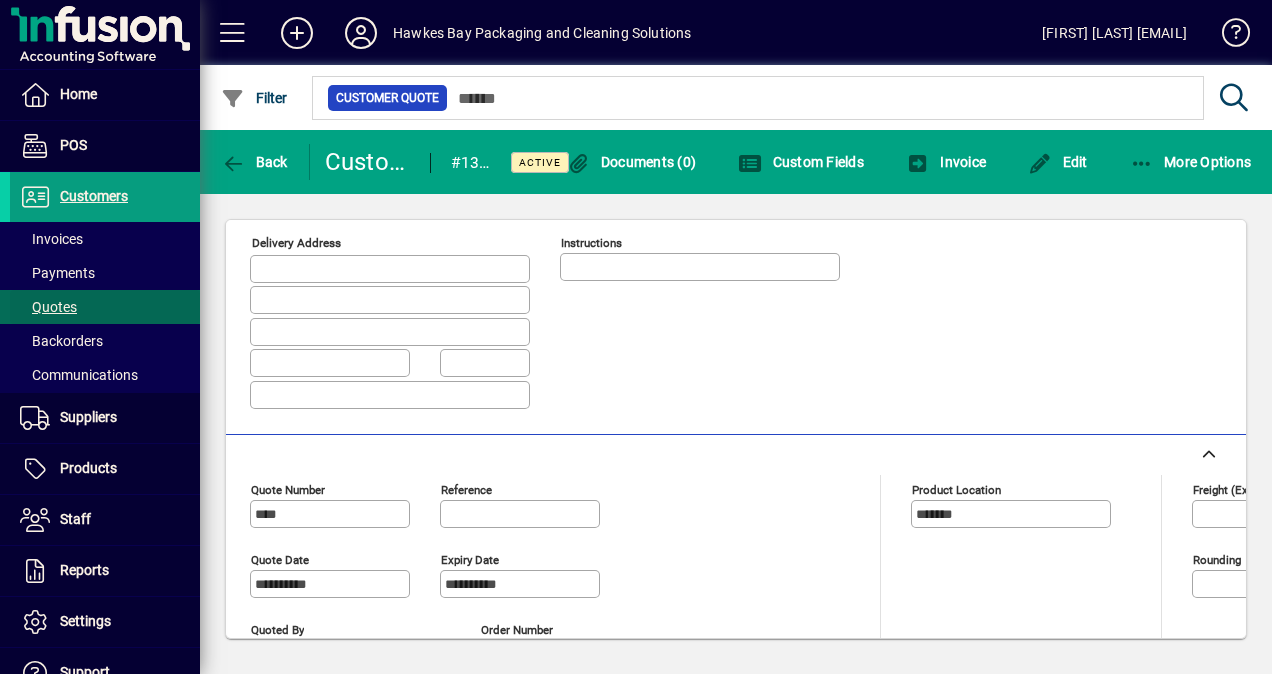 click on "Quotes" at bounding box center (48, 307) 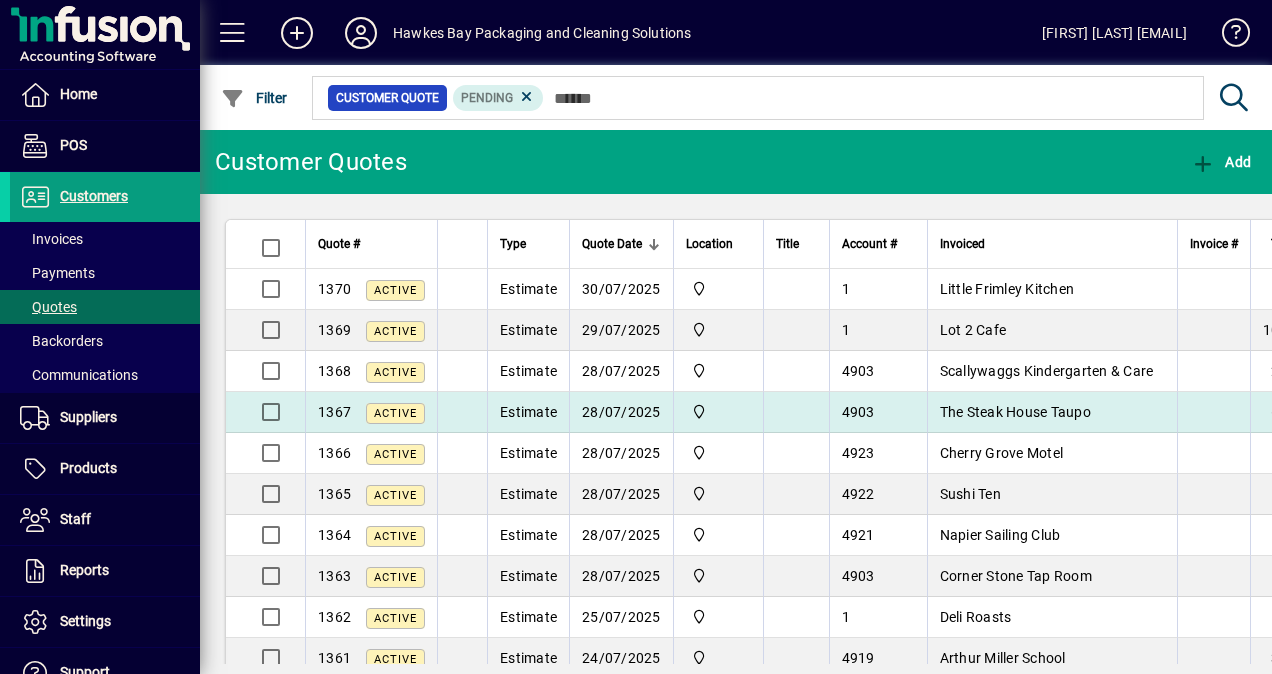 click on "The Steak House Taupo" at bounding box center [1015, 412] 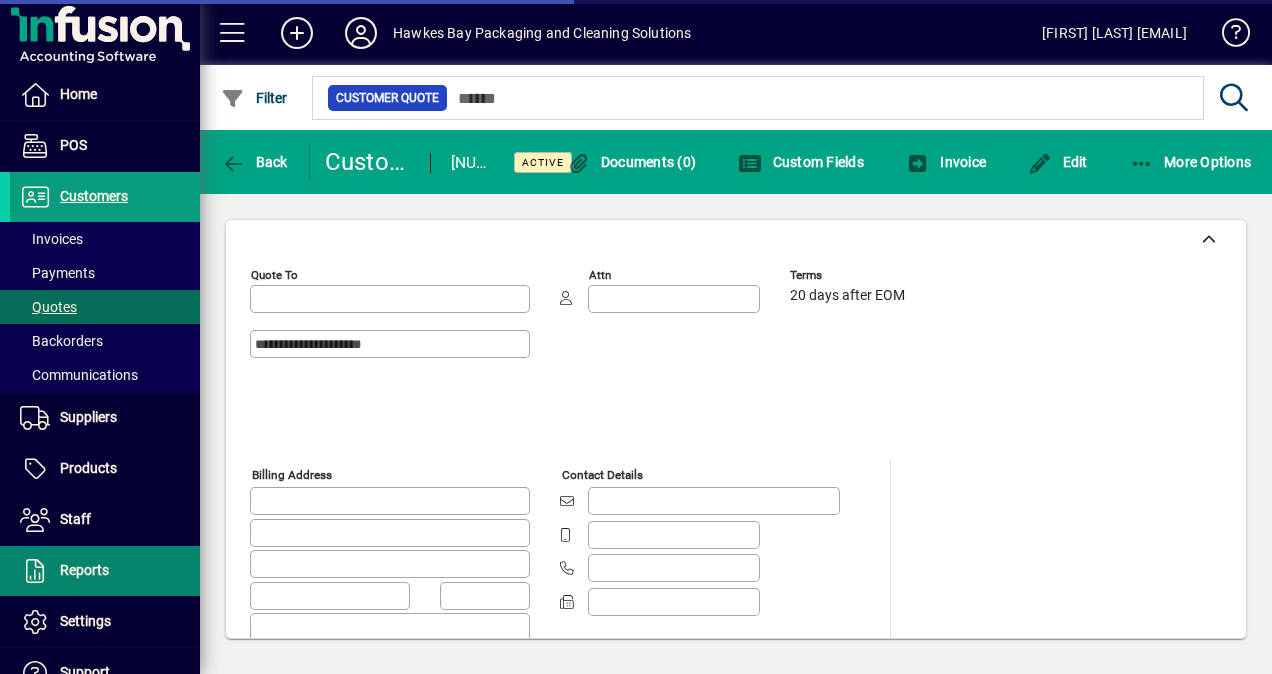 type on "**********" 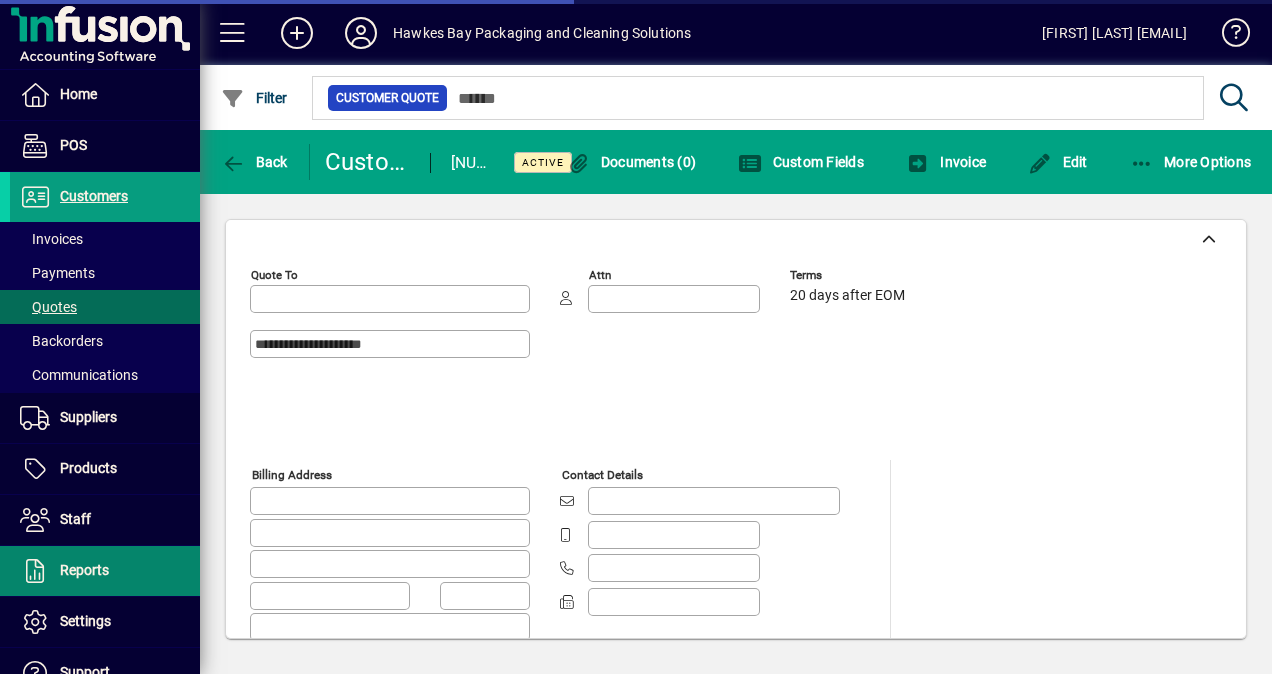 type on "**********" 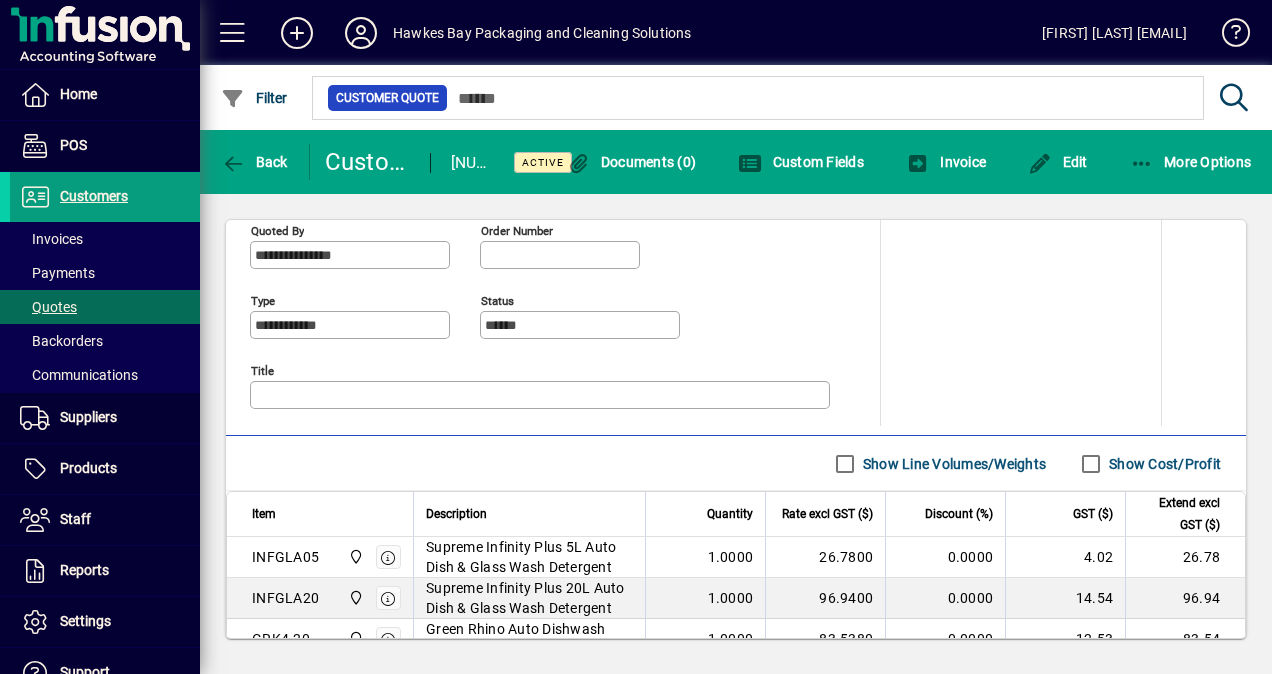 scroll, scrollTop: 900, scrollLeft: 0, axis: vertical 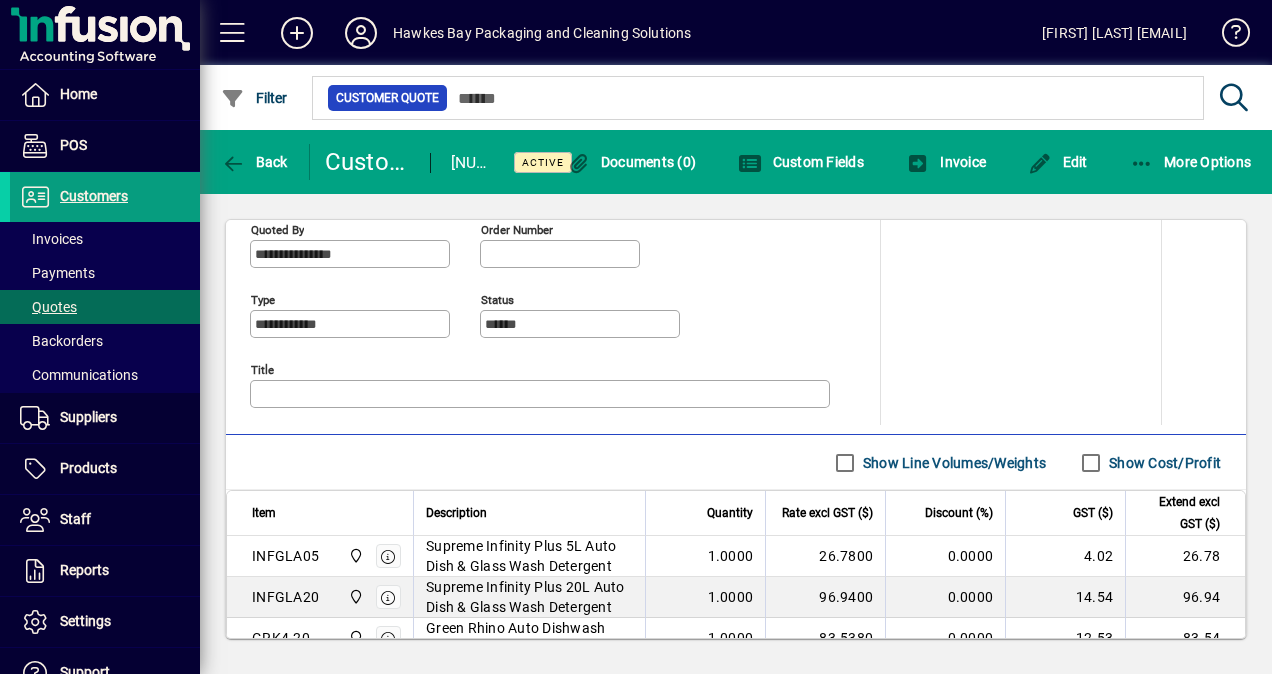 drag, startPoint x: 1057, startPoint y: 160, endPoint x: 406, endPoint y: 342, distance: 675.9623 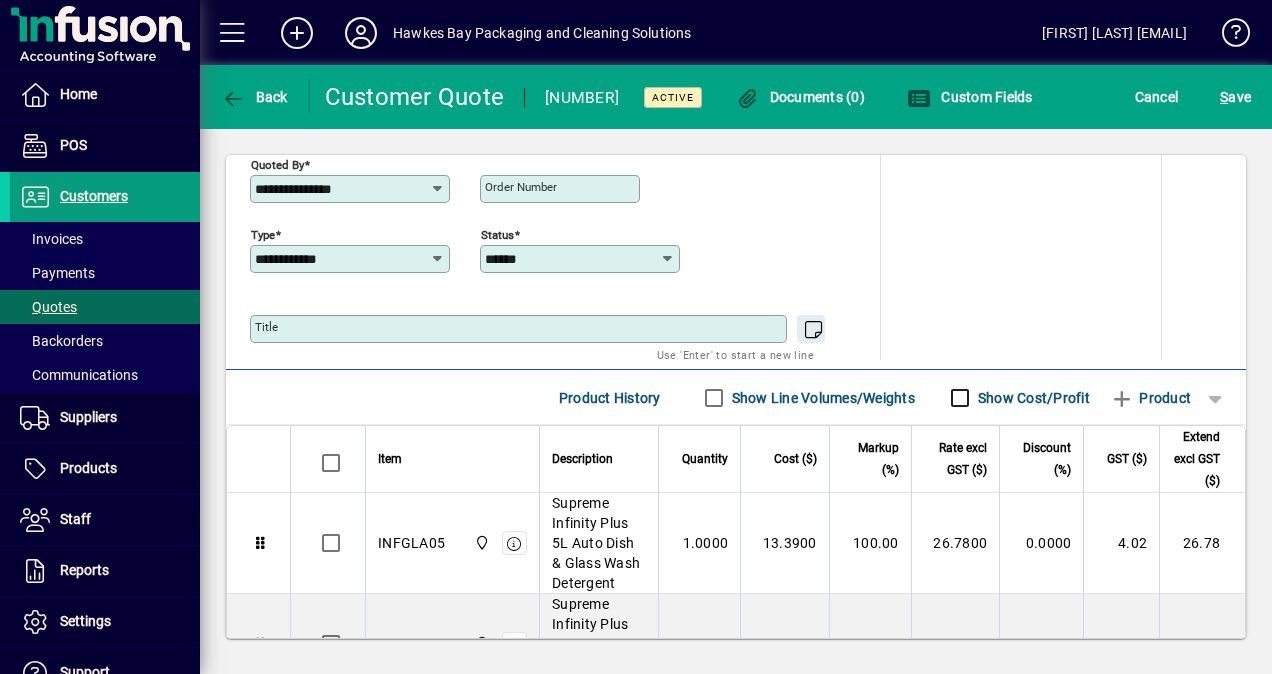 scroll, scrollTop: 1100, scrollLeft: 0, axis: vertical 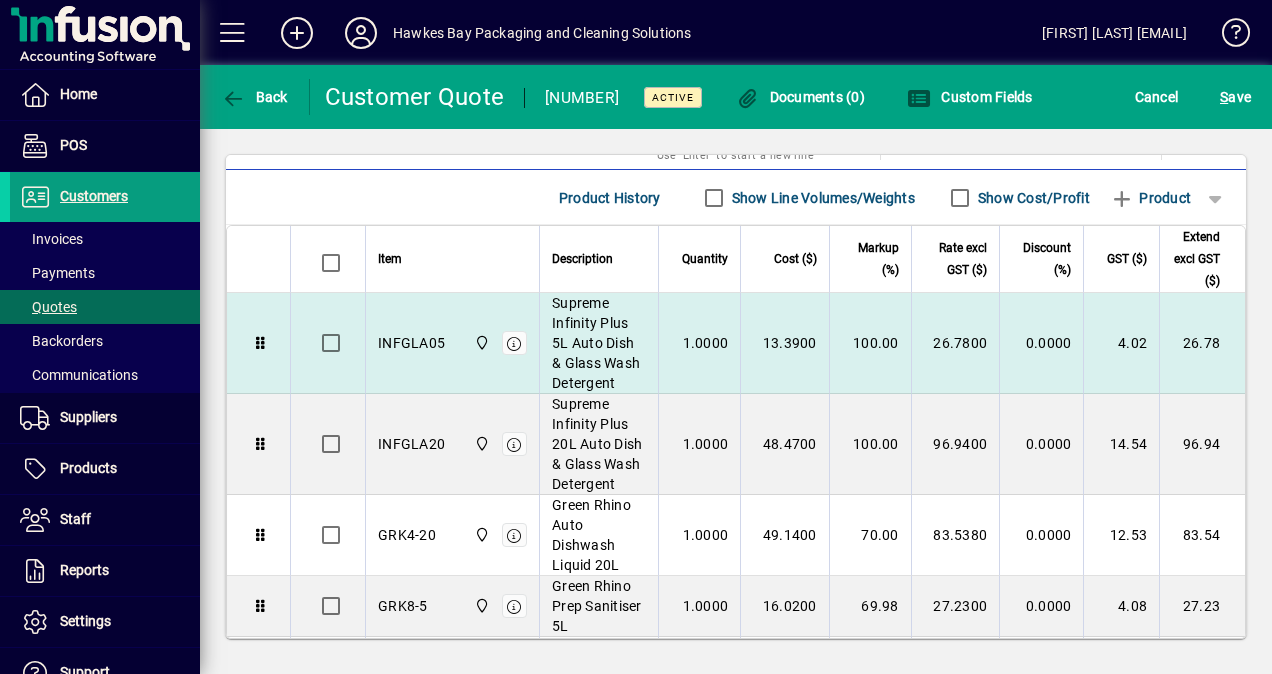 click on "100.00" at bounding box center (870, 343) 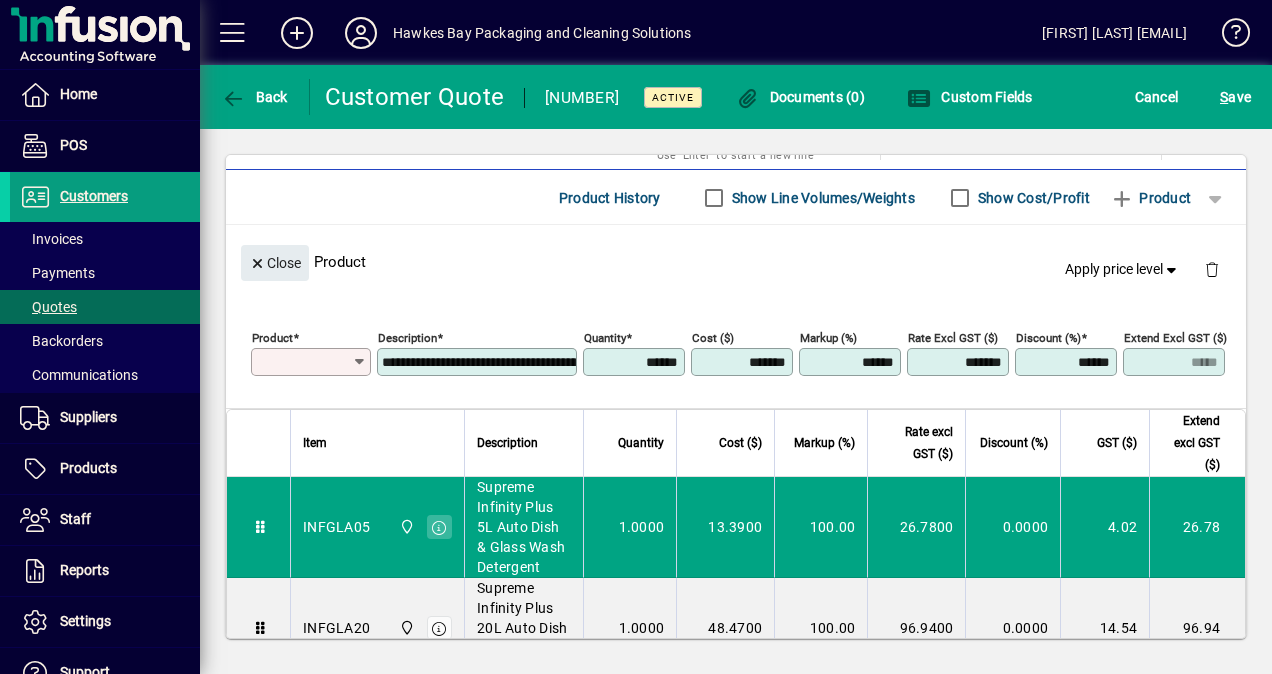 type on "********" 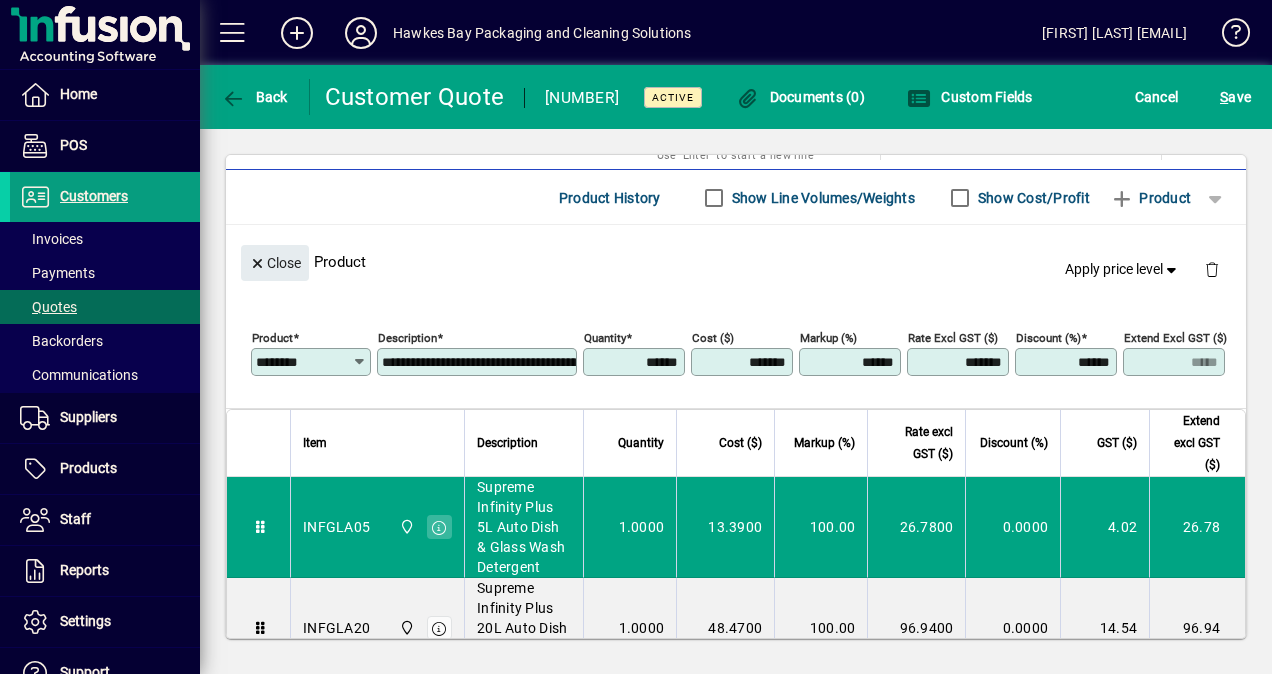 drag, startPoint x: 834, startPoint y: 348, endPoint x: 957, endPoint y: 348, distance: 123 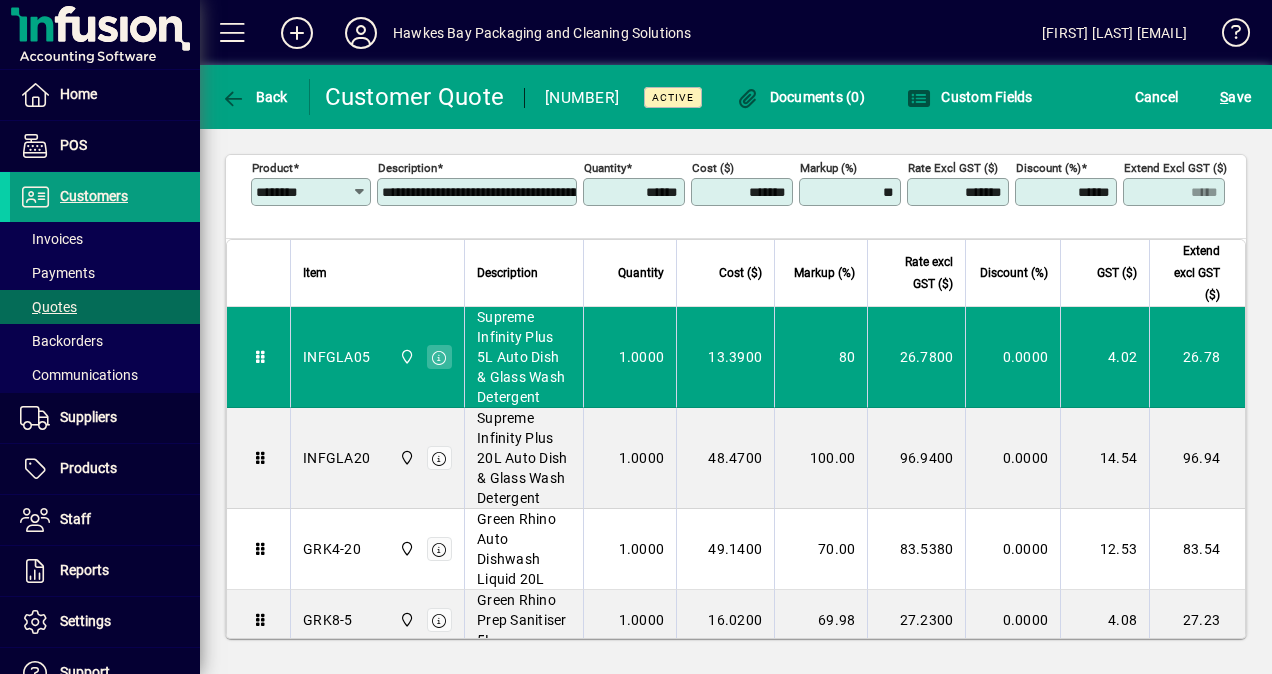scroll, scrollTop: 1300, scrollLeft: 0, axis: vertical 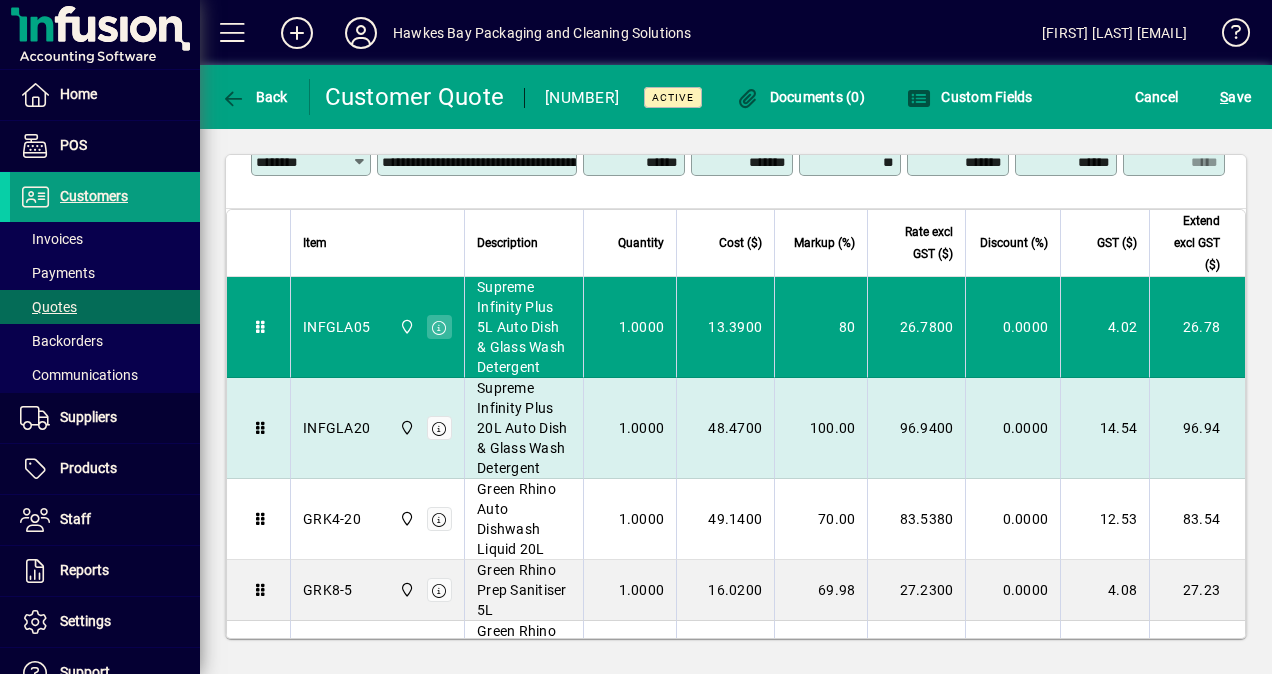 type on "*****" 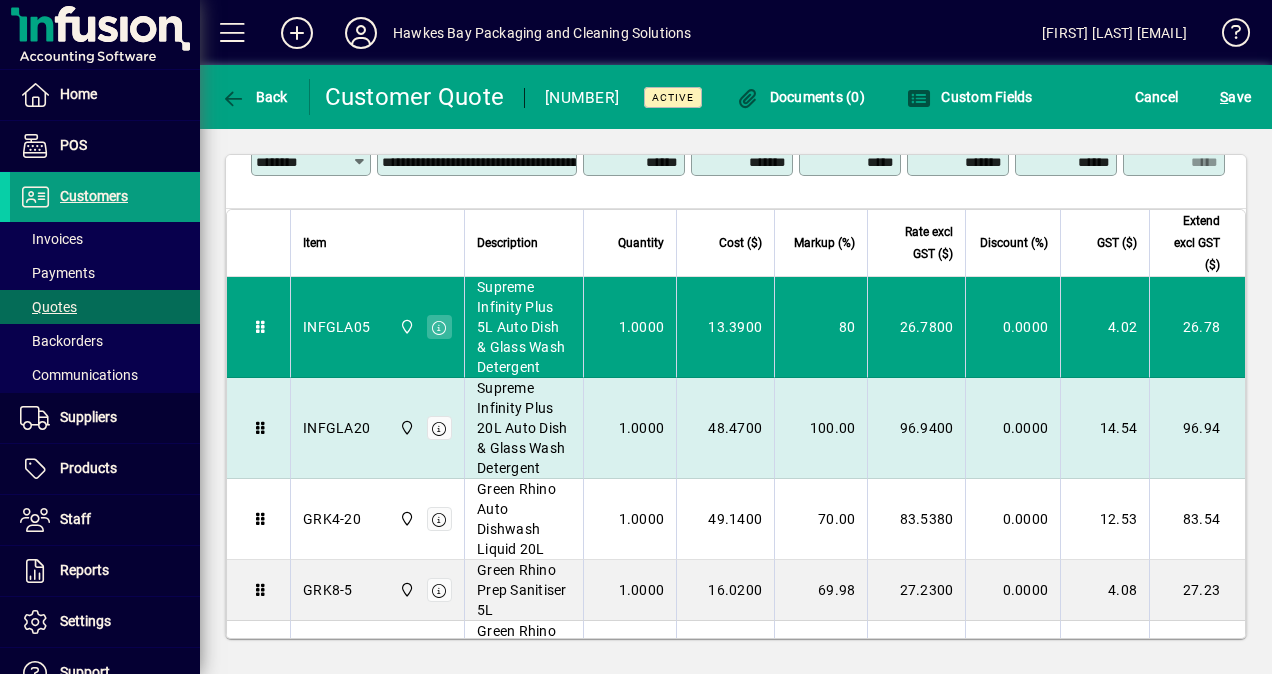 click on "1.0000" at bounding box center (630, 428) 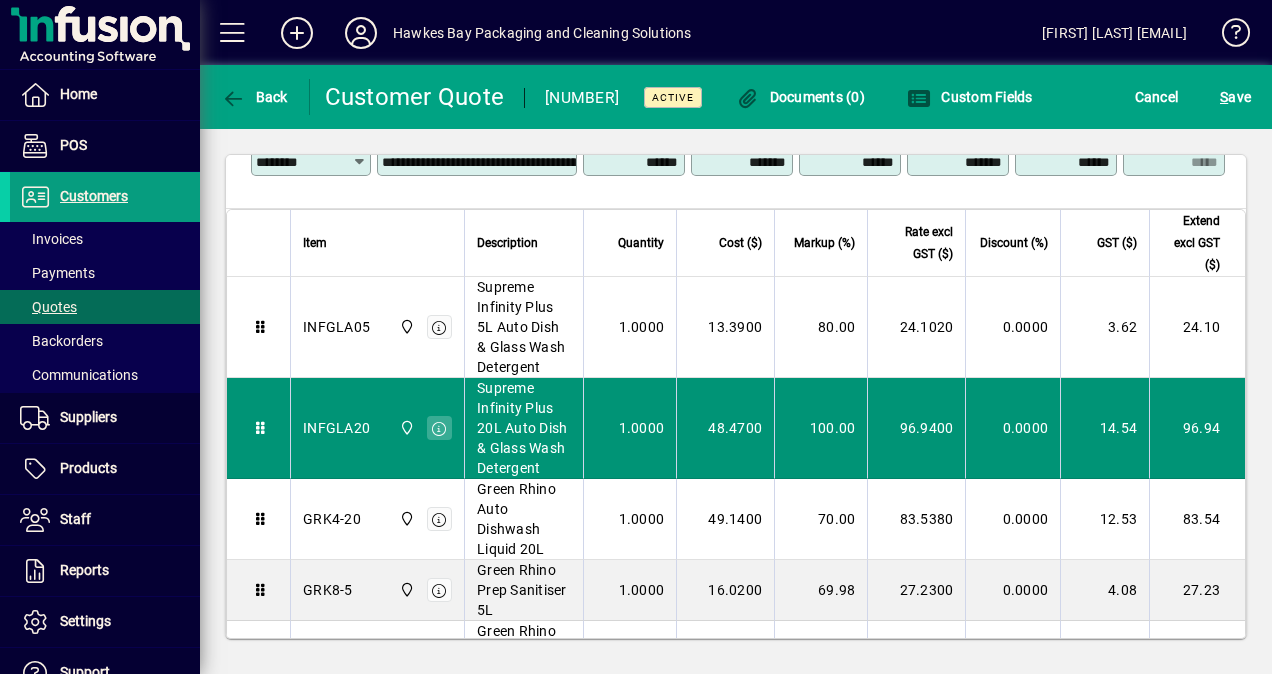 type on "********" 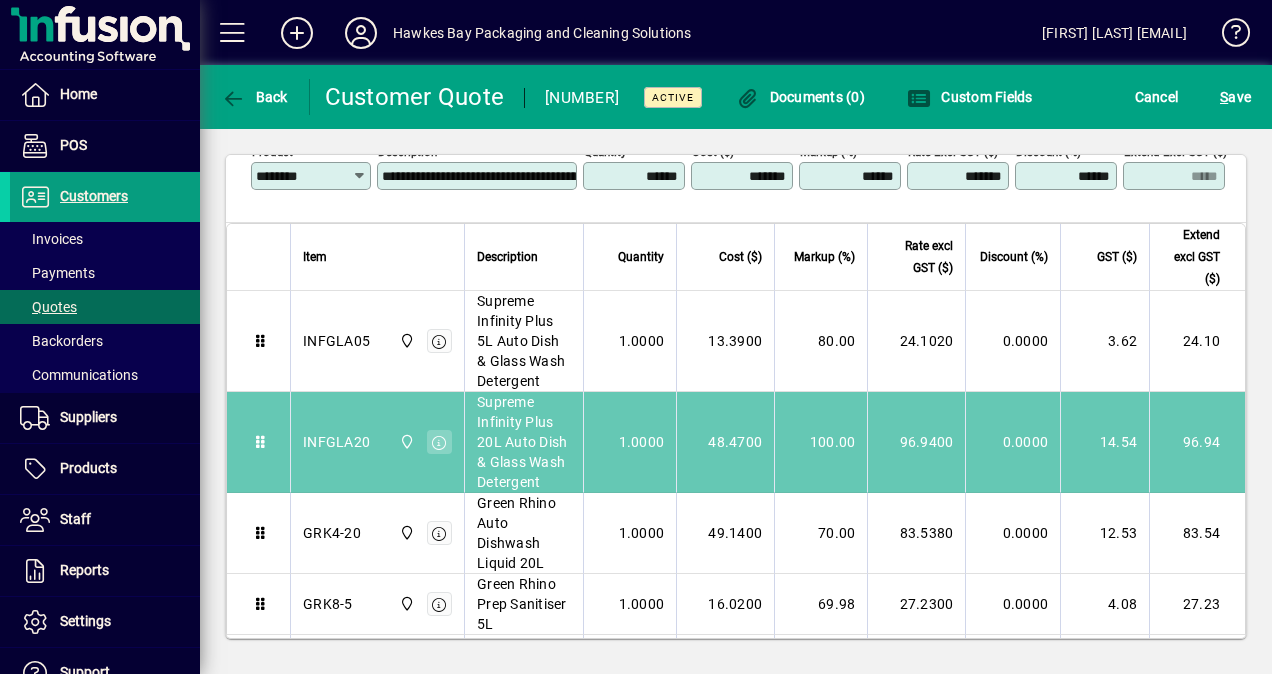 drag, startPoint x: 798, startPoint y: 418, endPoint x: 825, endPoint y: 420, distance: 27.073973 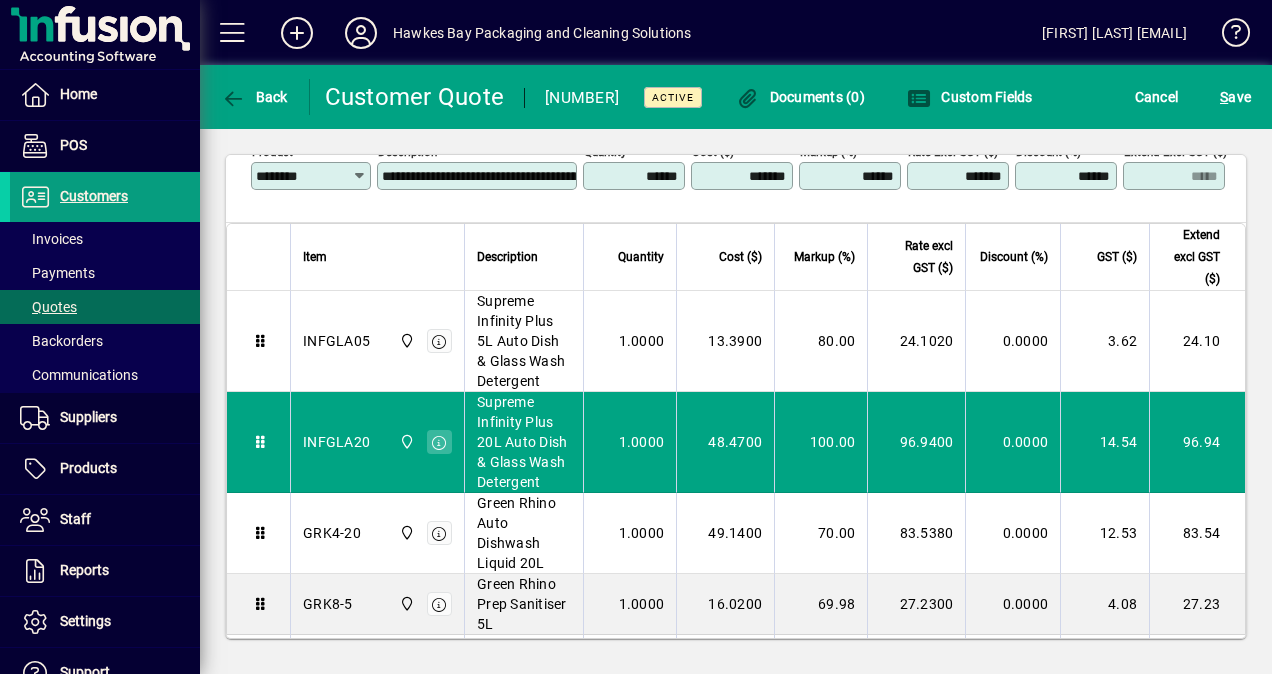 drag, startPoint x: 824, startPoint y: 166, endPoint x: 914, endPoint y: 167, distance: 90.005554 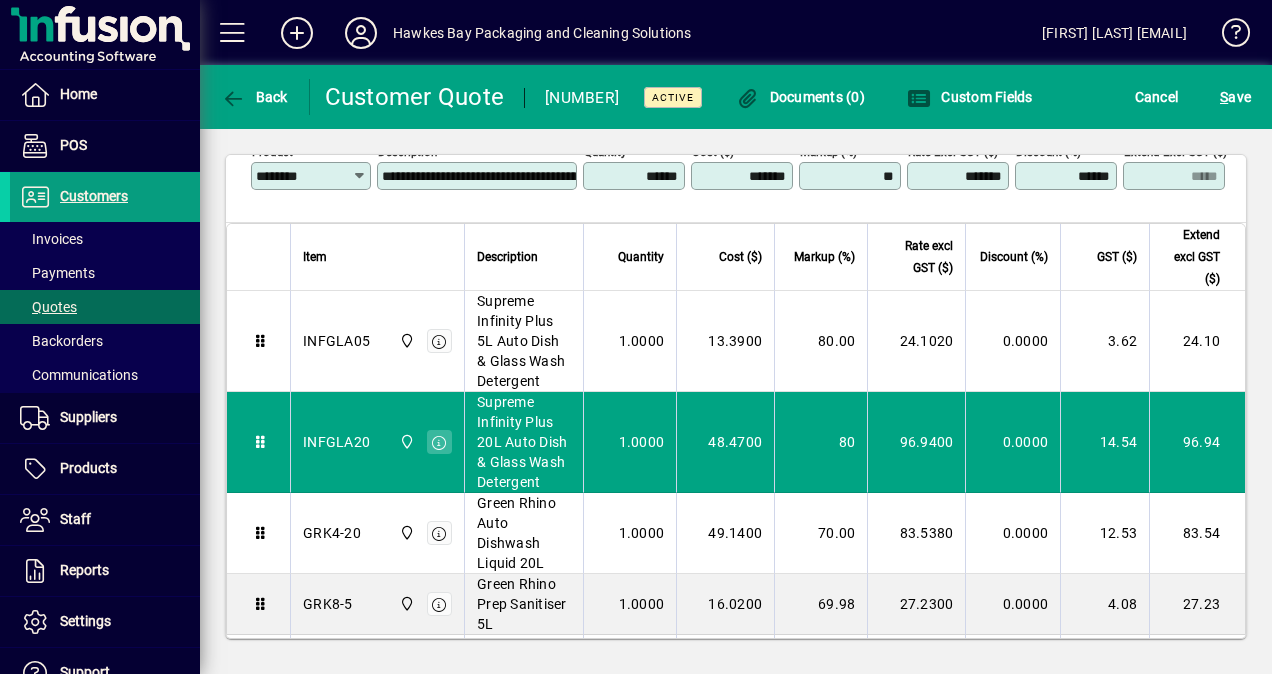 type on "*****" 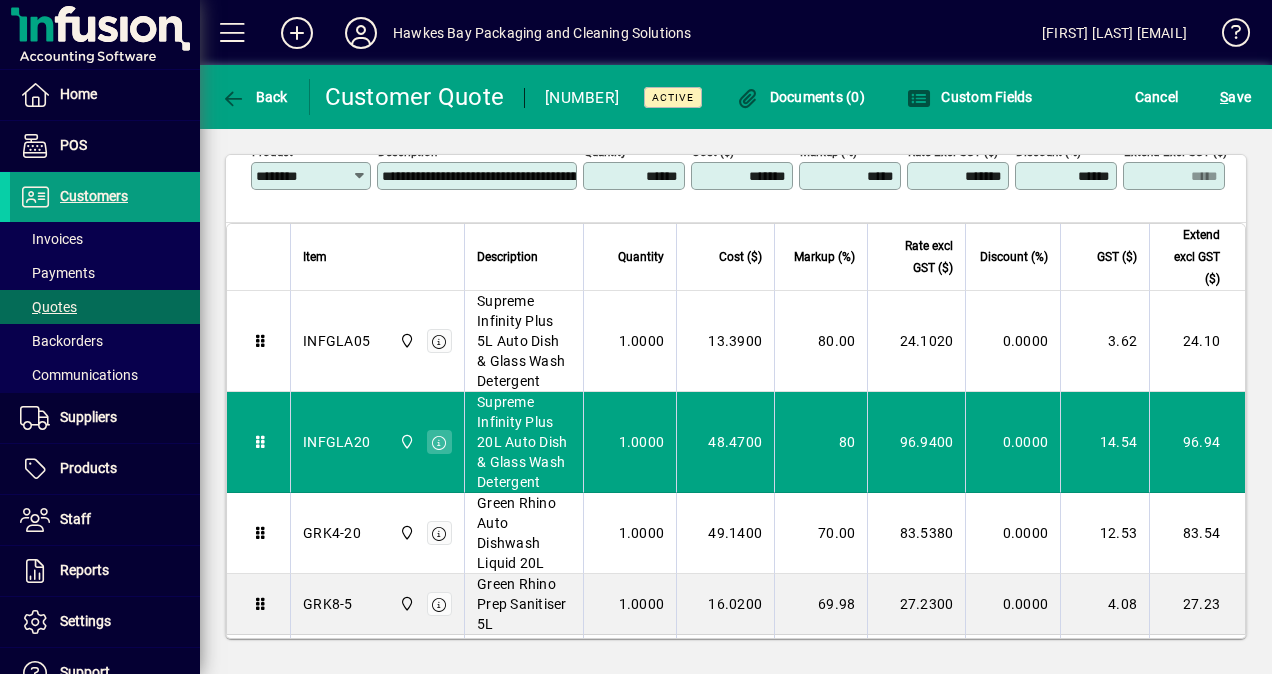 click 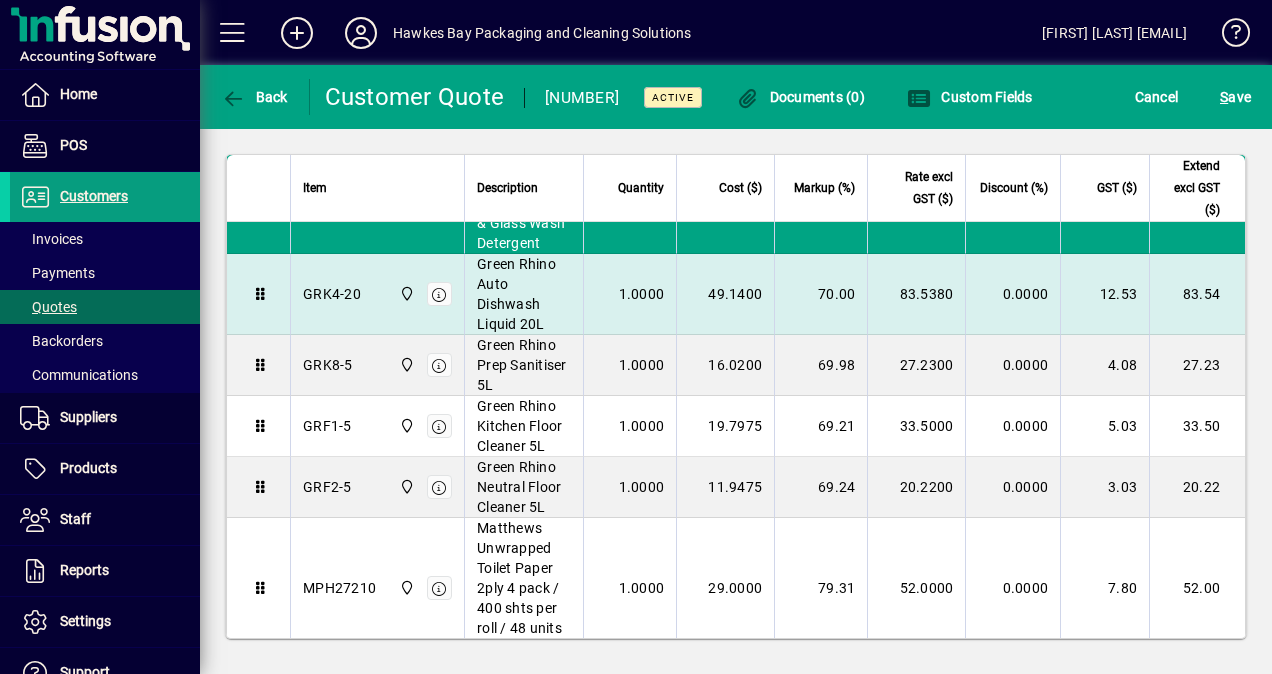 scroll, scrollTop: 1486, scrollLeft: 0, axis: vertical 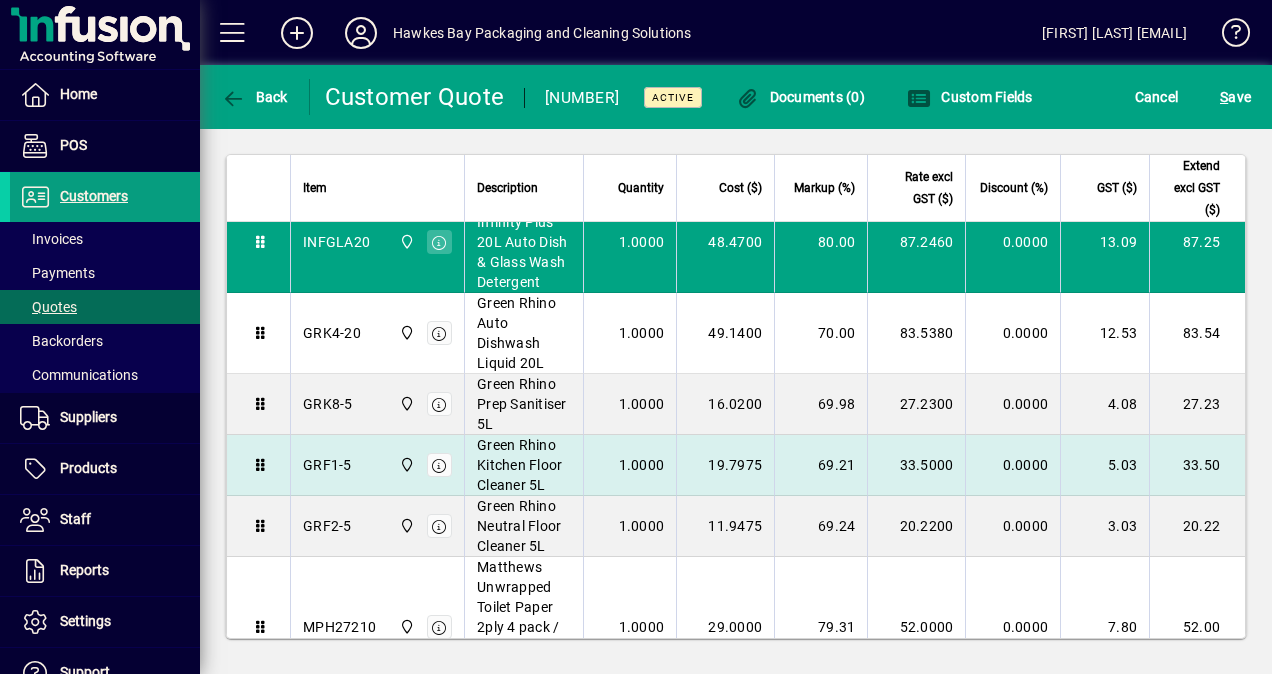 click on "69.21" at bounding box center [820, 465] 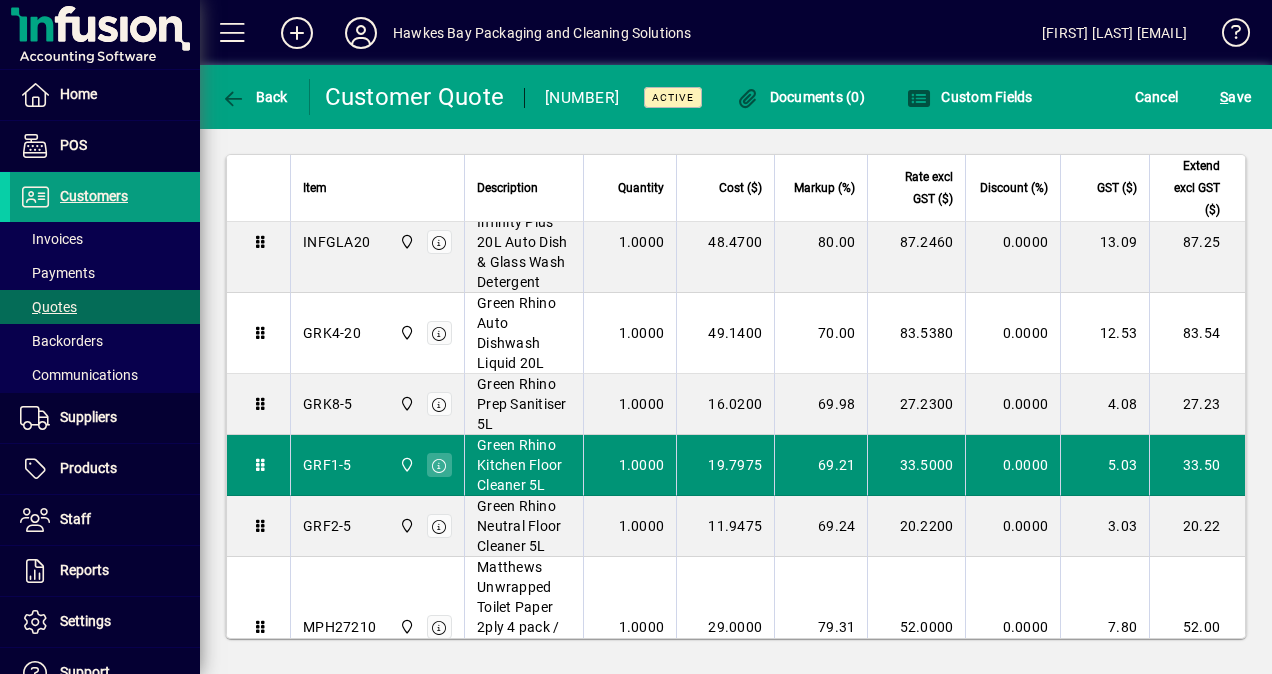 type on "******" 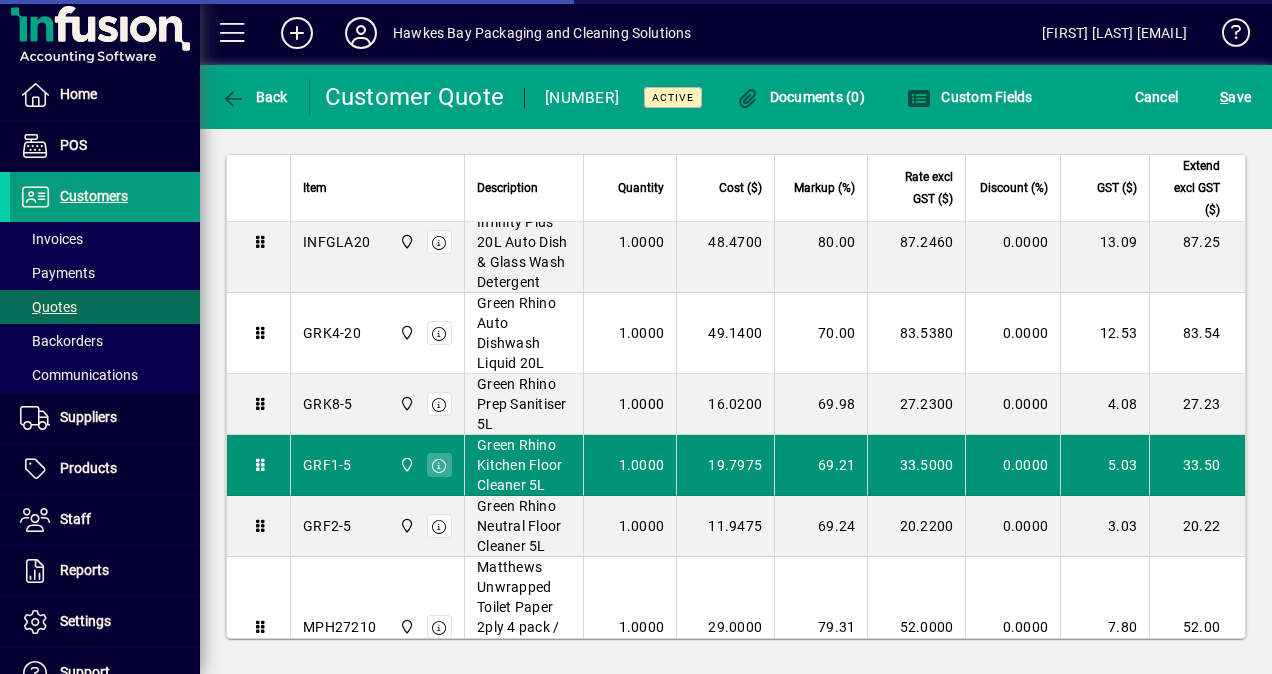 scroll, scrollTop: 1052, scrollLeft: 0, axis: vertical 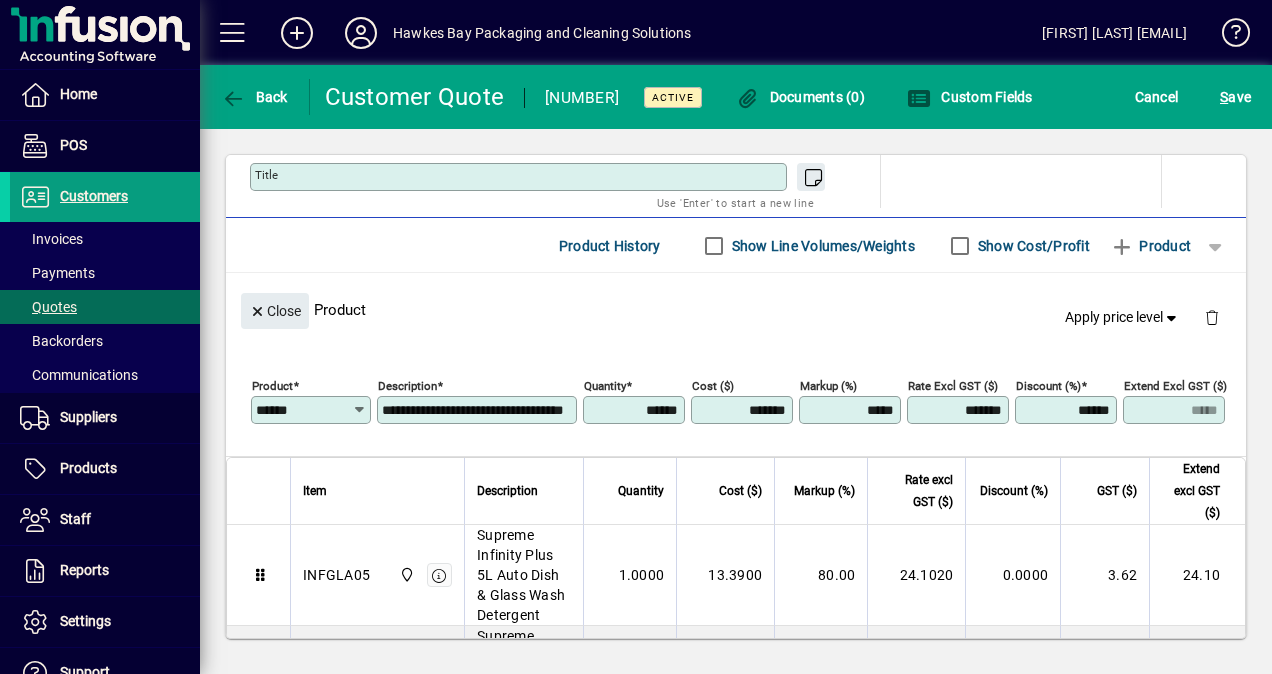 drag, startPoint x: 828, startPoint y: 392, endPoint x: 938, endPoint y: 392, distance: 110 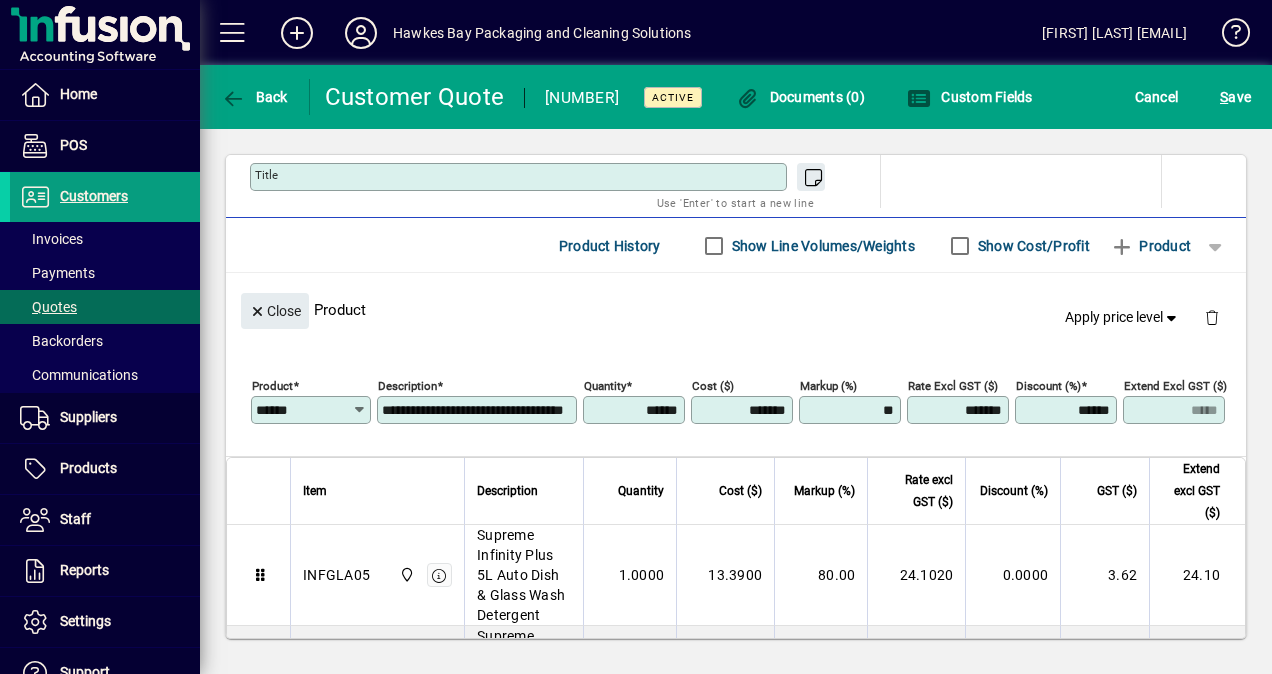 type on "*****" 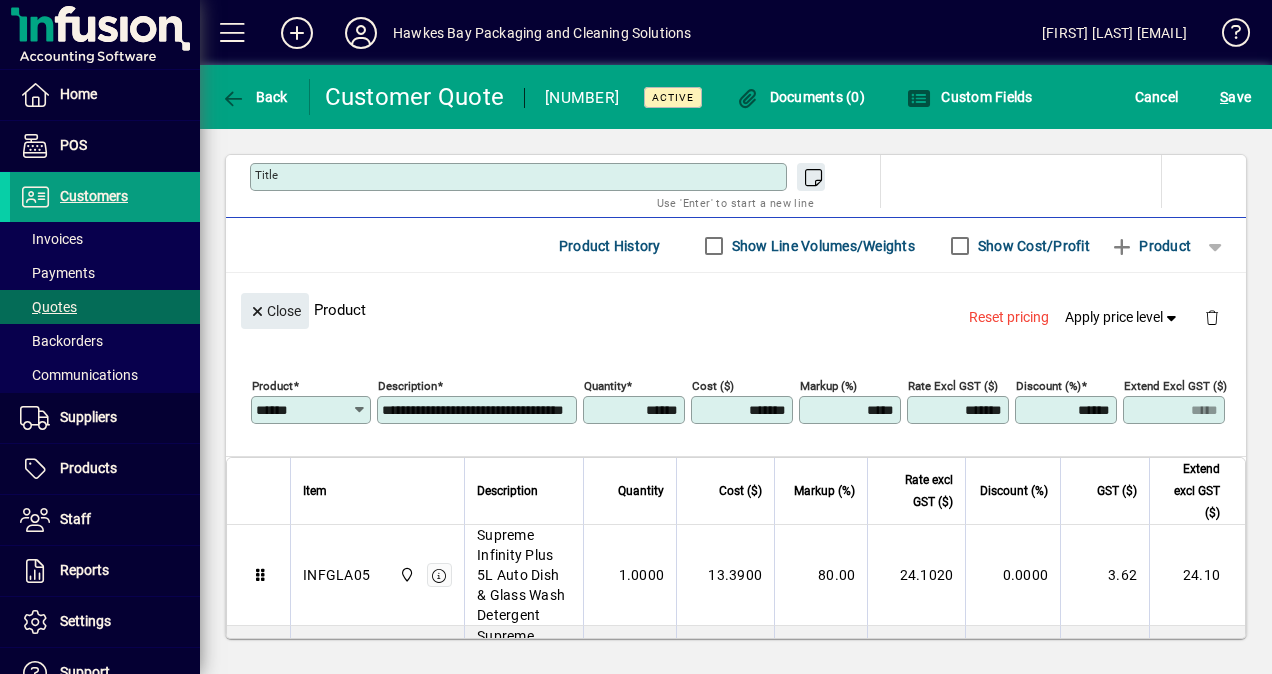 click on "Close  Product  Reset pricing   Apply price level" 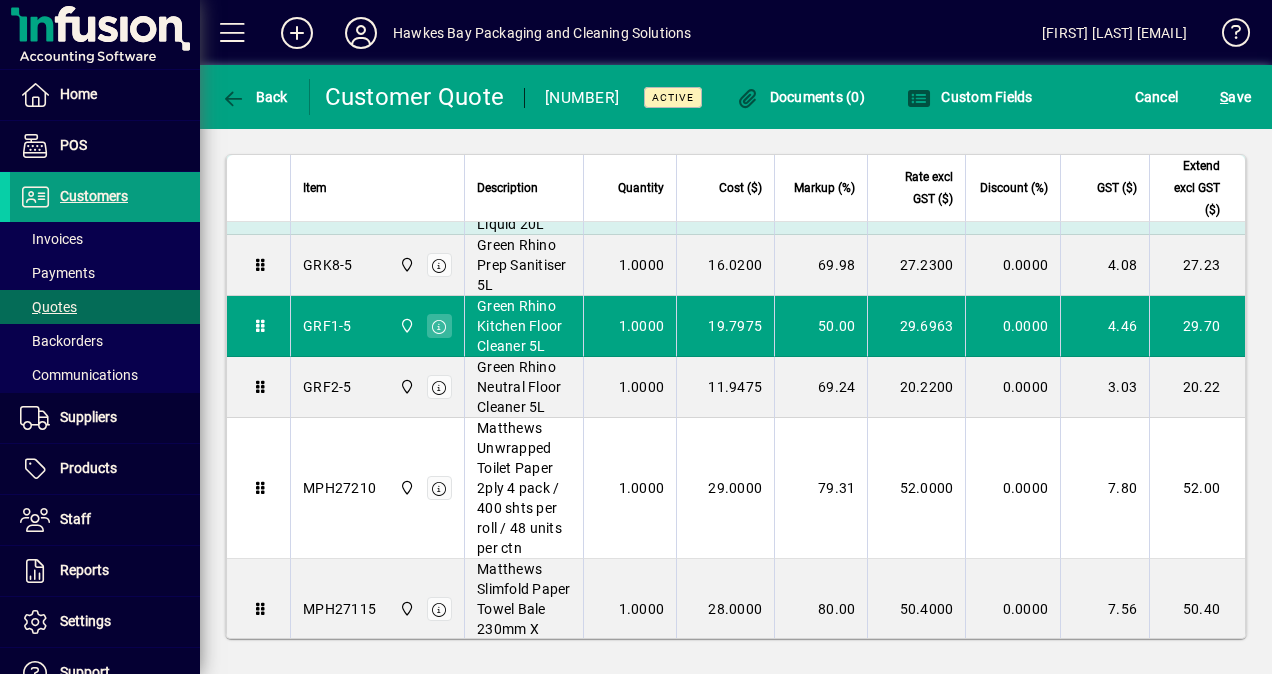 scroll, scrollTop: 1652, scrollLeft: 0, axis: vertical 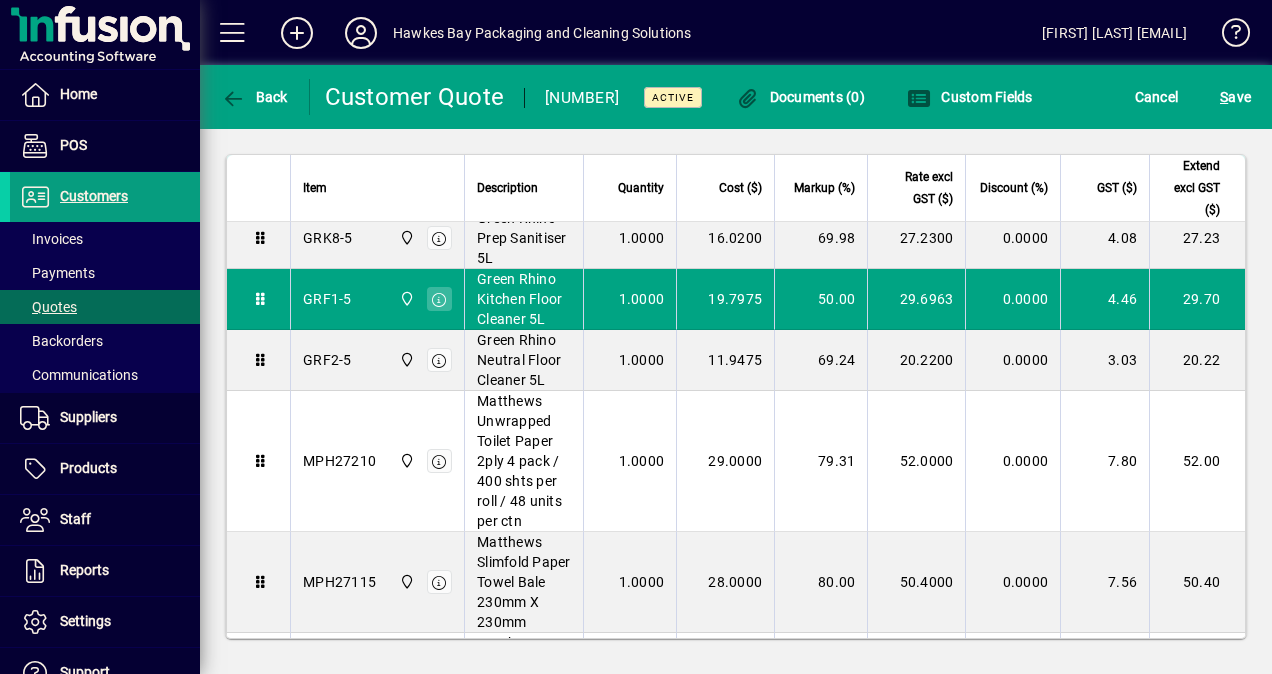 click on "79.31" at bounding box center (820, 461) 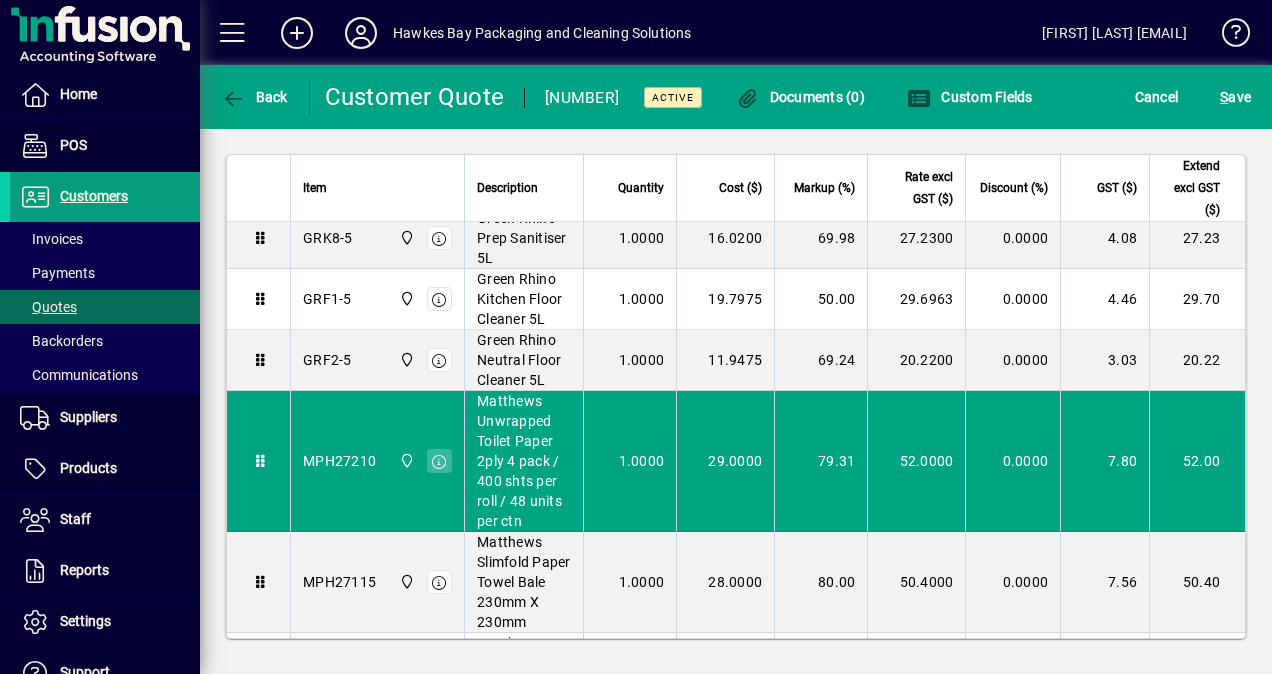 type on "********" 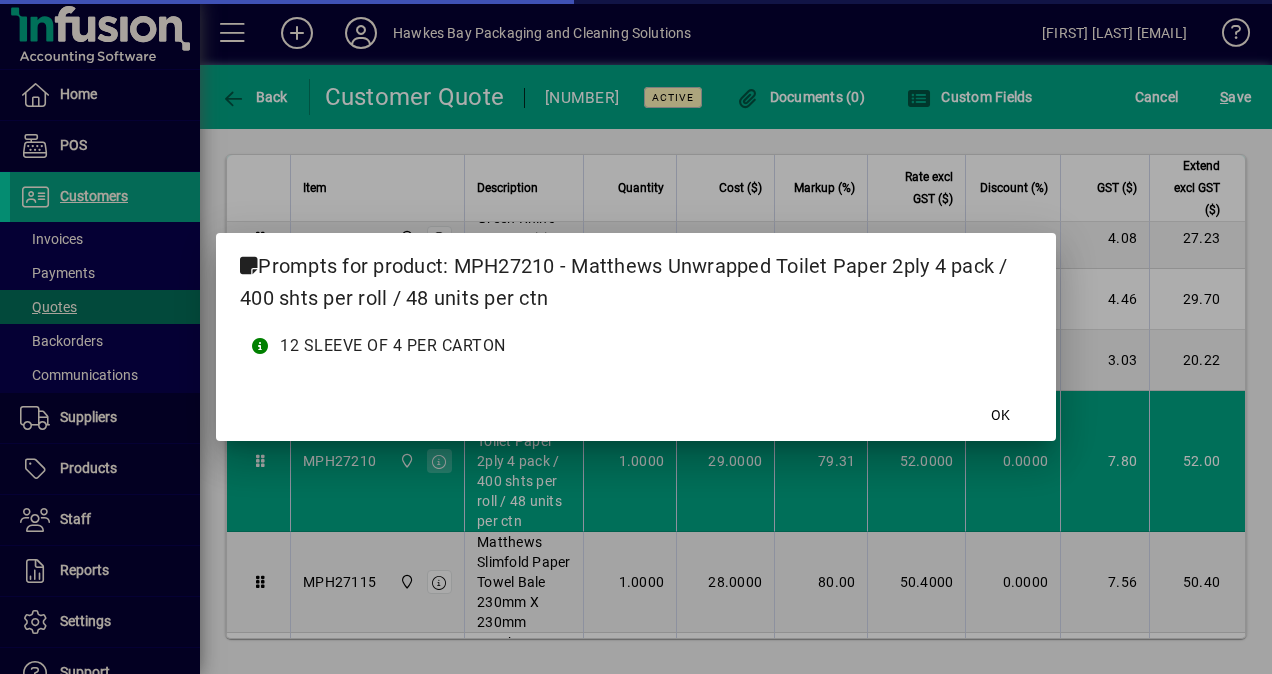 scroll, scrollTop: 1052, scrollLeft: 0, axis: vertical 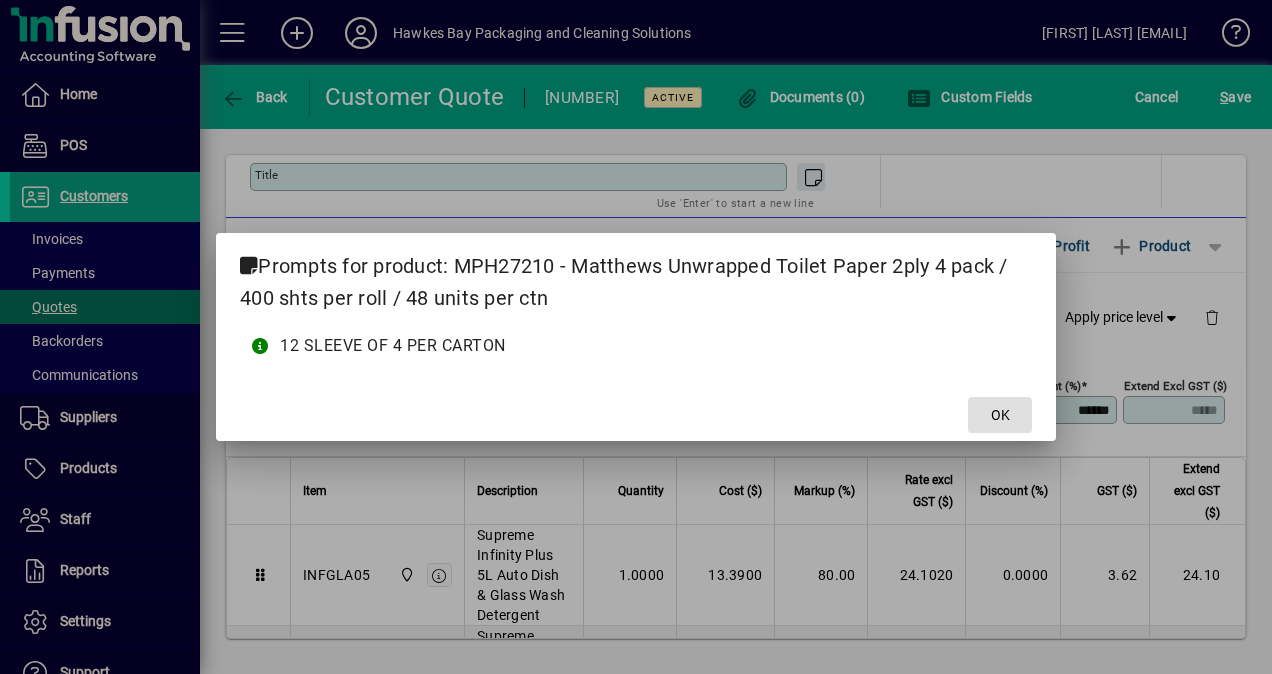 click 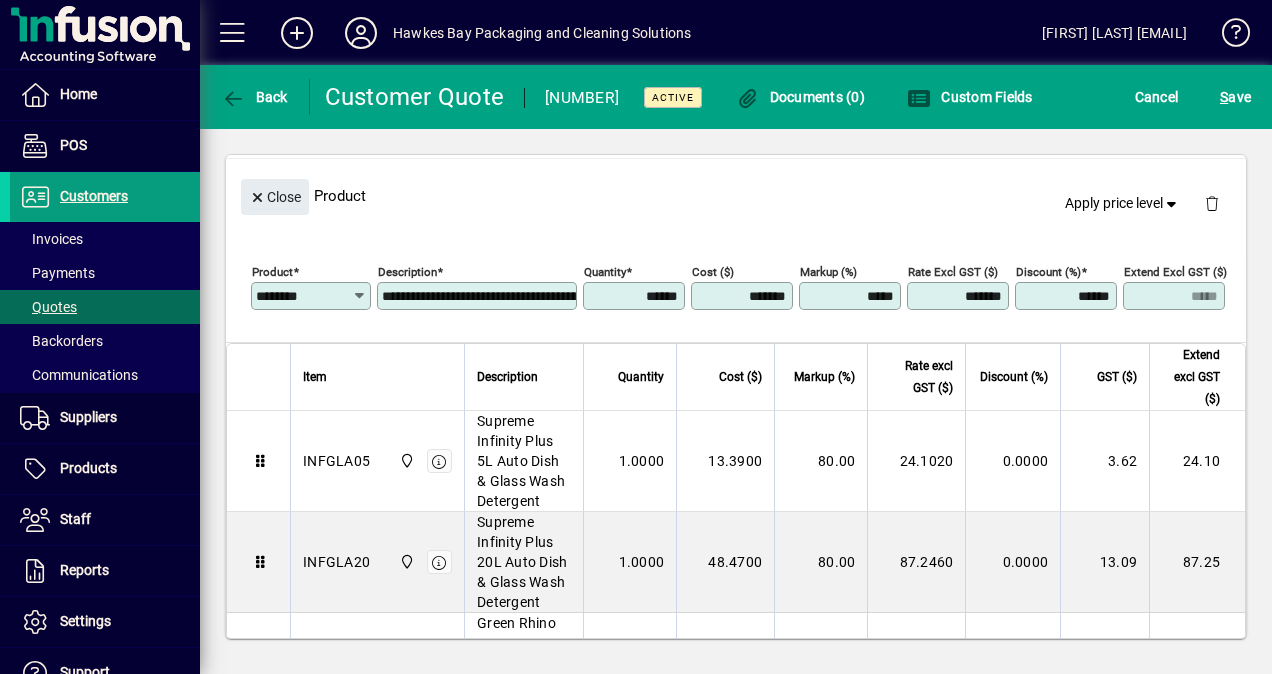 scroll, scrollTop: 1152, scrollLeft: 0, axis: vertical 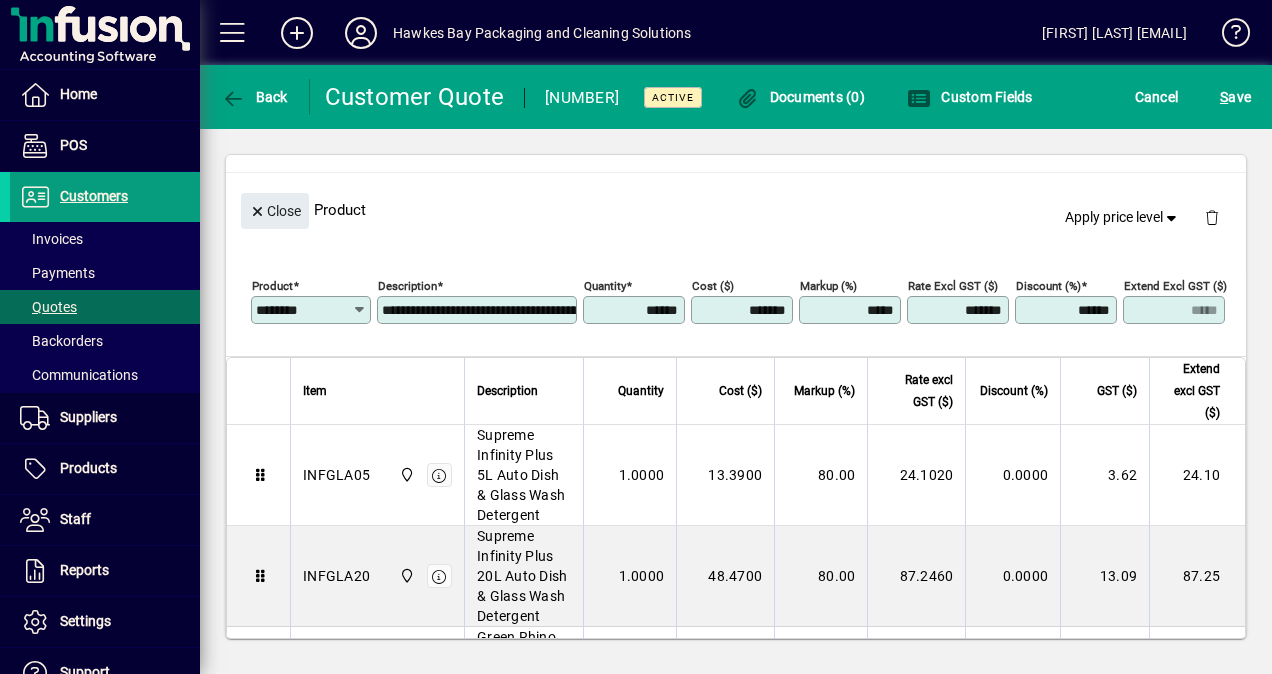 drag, startPoint x: 826, startPoint y: 296, endPoint x: 994, endPoint y: 291, distance: 168.07439 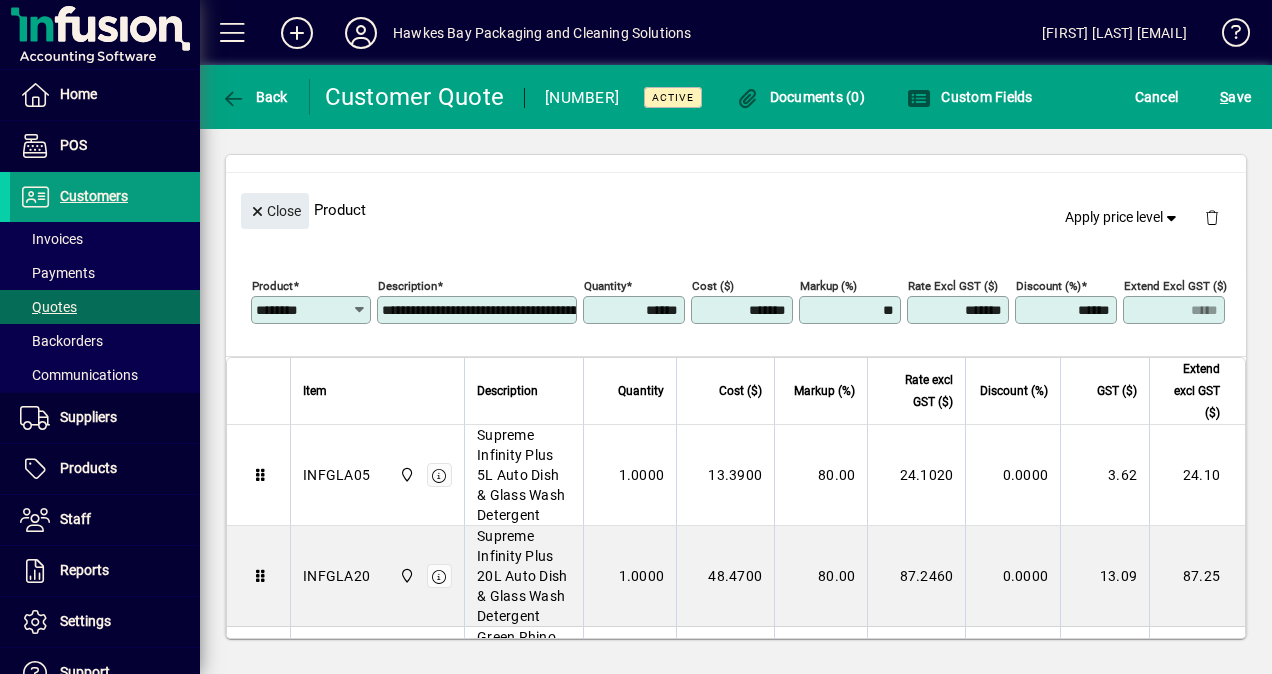 type on "*****" 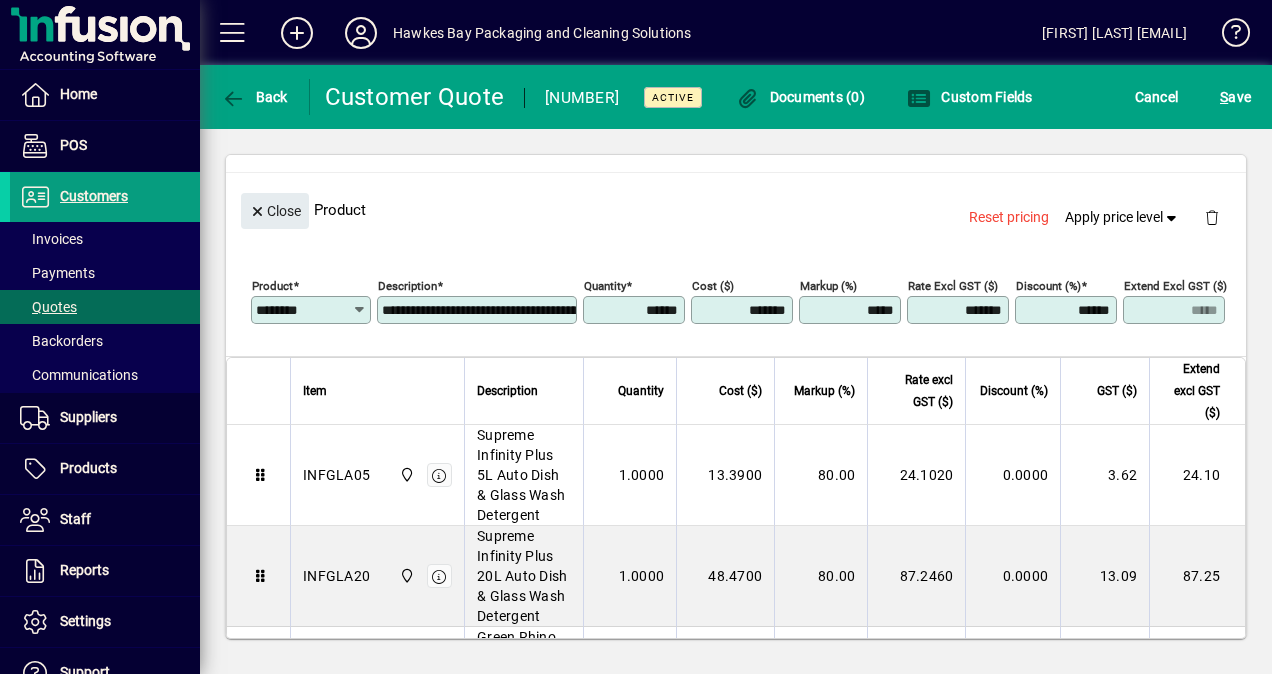 click on "**********" 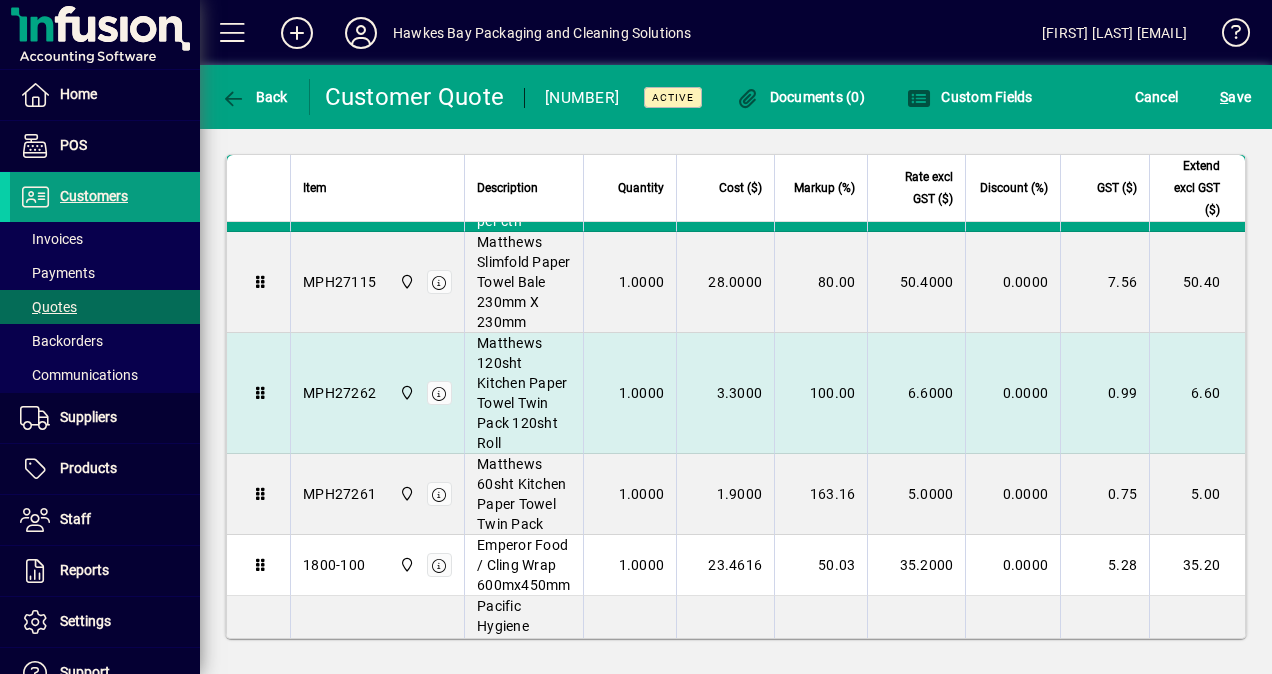scroll, scrollTop: 2052, scrollLeft: 0, axis: vertical 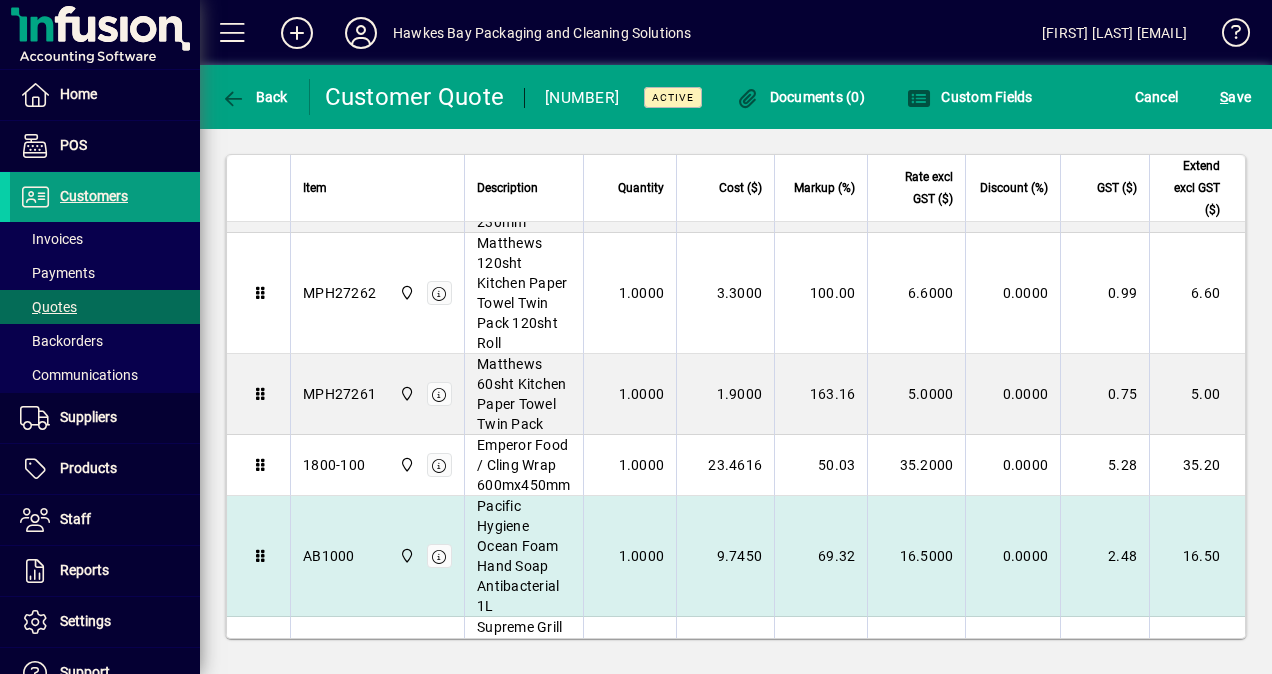 click on "69.32" at bounding box center [820, 556] 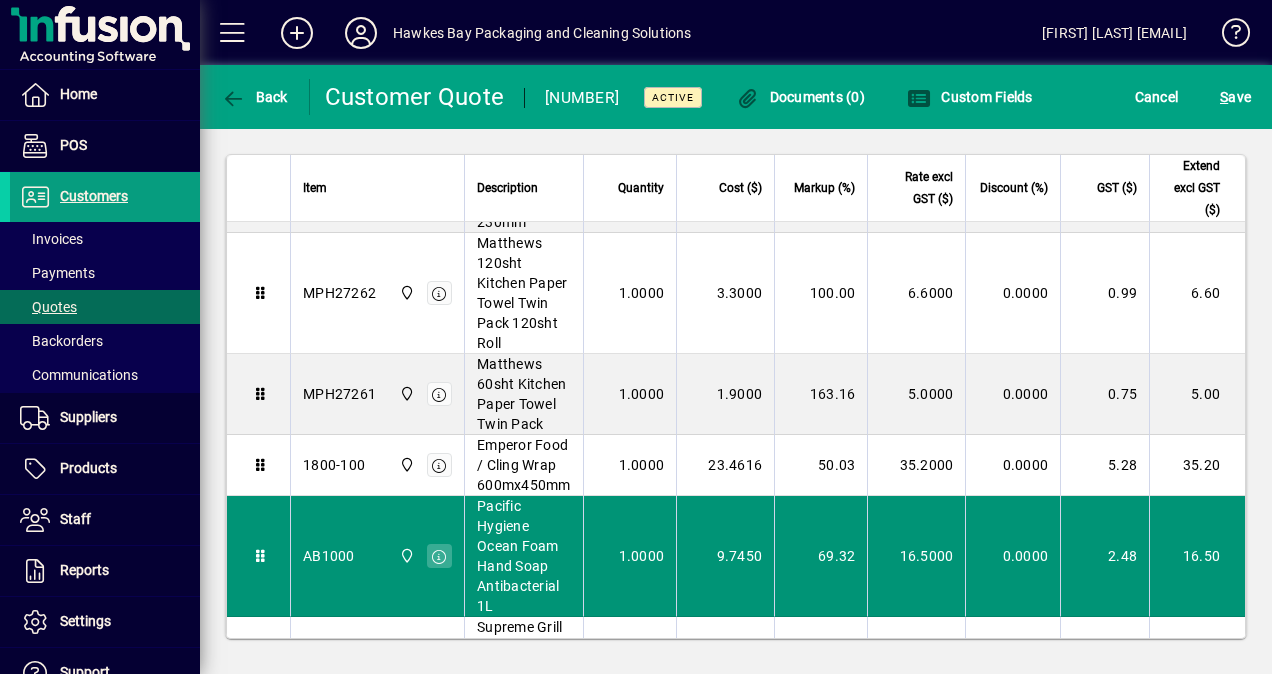 type on "******" 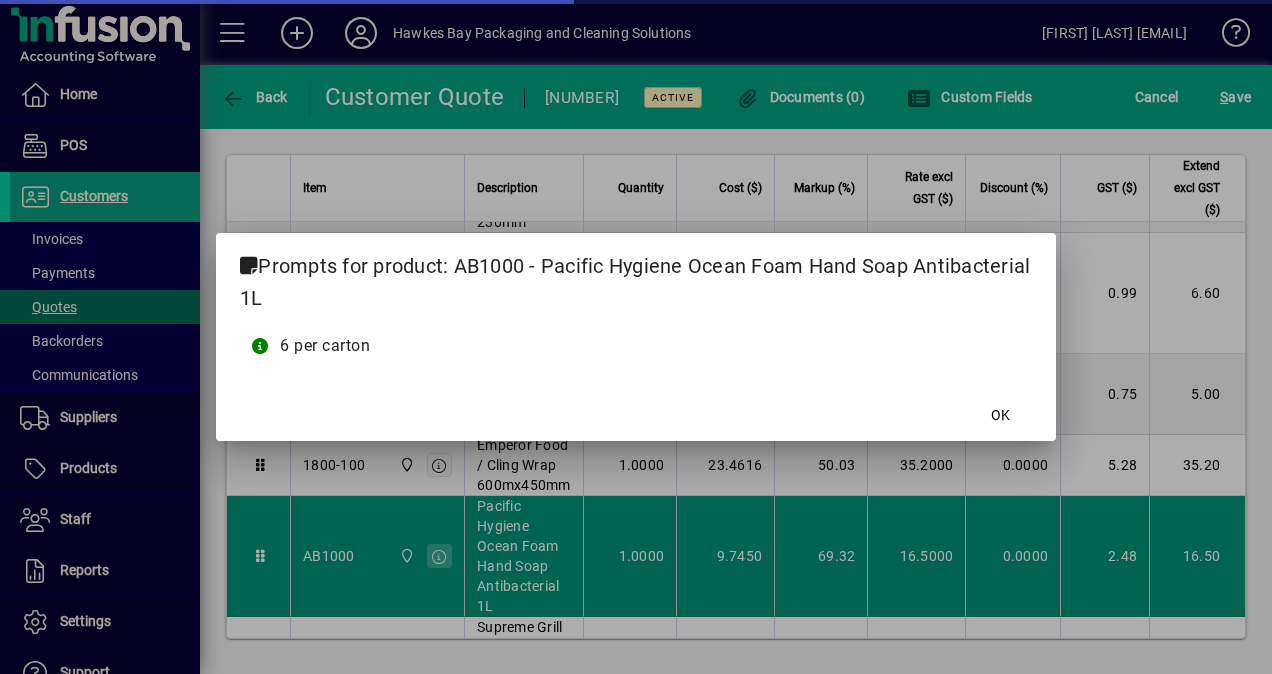 scroll, scrollTop: 1052, scrollLeft: 0, axis: vertical 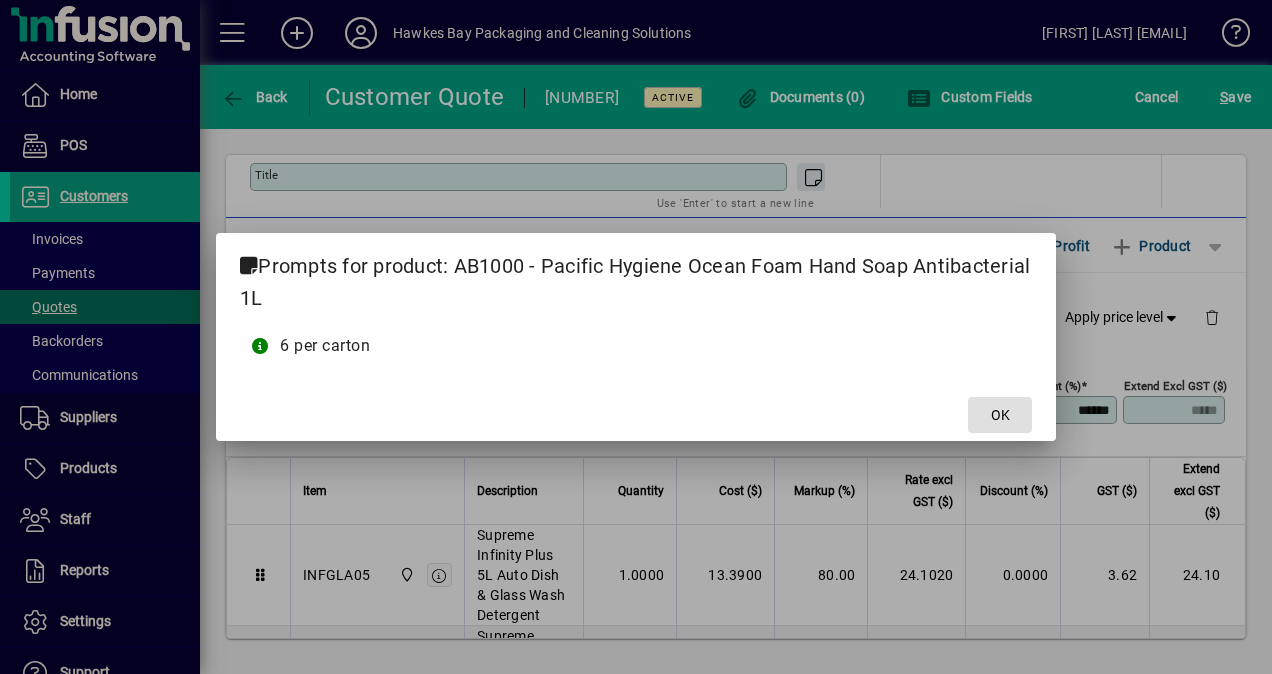 click on "OK" 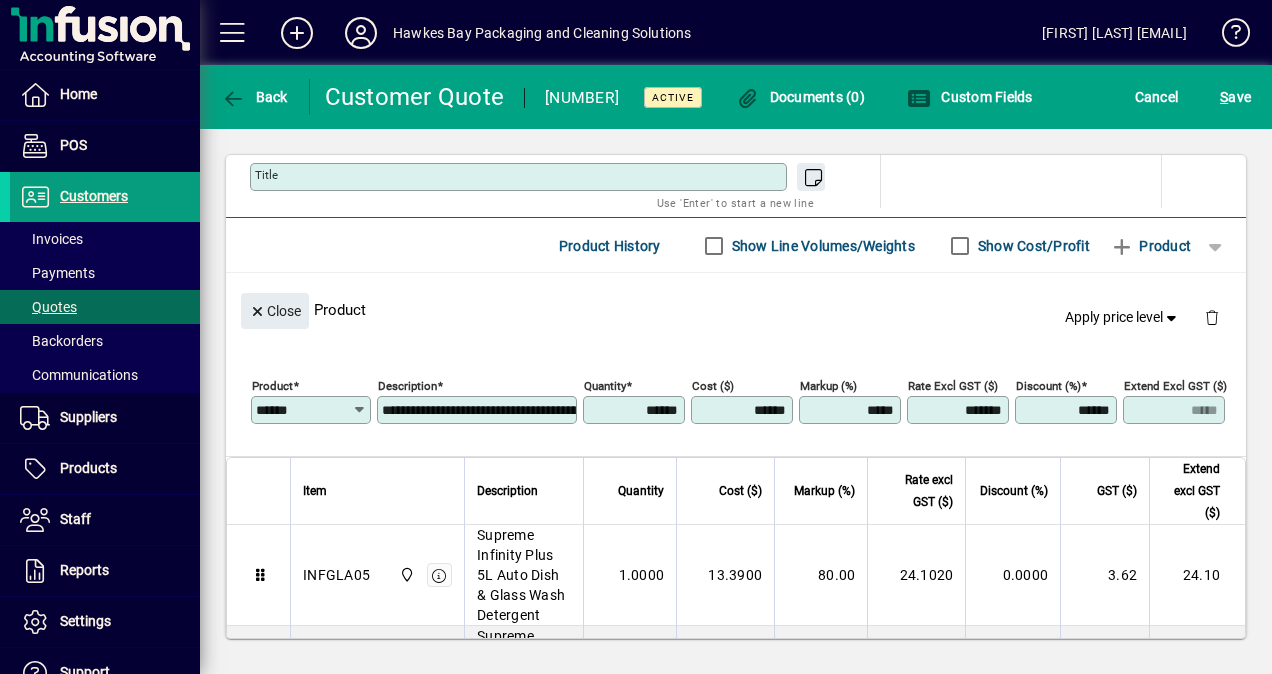 drag, startPoint x: 848, startPoint y: 392, endPoint x: 931, endPoint y: 392, distance: 83 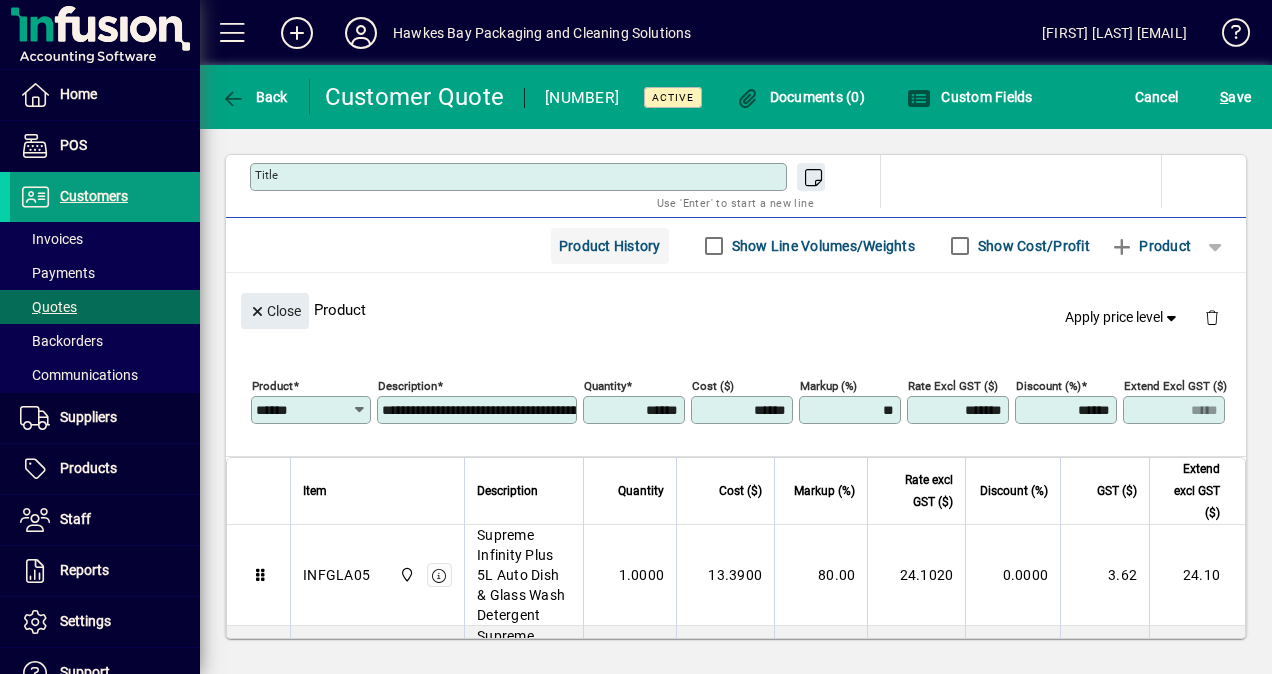 type on "*****" 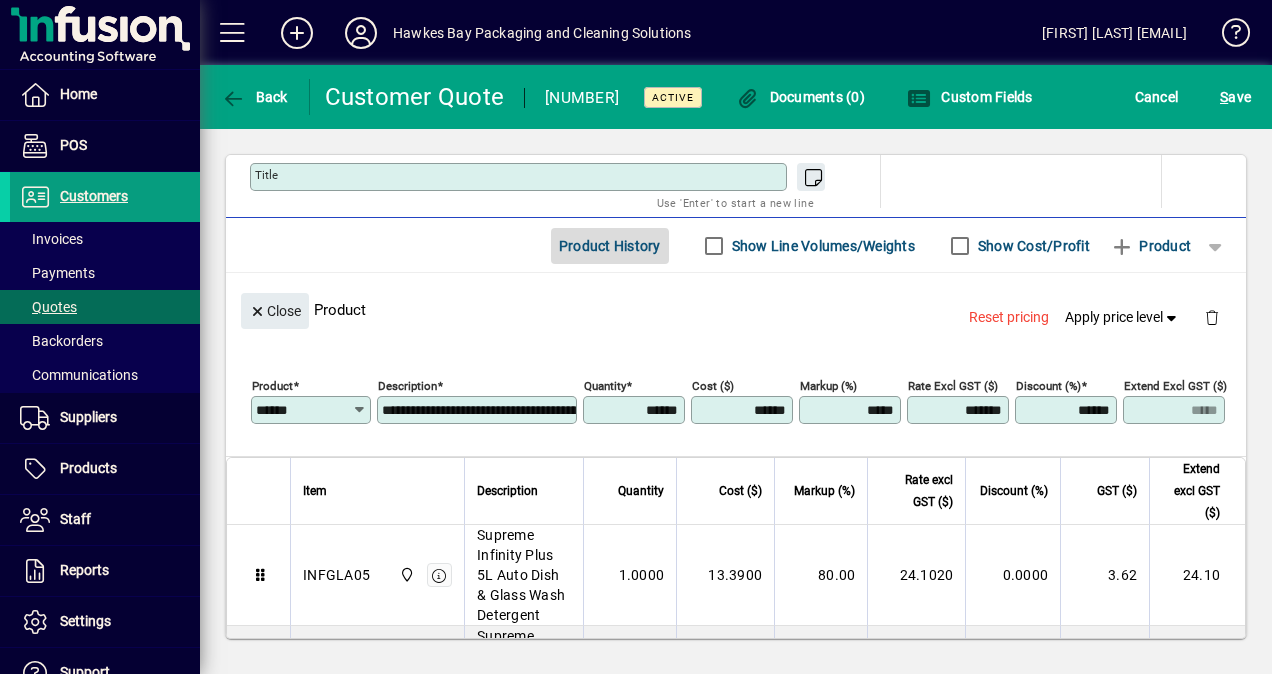 click 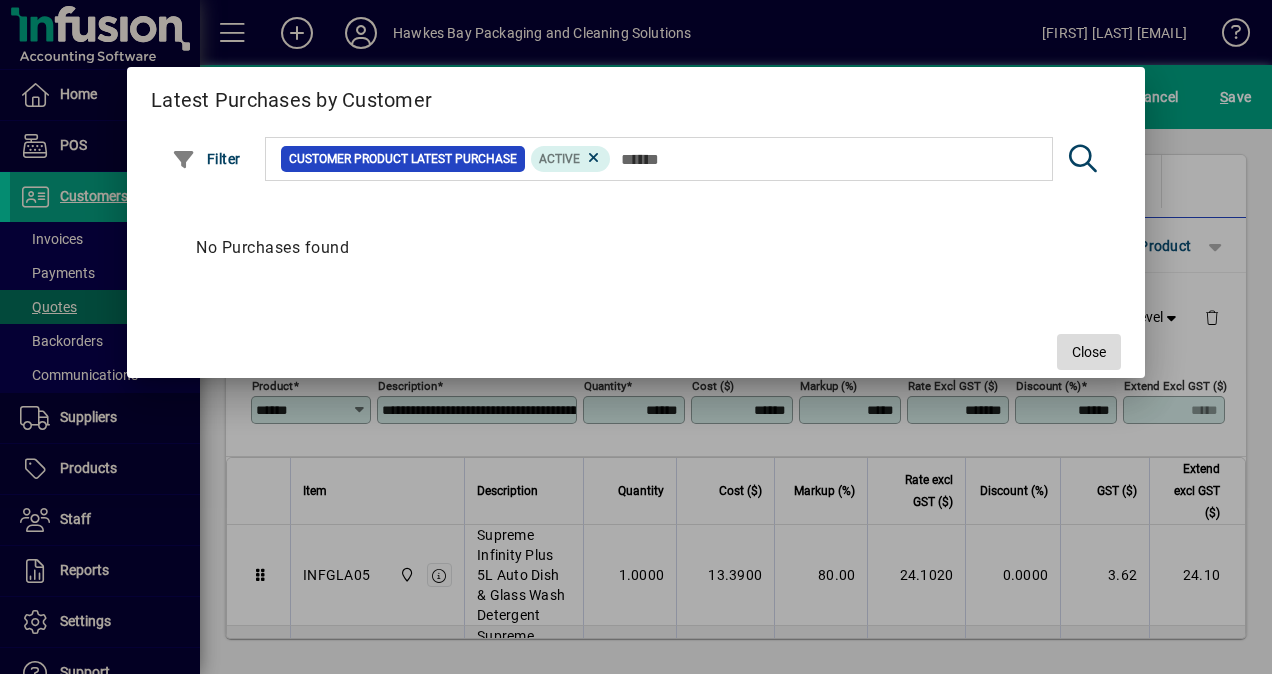 click on "Close" 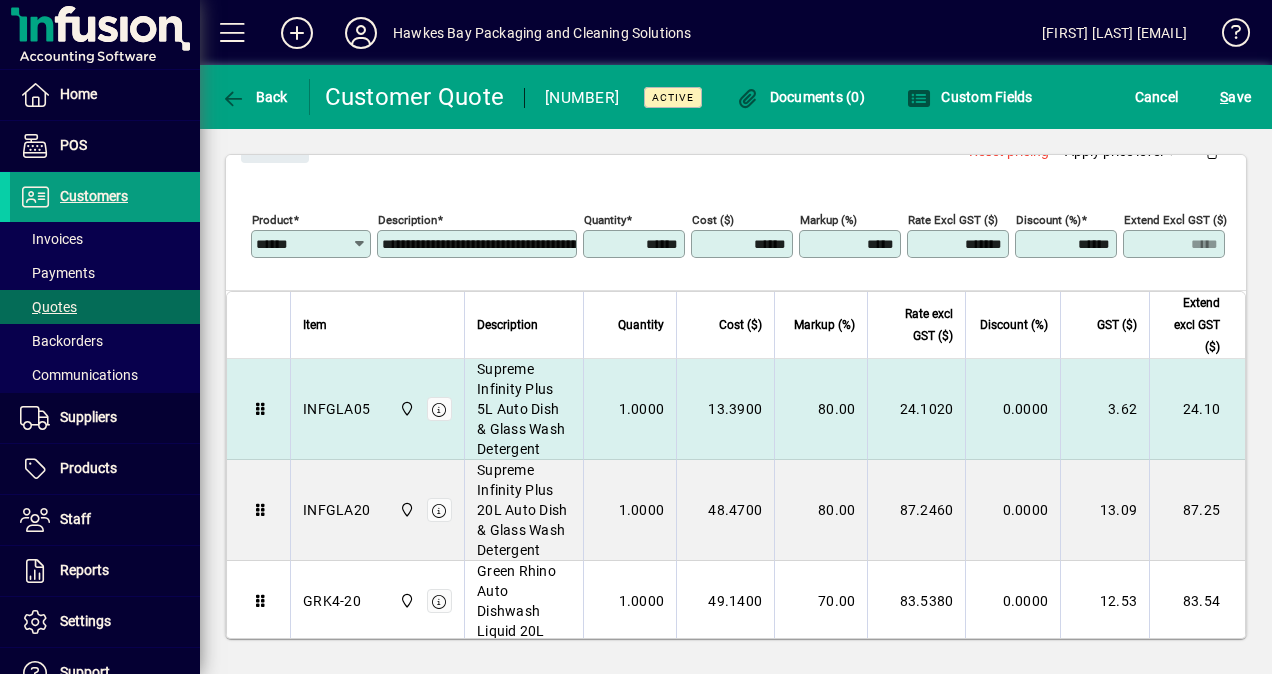 scroll, scrollTop: 1252, scrollLeft: 0, axis: vertical 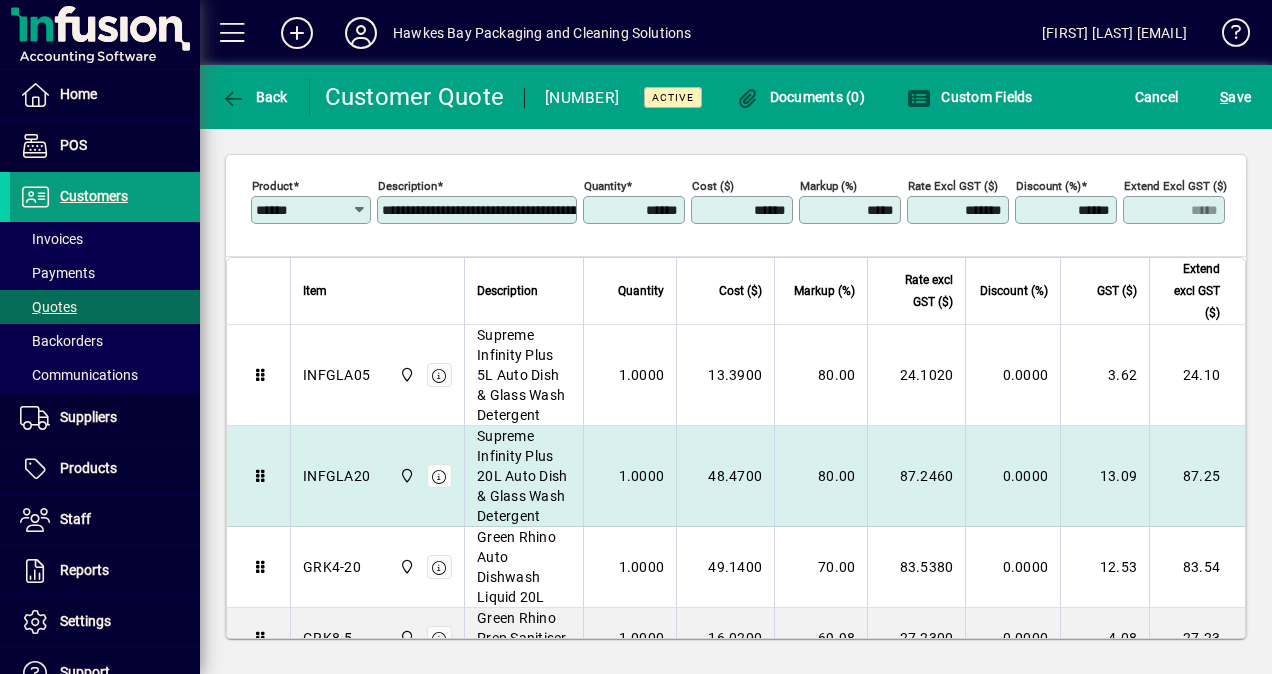 click on "80.00" at bounding box center (820, 476) 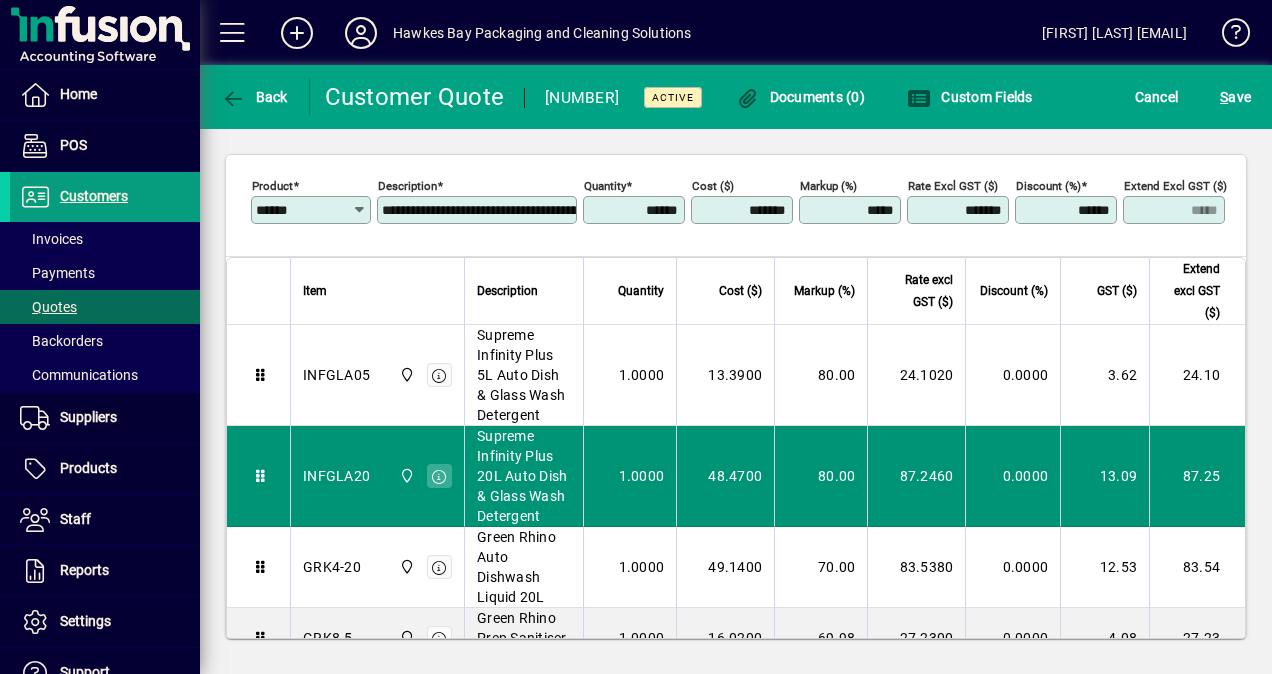 type on "********" 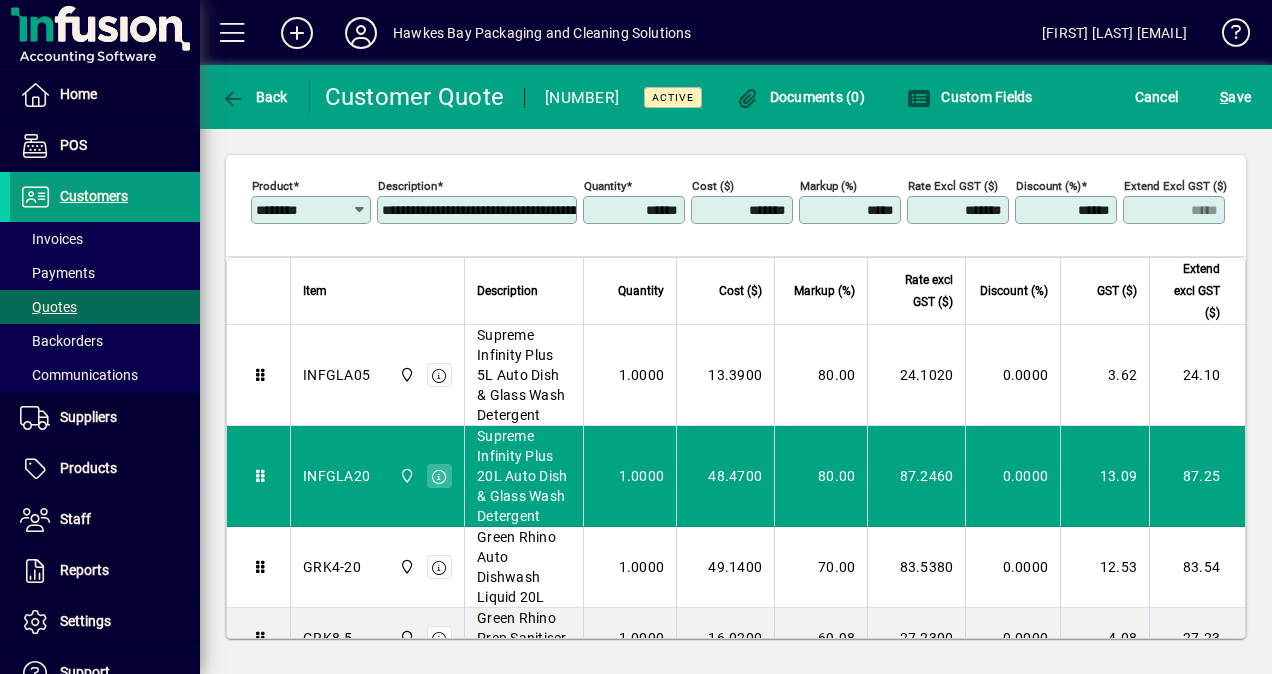 drag, startPoint x: 828, startPoint y: 200, endPoint x: 916, endPoint y: 182, distance: 89.822044 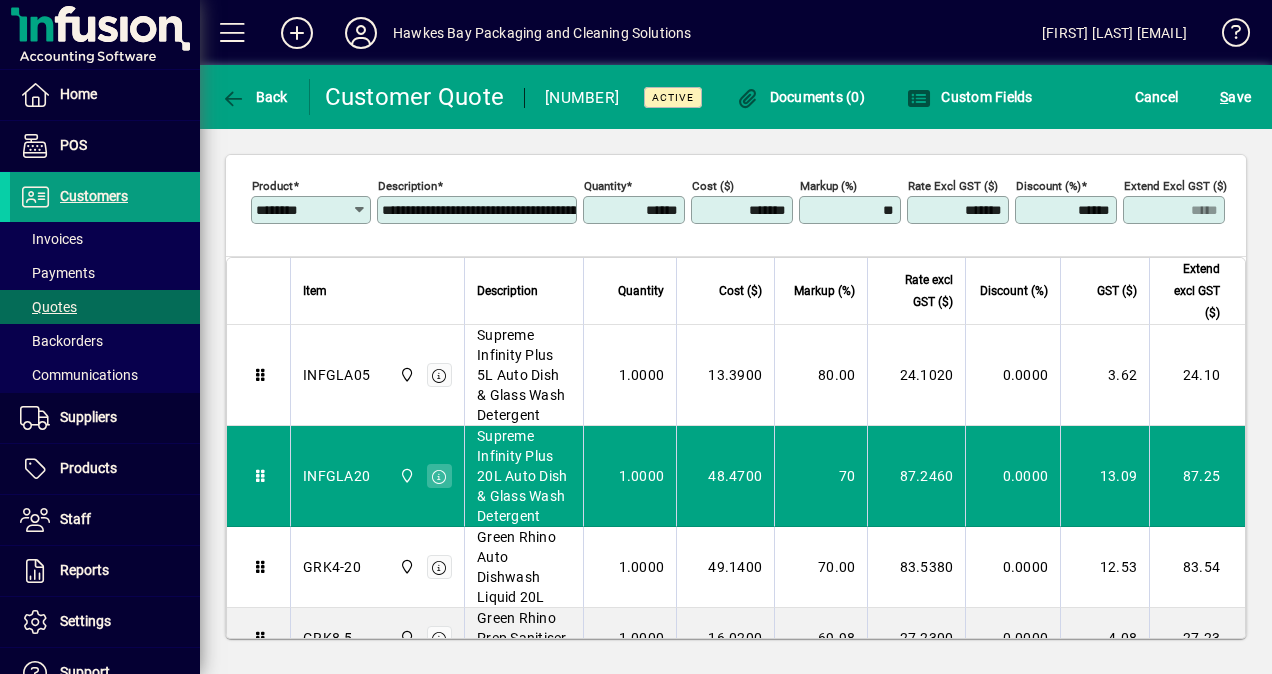 type on "*****" 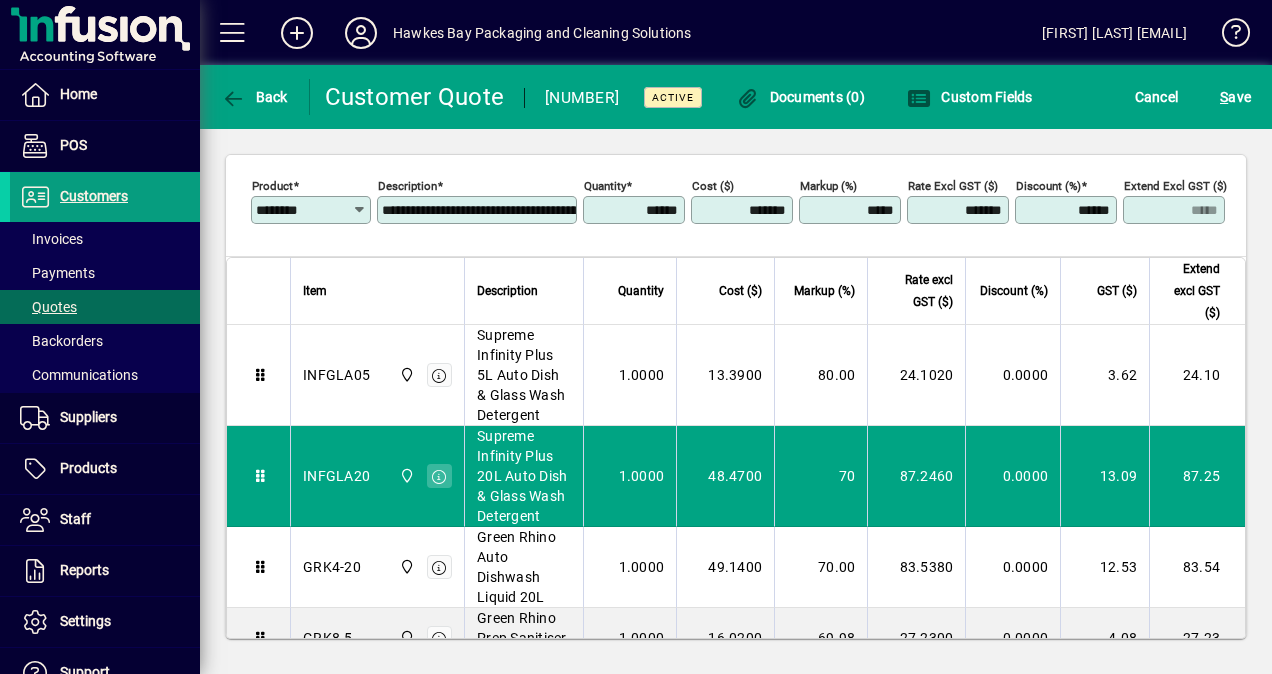 click on "**********" 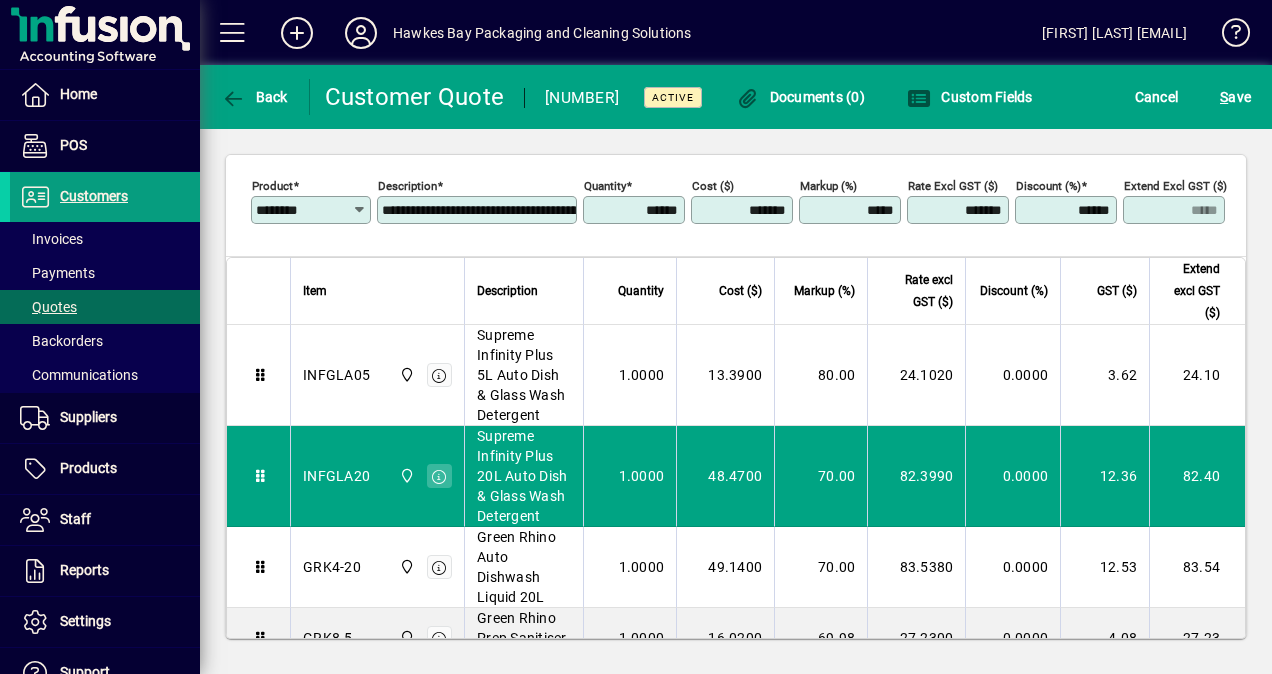 scroll, scrollTop: 0, scrollLeft: 198, axis: horizontal 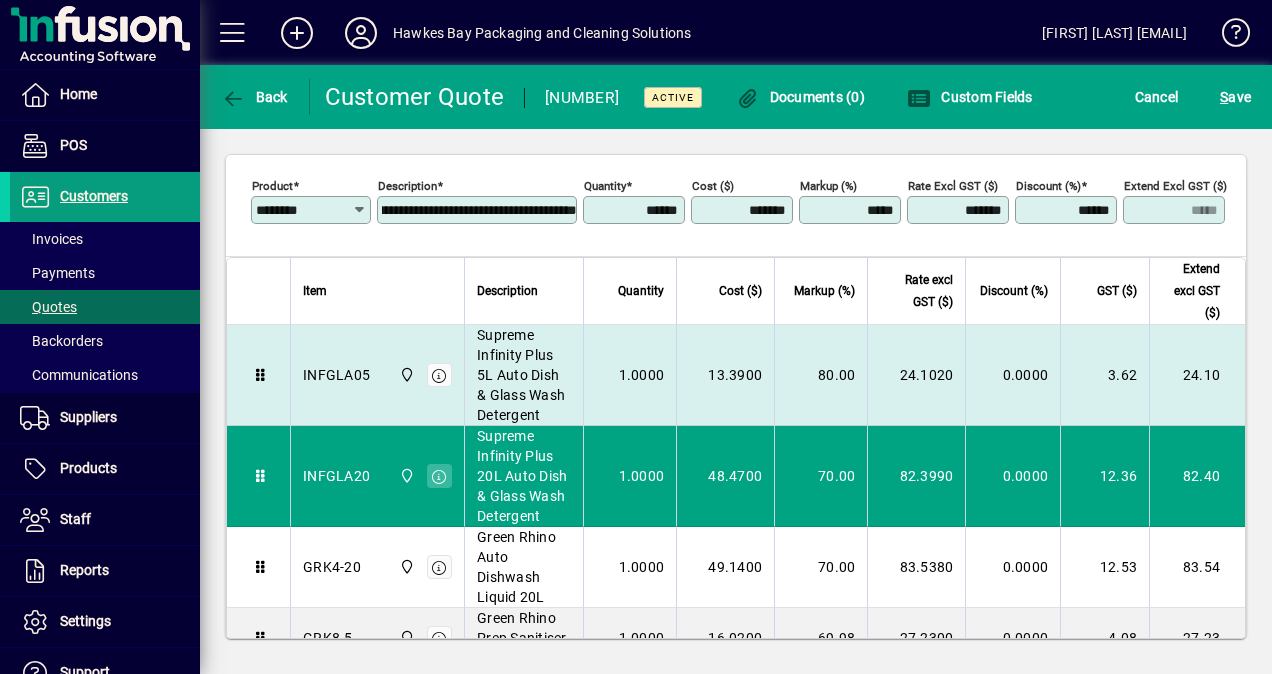 click on "80.00" at bounding box center (820, 375) 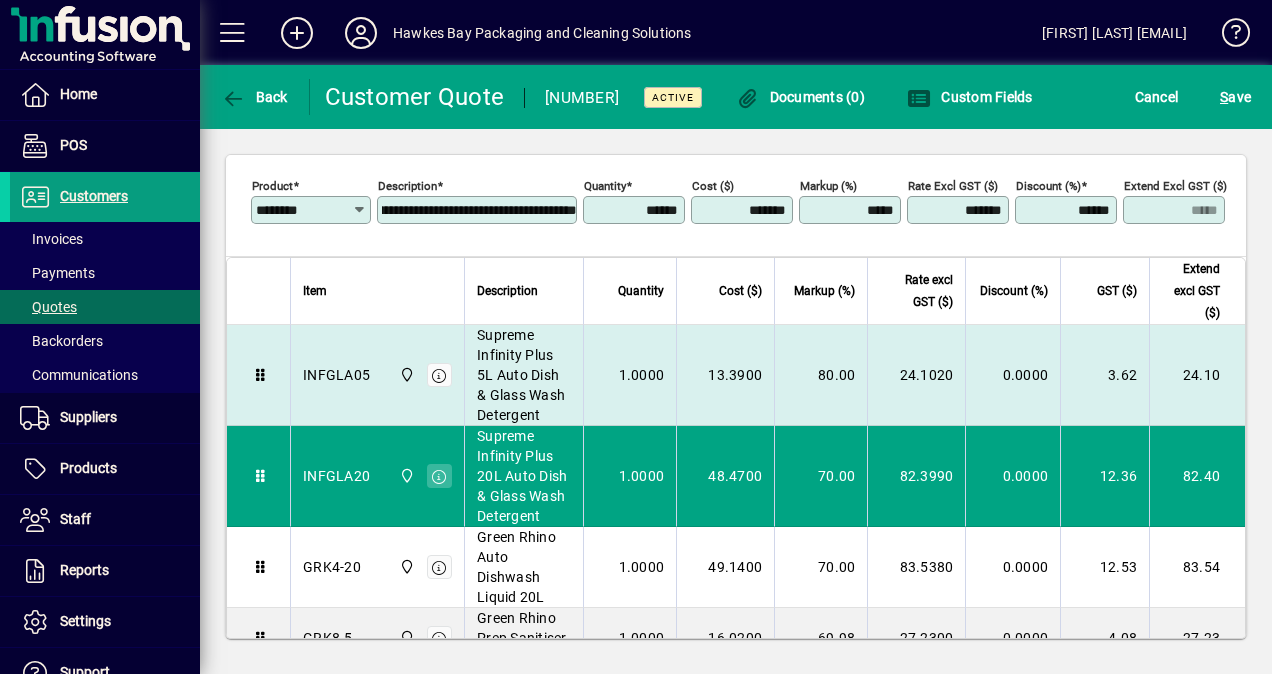 scroll, scrollTop: 0, scrollLeft: 0, axis: both 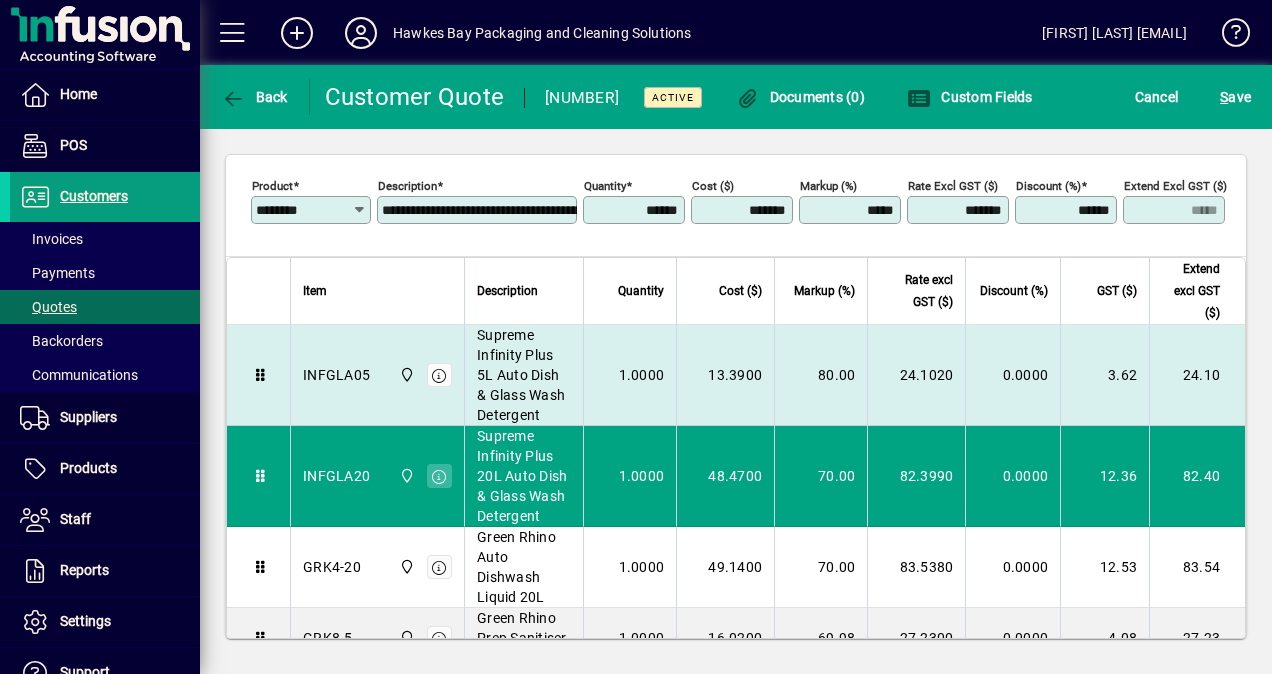 type on "********" 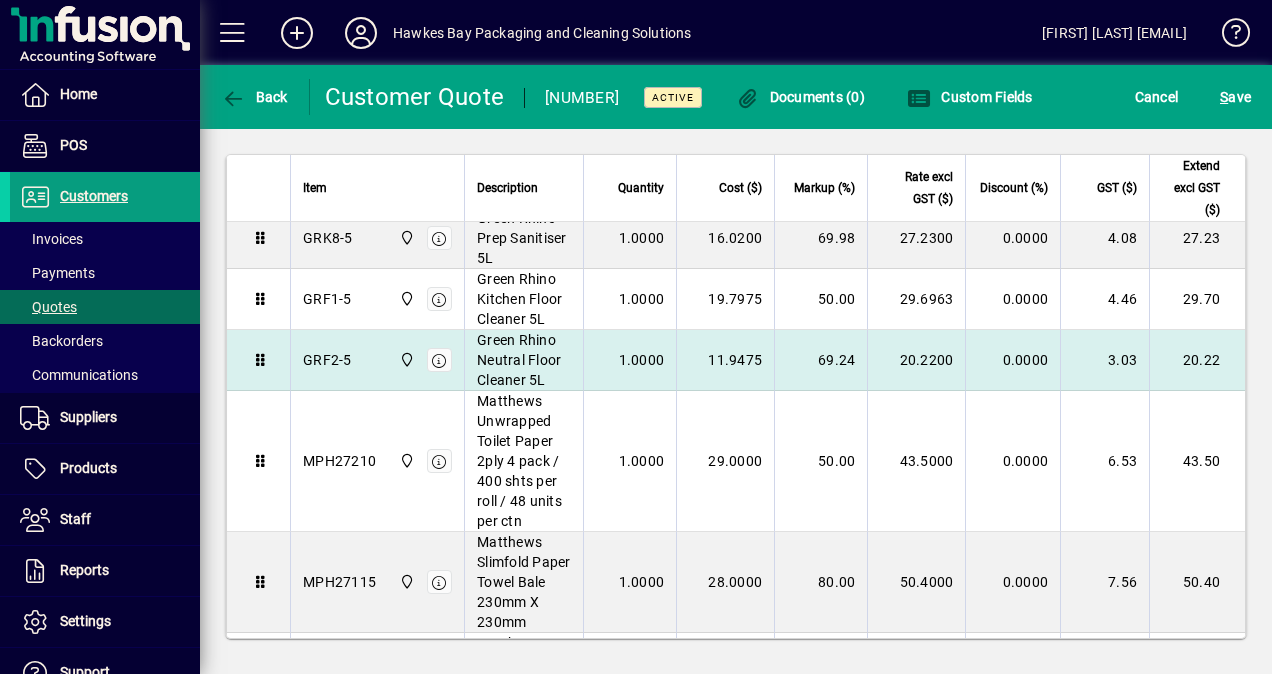 scroll, scrollTop: 1752, scrollLeft: 0, axis: vertical 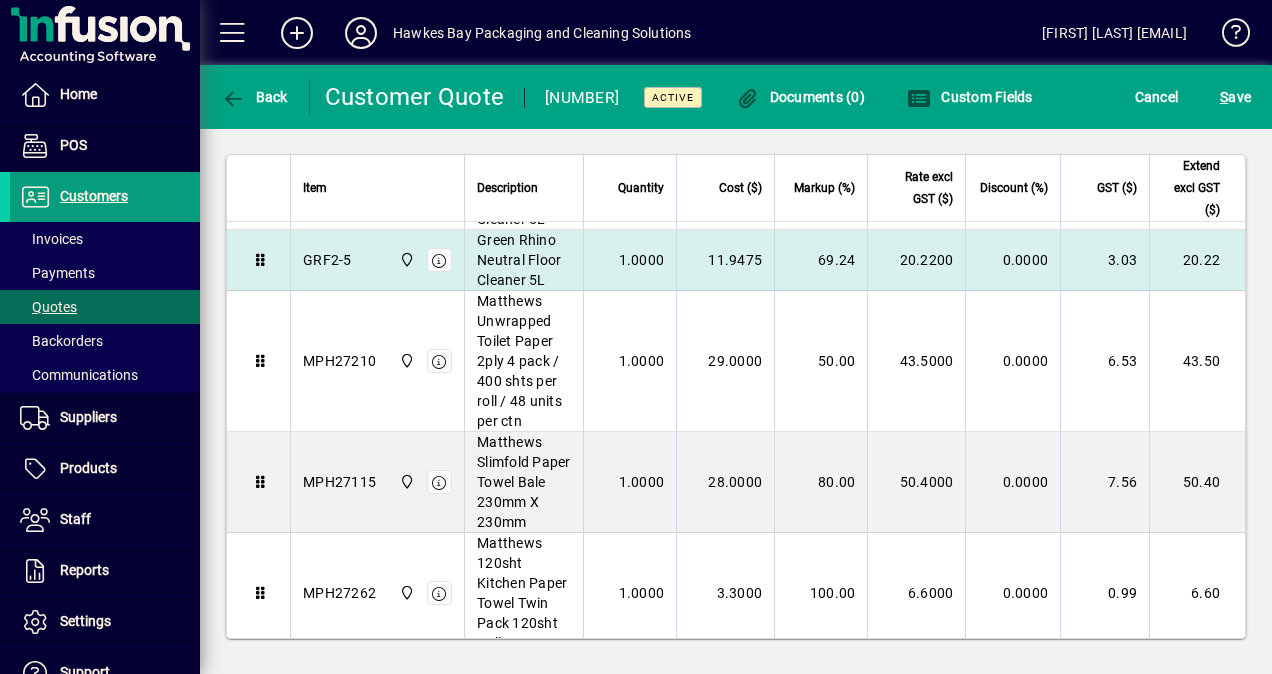 click on "80.00" at bounding box center (820, 482) 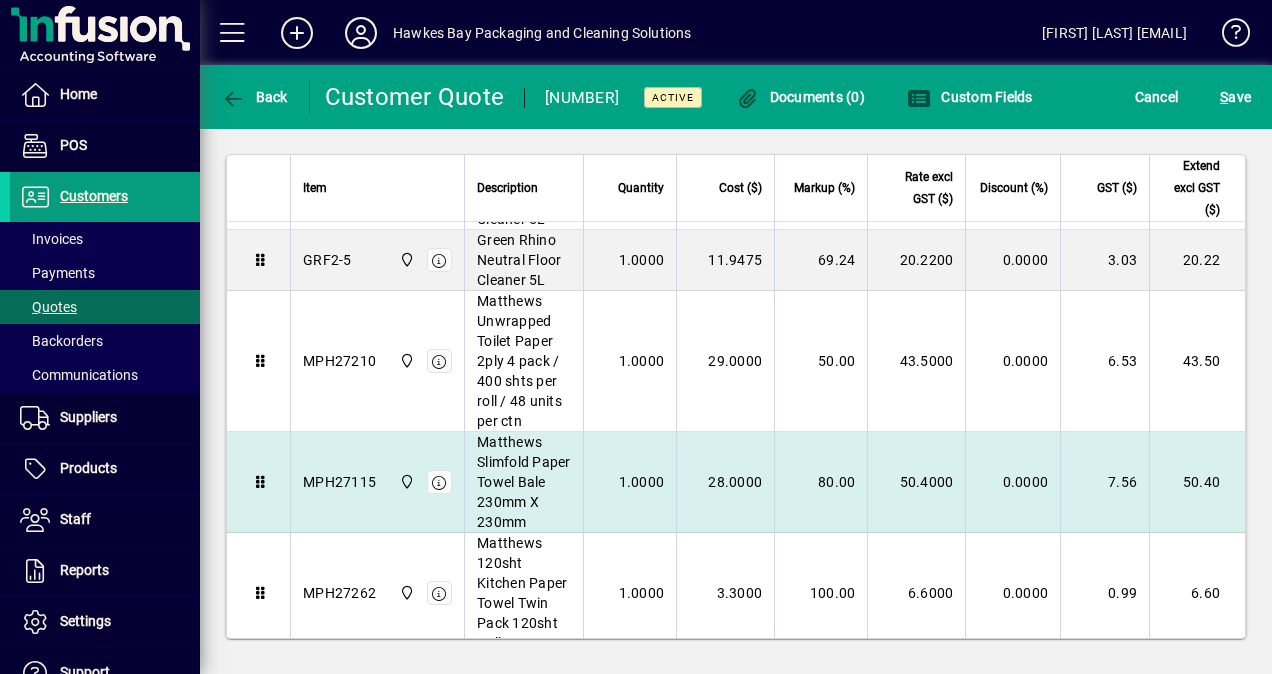 type on "**********" 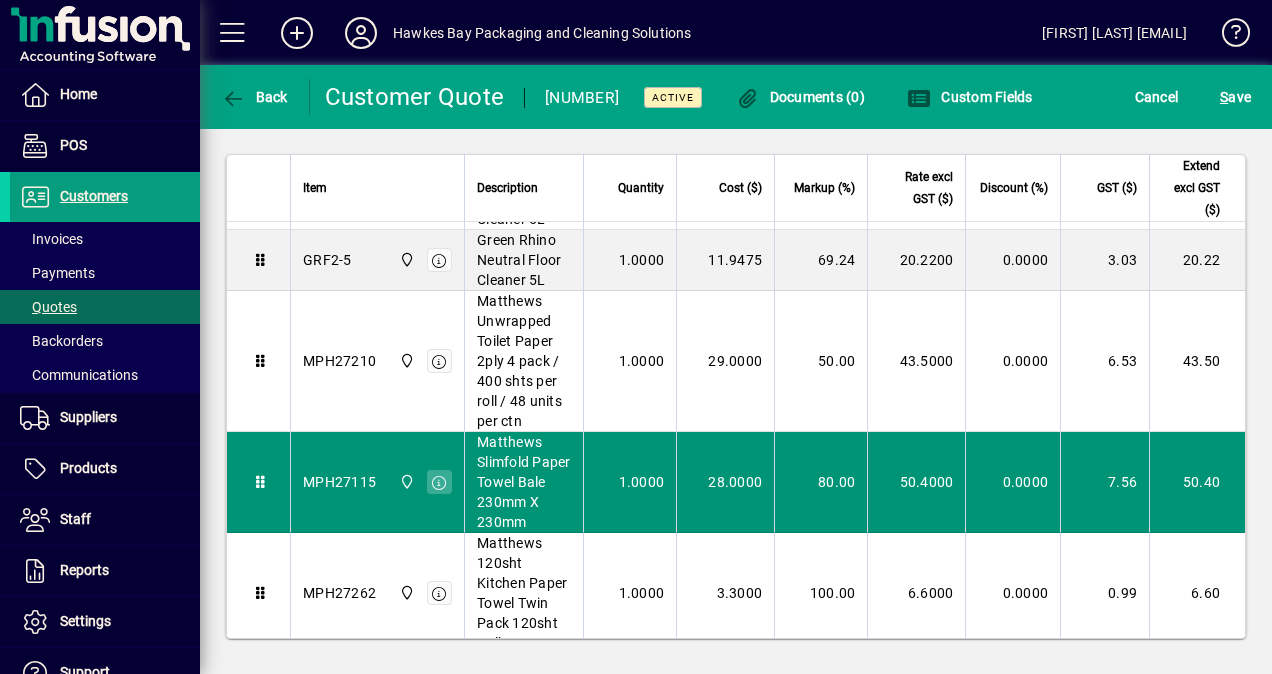 type on "********" 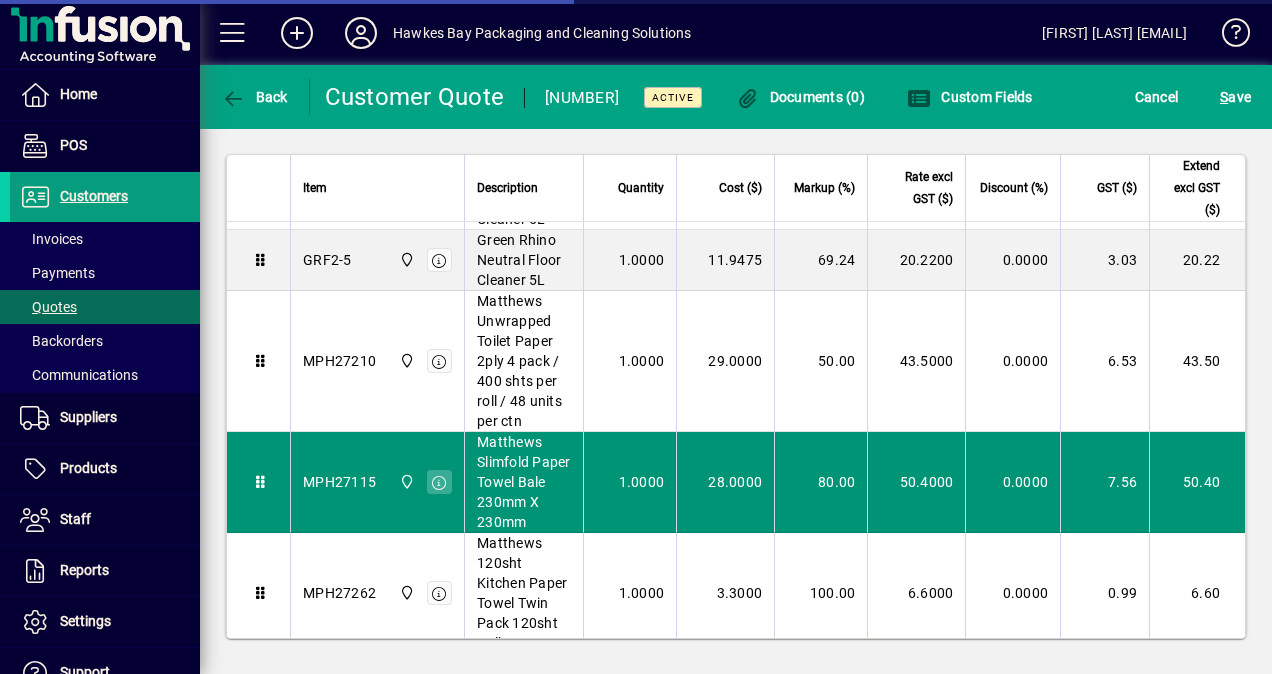 scroll, scrollTop: 1052, scrollLeft: 0, axis: vertical 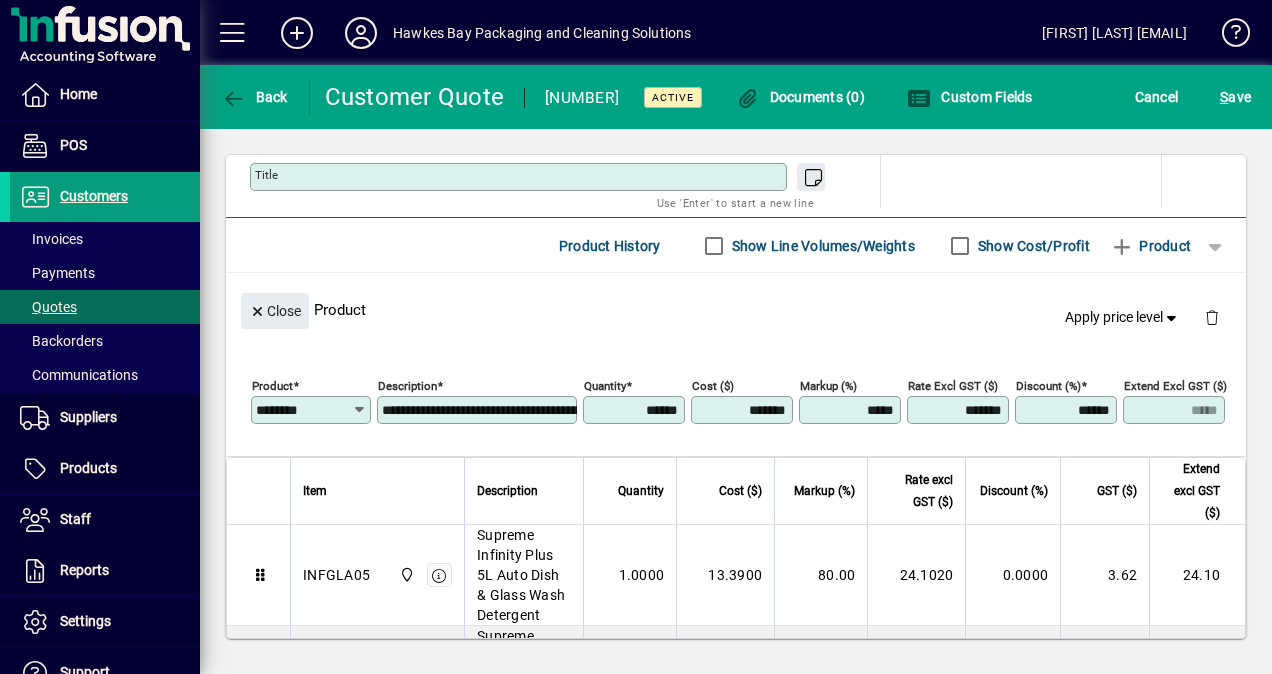 drag, startPoint x: 840, startPoint y: 396, endPoint x: 893, endPoint y: 394, distance: 53.037724 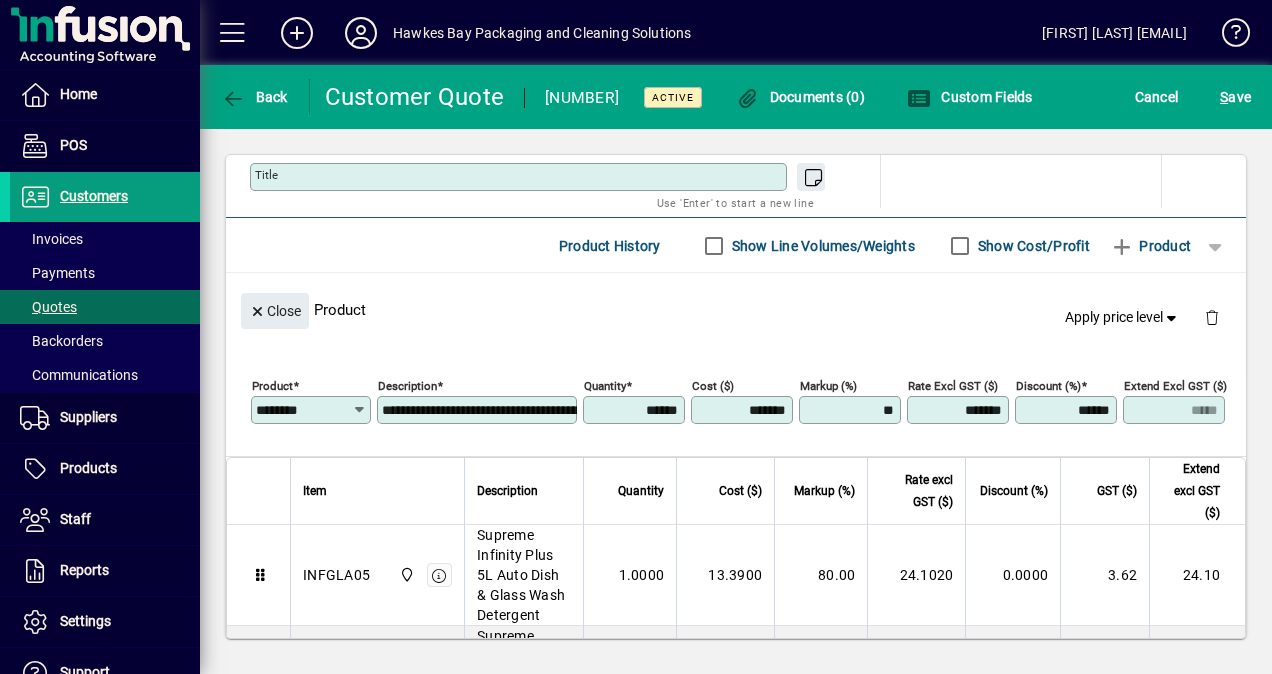 type on "*****" 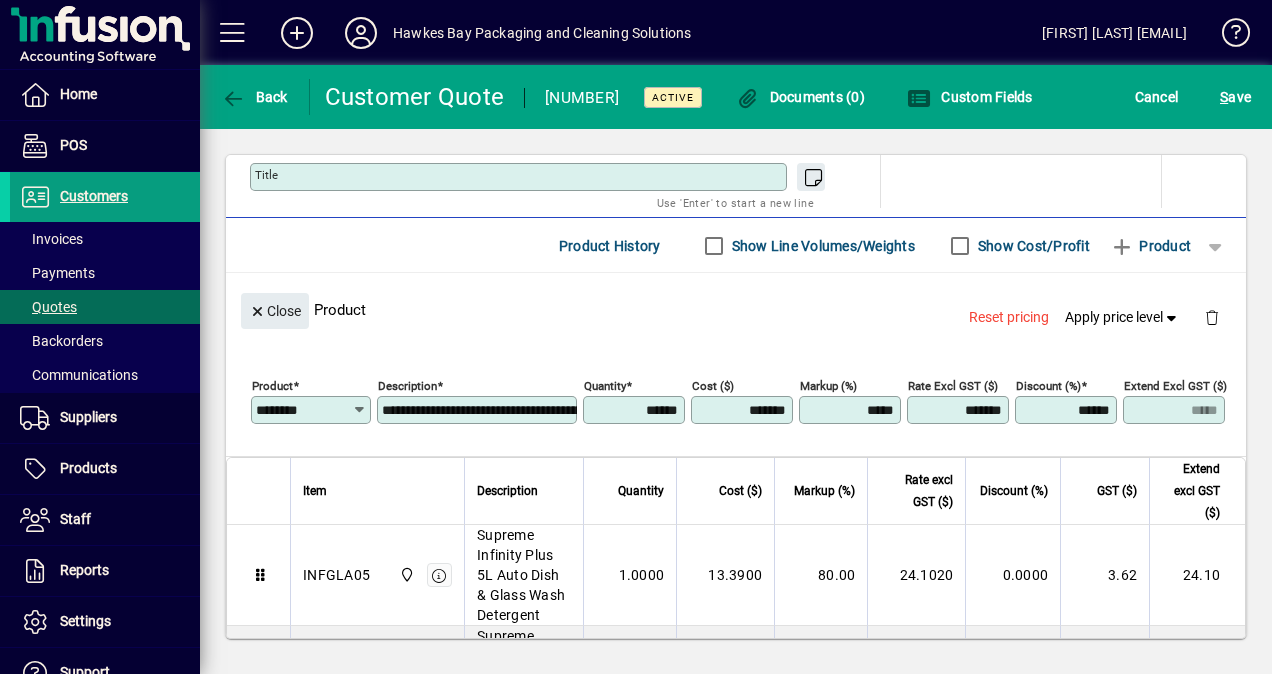 click on "Close  Product  Reset pricing   Apply price level" 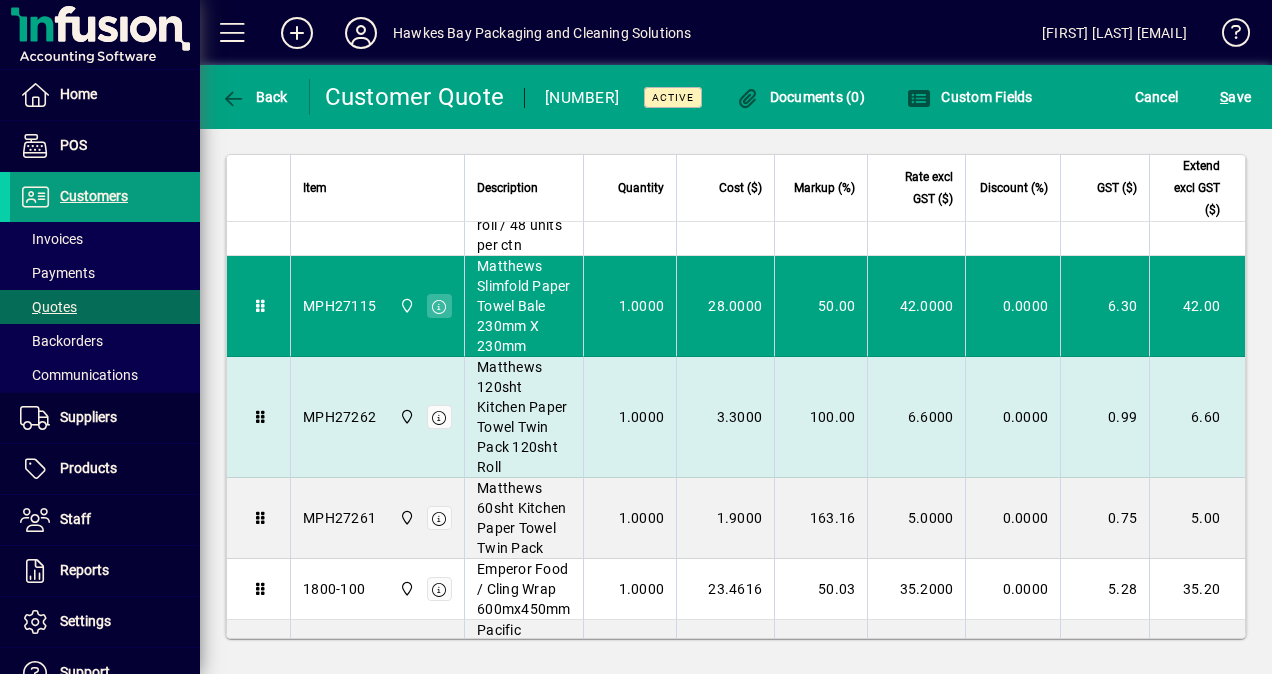 scroll, scrollTop: 1952, scrollLeft: 0, axis: vertical 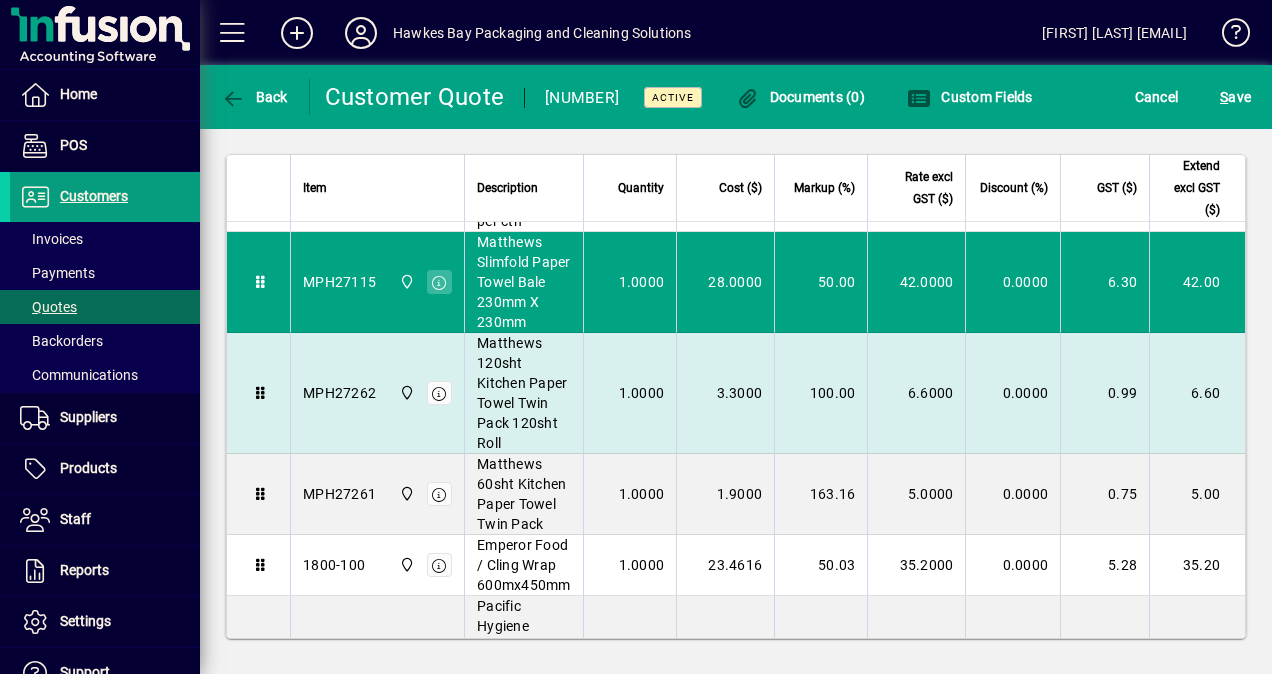 click on "100.00" at bounding box center [820, 393] 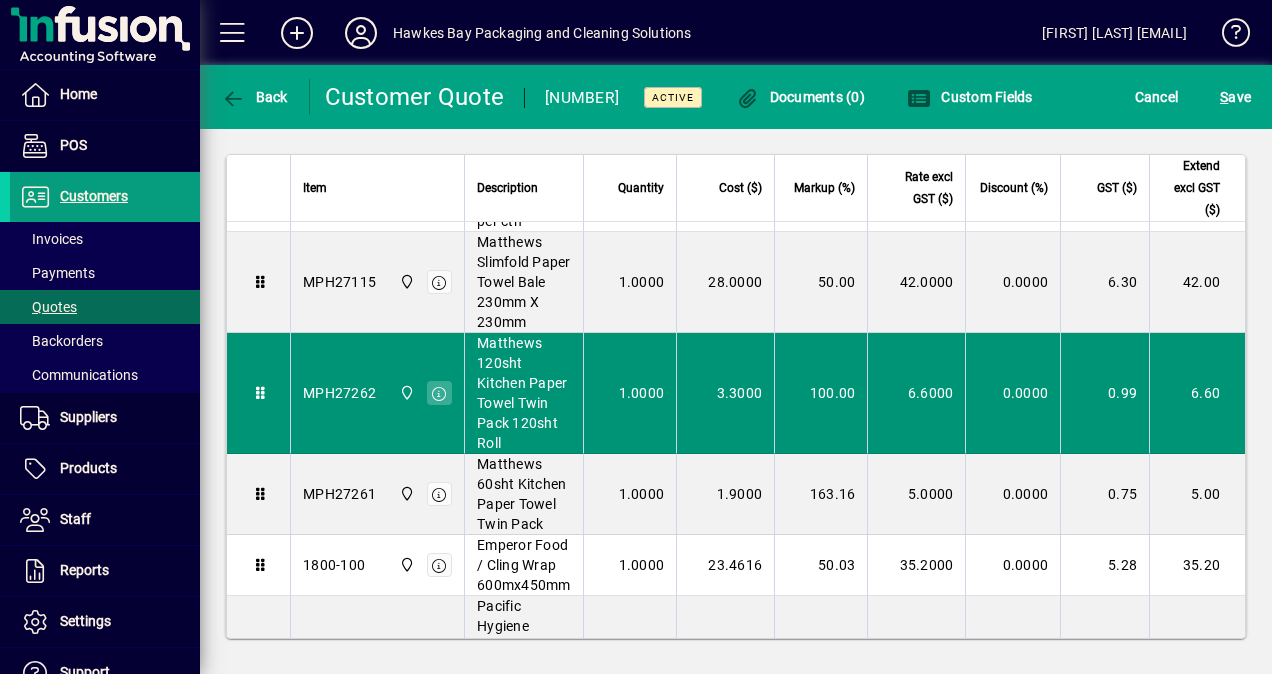 type on "**********" 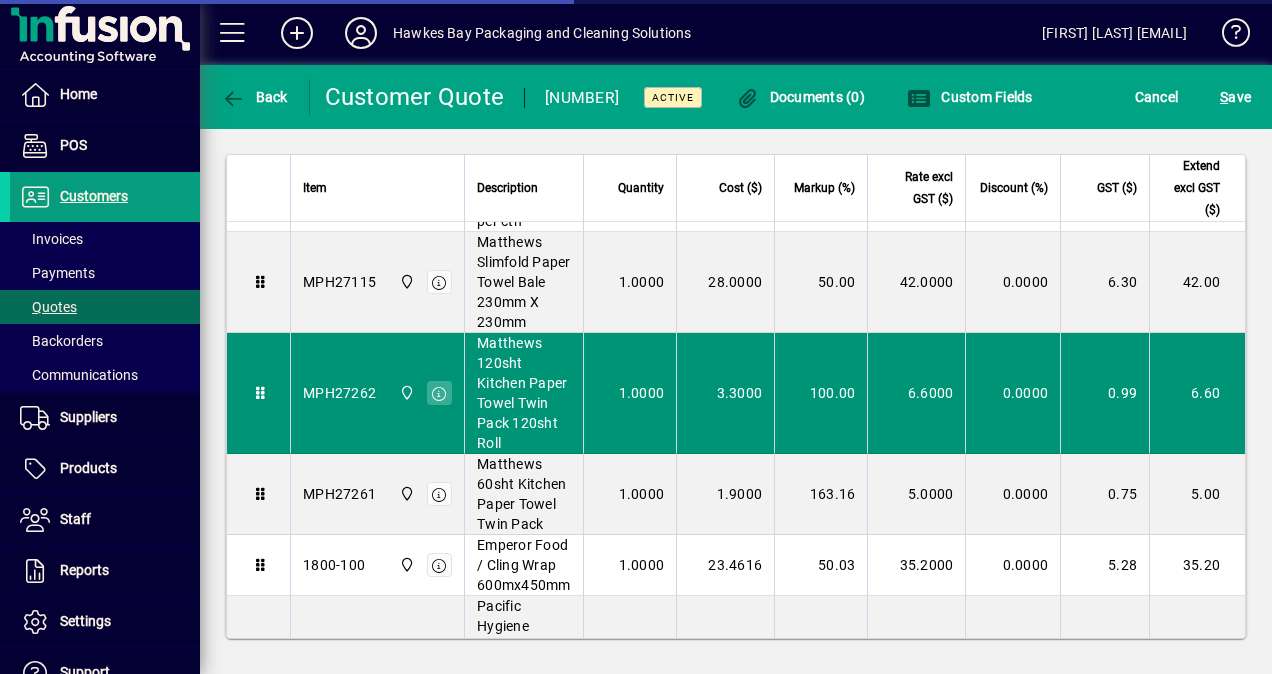 scroll, scrollTop: 1052, scrollLeft: 0, axis: vertical 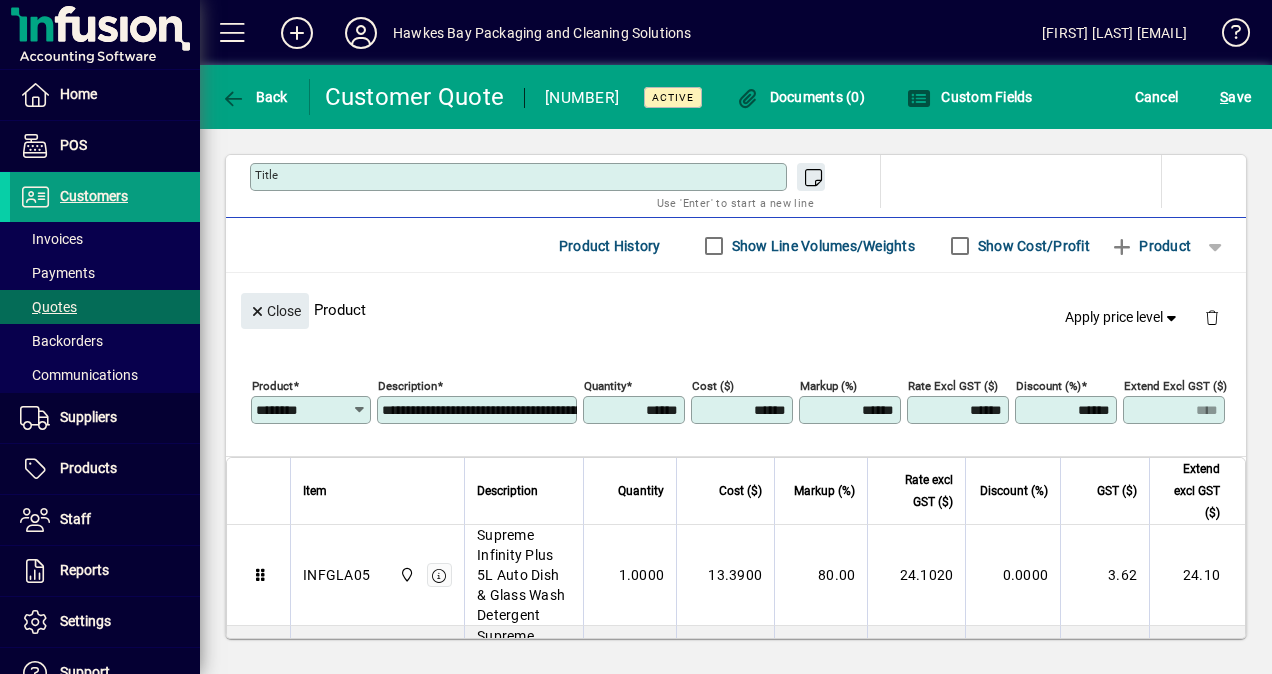 drag, startPoint x: 842, startPoint y: 394, endPoint x: 1079, endPoint y: 348, distance: 241.42287 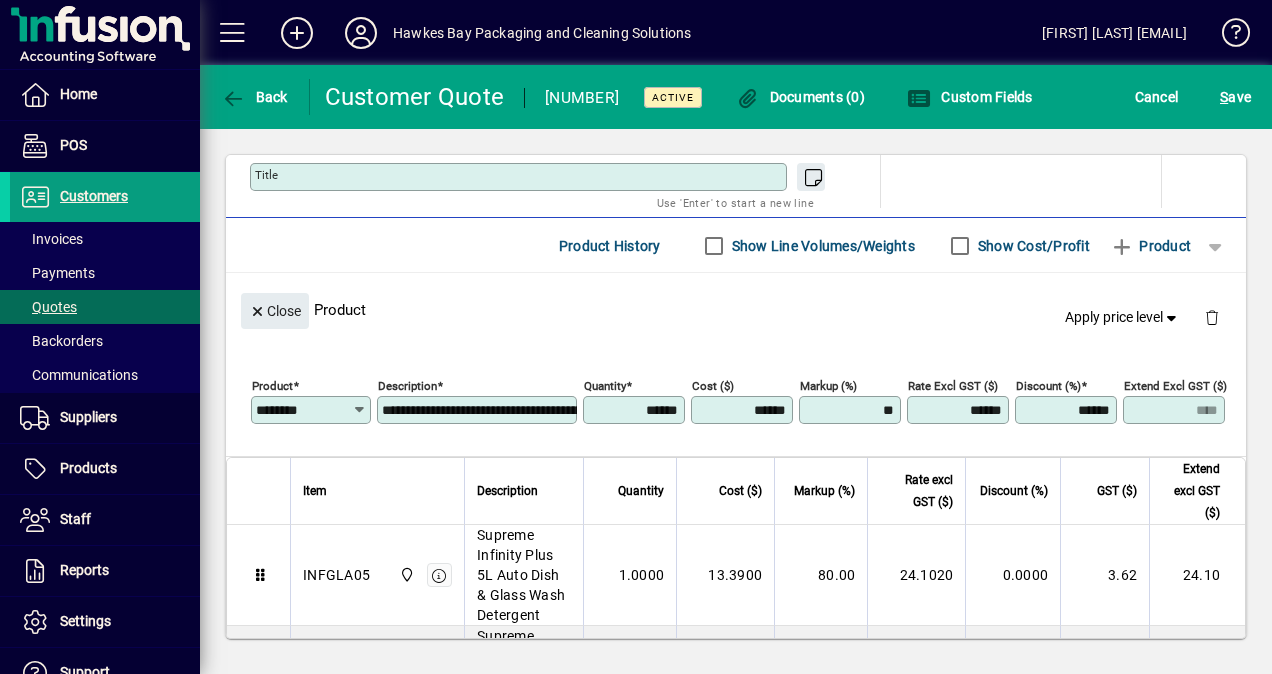 type on "*****" 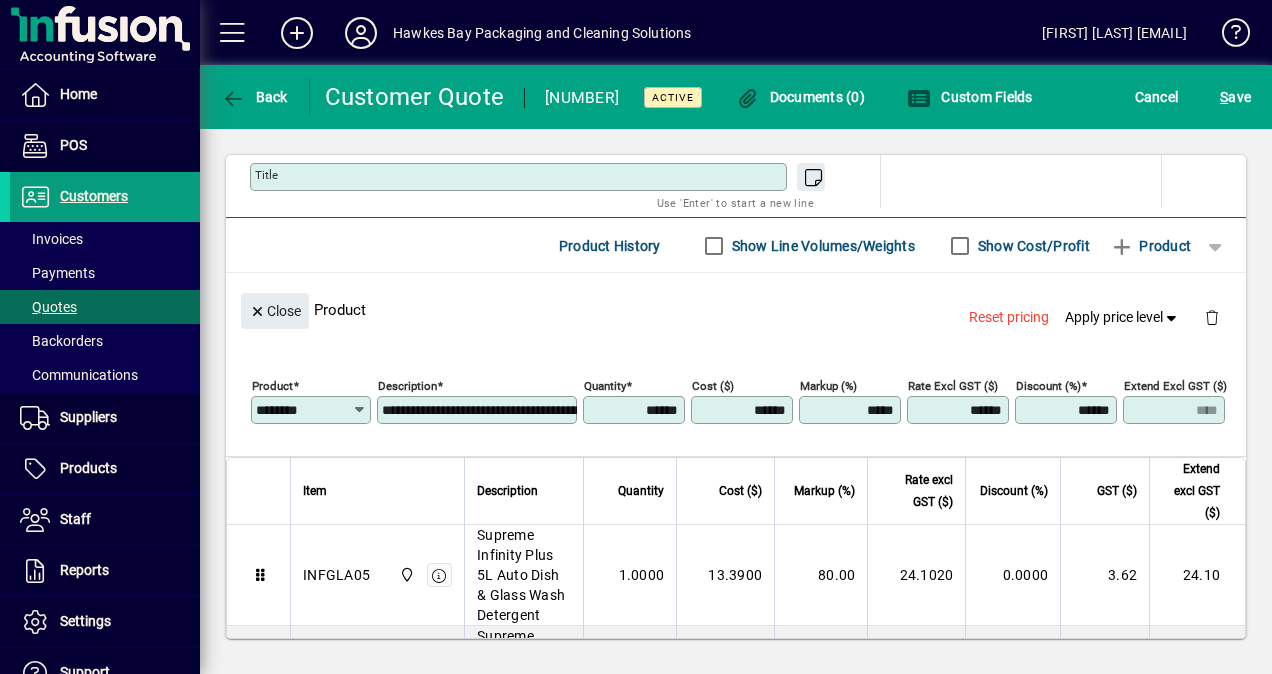 click on "**********" 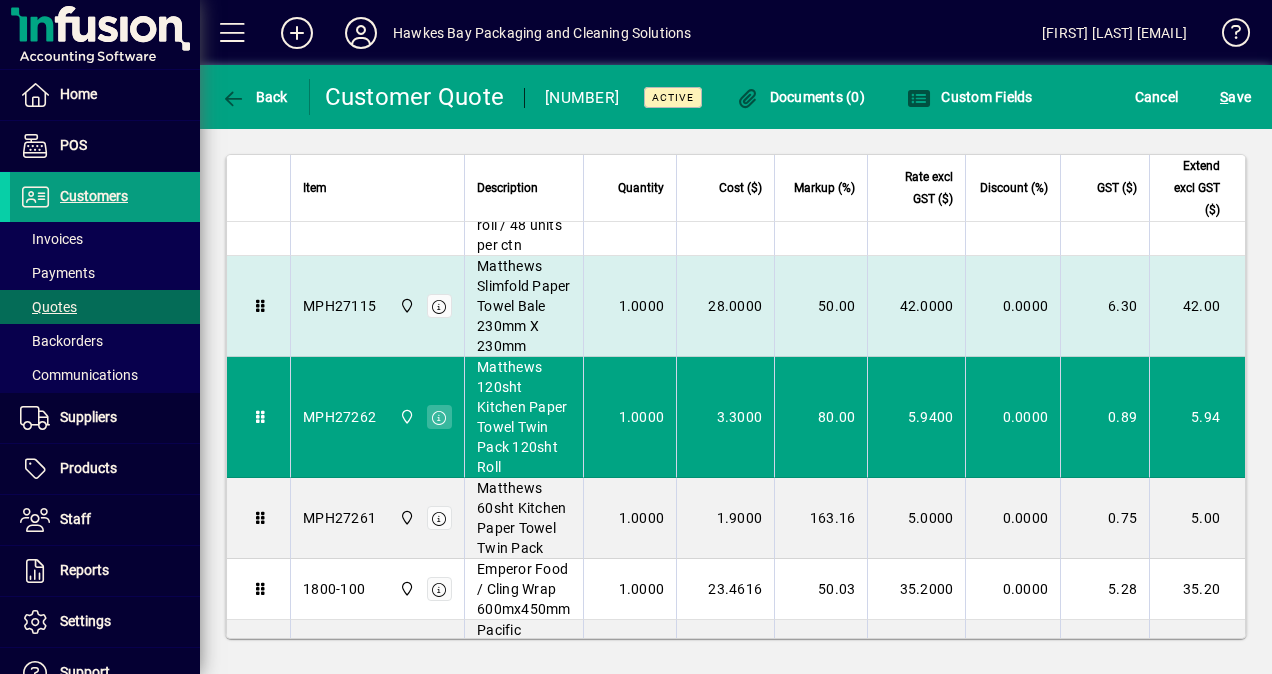 scroll, scrollTop: 1952, scrollLeft: 0, axis: vertical 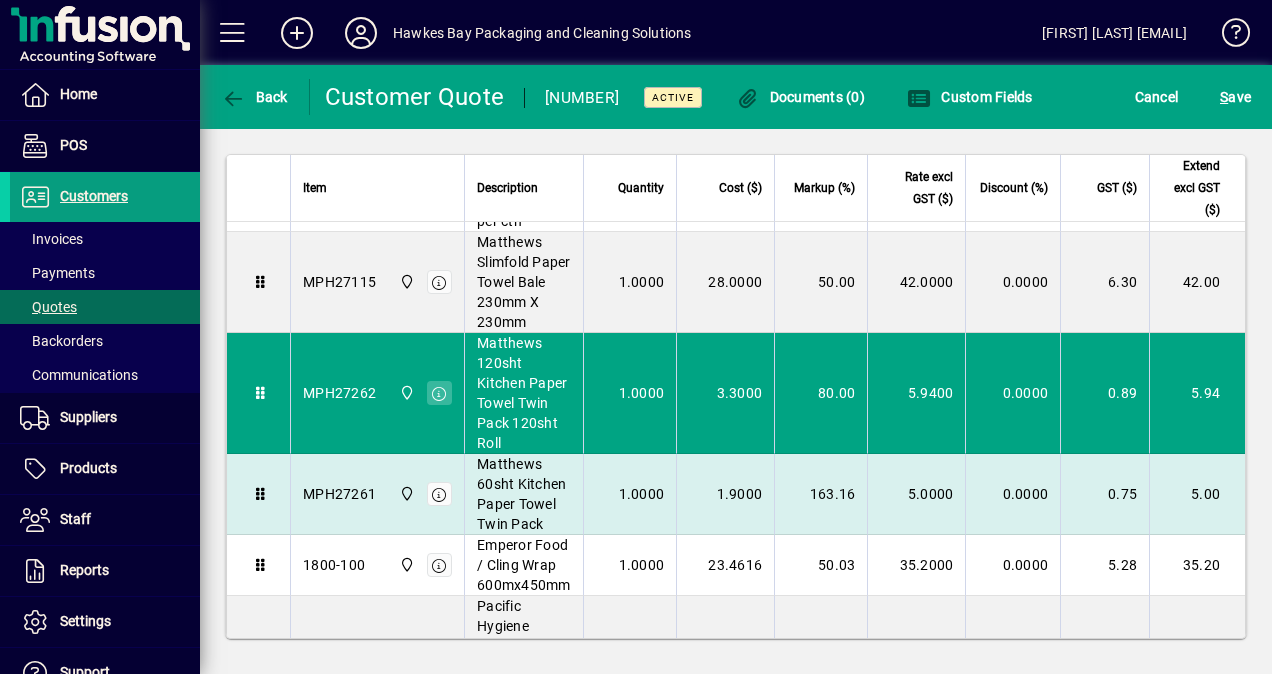 click on "163.16" at bounding box center [820, 494] 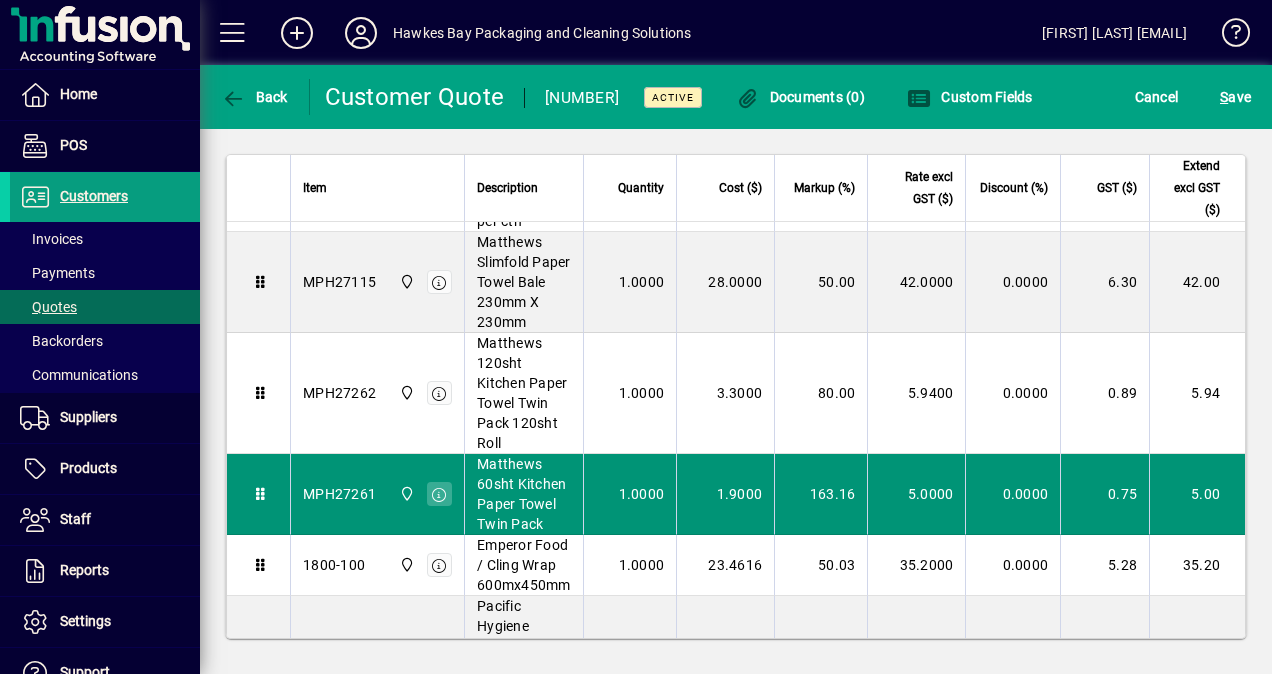 type on "********" 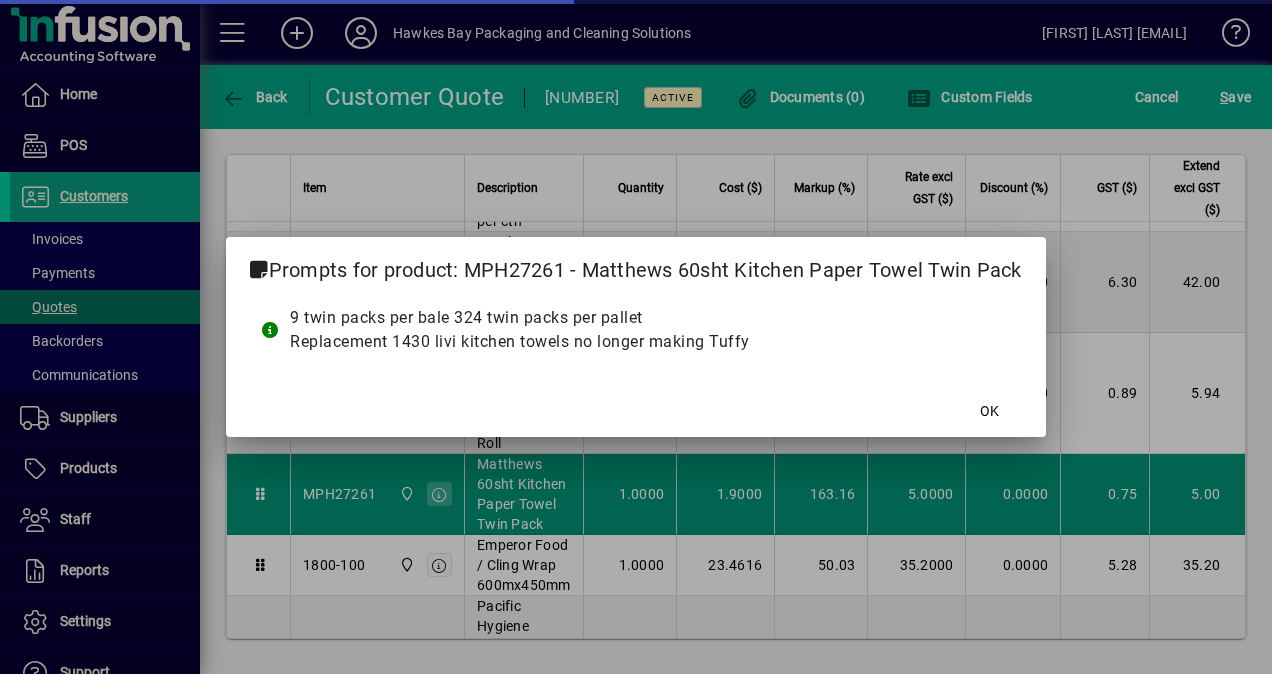 scroll, scrollTop: 1052, scrollLeft: 0, axis: vertical 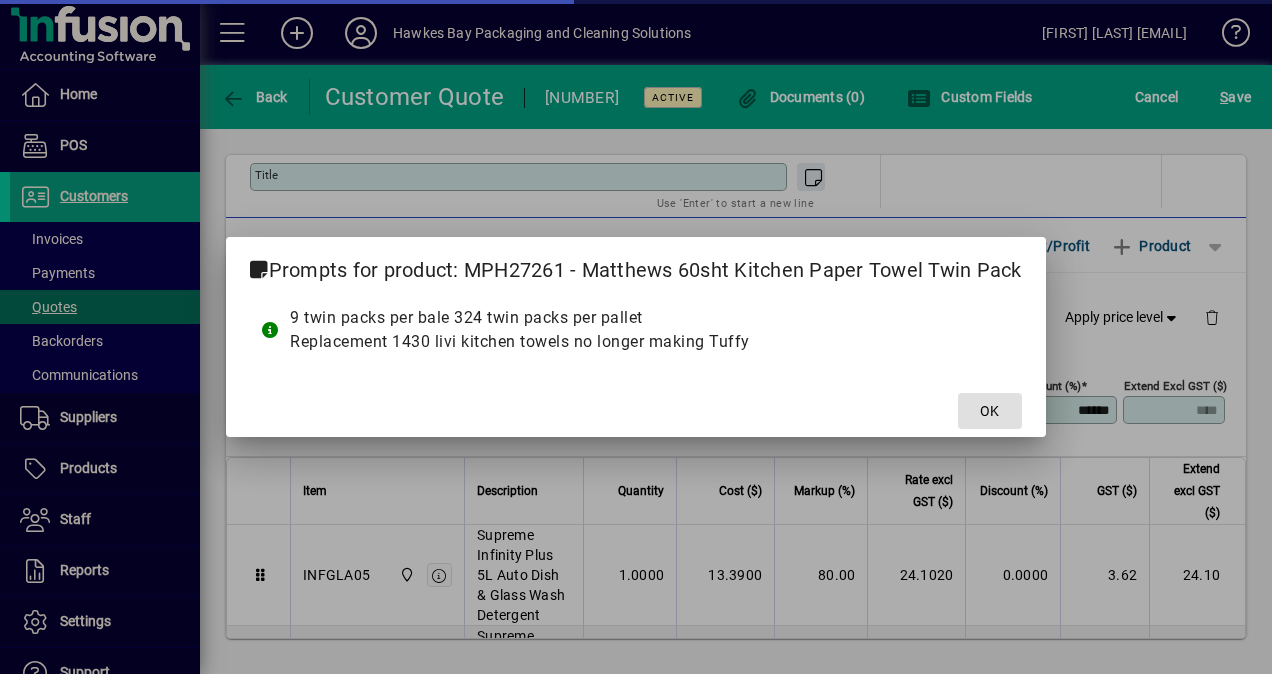 click 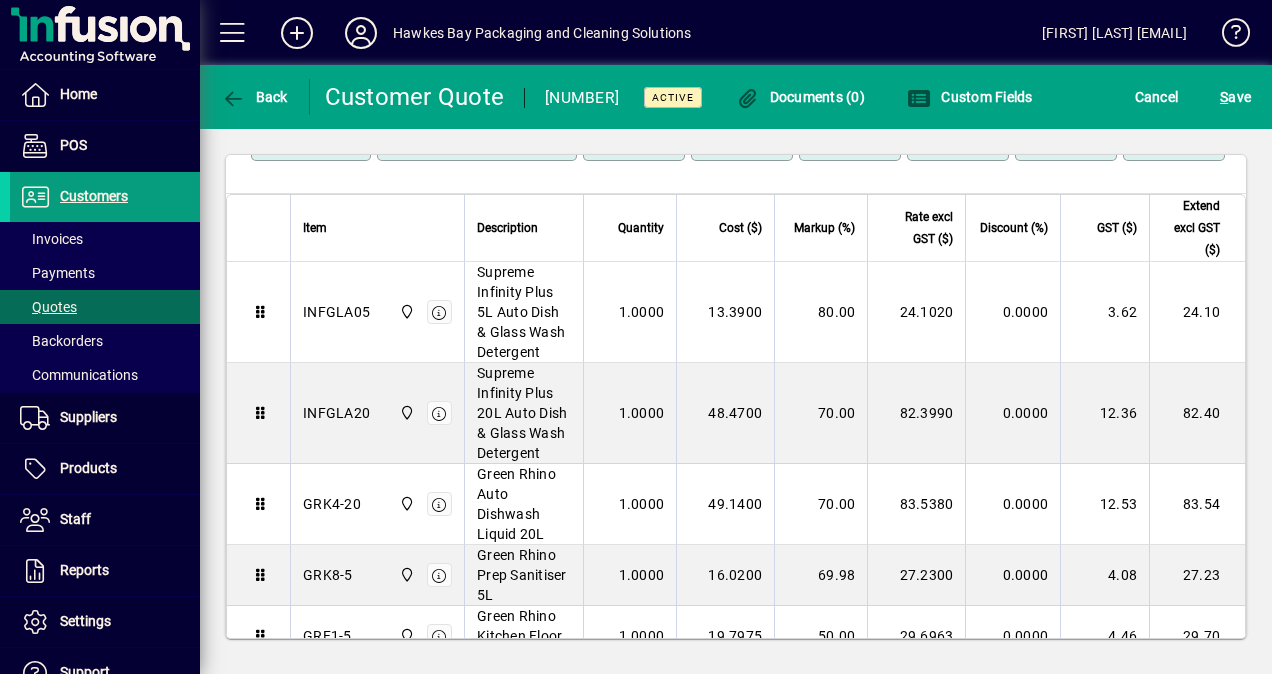 scroll, scrollTop: 1152, scrollLeft: 0, axis: vertical 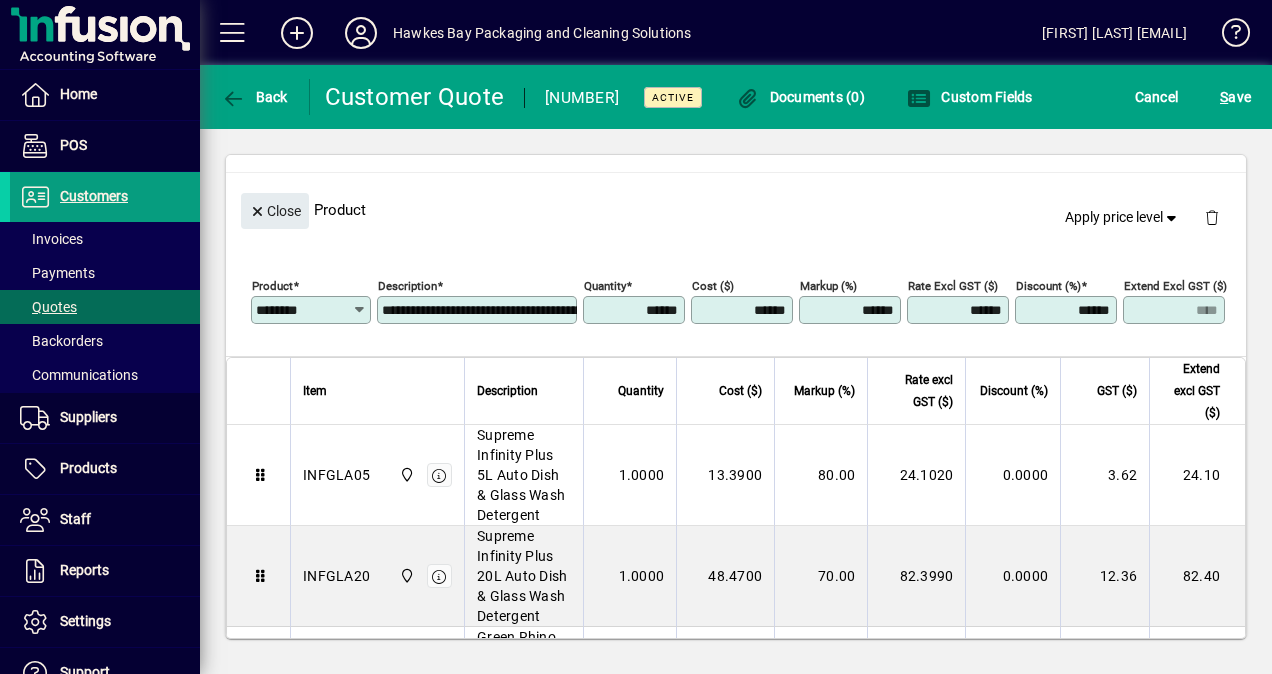 drag, startPoint x: 834, startPoint y: 295, endPoint x: 957, endPoint y: 299, distance: 123.065025 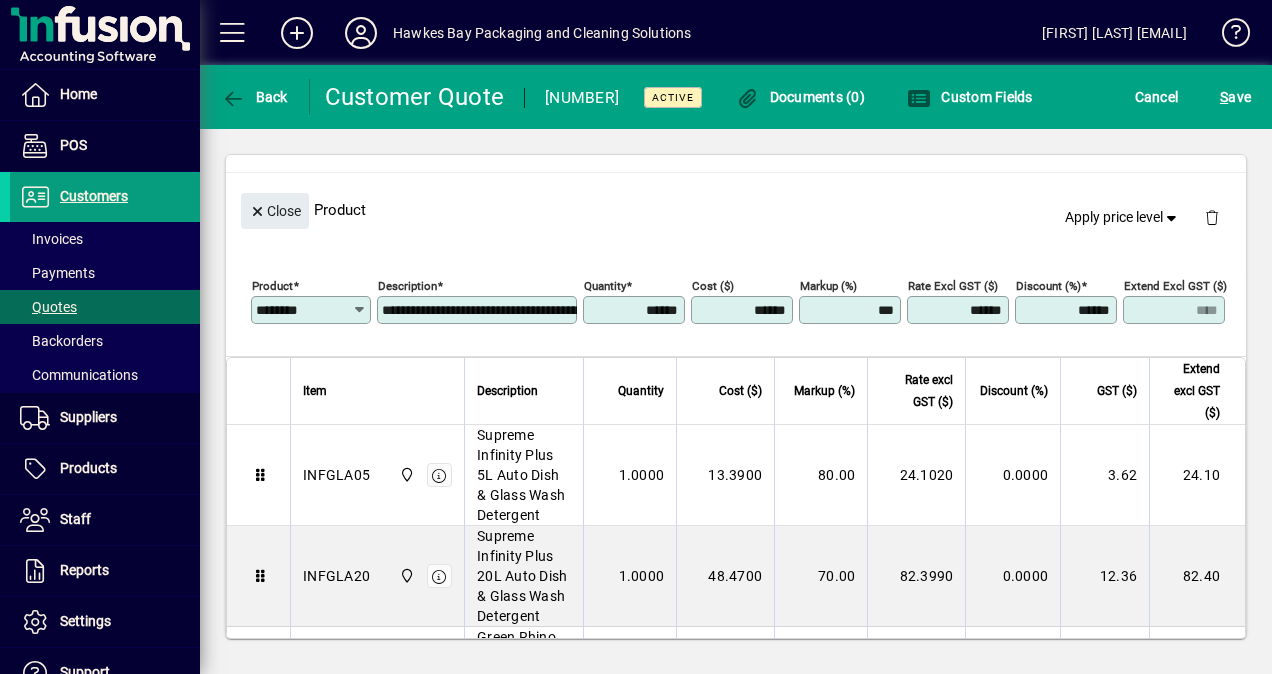 type on "******" 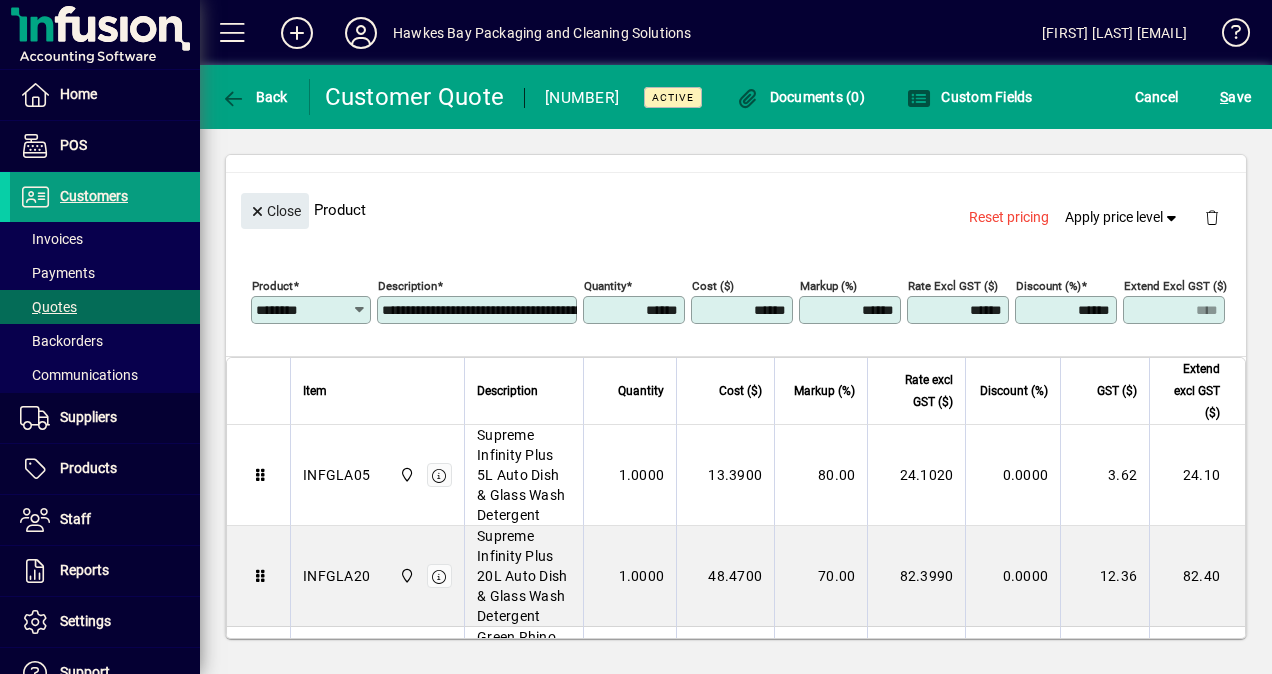 click on "**********" 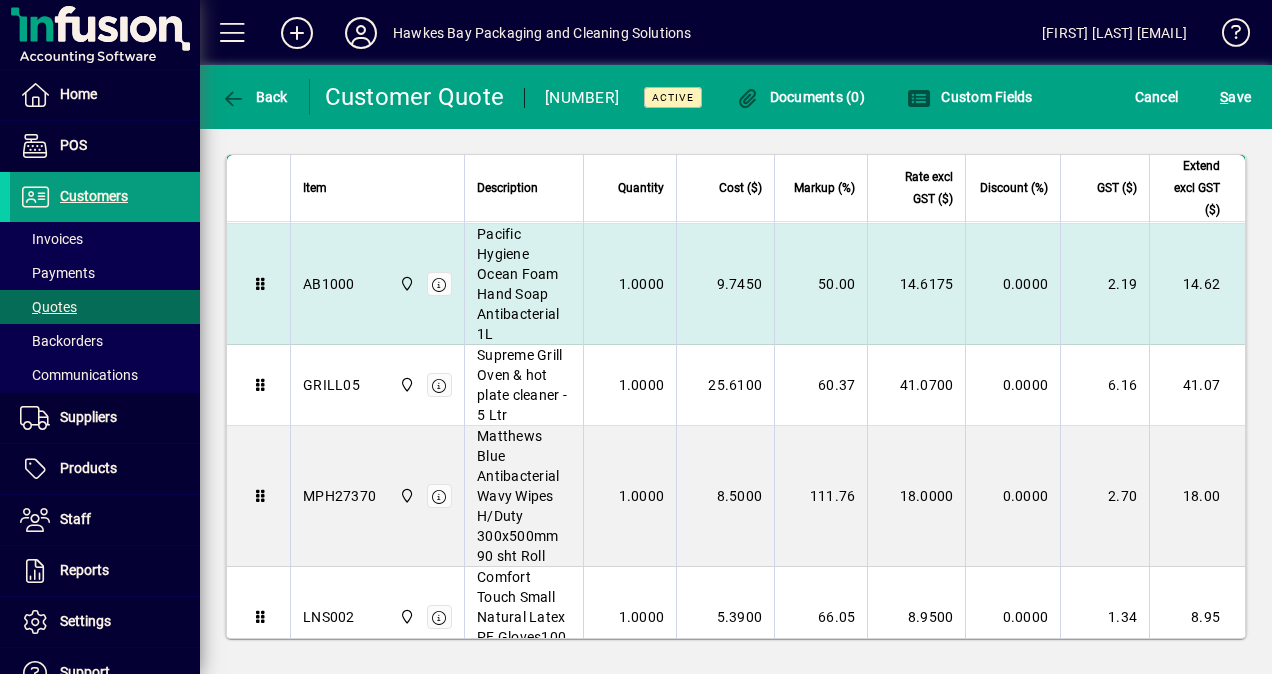 scroll, scrollTop: 2352, scrollLeft: 0, axis: vertical 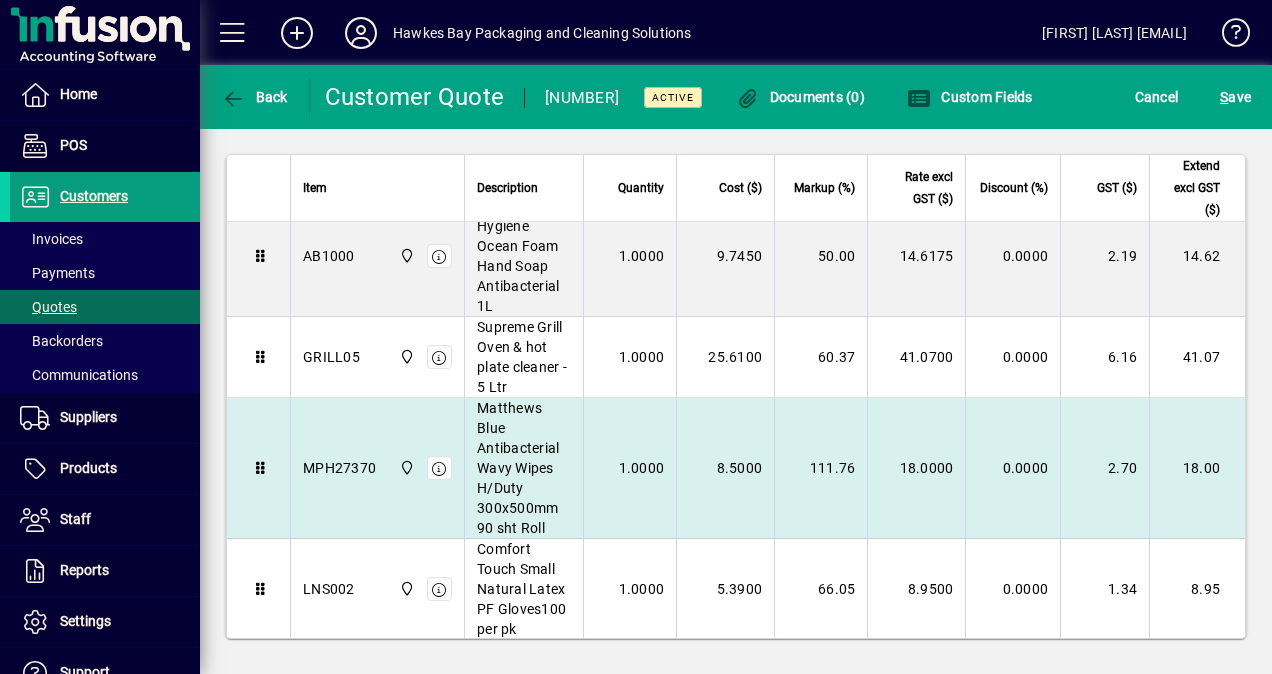 click on "111.76" at bounding box center (820, 468) 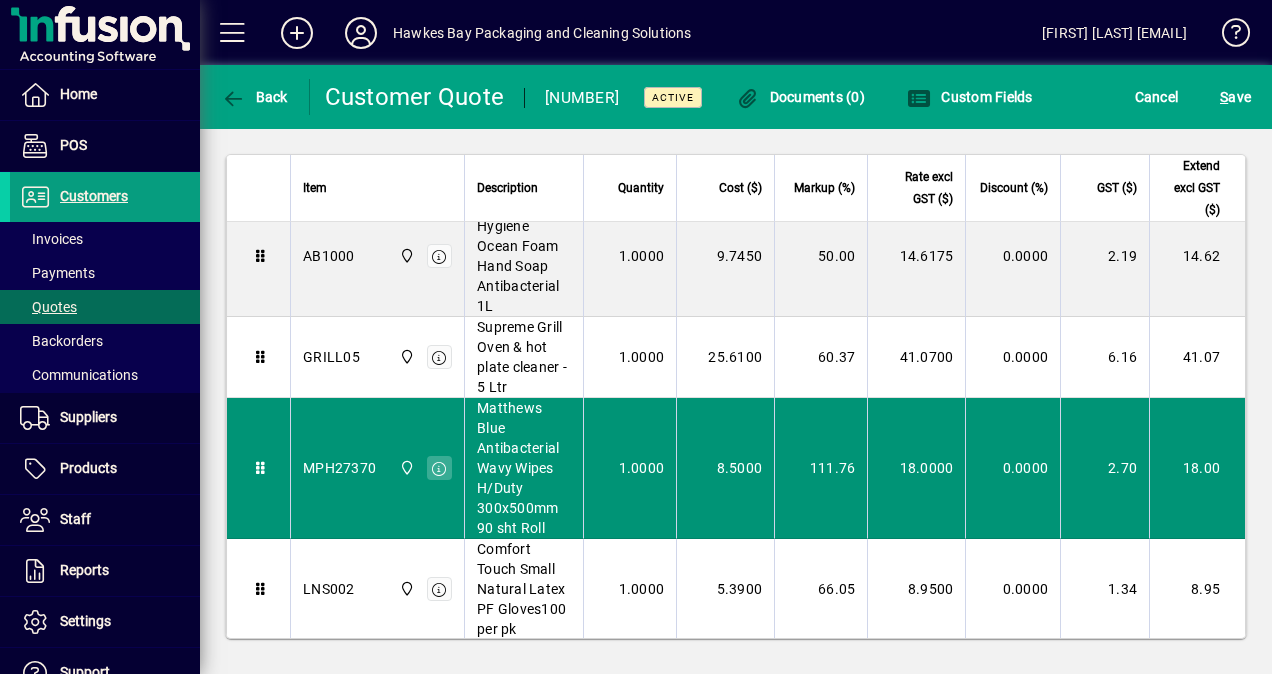 type on "********" 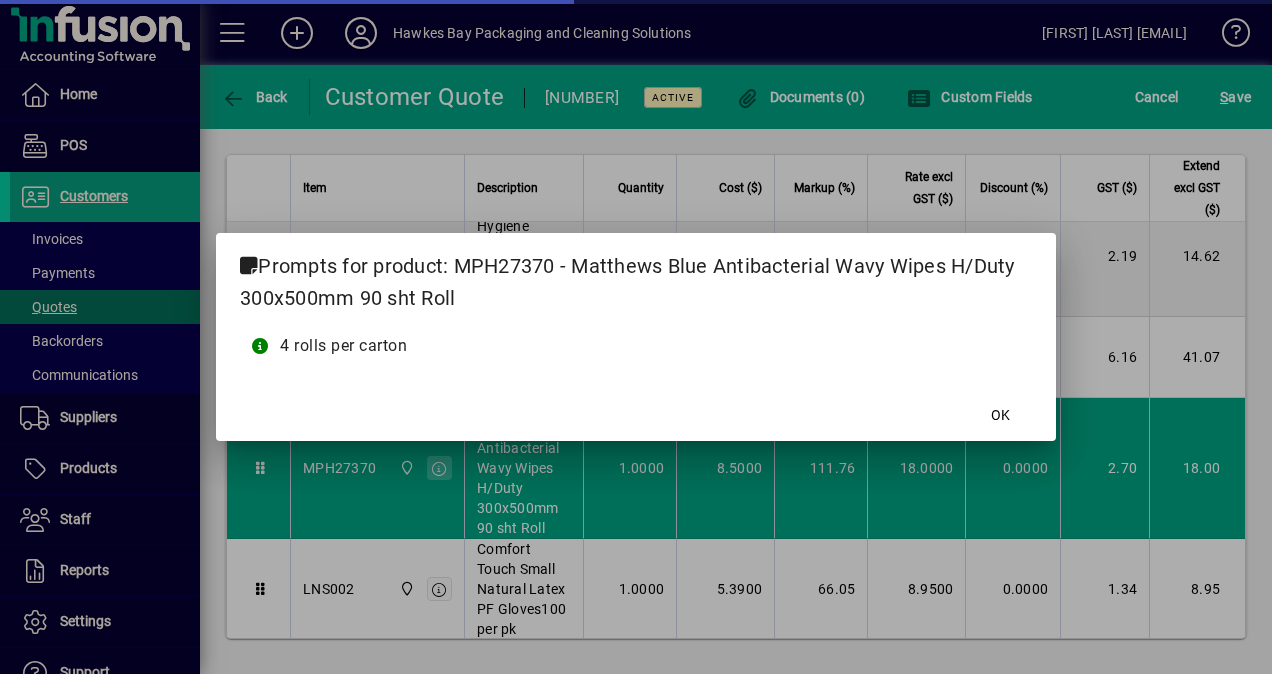 scroll, scrollTop: 1052, scrollLeft: 0, axis: vertical 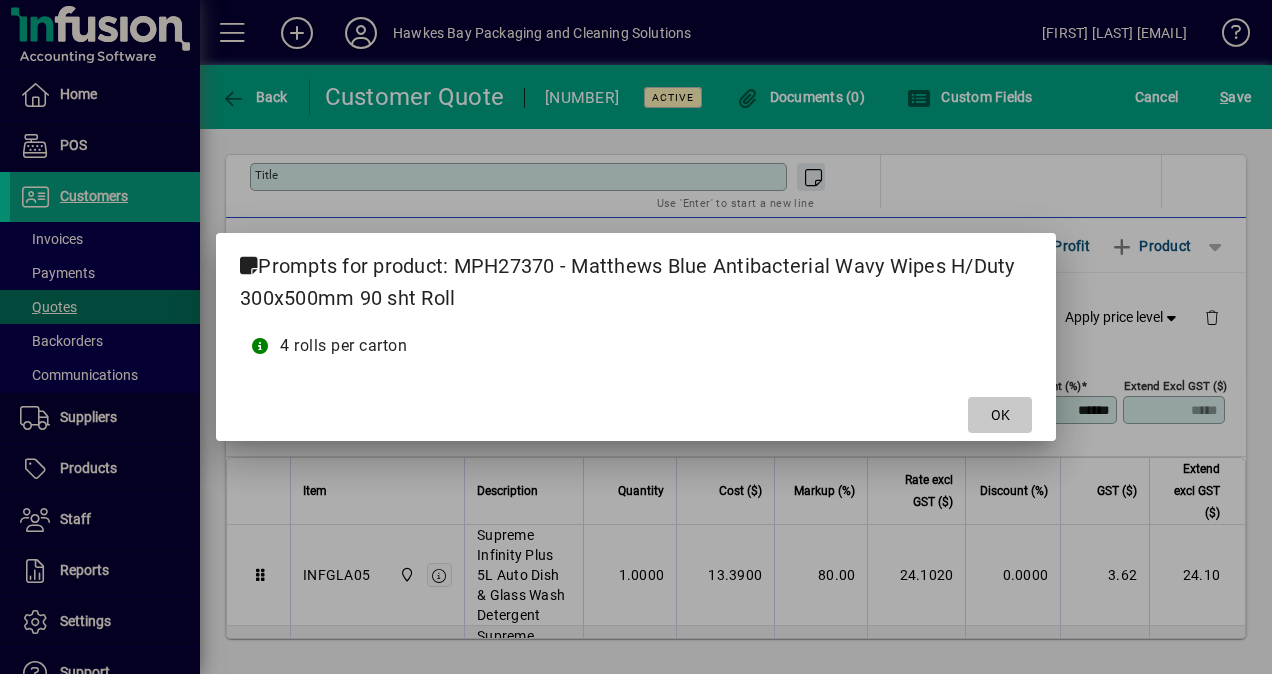click 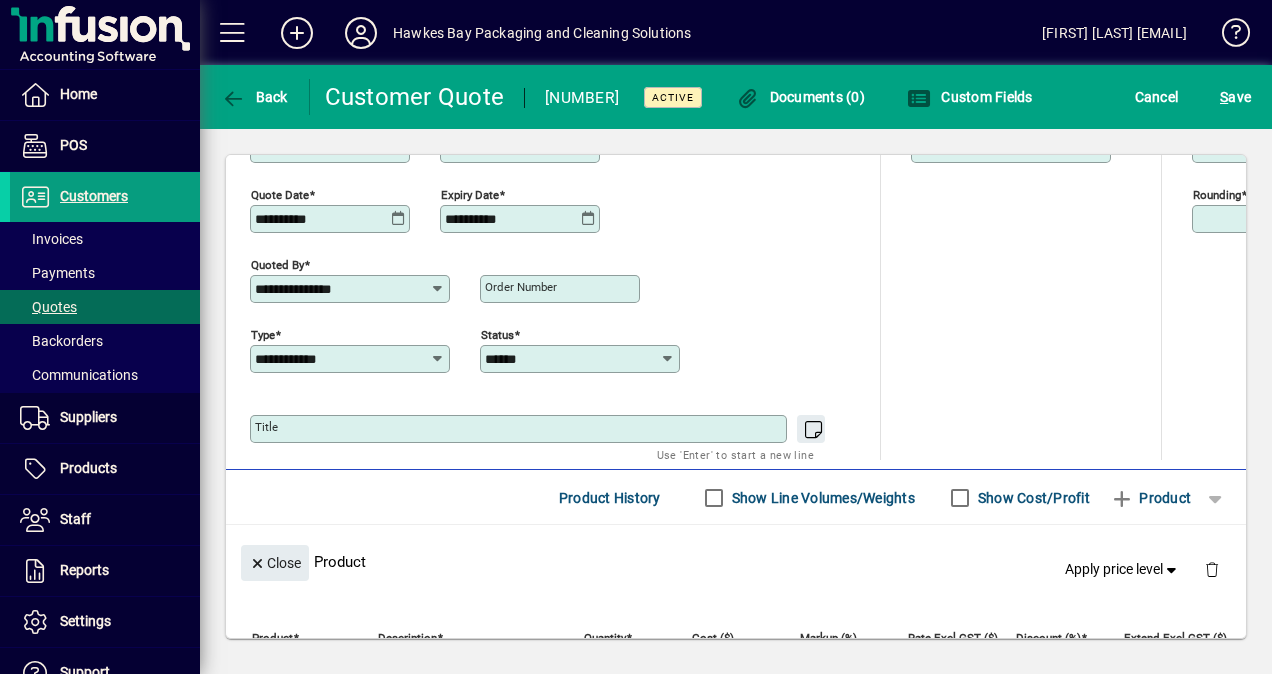 scroll, scrollTop: 1000, scrollLeft: 0, axis: vertical 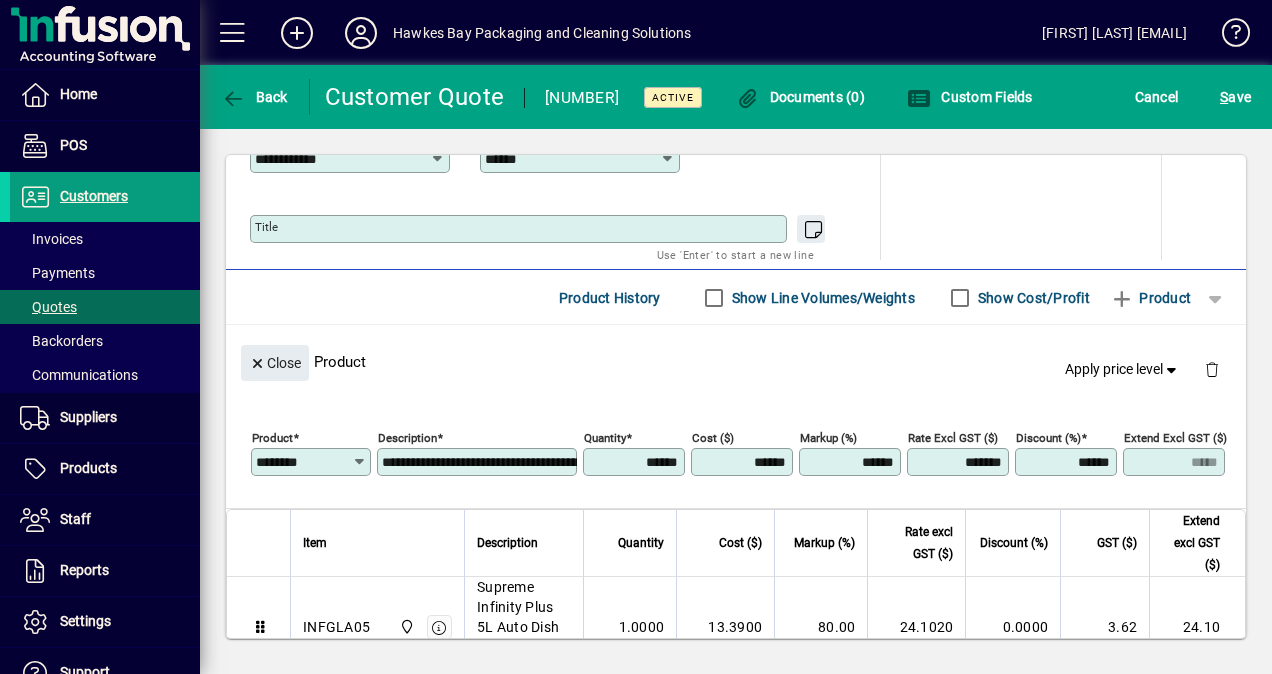 drag, startPoint x: 828, startPoint y: 448, endPoint x: 915, endPoint y: 449, distance: 87.005745 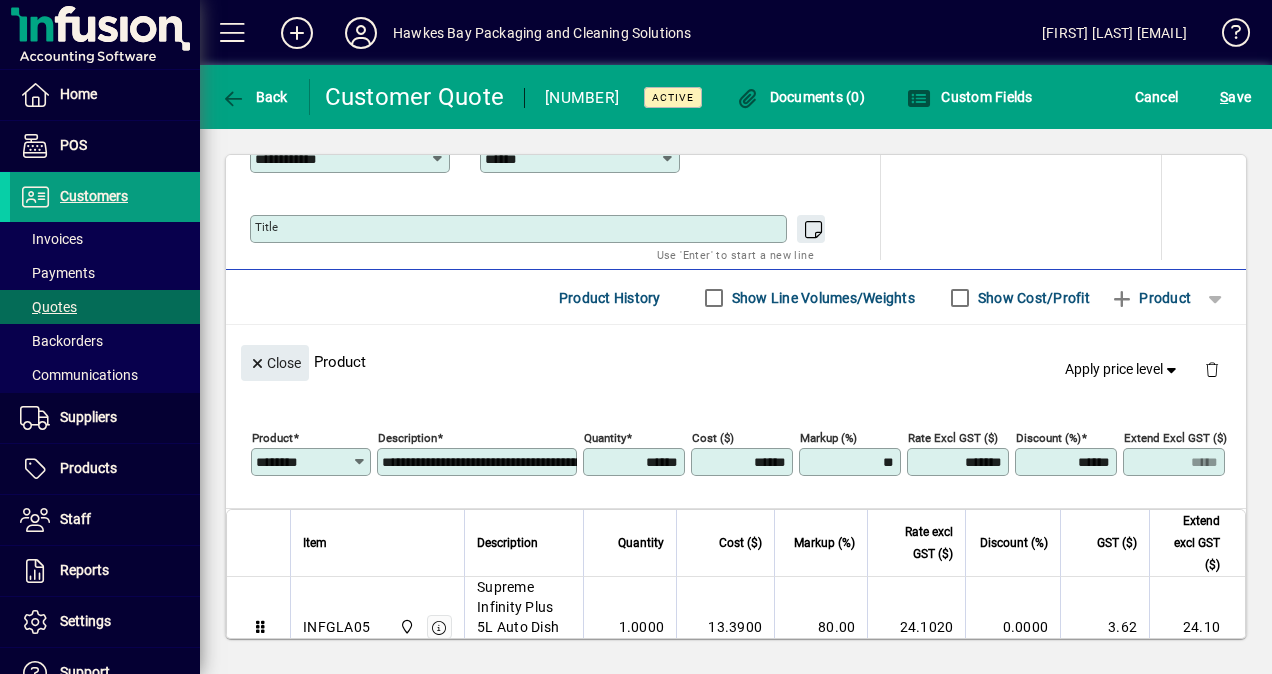 click on "S ave" 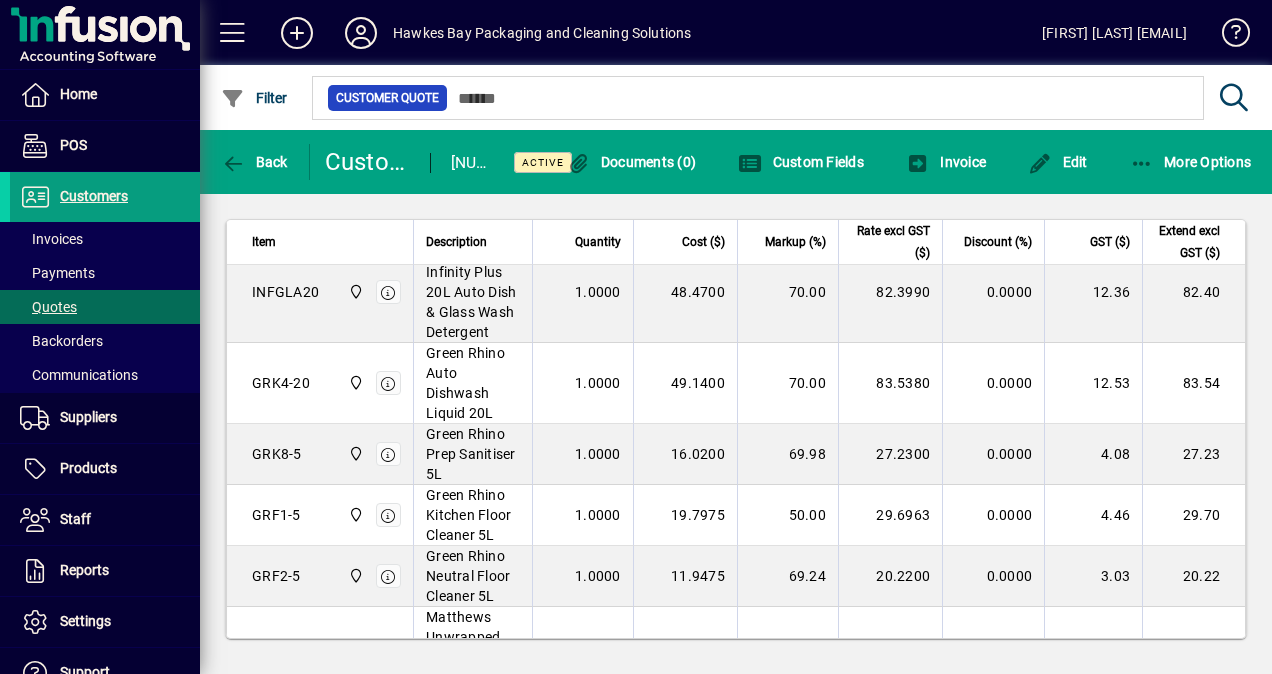 scroll, scrollTop: 1300, scrollLeft: 0, axis: vertical 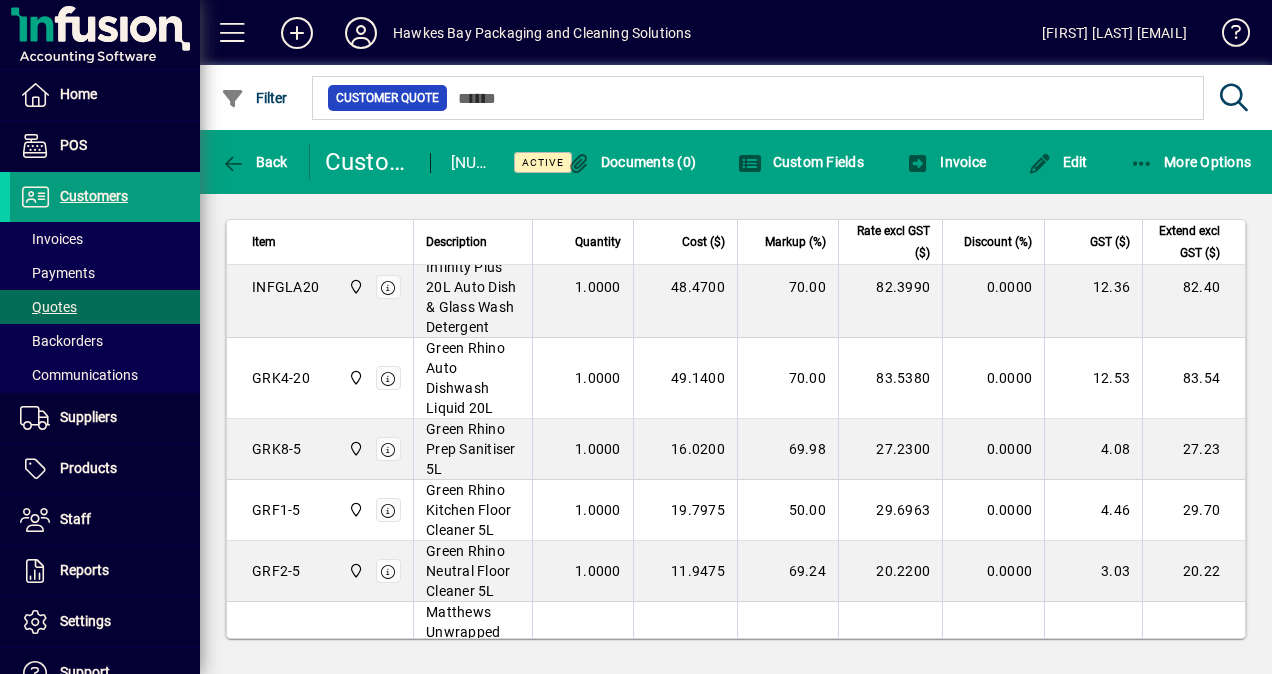 click on "69.98" at bounding box center [787, 449] 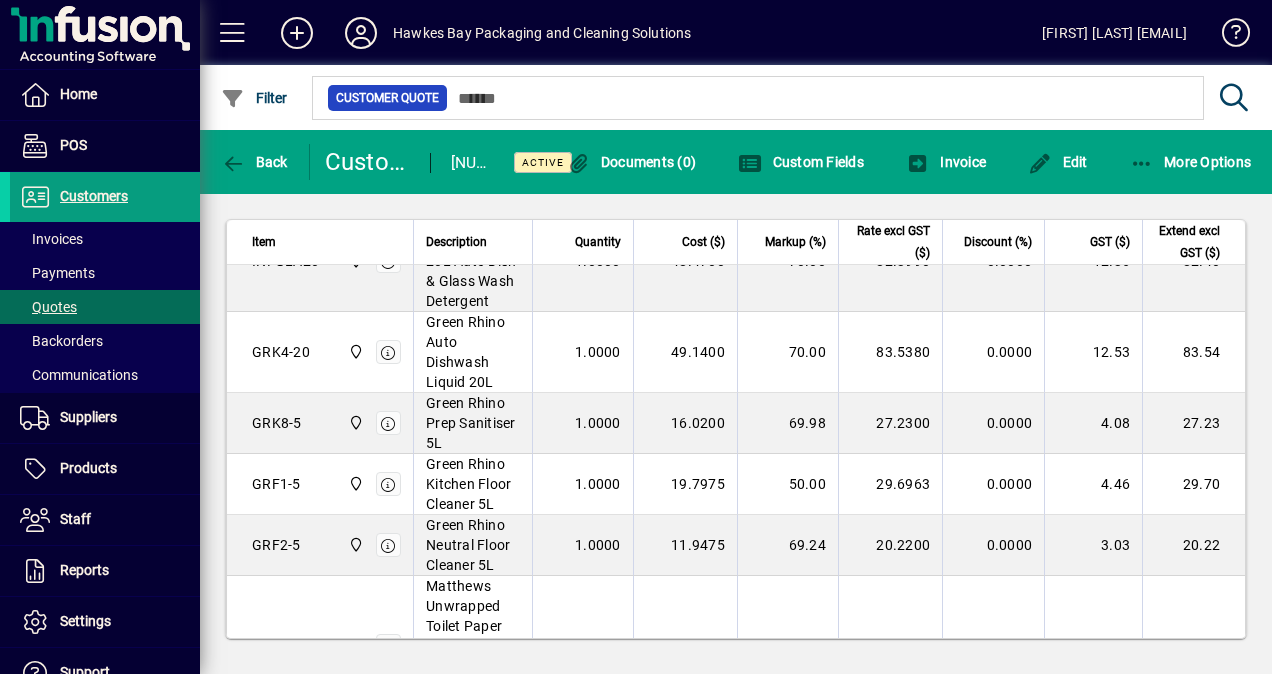 scroll, scrollTop: 1400, scrollLeft: 0, axis: vertical 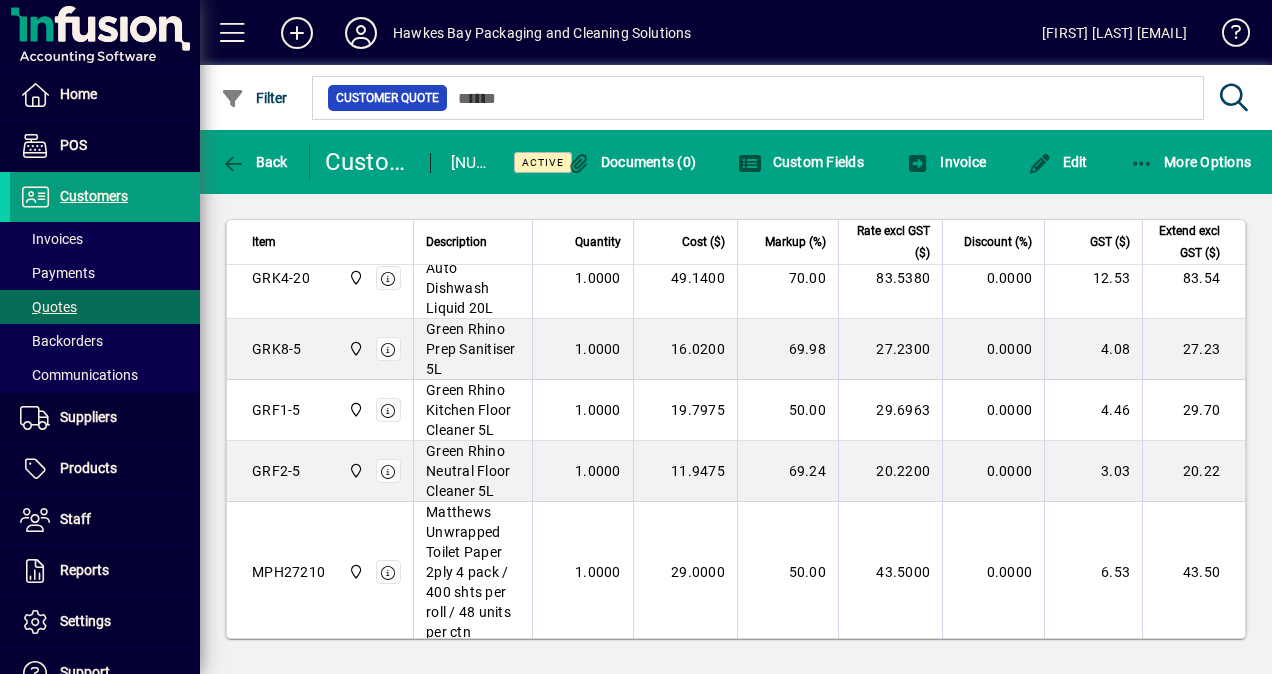 click on "1.0000" at bounding box center [582, 349] 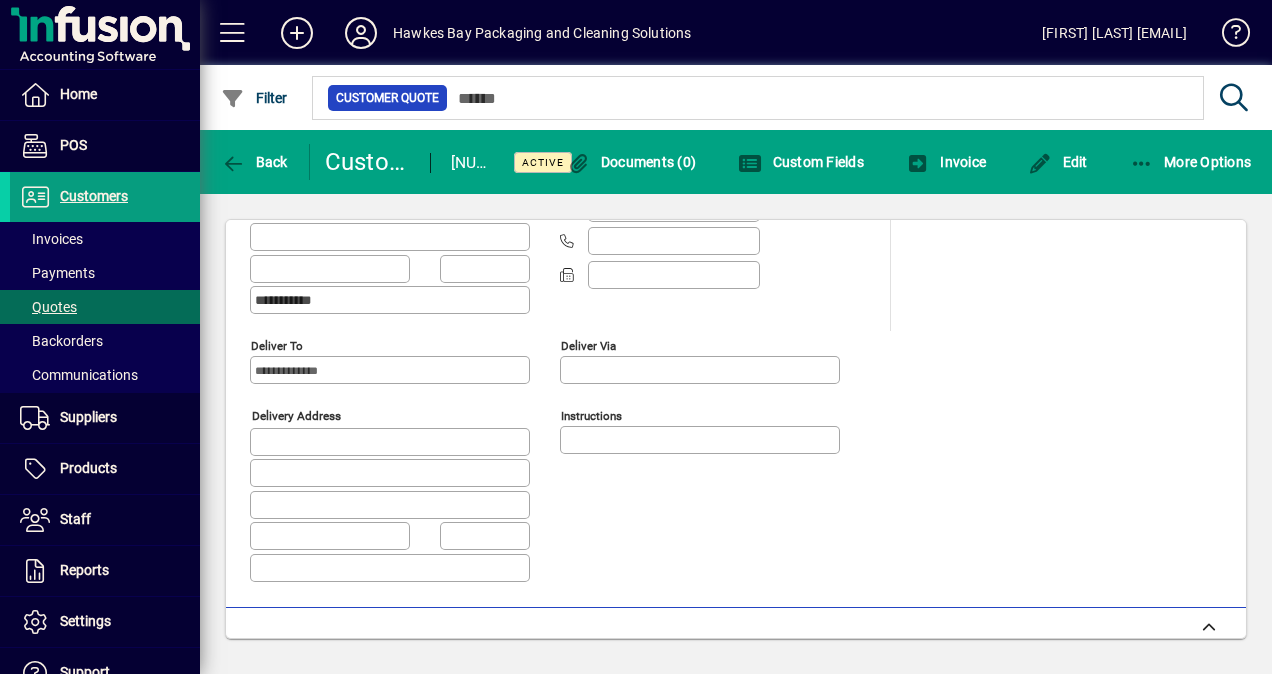 scroll, scrollTop: 300, scrollLeft: 0, axis: vertical 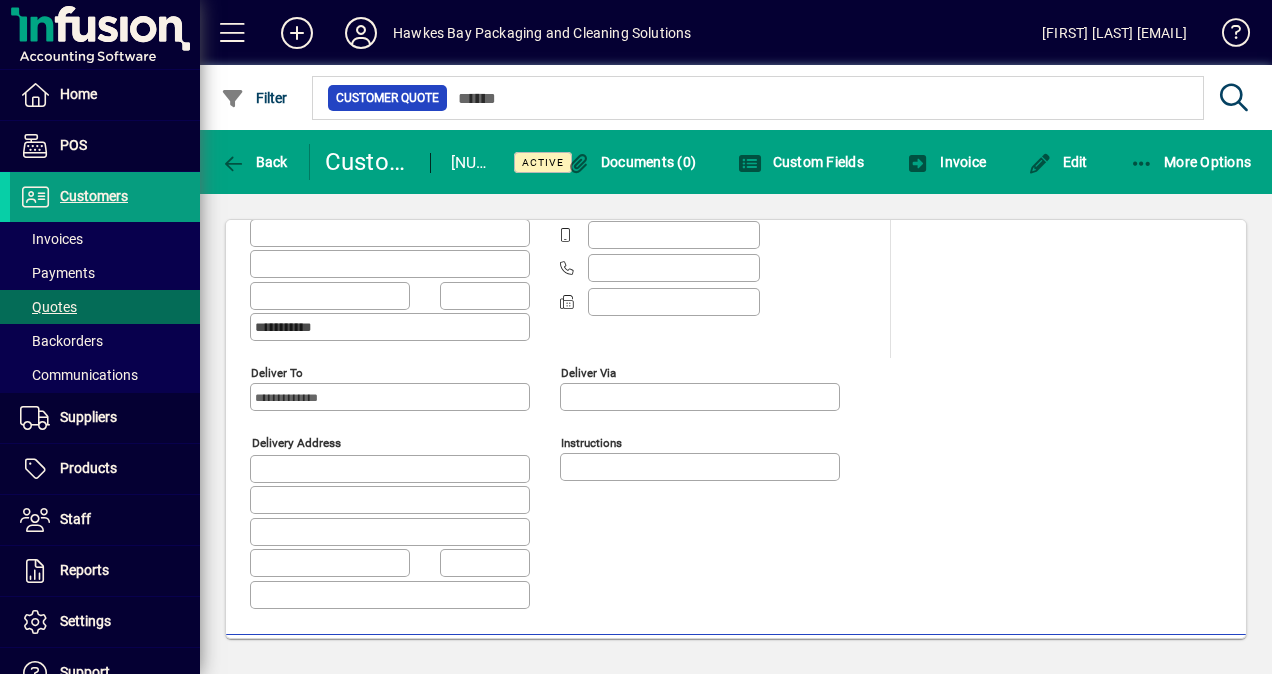 click on "**********" 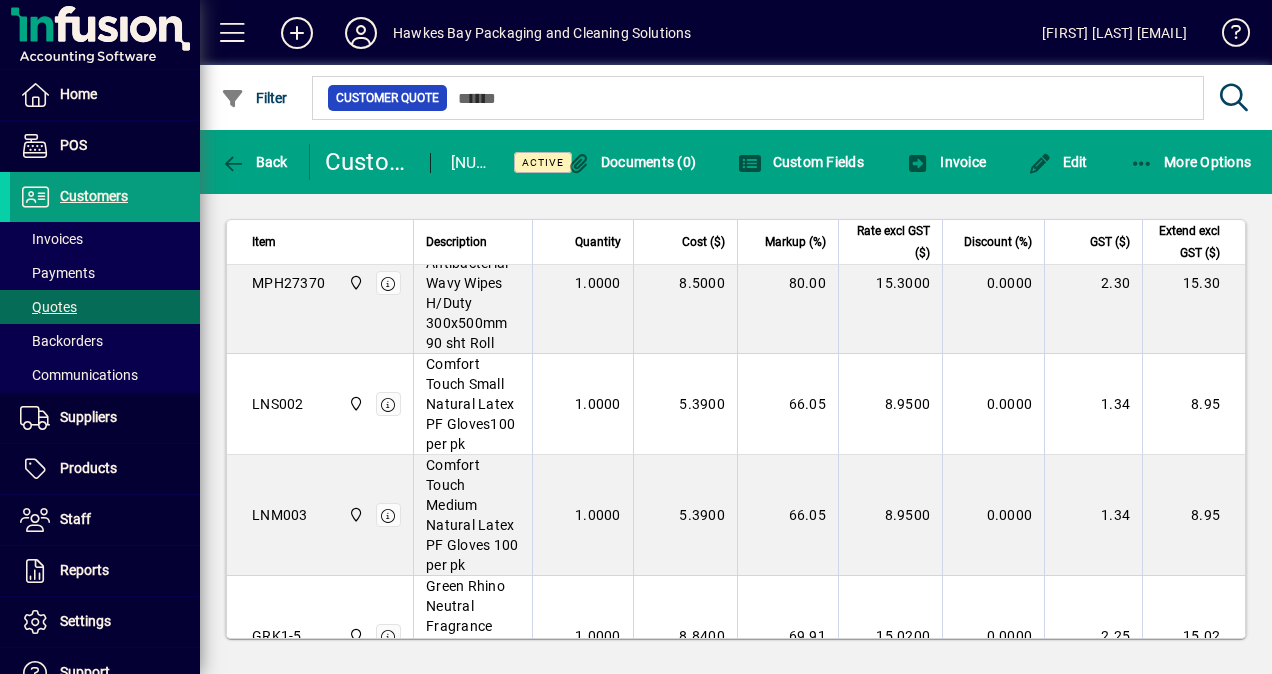 scroll, scrollTop: 2500, scrollLeft: 0, axis: vertical 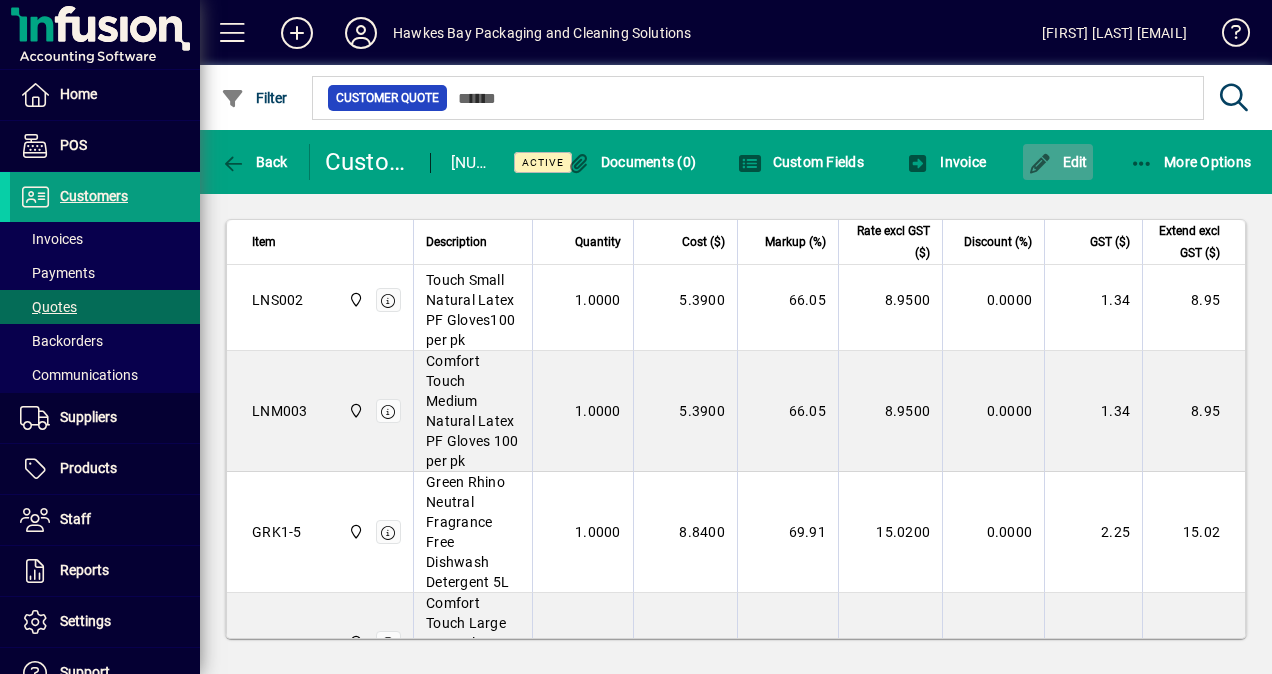 click on "Edit" 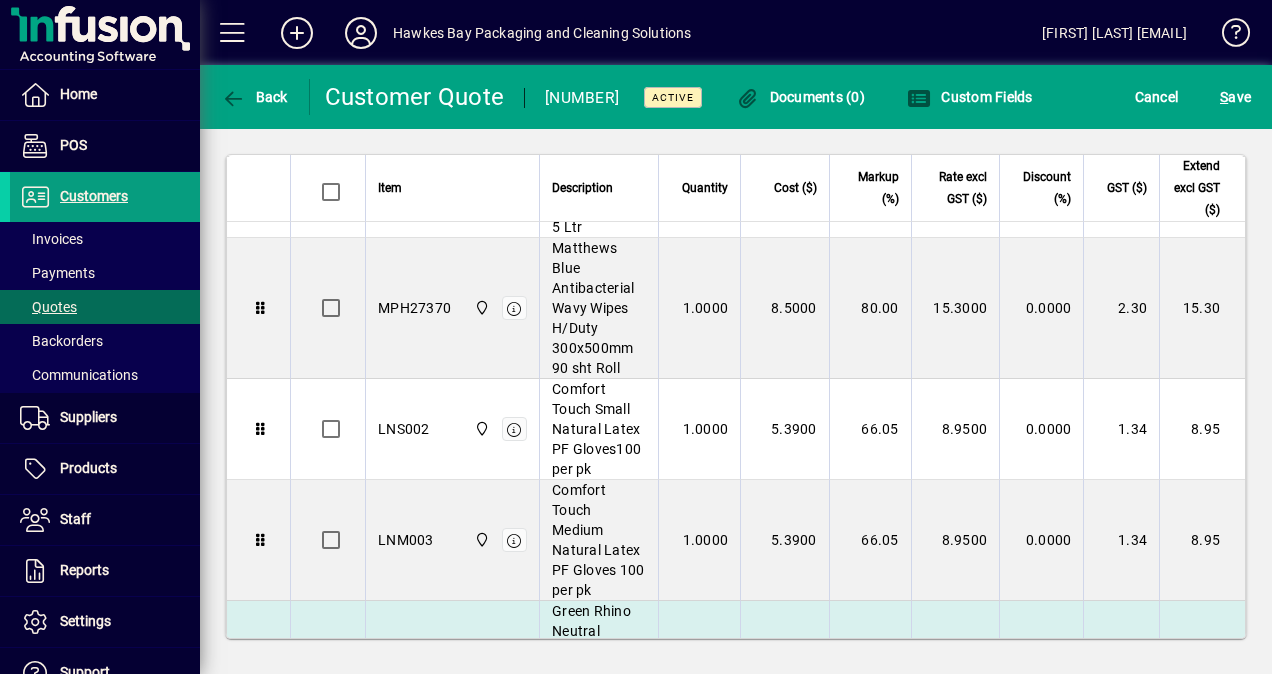 scroll, scrollTop: 2321, scrollLeft: 0, axis: vertical 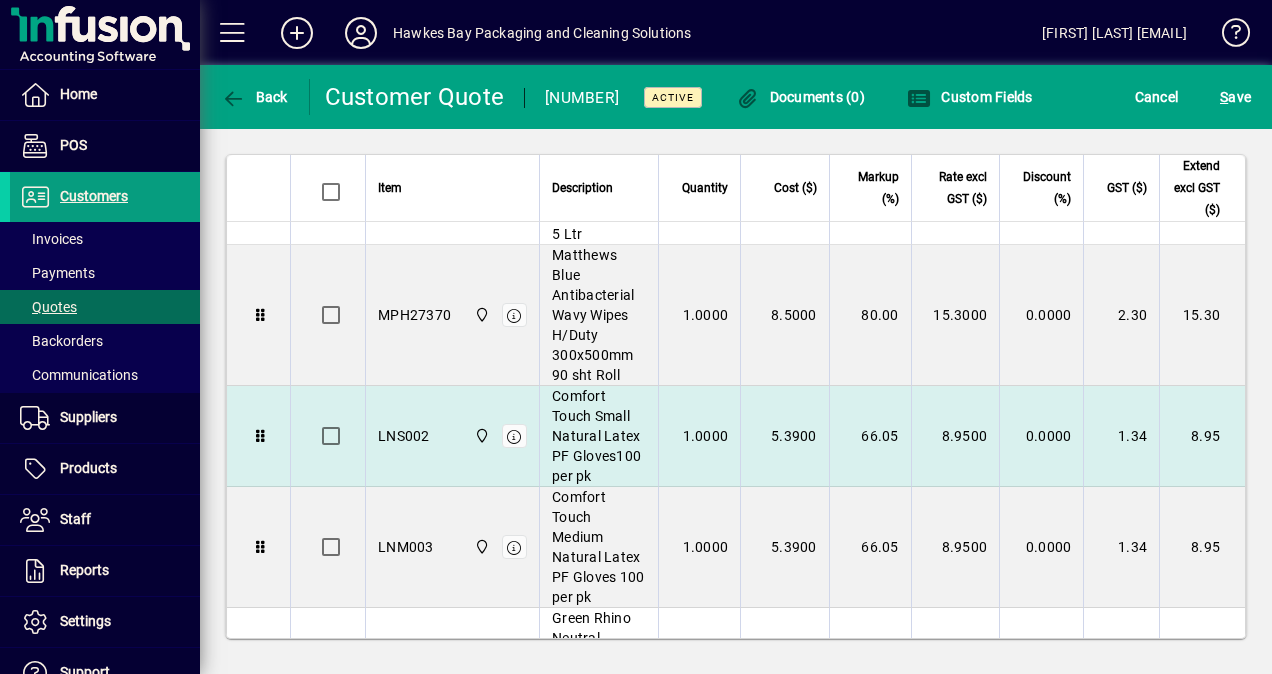 click on "66.05" at bounding box center [870, 436] 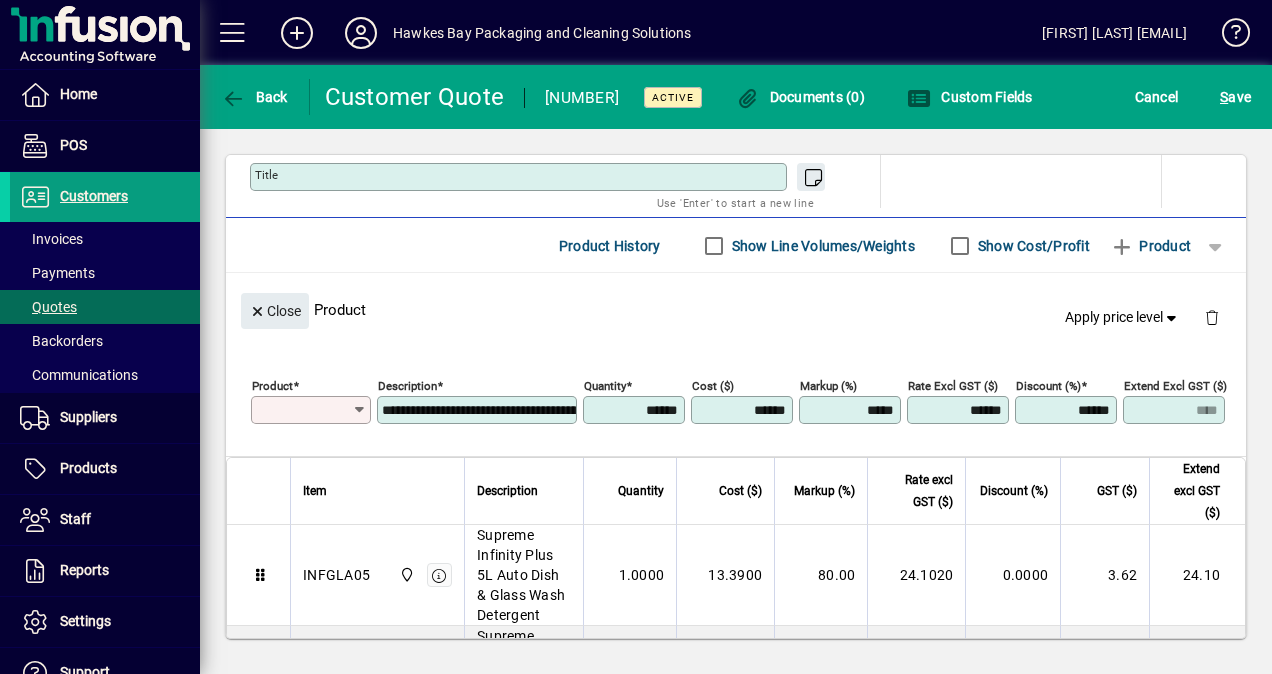 type on "******" 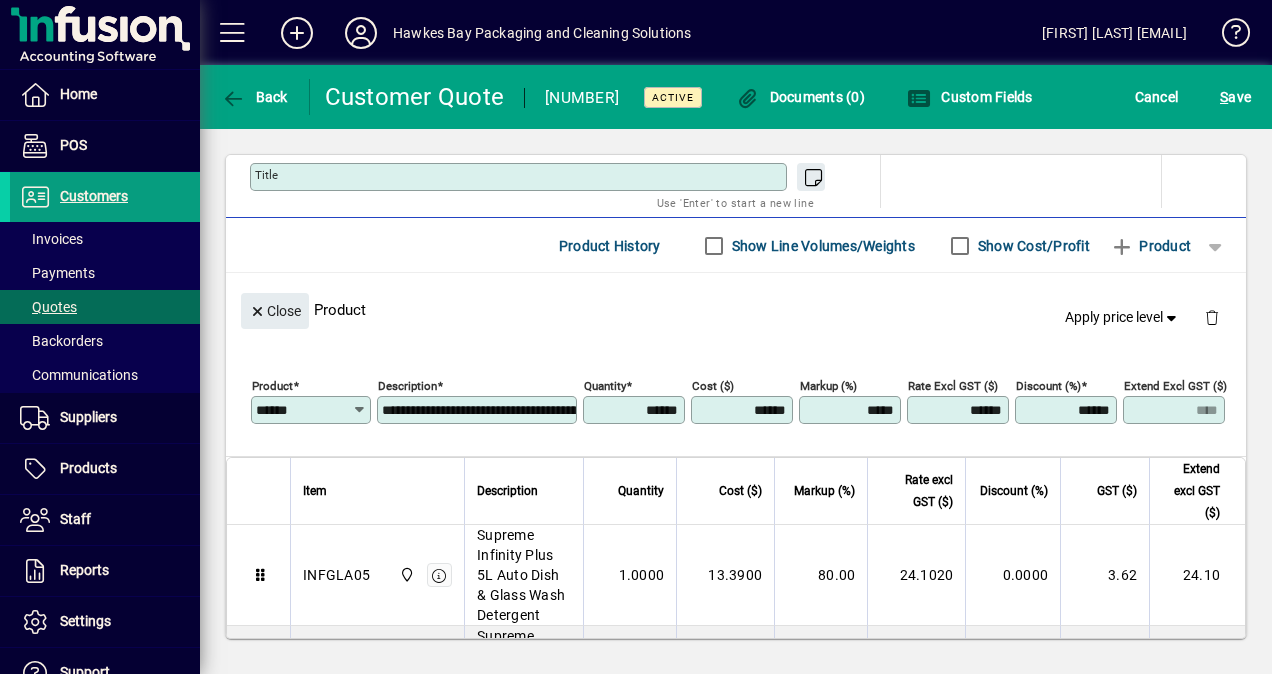 drag, startPoint x: 842, startPoint y: 401, endPoint x: 956, endPoint y: 410, distance: 114.35471 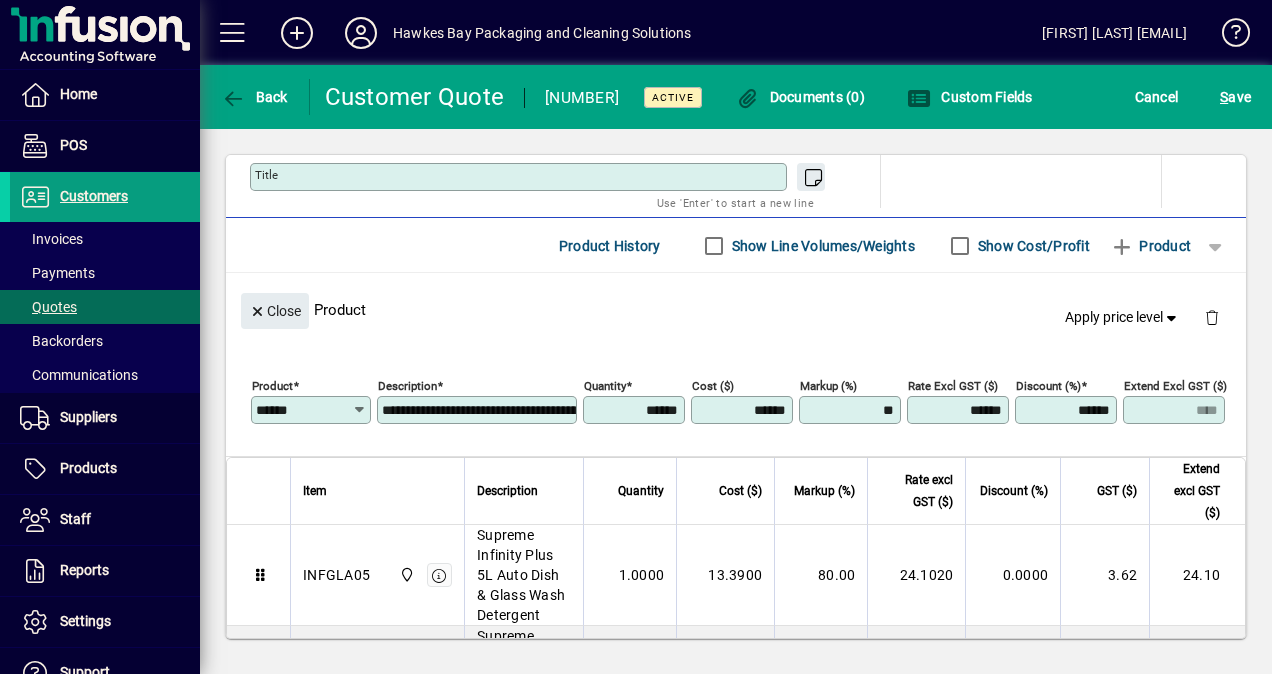 type on "*****" 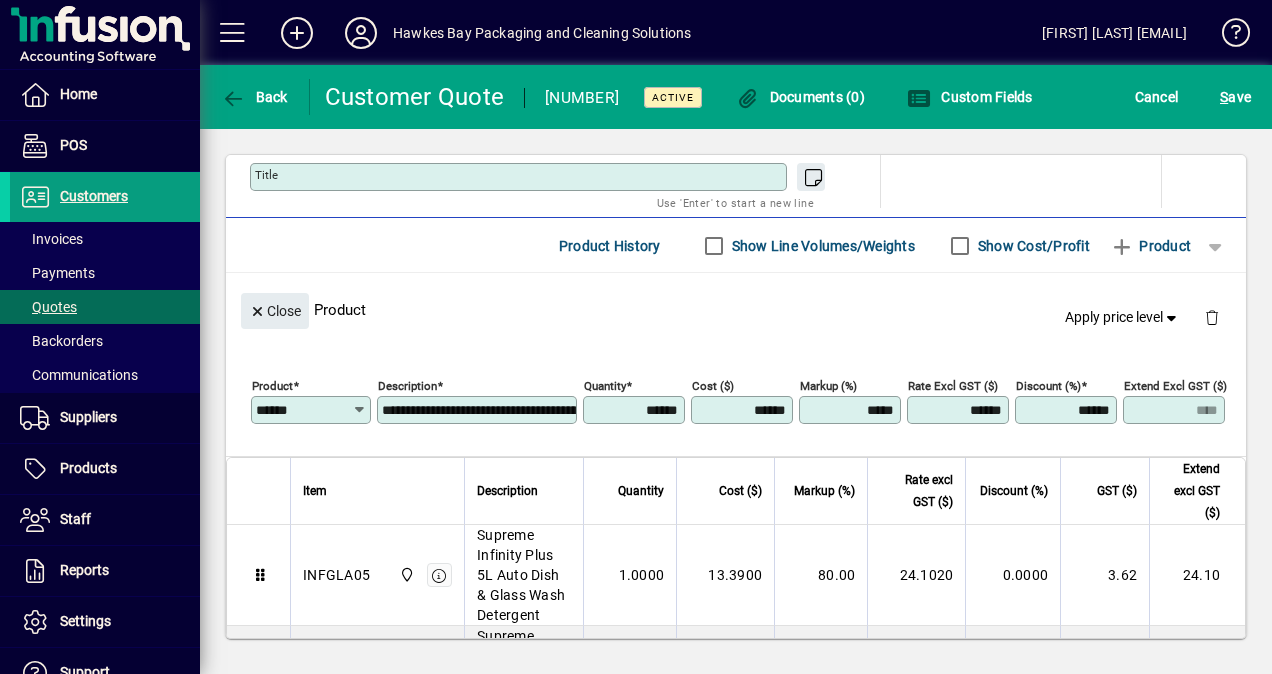 click on "Close  Product   Apply price level" 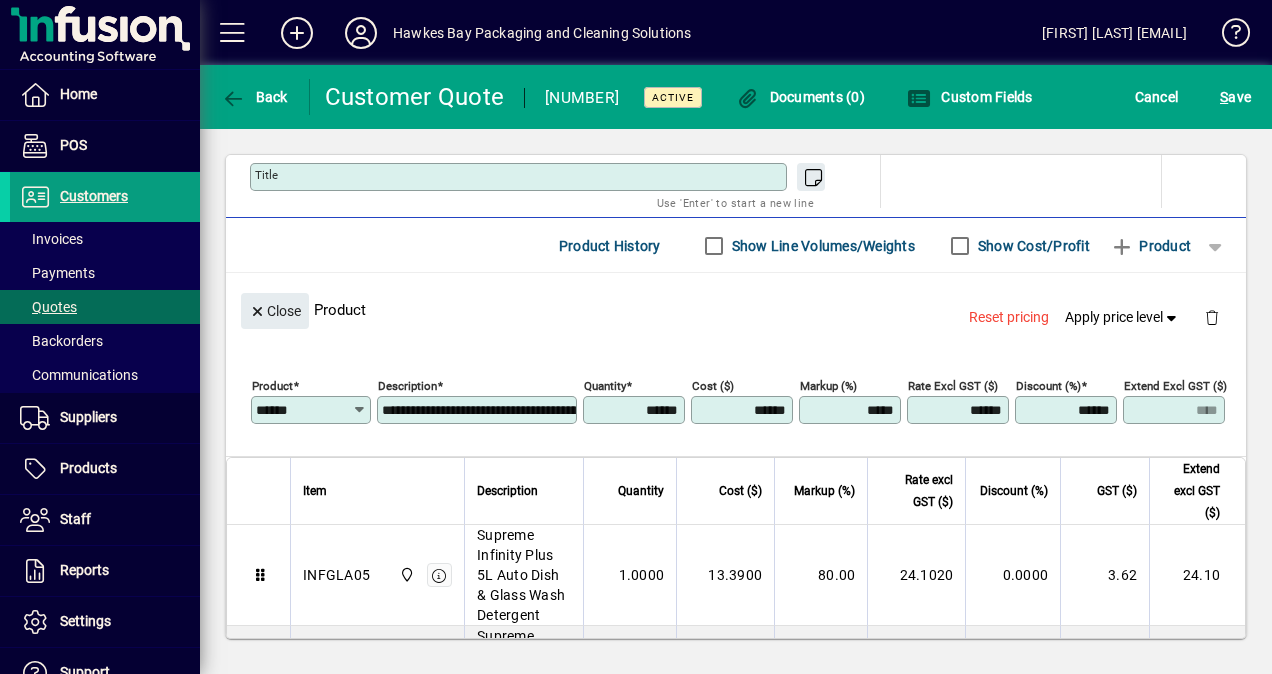 drag, startPoint x: 842, startPoint y: 397, endPoint x: 990, endPoint y: 397, distance: 148 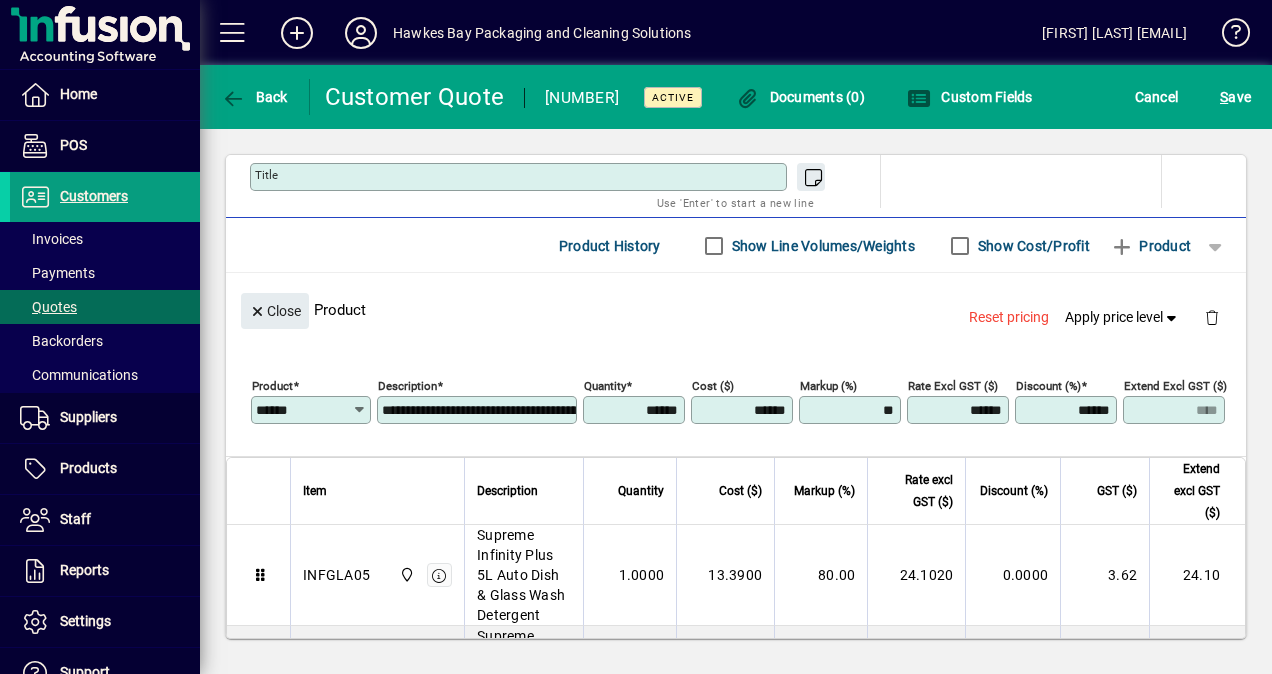 type on "*****" 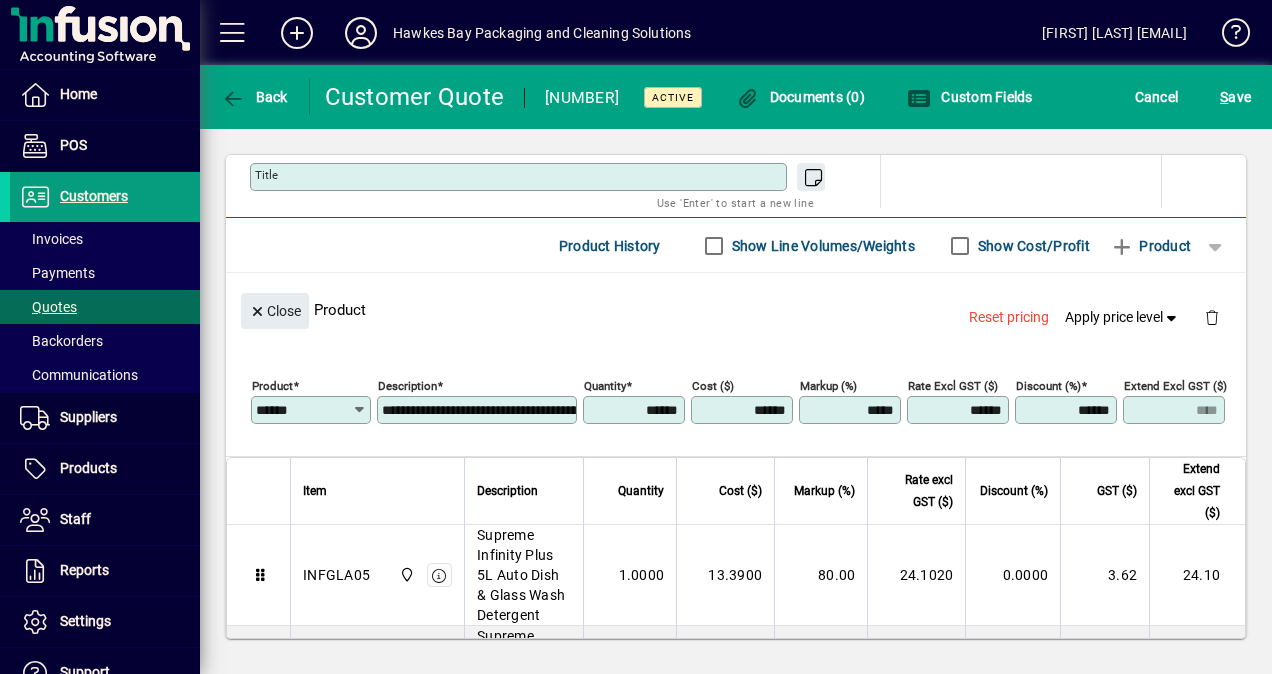 click on "Close  Product  Reset pricing   Apply price level" 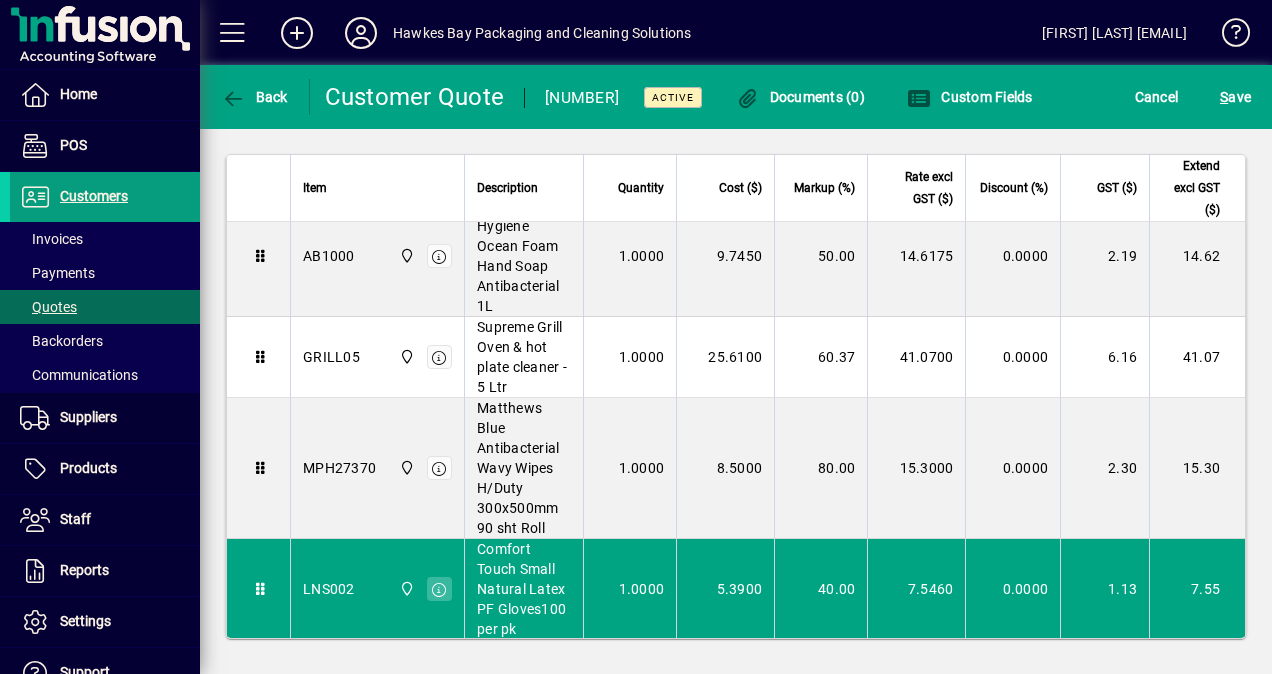 scroll, scrollTop: 2552, scrollLeft: 0, axis: vertical 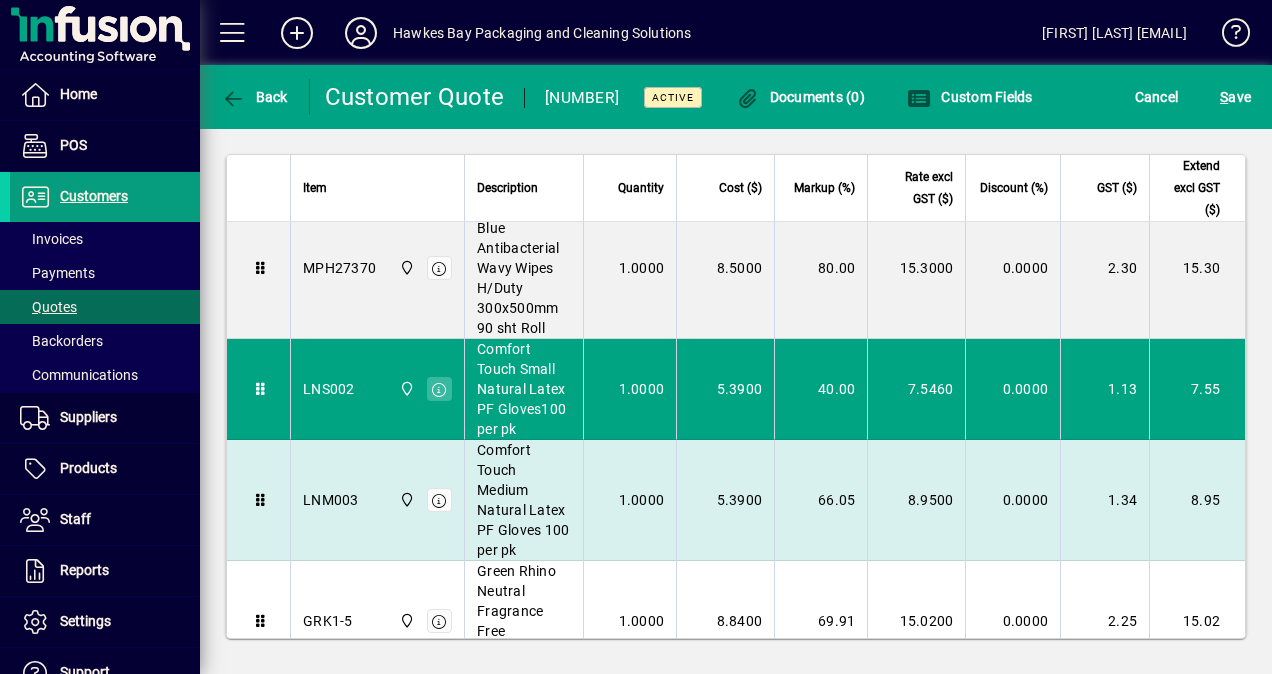 click on "66.05" at bounding box center (820, 500) 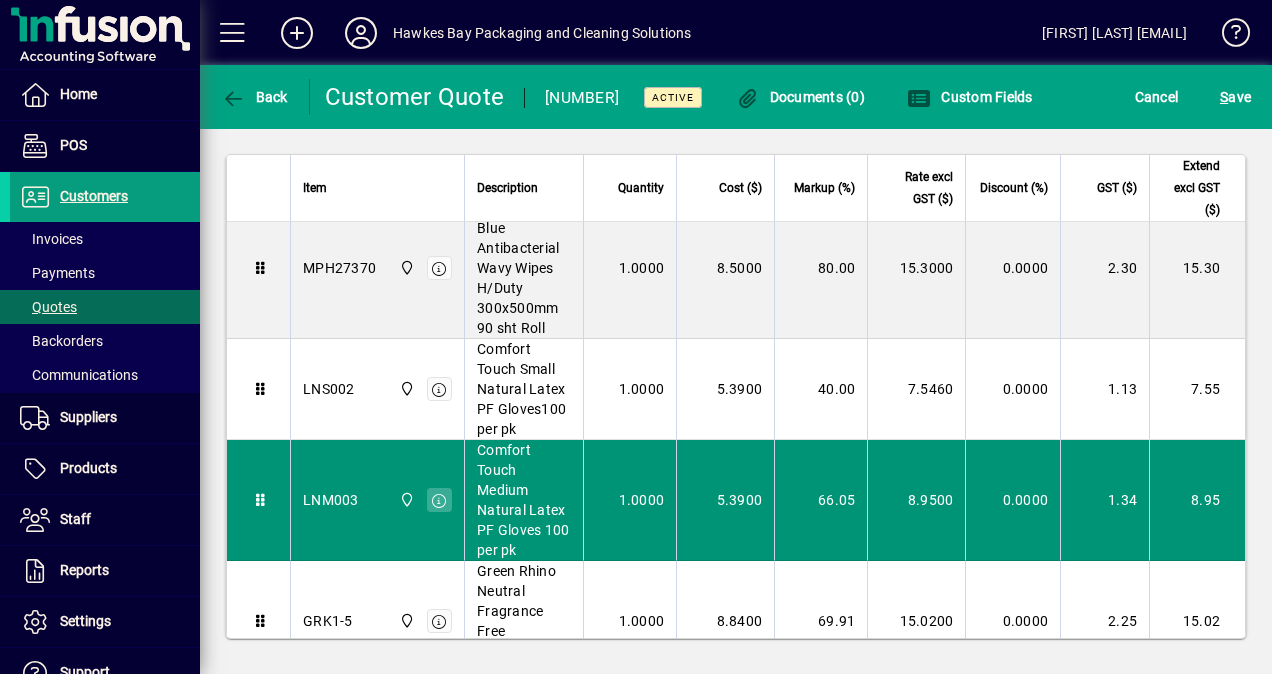 type on "******" 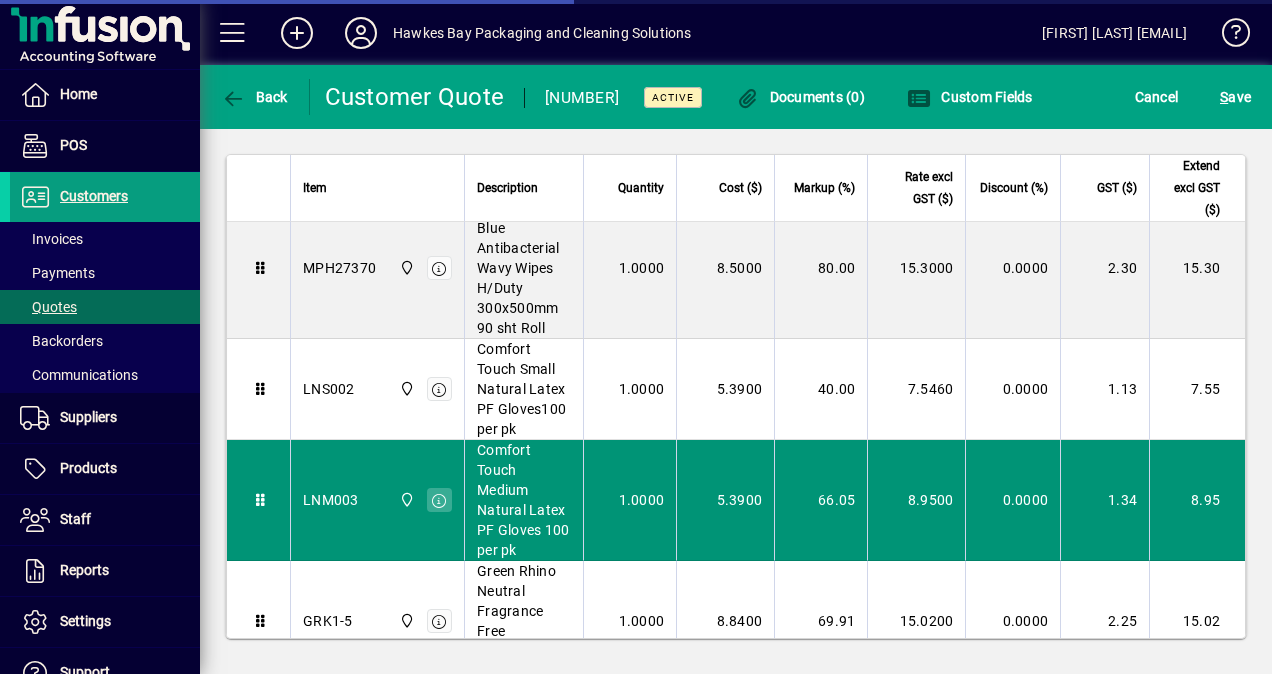 scroll, scrollTop: 1052, scrollLeft: 0, axis: vertical 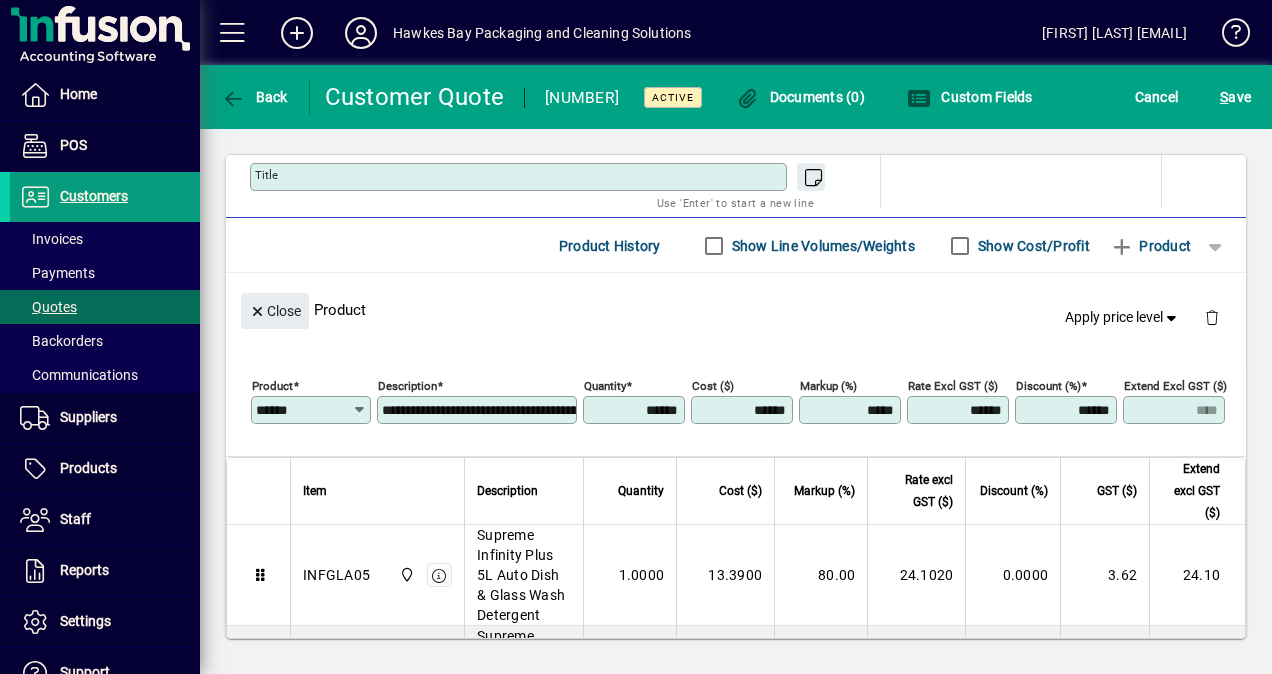 click on "Markup (%) *****" 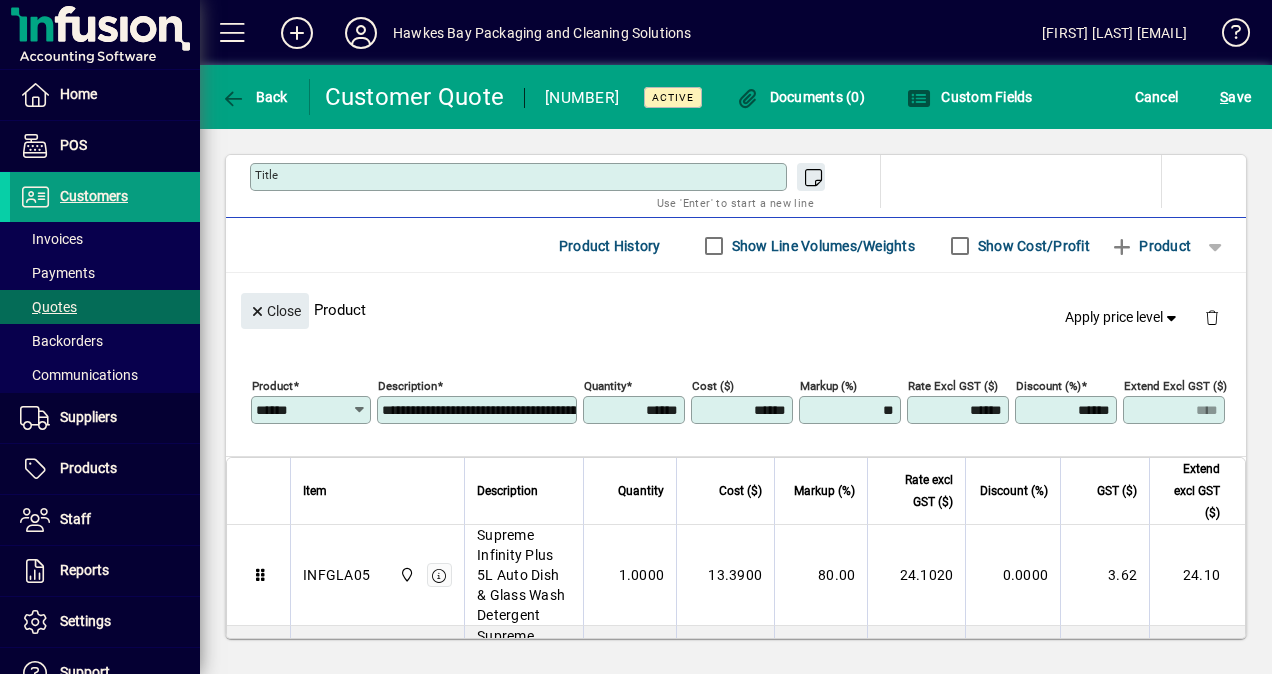 type on "*****" 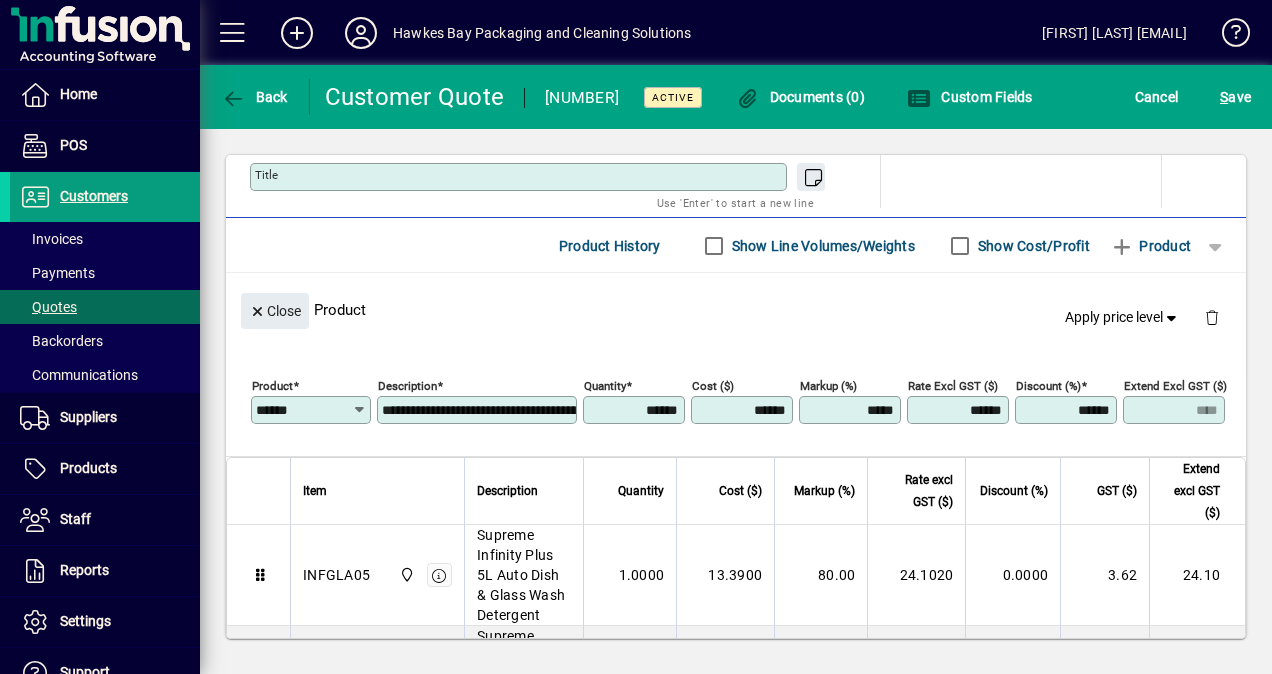 click on "**********" 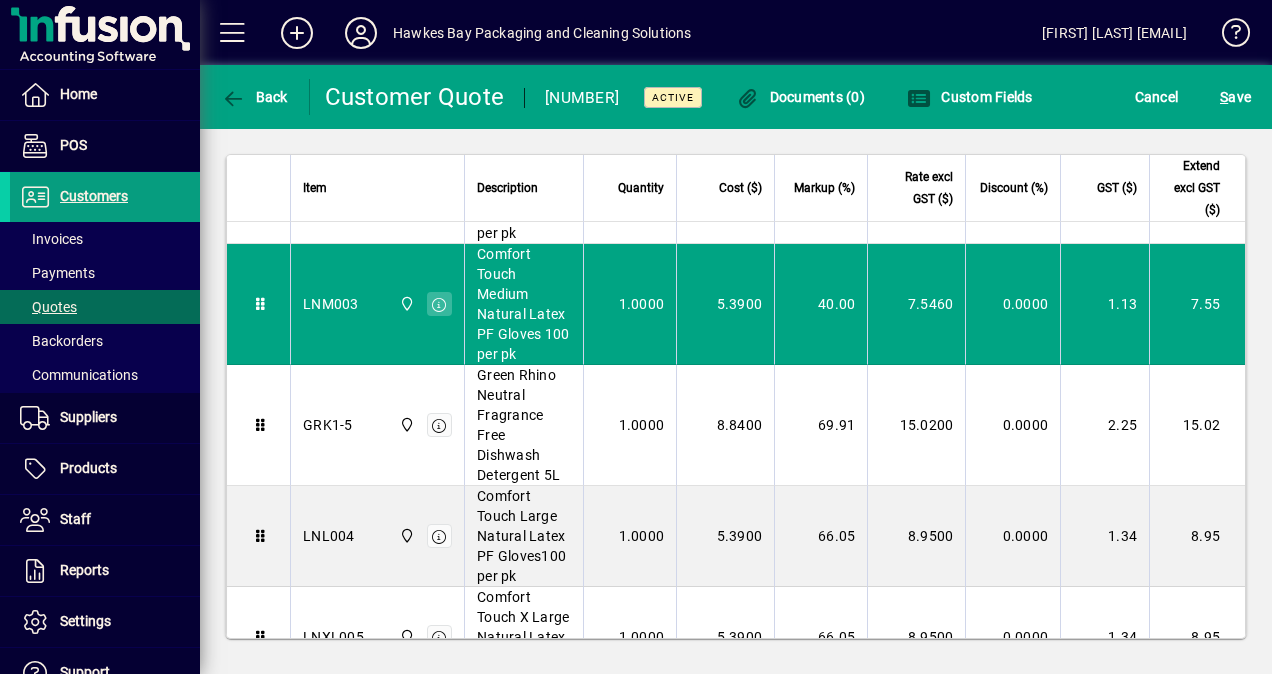 scroll, scrollTop: 2752, scrollLeft: 0, axis: vertical 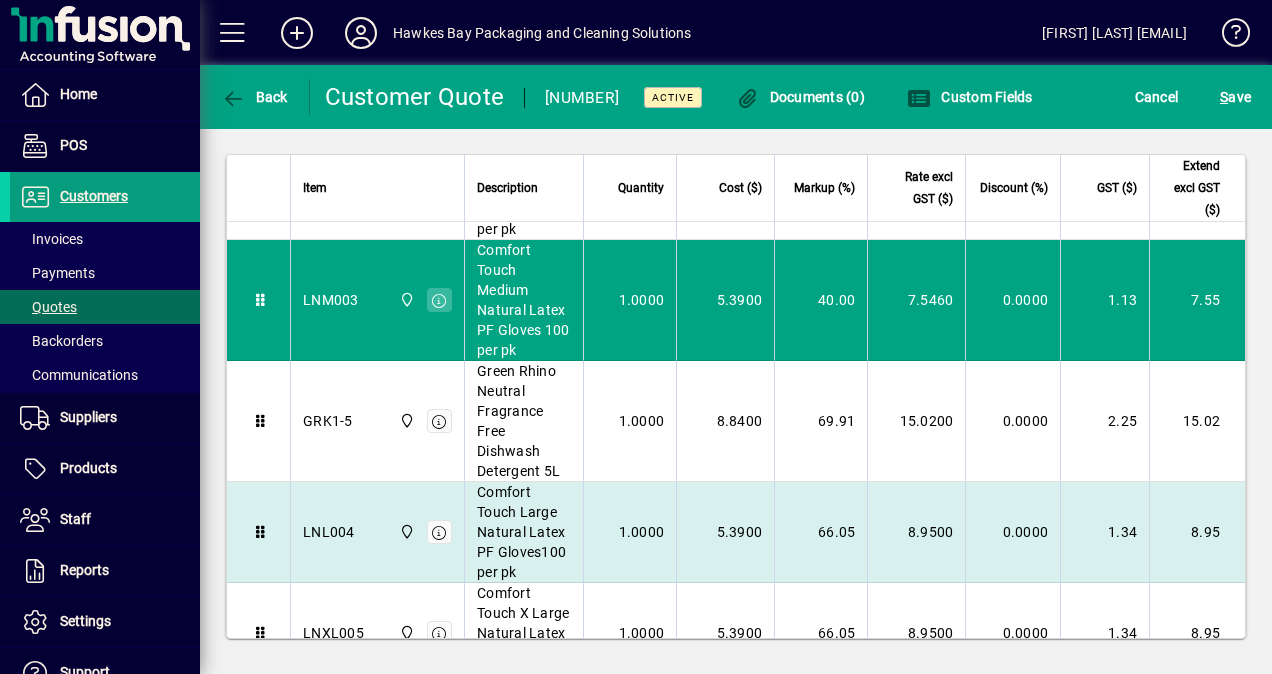 click on "LNL004  Central" at bounding box center (377, 532) 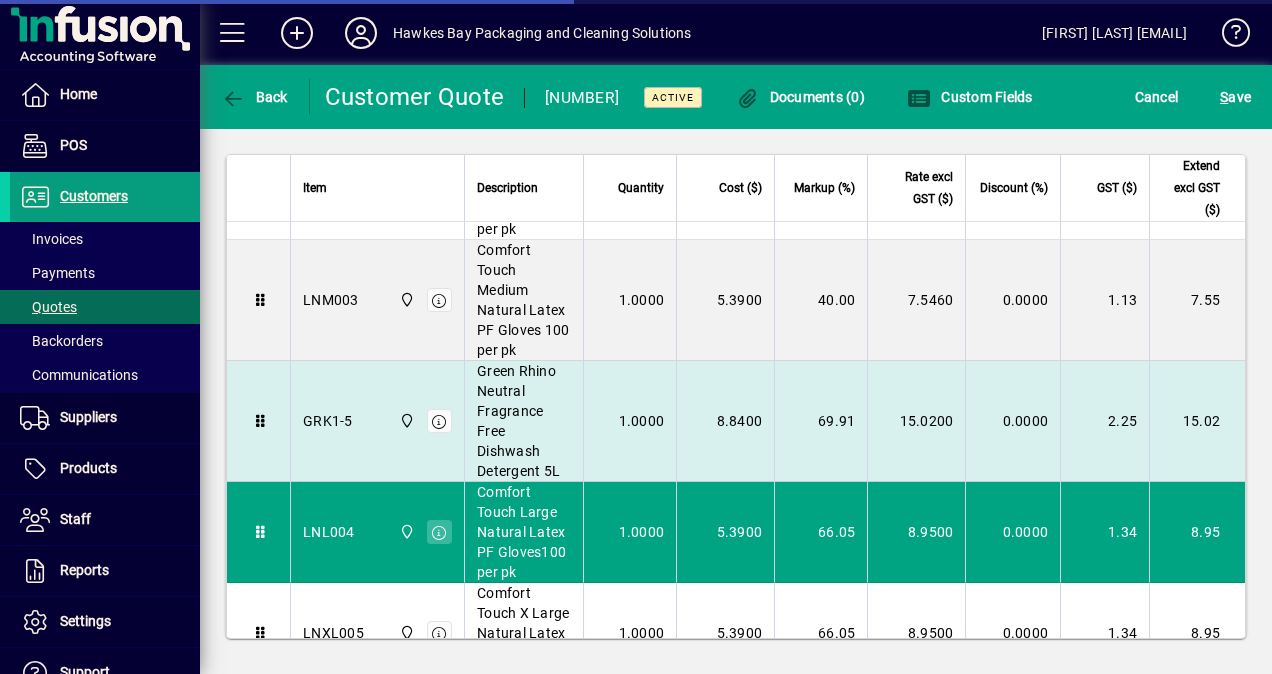 type on "******" 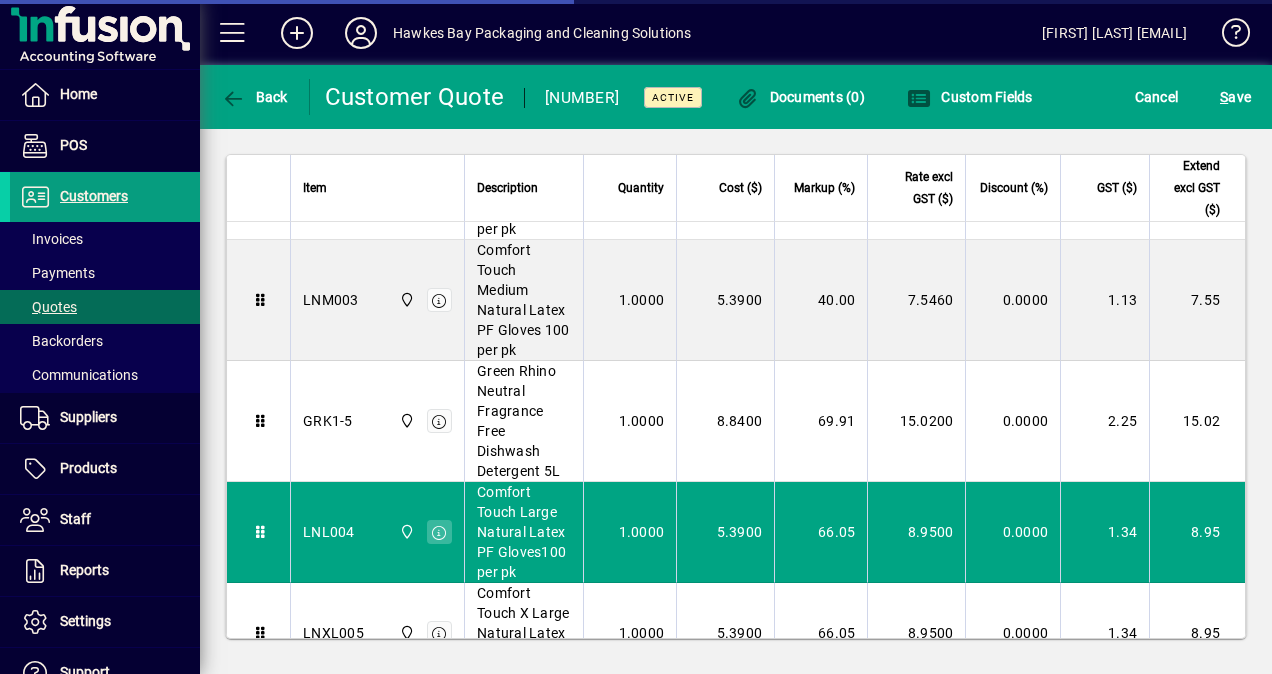 scroll, scrollTop: 1052, scrollLeft: 0, axis: vertical 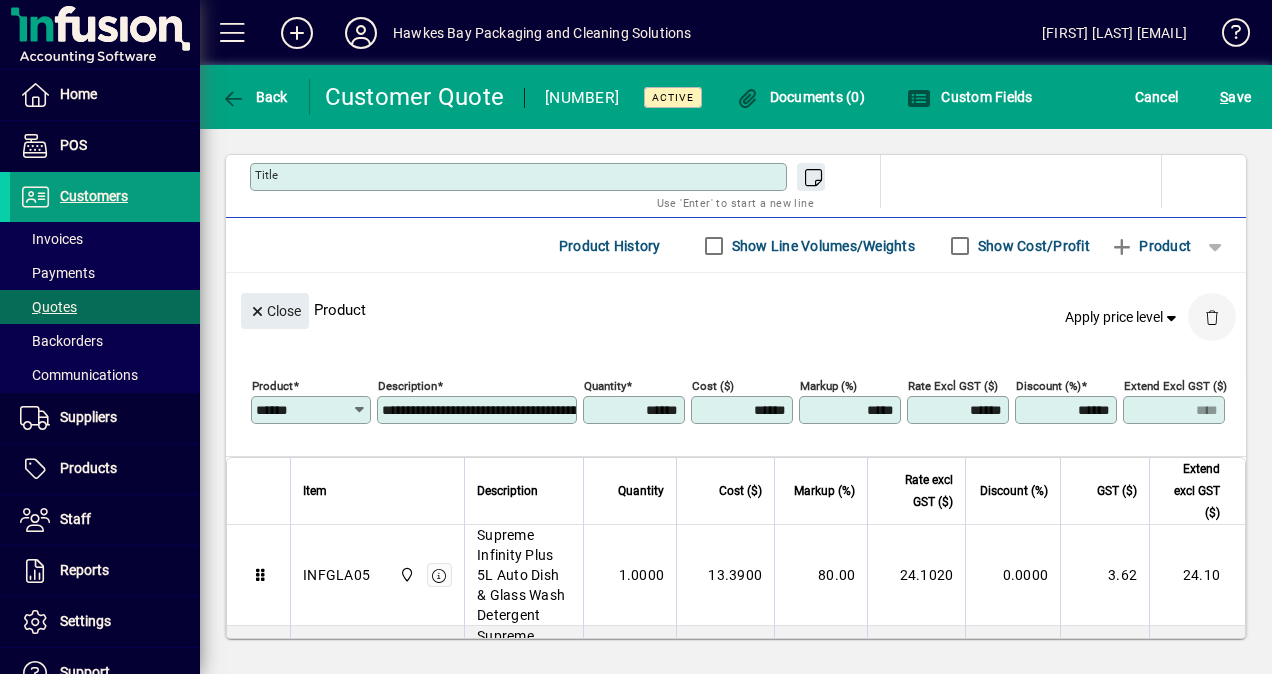click 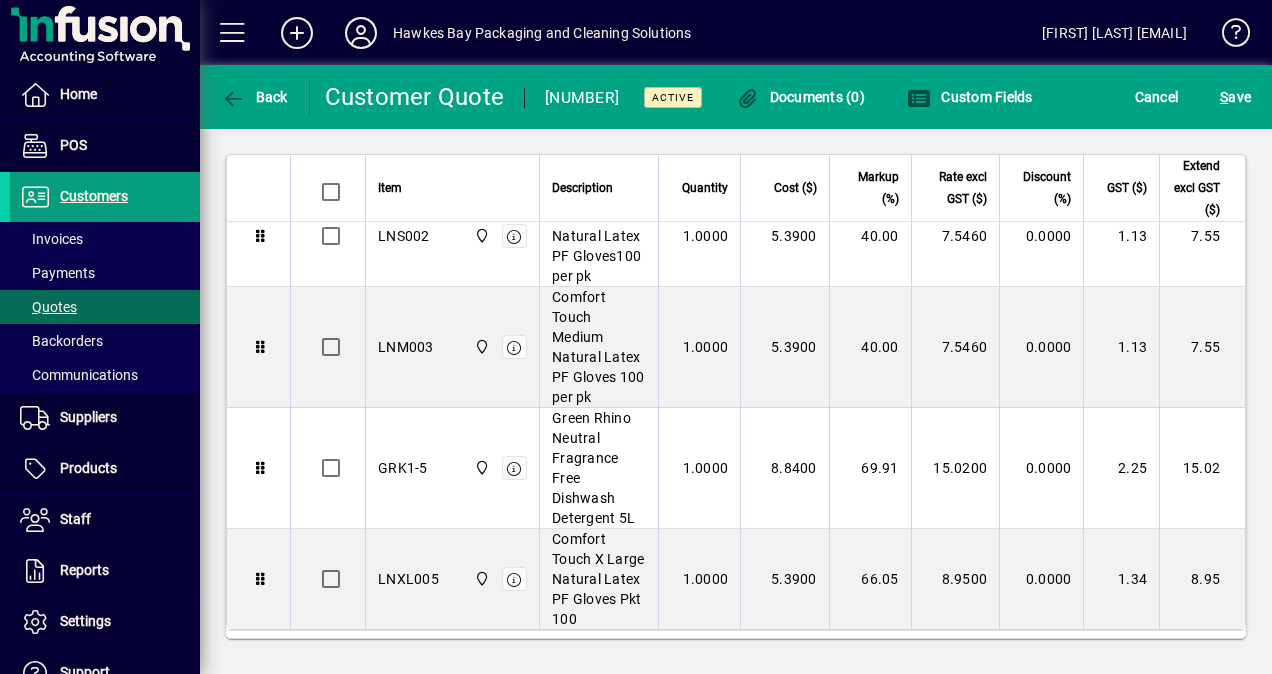 scroll, scrollTop: 2688, scrollLeft: 0, axis: vertical 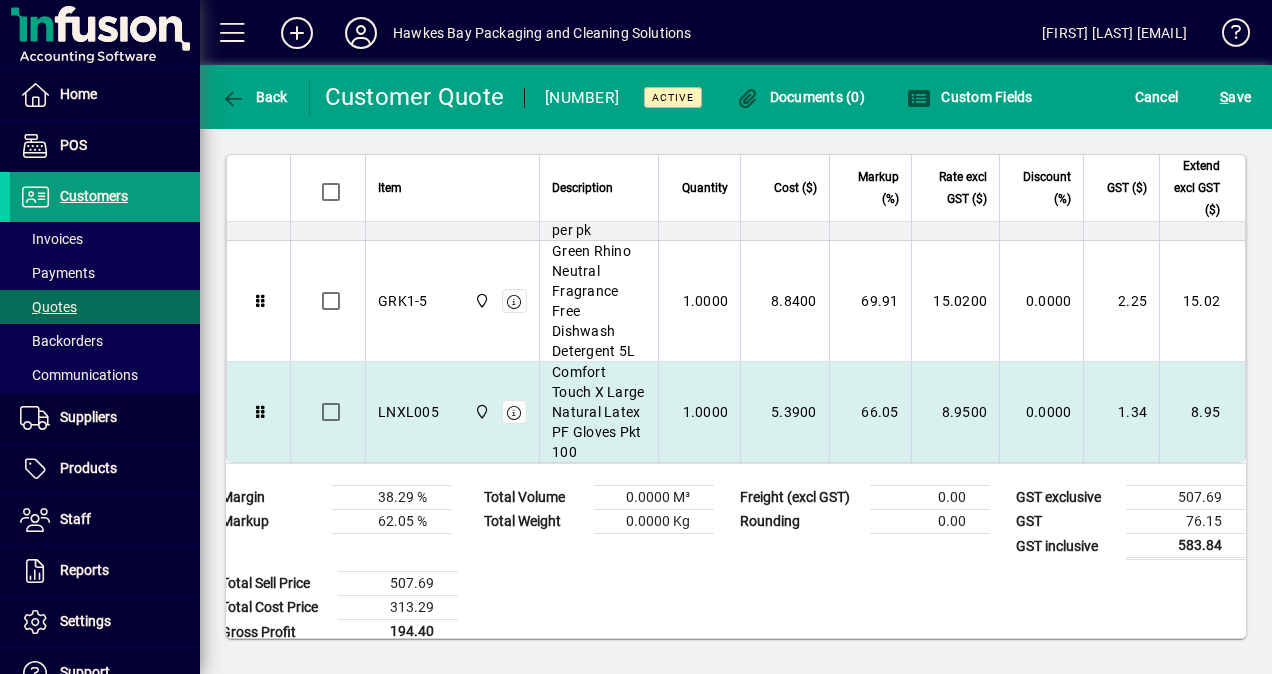 click on "Comfort Touch X Large Natural Latex PF Gloves Pkt 100" at bounding box center (599, 412) 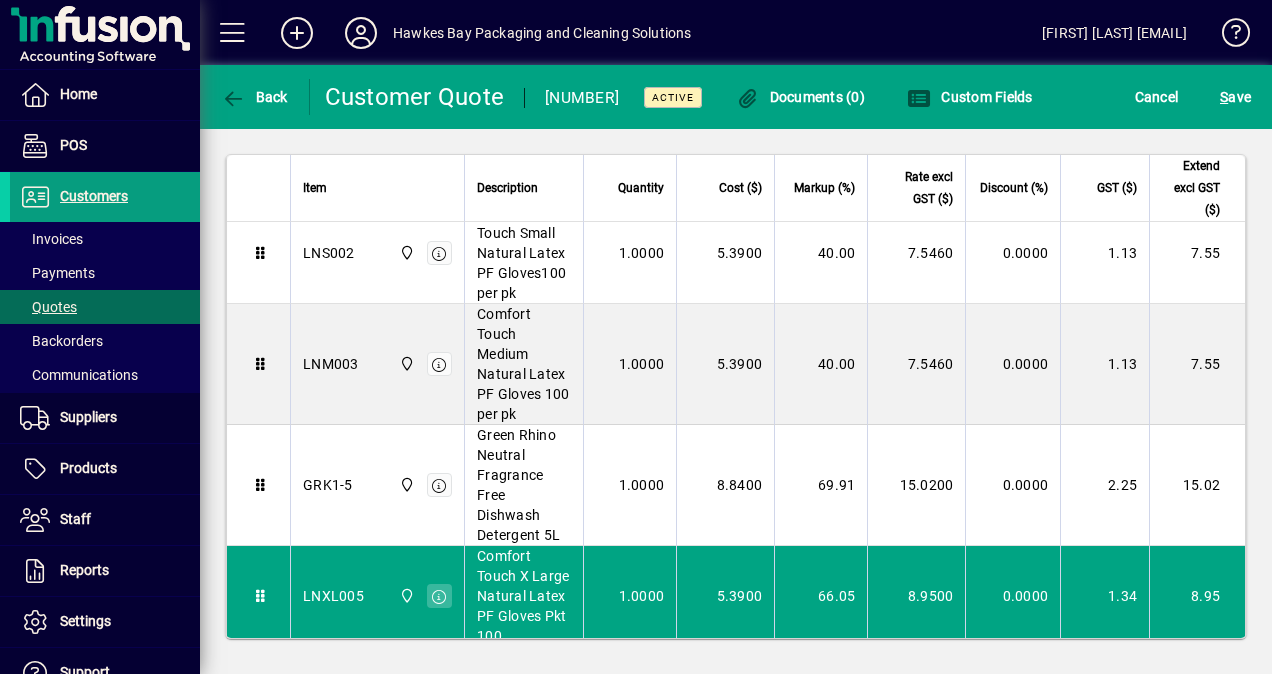 scroll, scrollTop: 1120, scrollLeft: 0, axis: vertical 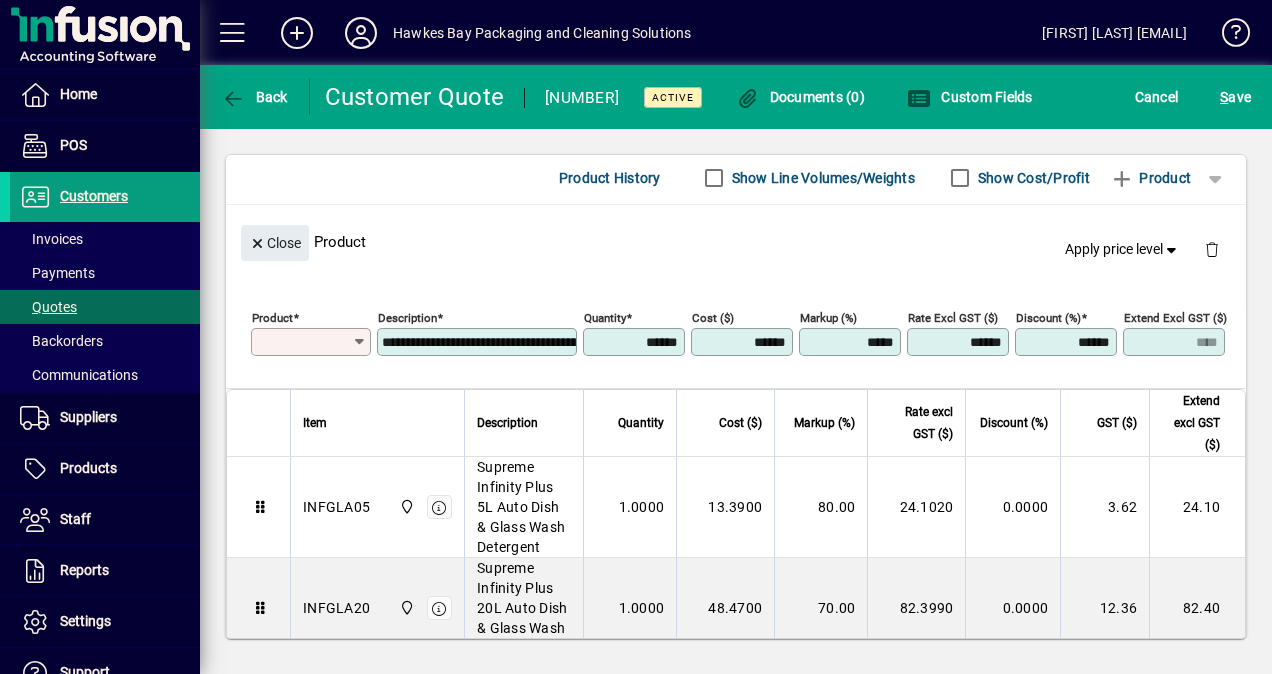 type on "*******" 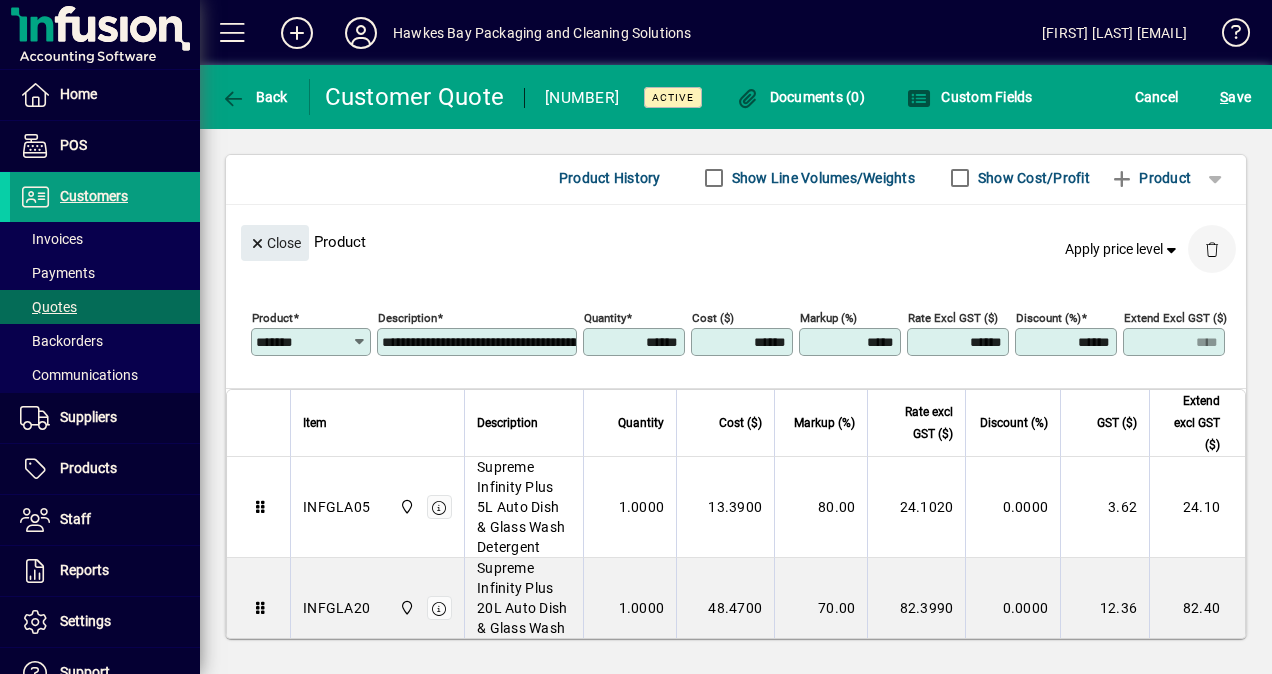 click 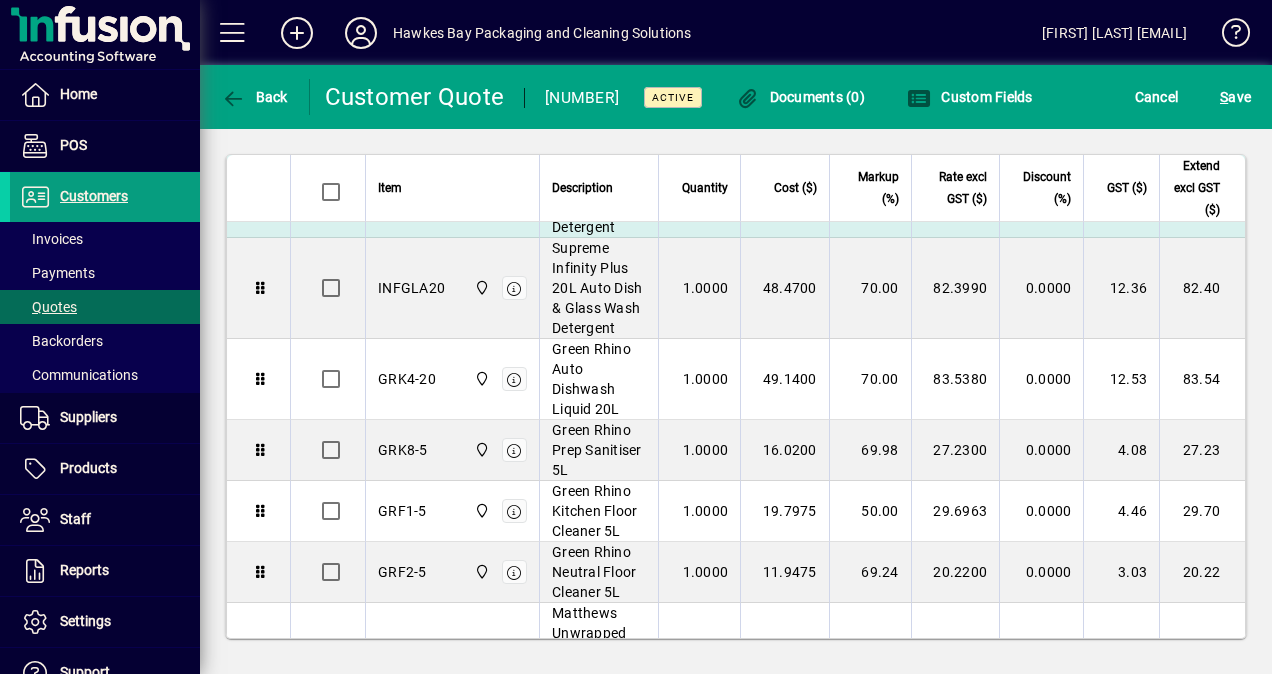 scroll, scrollTop: 1288, scrollLeft: 0, axis: vertical 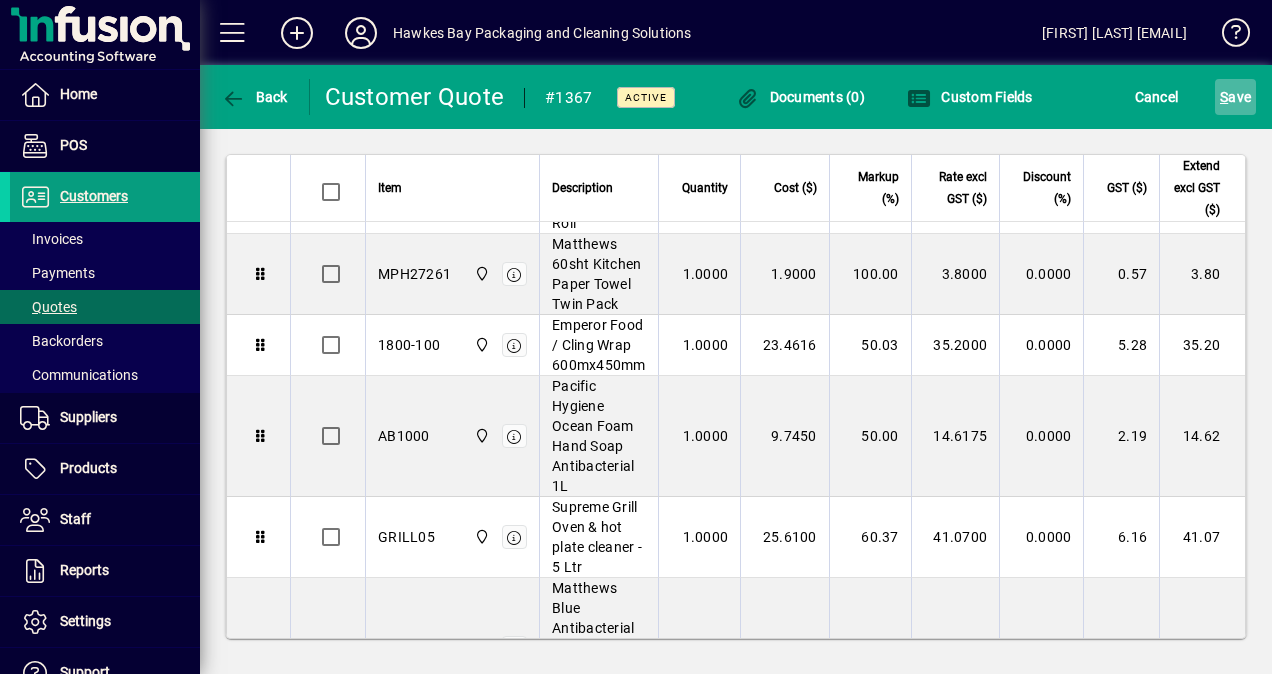 click on "S" 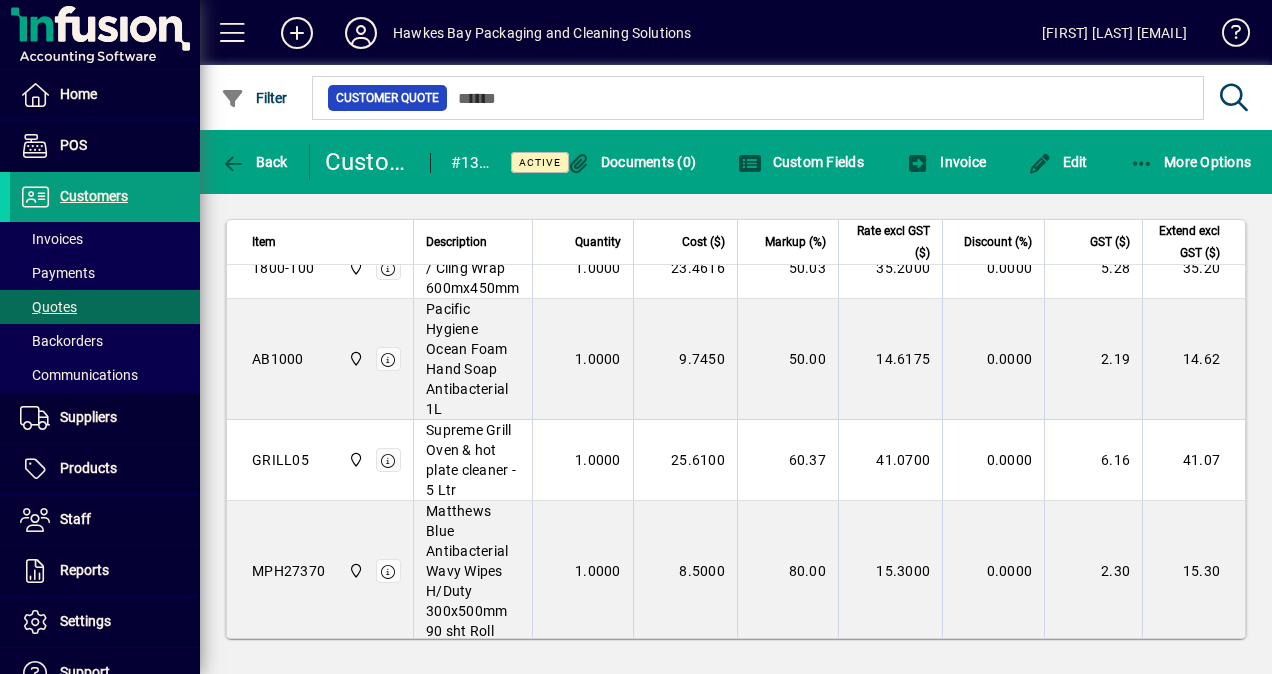 scroll, scrollTop: 2131, scrollLeft: 0, axis: vertical 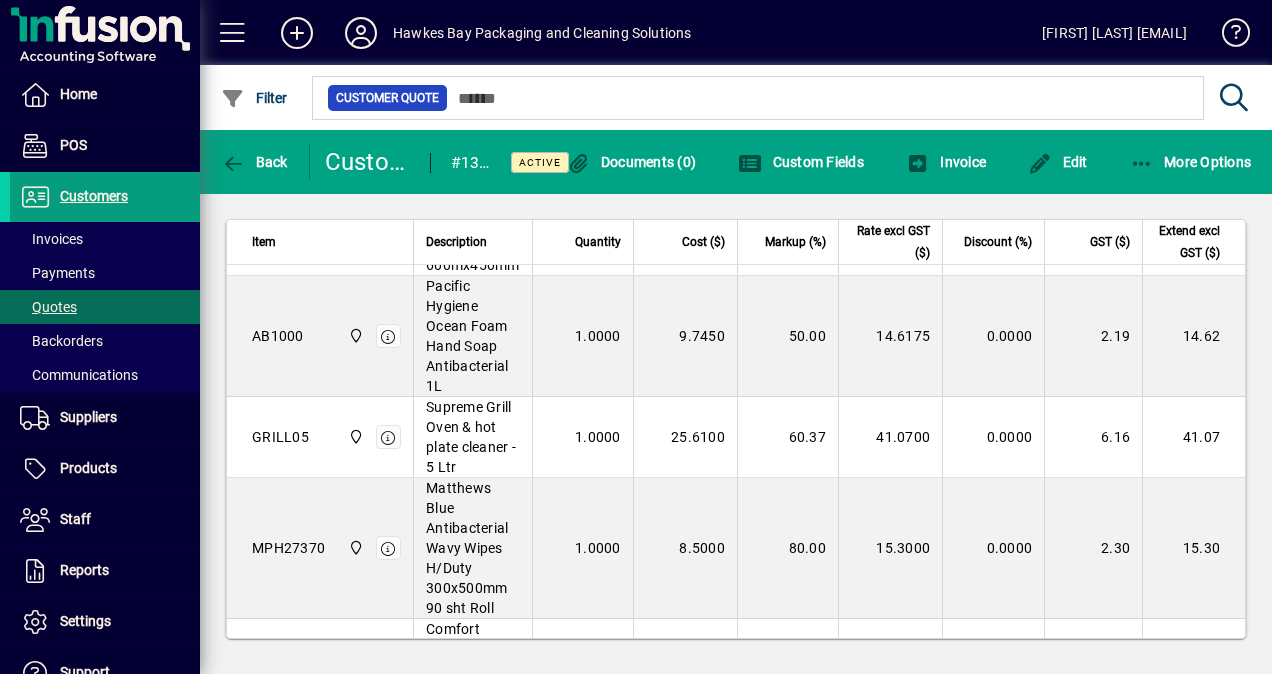 click on "60.37" at bounding box center [787, 437] 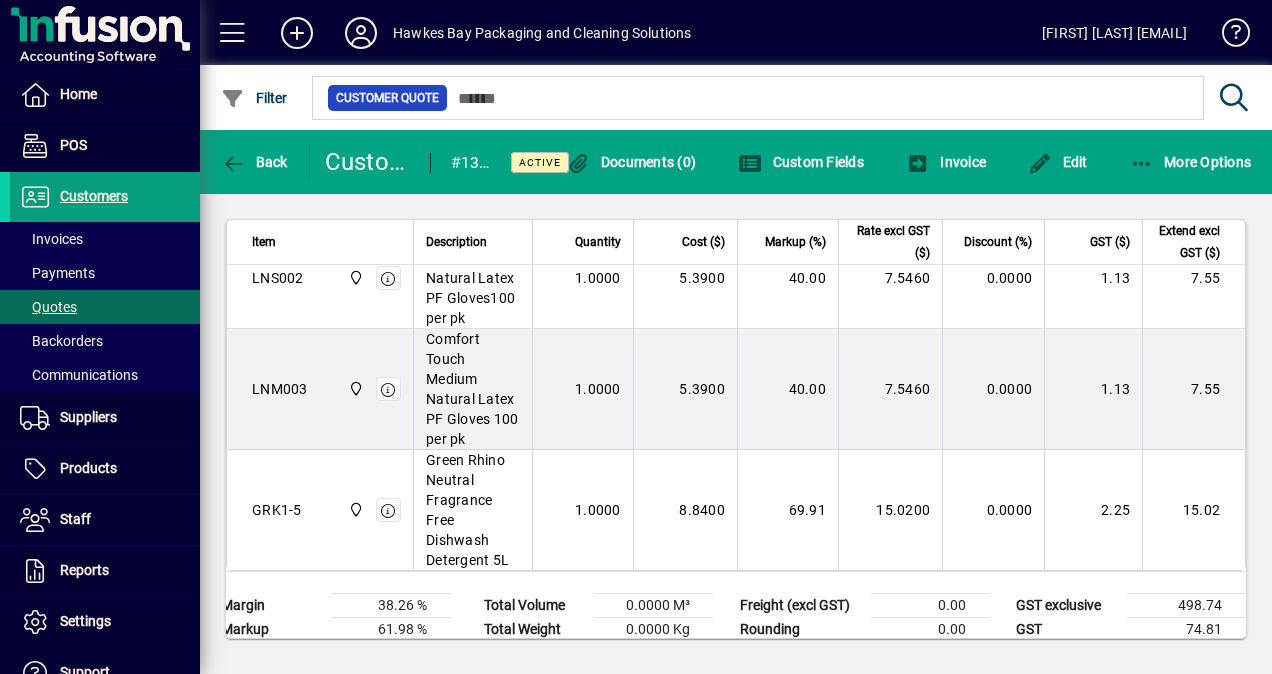 scroll, scrollTop: 2531, scrollLeft: 0, axis: vertical 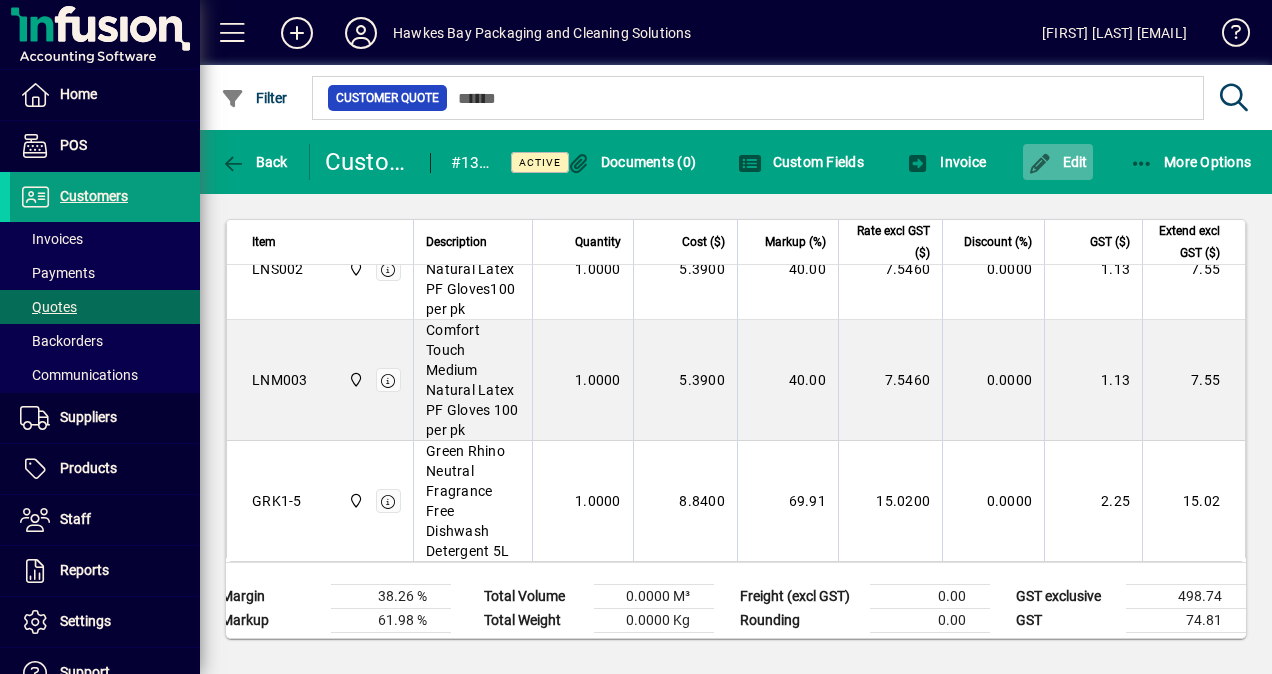 click 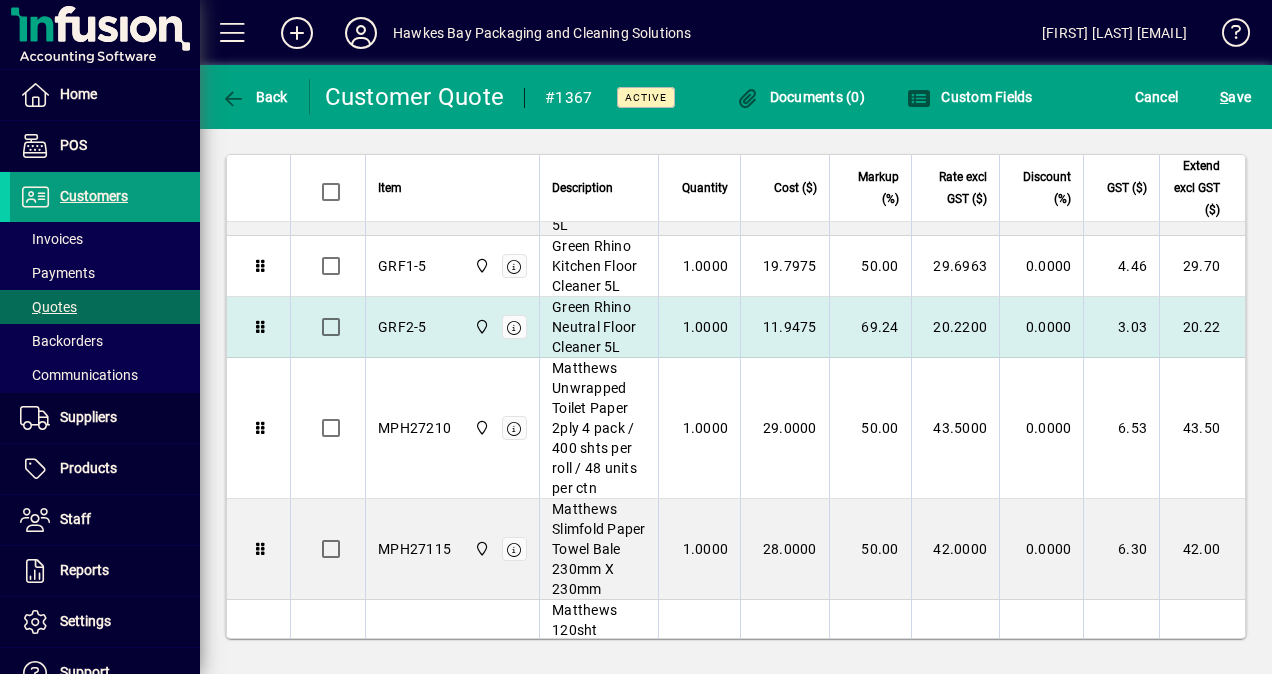 scroll, scrollTop: 1701, scrollLeft: 0, axis: vertical 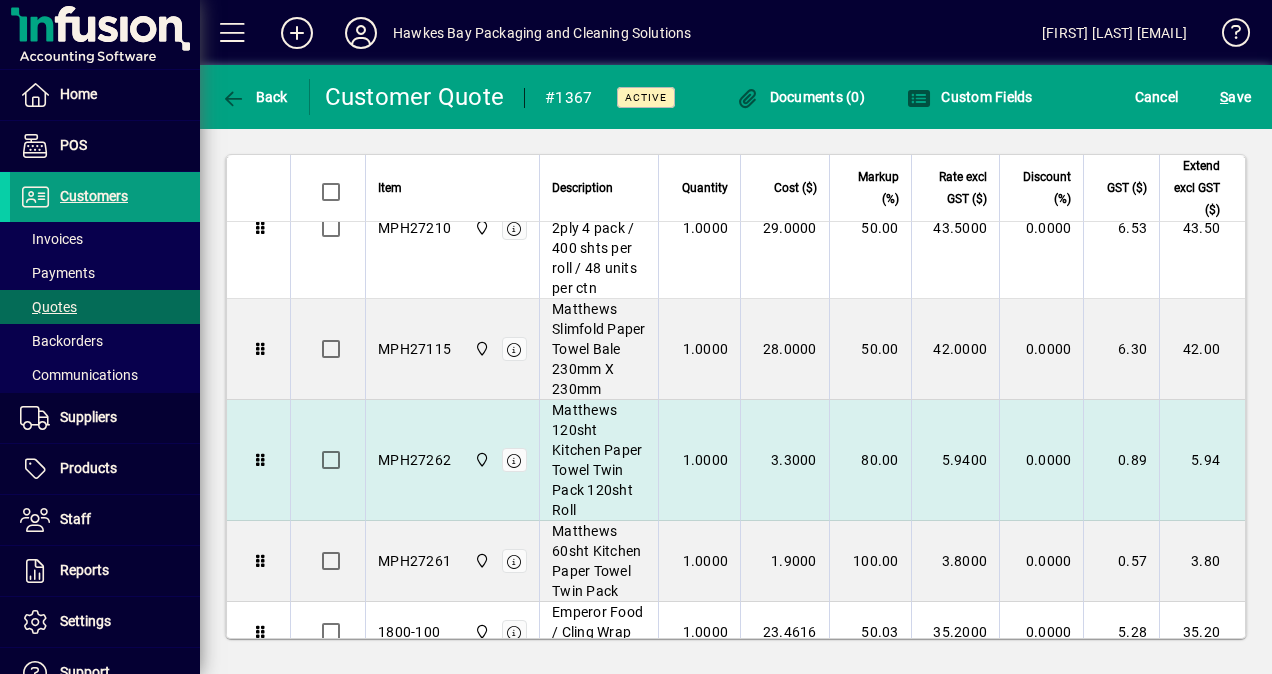 click on "80.00" at bounding box center [870, 460] 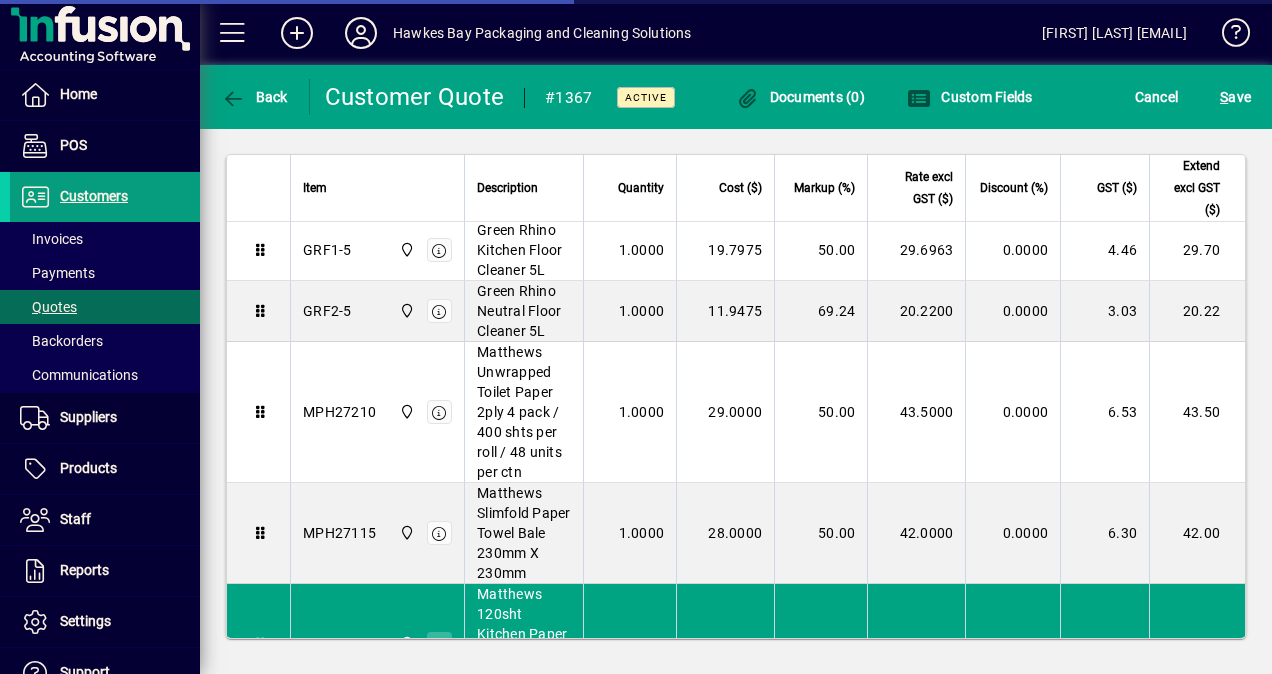 scroll, scrollTop: 1052, scrollLeft: 0, axis: vertical 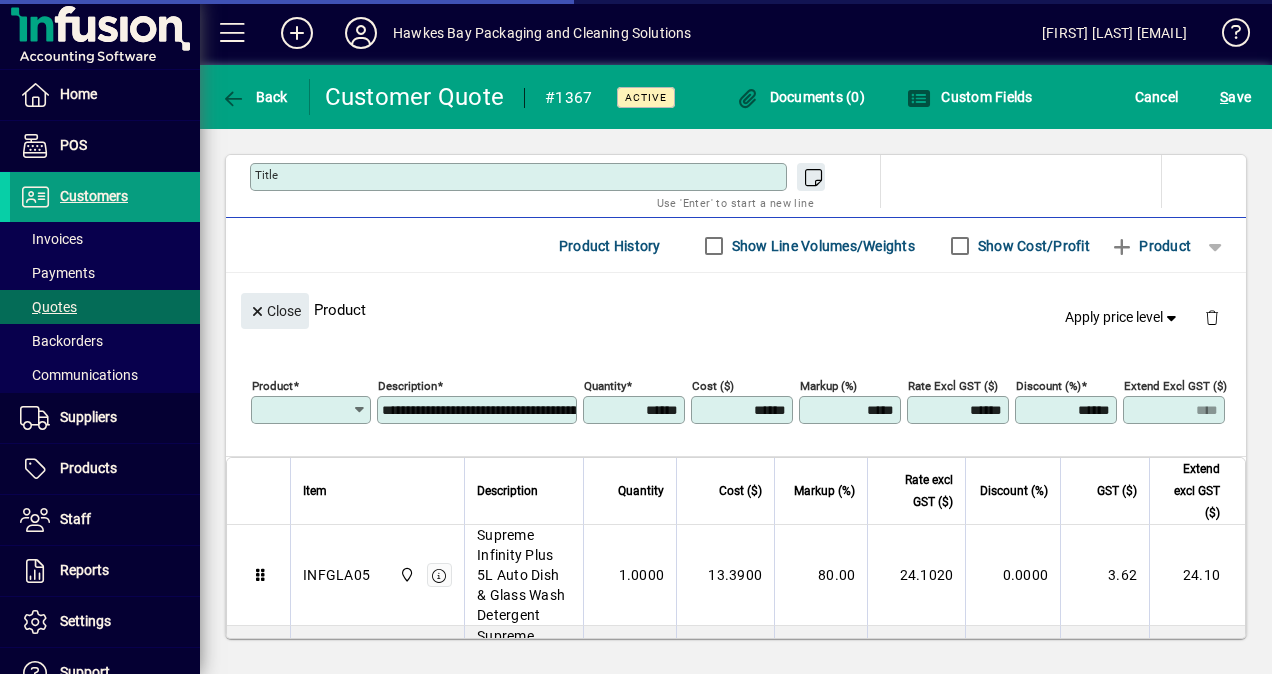 type on "********" 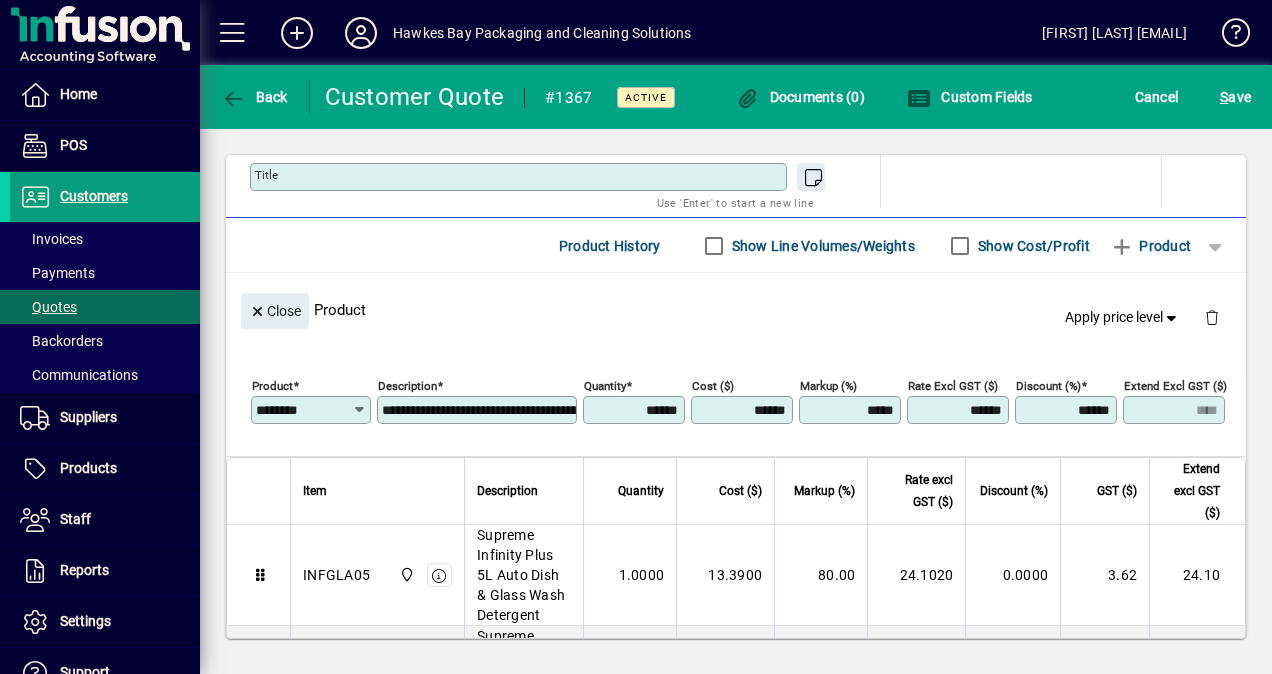 drag, startPoint x: 840, startPoint y: 394, endPoint x: 963, endPoint y: 389, distance: 123.101585 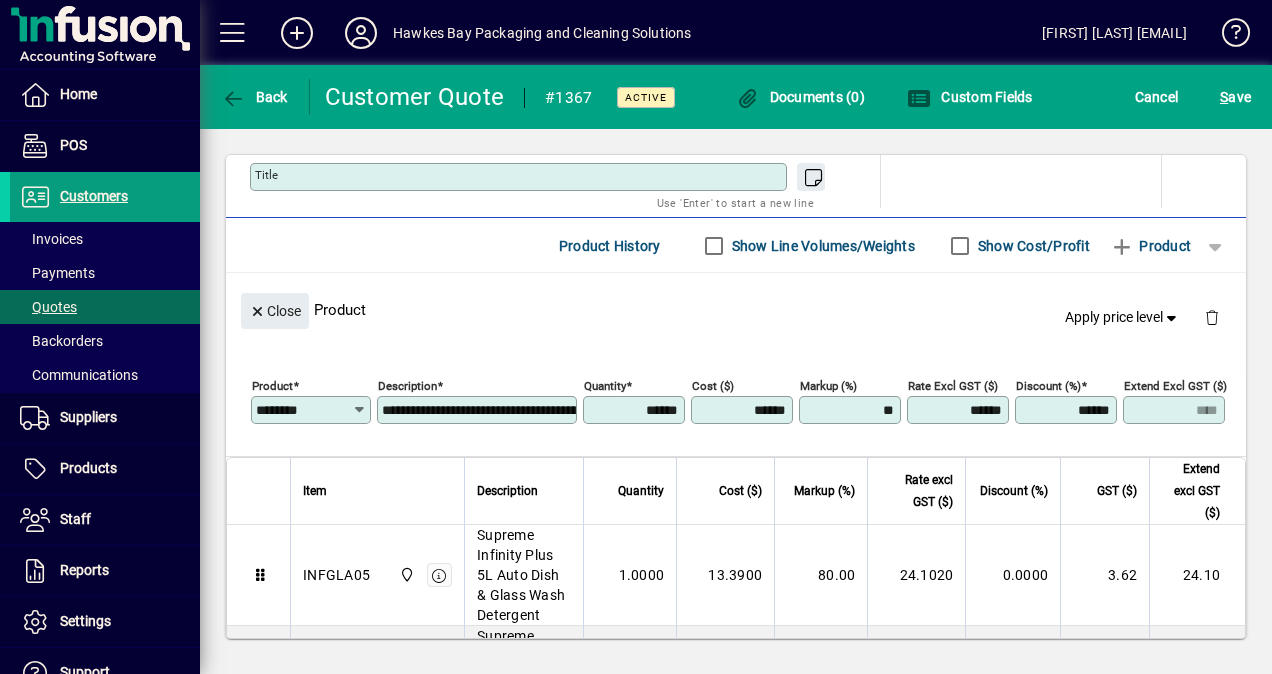 type on "*****" 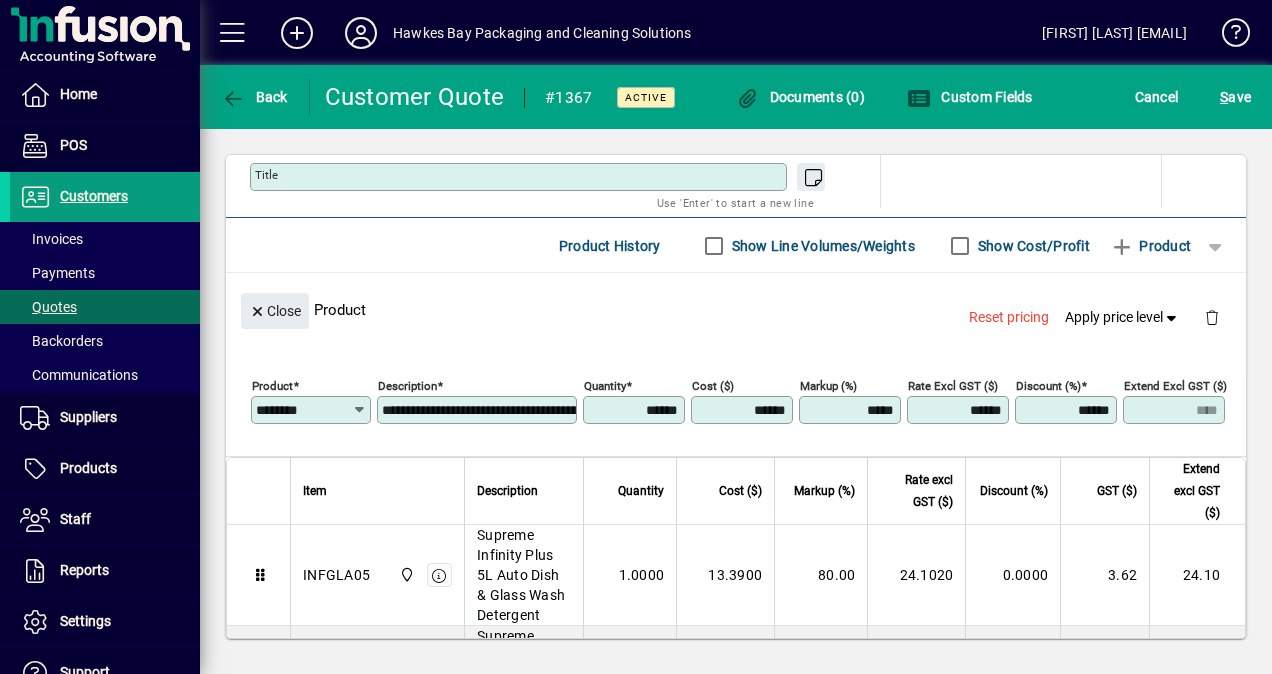 click on "Close  Product  Reset pricing   Apply price level" 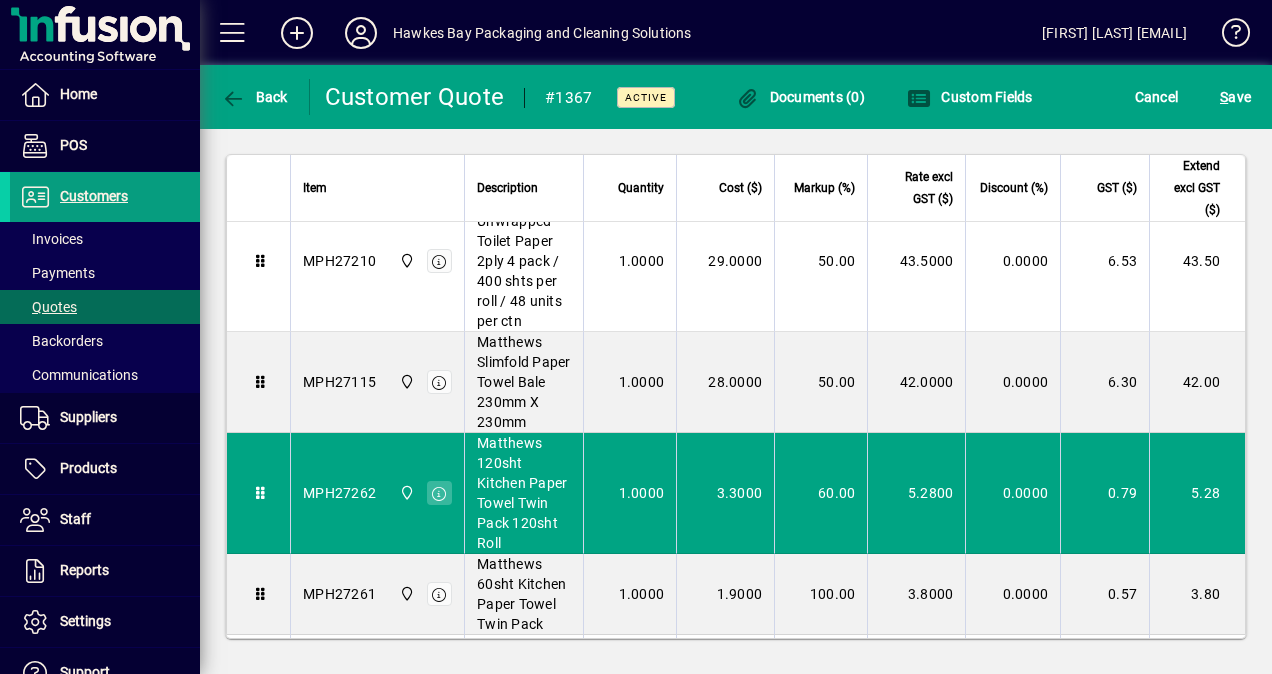 scroll, scrollTop: 2052, scrollLeft: 0, axis: vertical 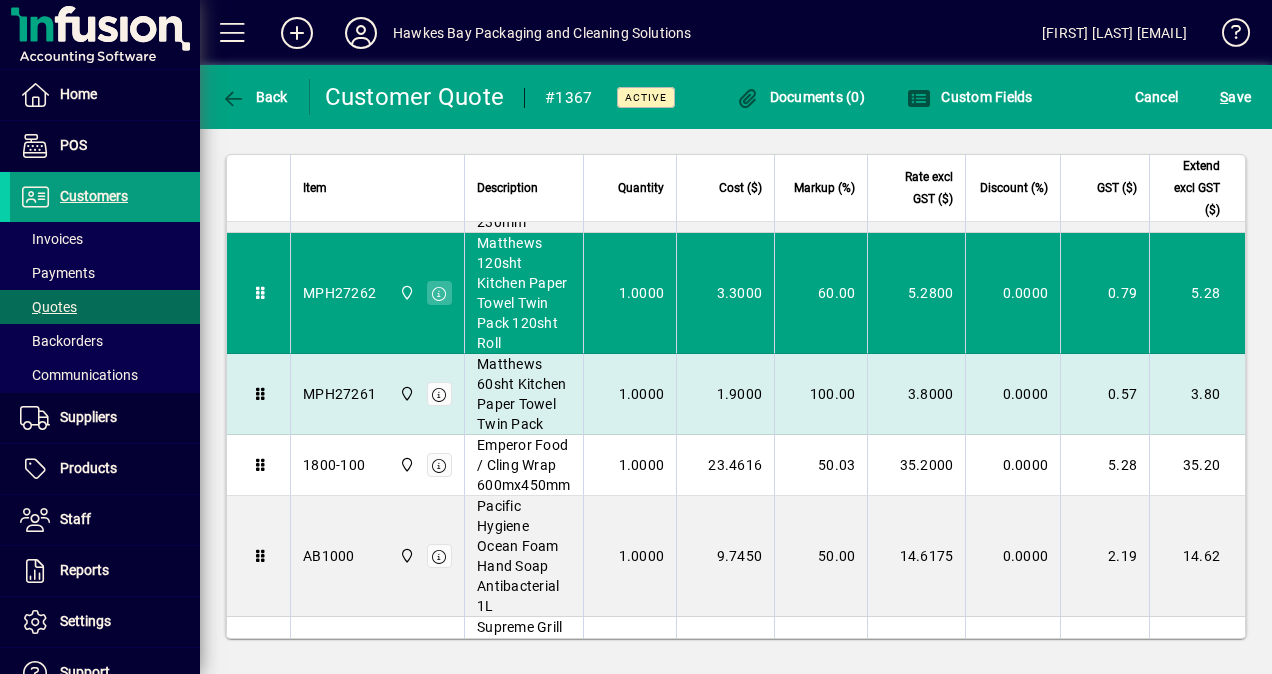 click on "100.00" at bounding box center [820, 394] 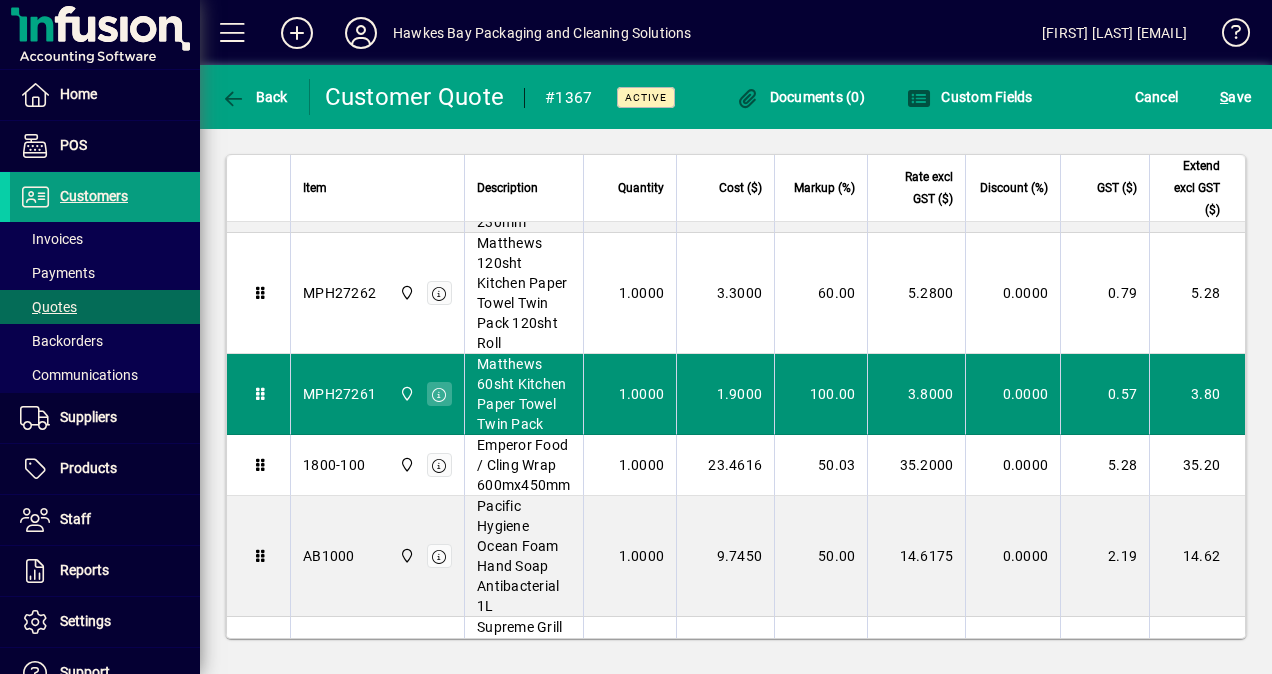 type on "********" 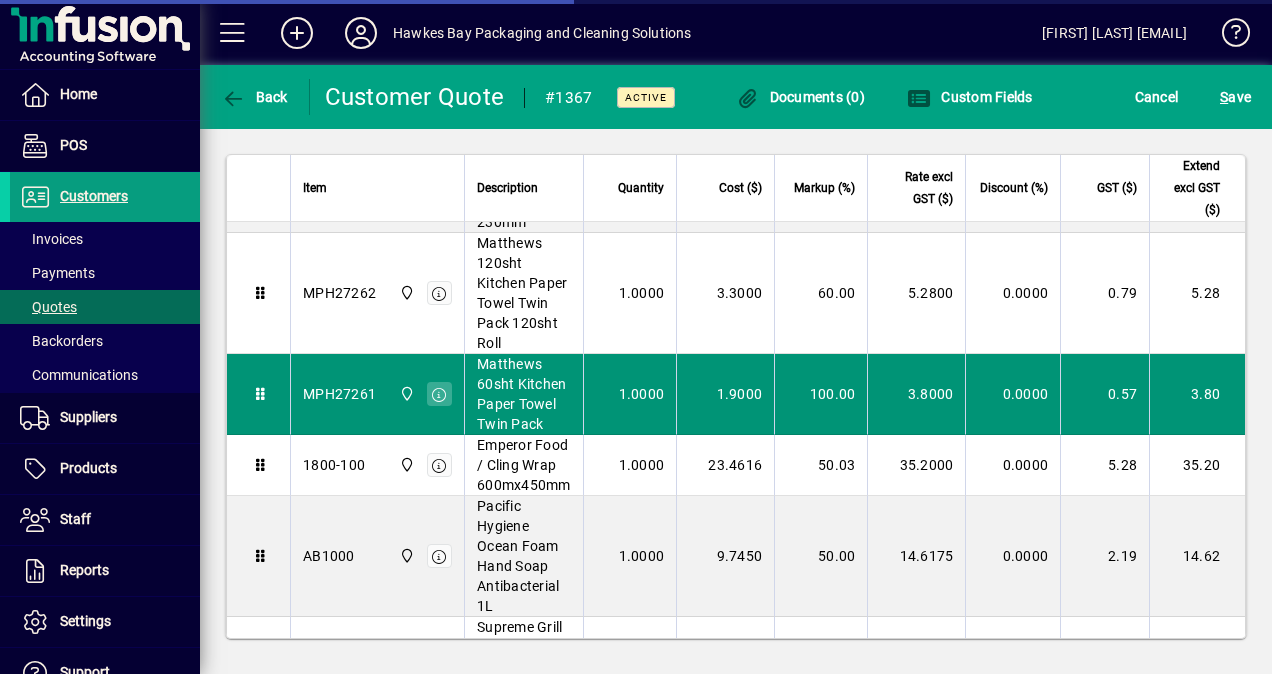 scroll, scrollTop: 1052, scrollLeft: 0, axis: vertical 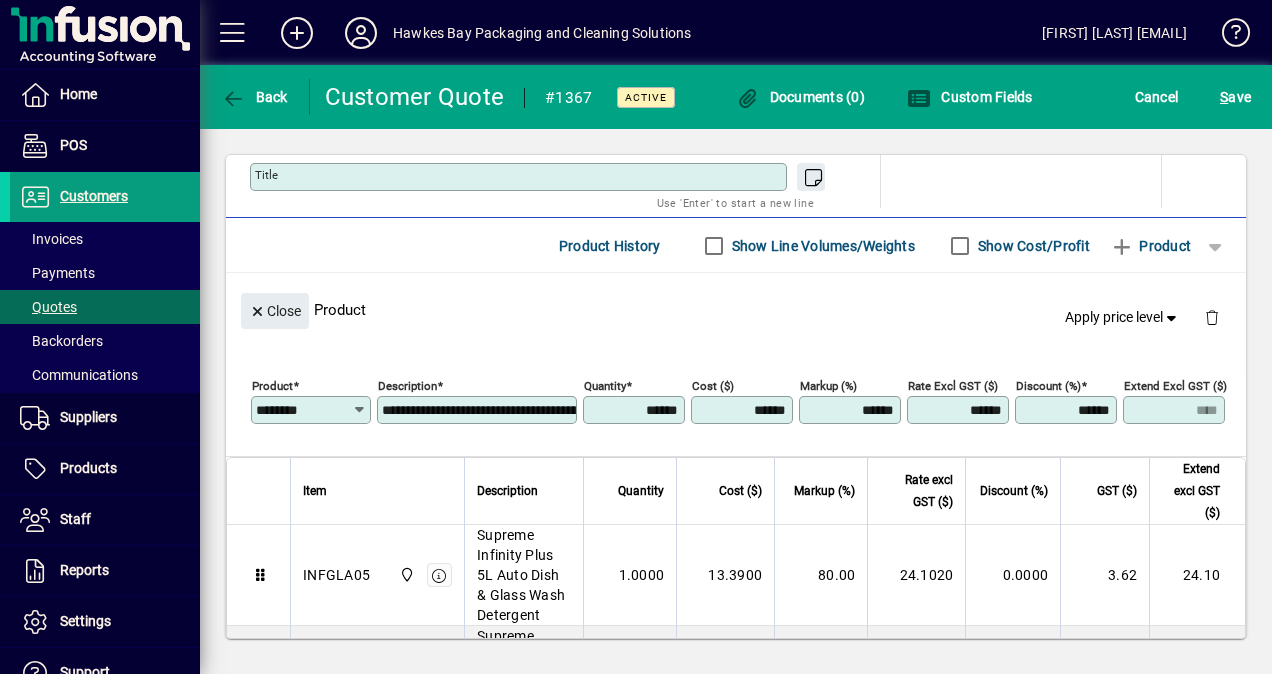 drag, startPoint x: 811, startPoint y: 394, endPoint x: 906, endPoint y: 389, distance: 95.131485 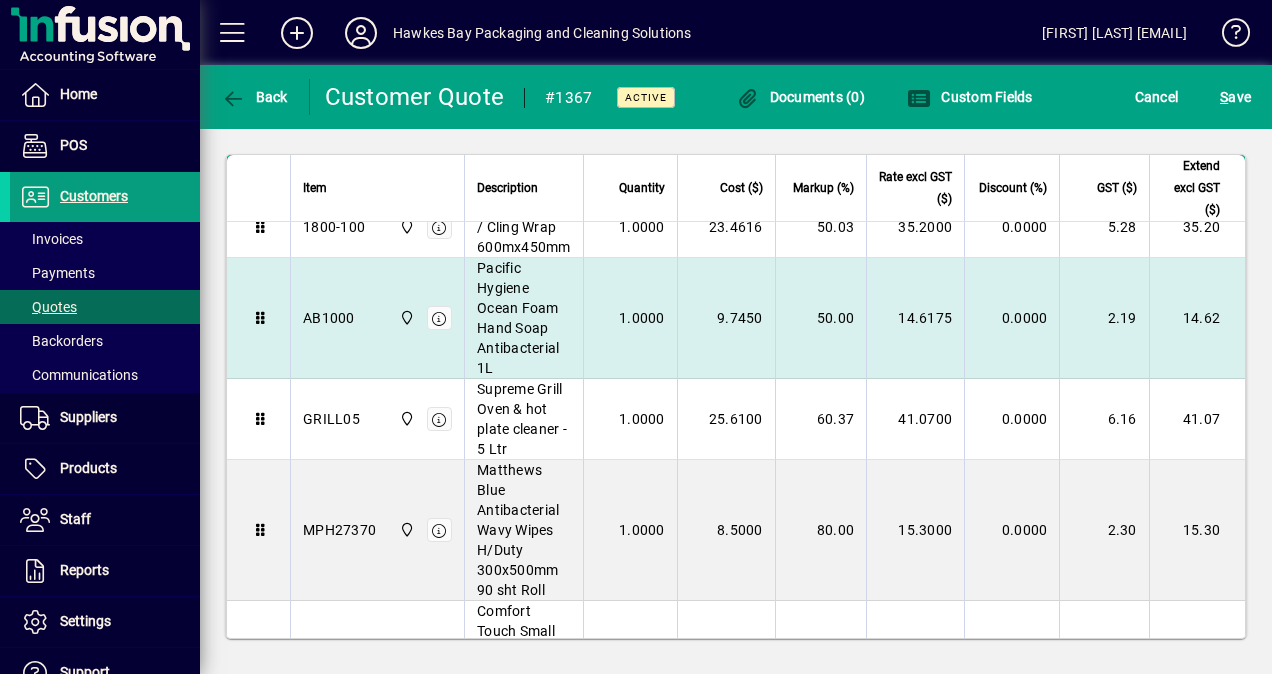 scroll, scrollTop: 2352, scrollLeft: 0, axis: vertical 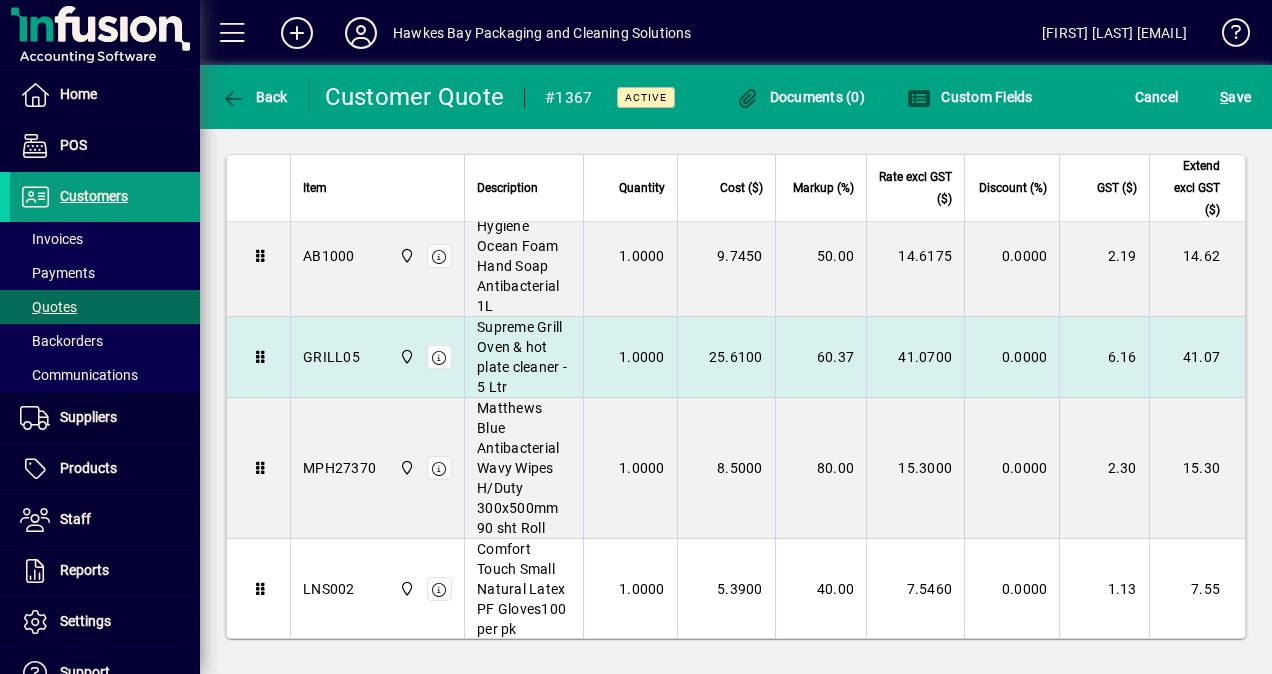 type on "*****" 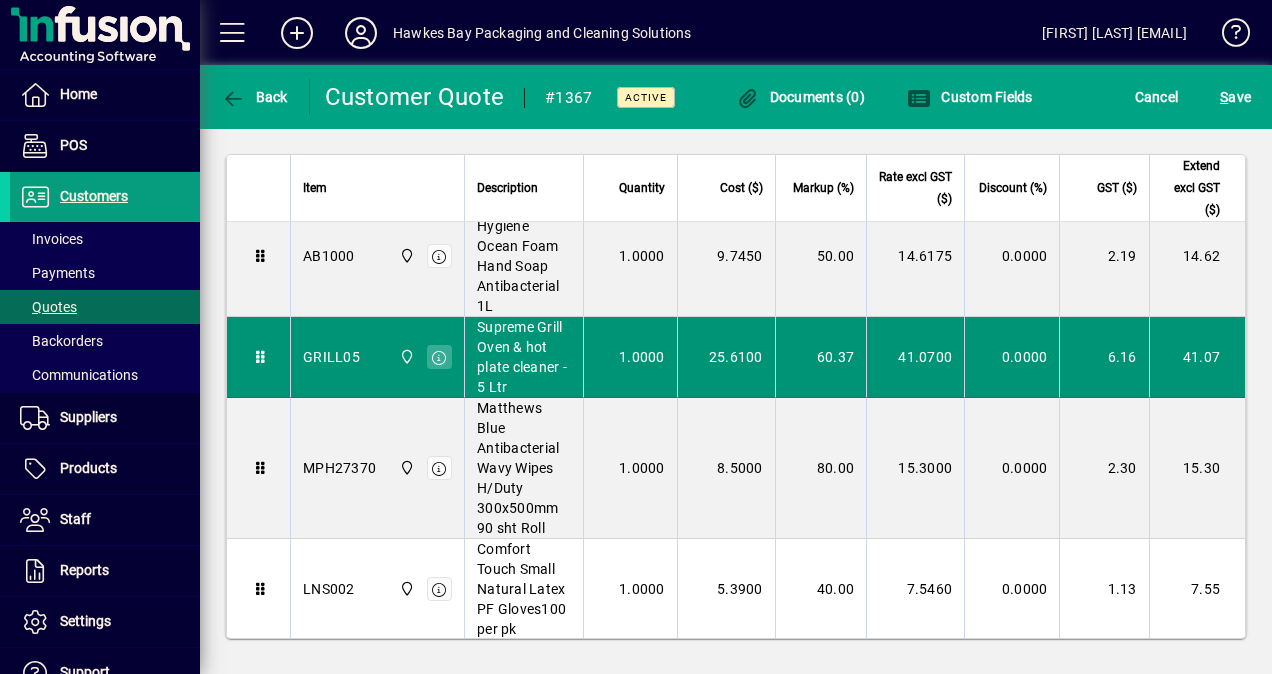 type on "*******" 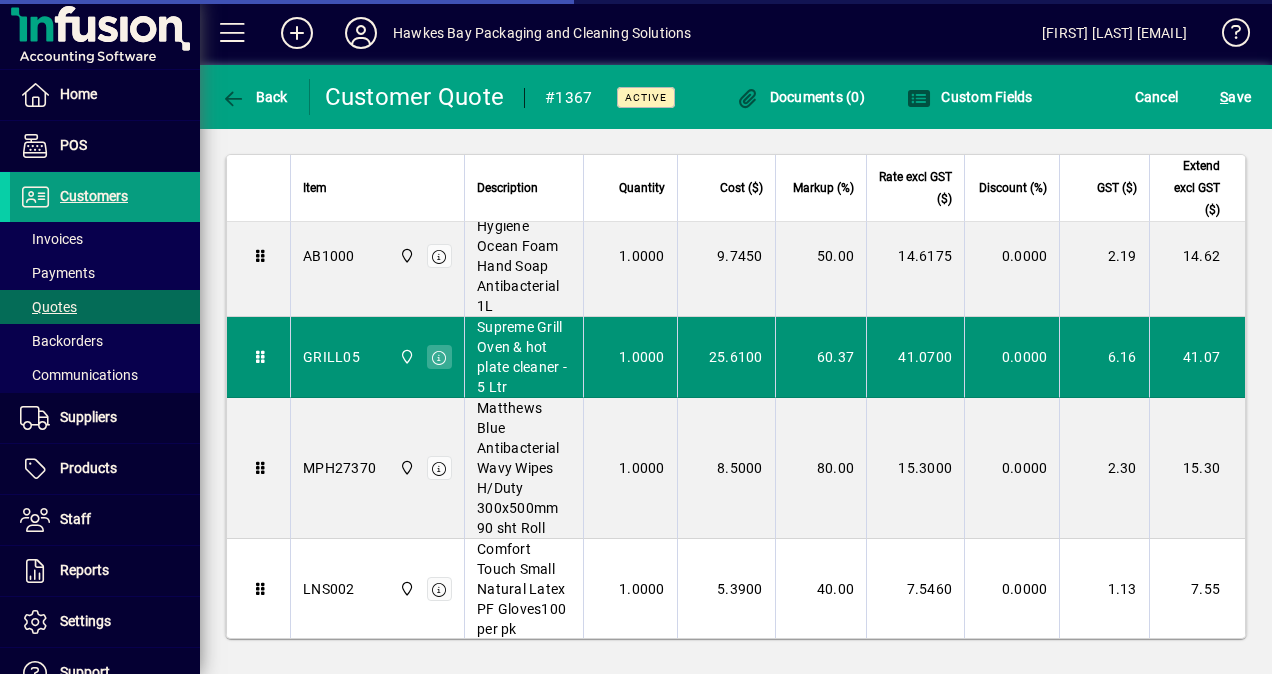 scroll, scrollTop: 1052, scrollLeft: 0, axis: vertical 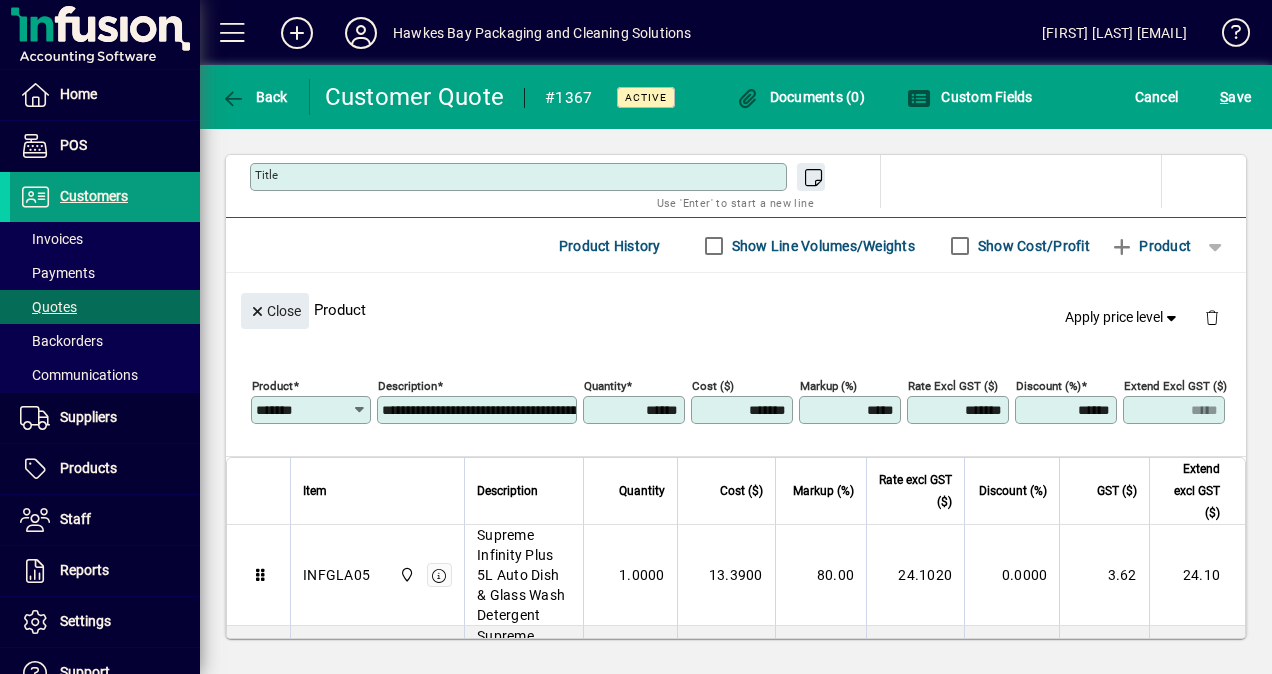 drag, startPoint x: 846, startPoint y: 394, endPoint x: 994, endPoint y: 346, distance: 155.5892 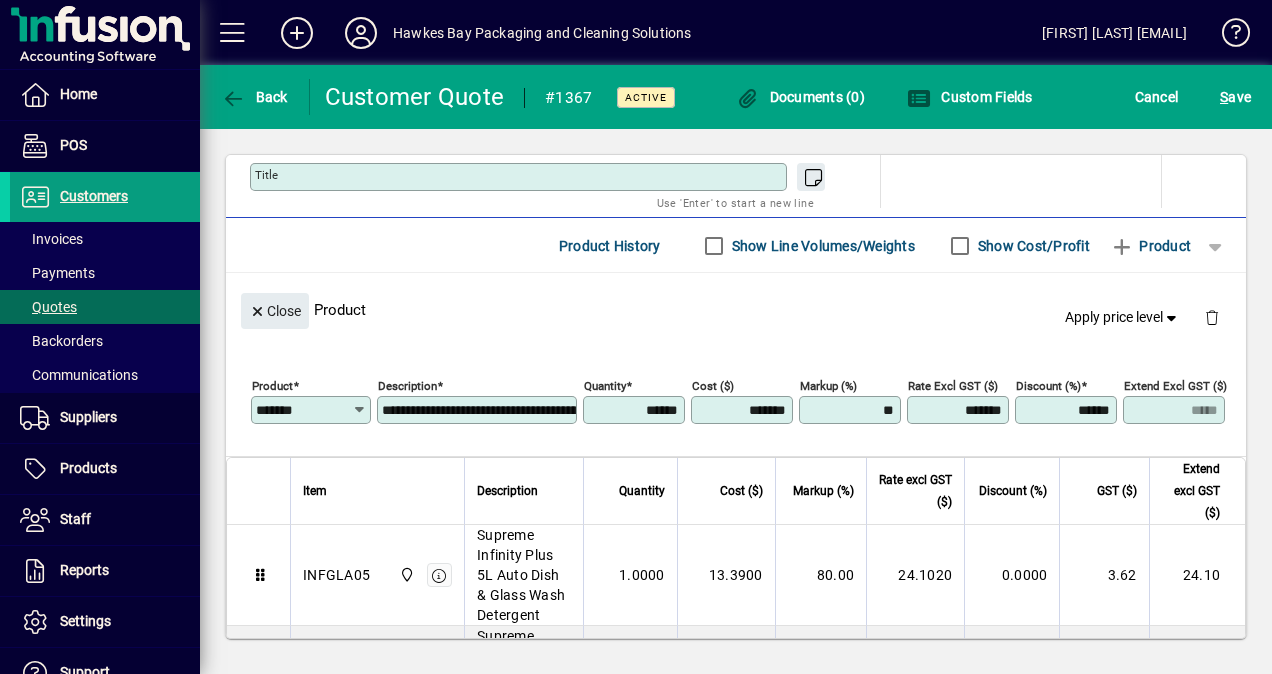 type on "*****" 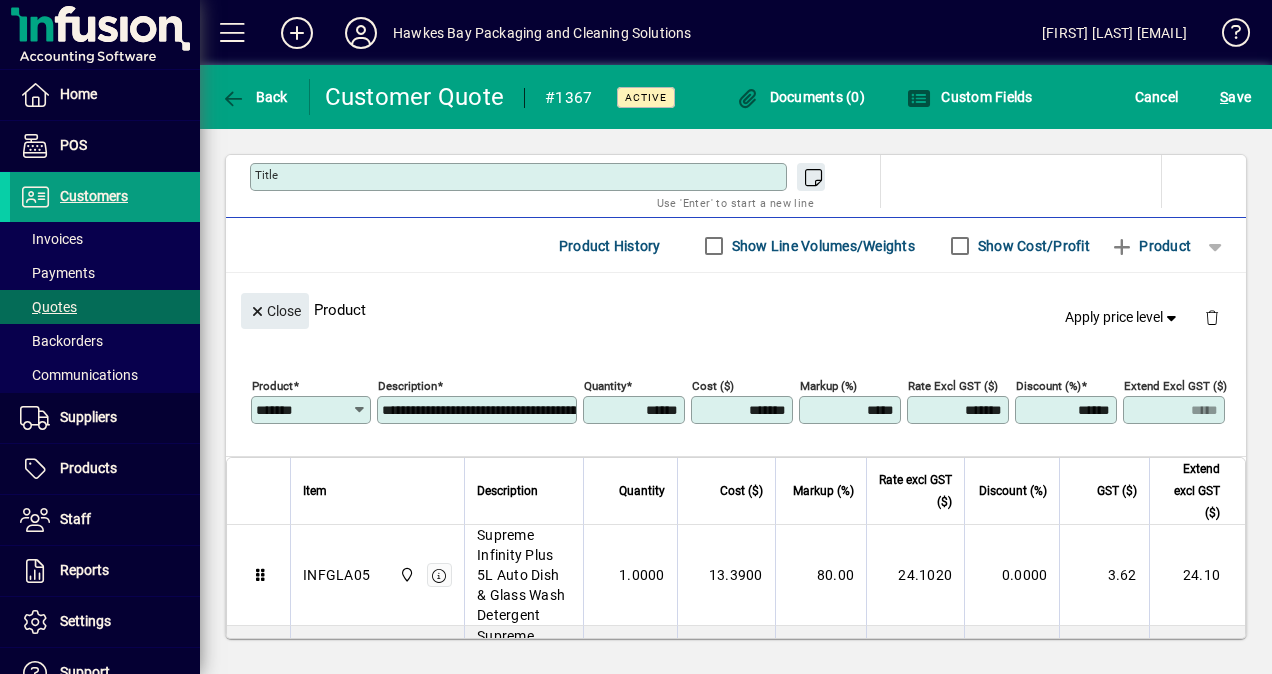 drag, startPoint x: 743, startPoint y: 250, endPoint x: 740, endPoint y: 300, distance: 50.08992 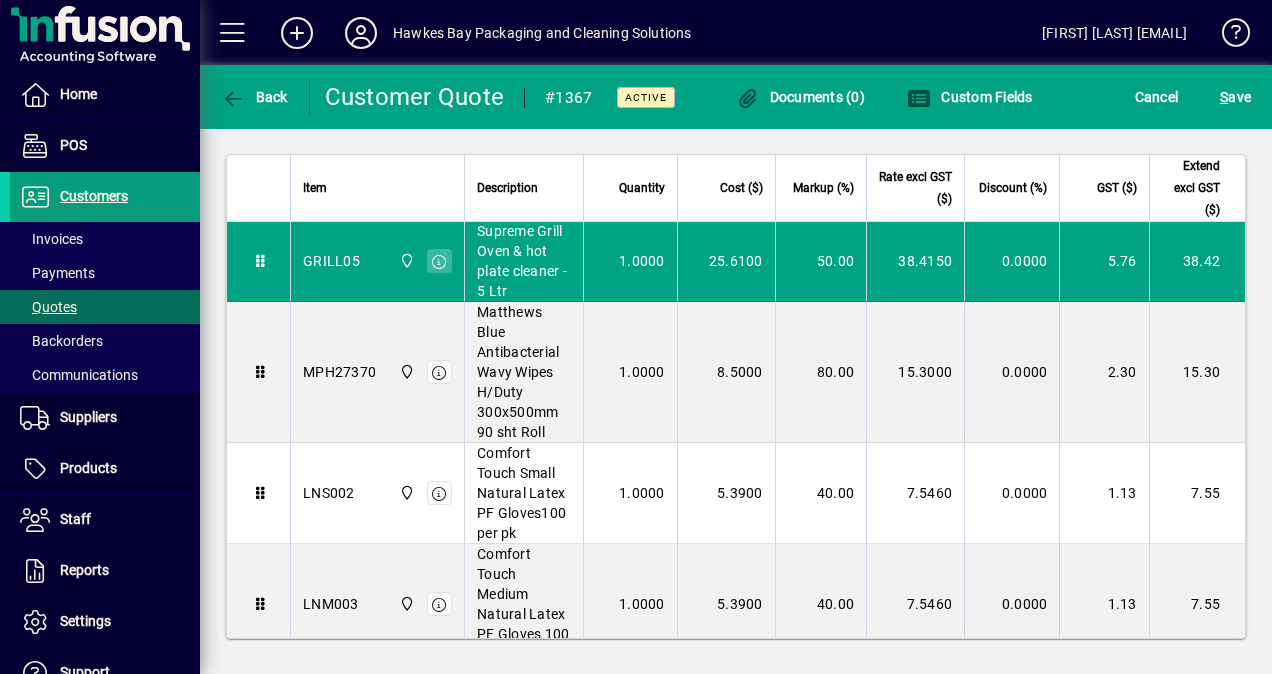 scroll, scrollTop: 2452, scrollLeft: 0, axis: vertical 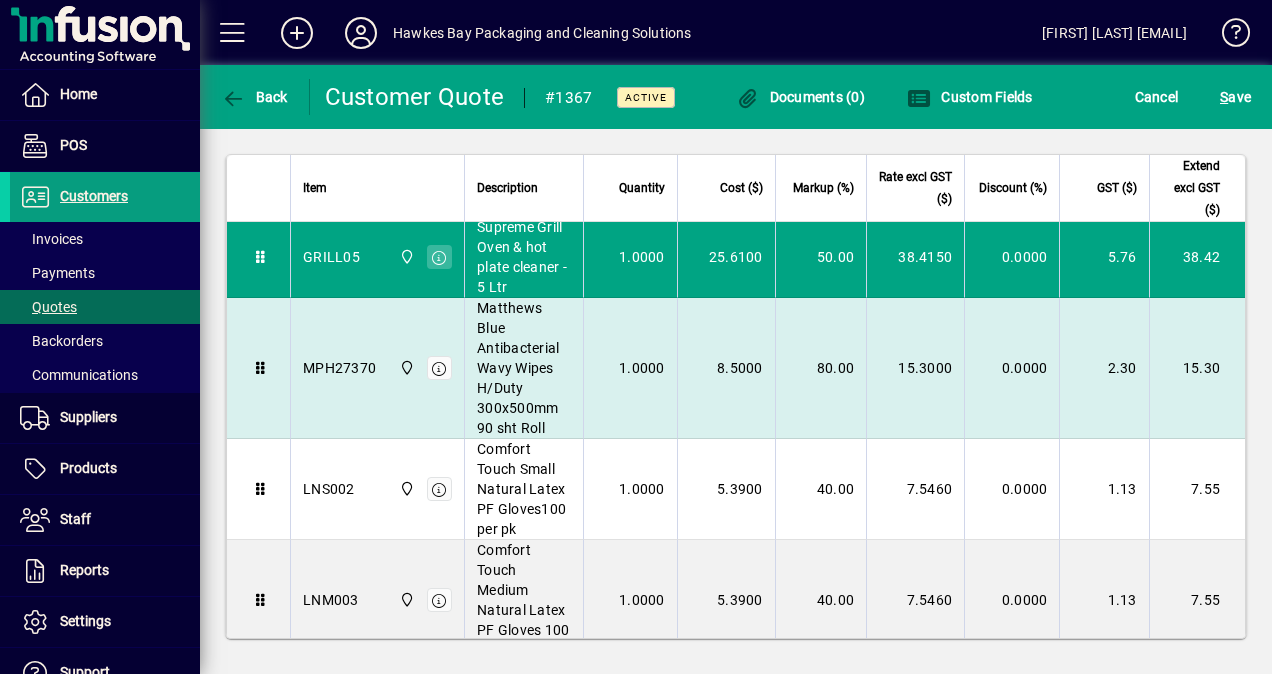 click on "80.00" at bounding box center (820, 368) 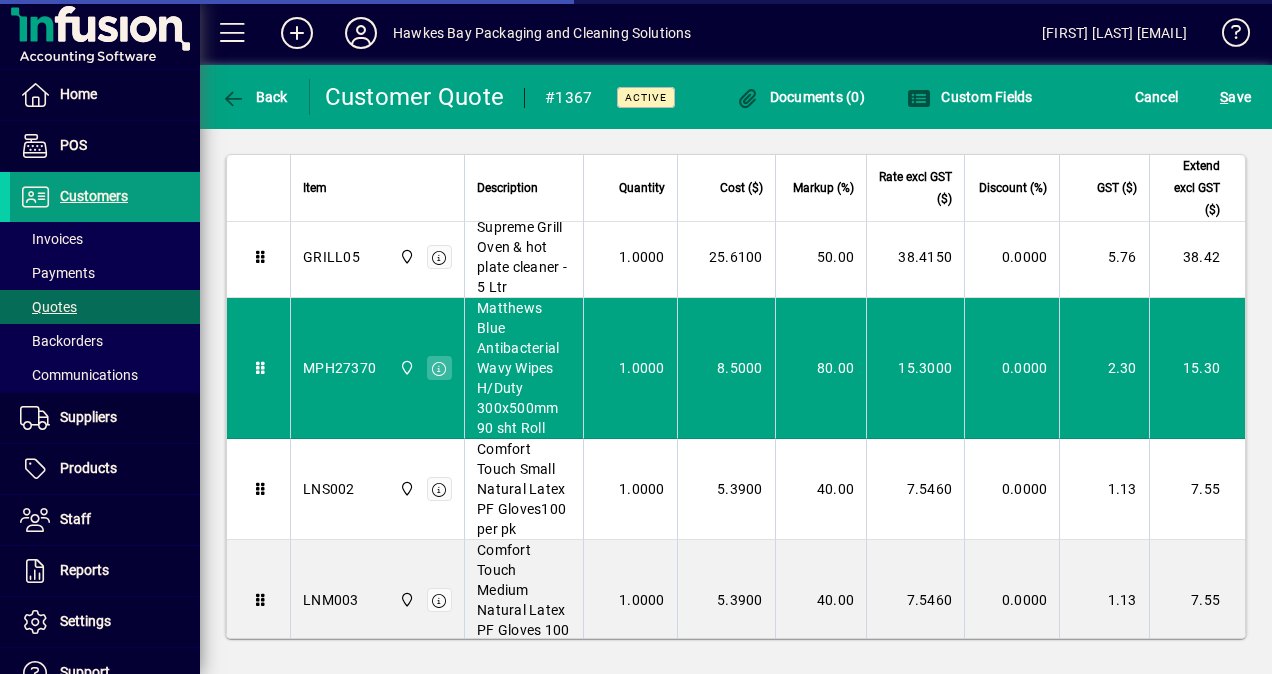 scroll, scrollTop: 1052, scrollLeft: 0, axis: vertical 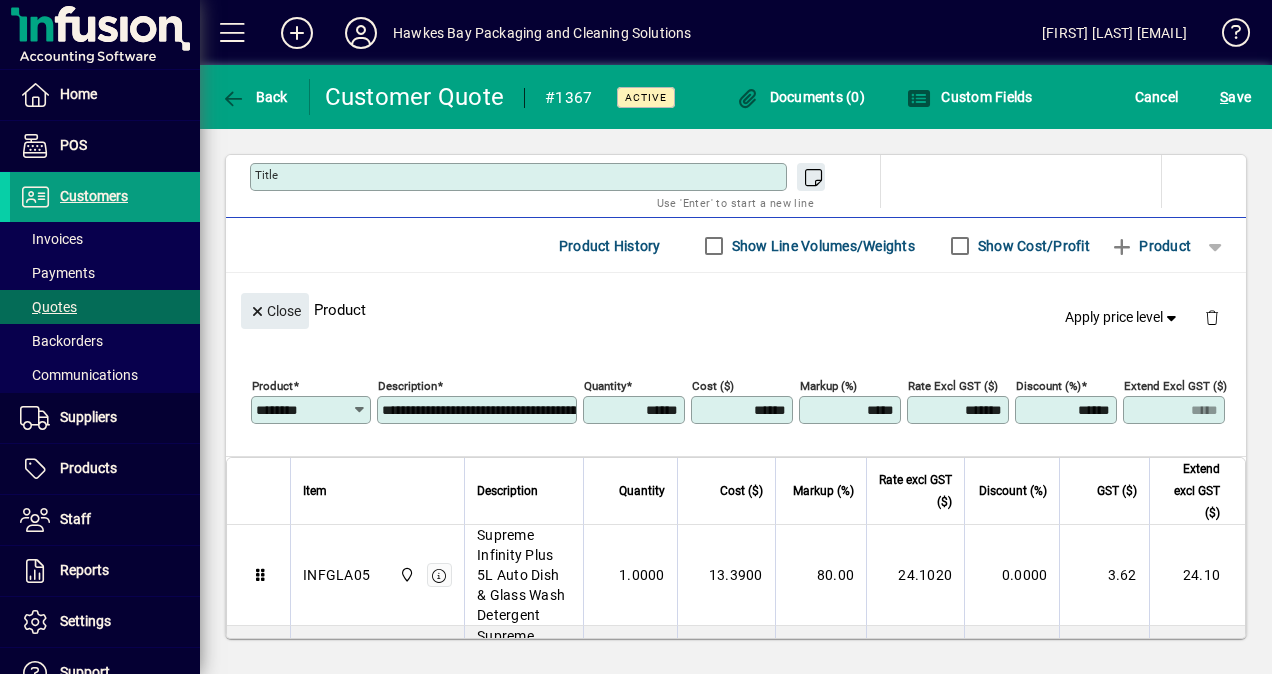 drag, startPoint x: 834, startPoint y: 391, endPoint x: 1076, endPoint y: 382, distance: 242.1673 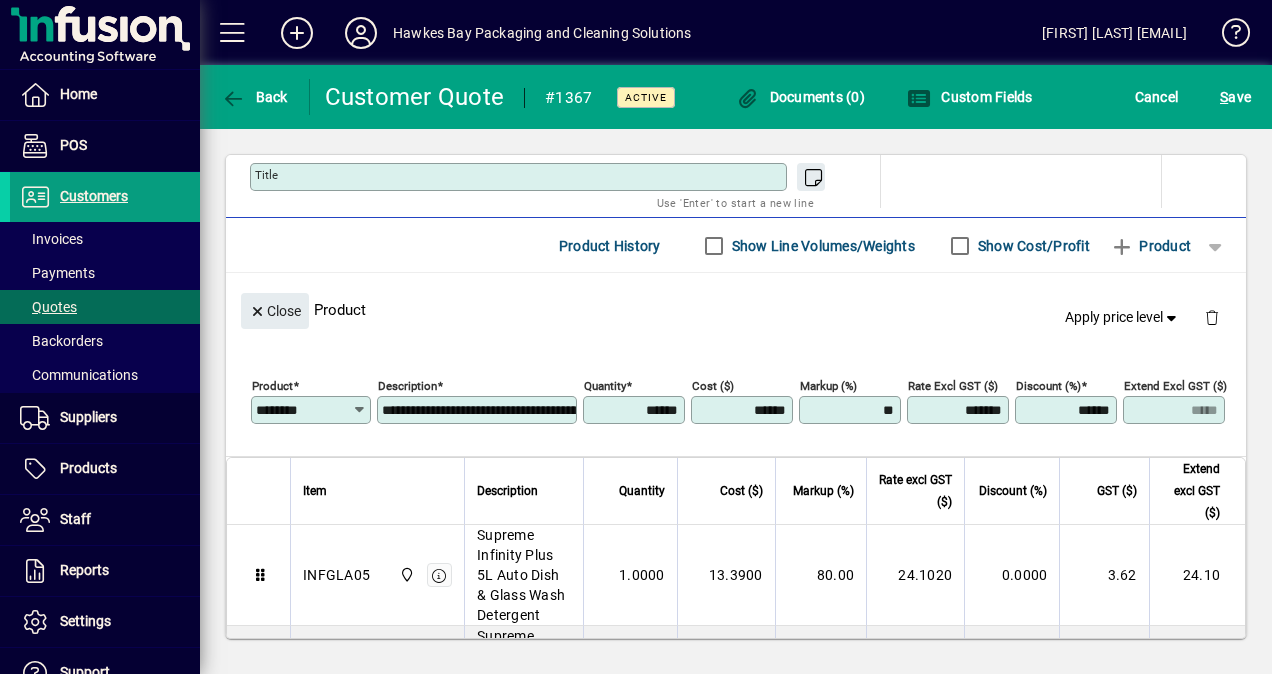 type on "*****" 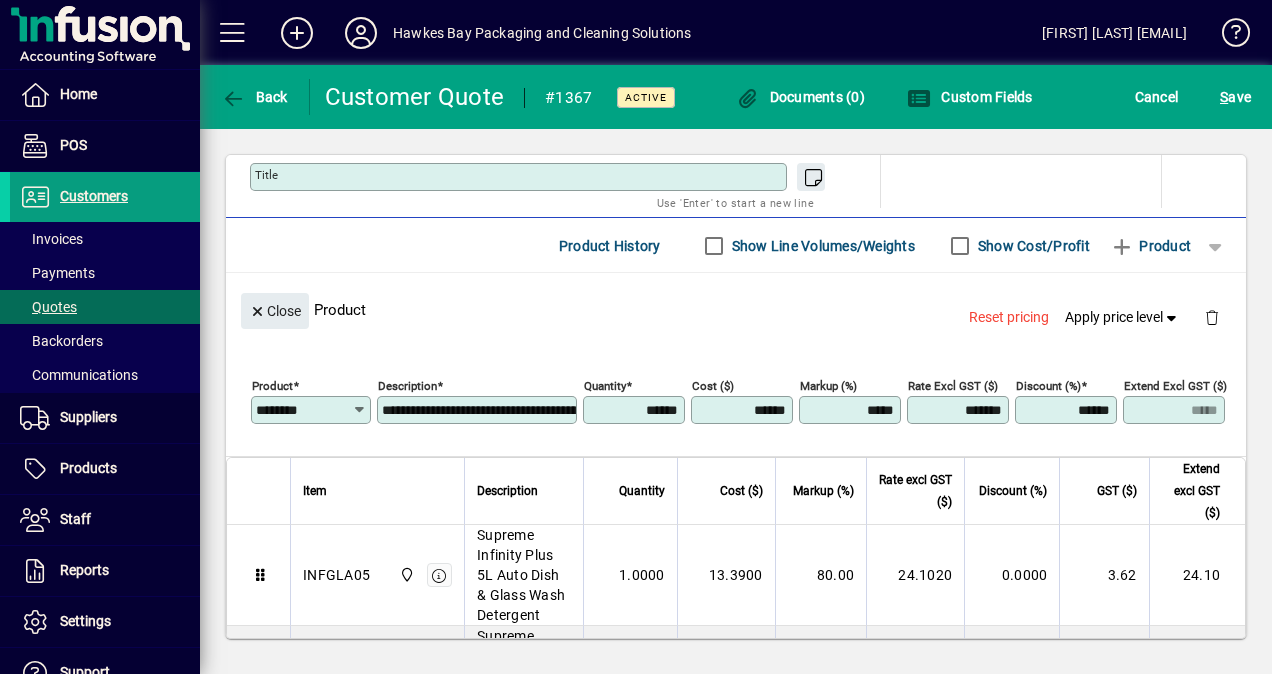 click on "Close  Product  Reset pricing   Apply price level" 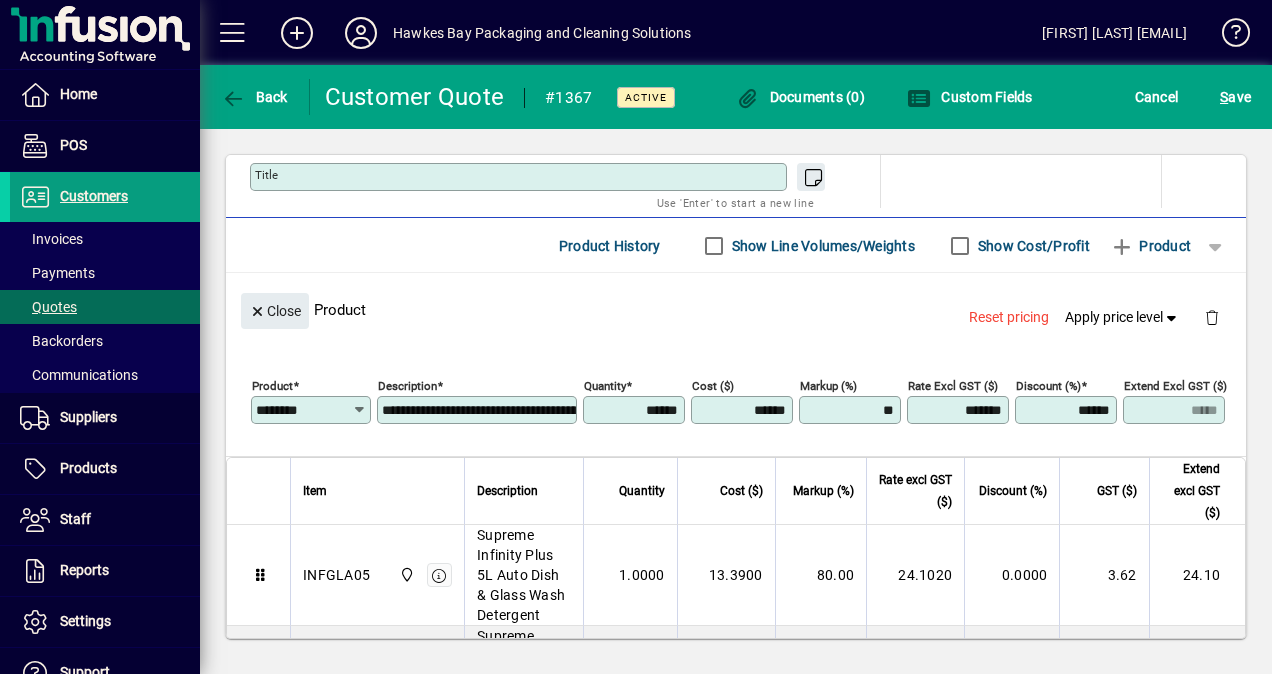 type on "*****" 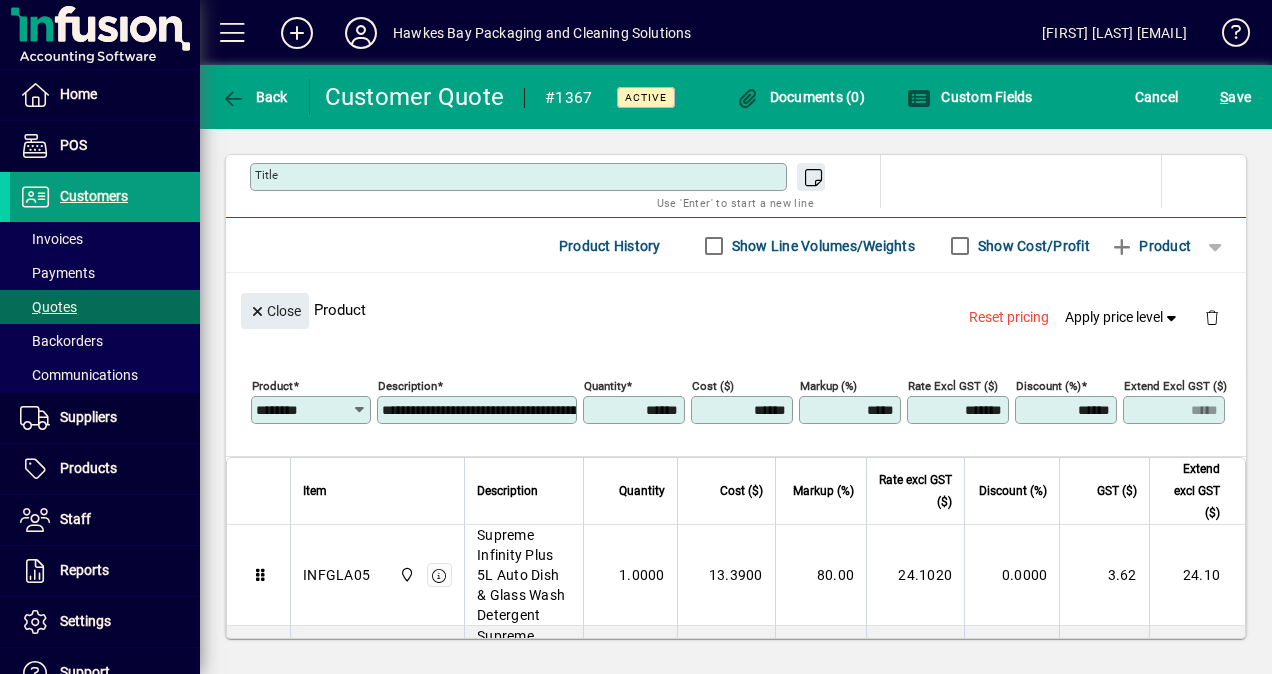 click on "**********" 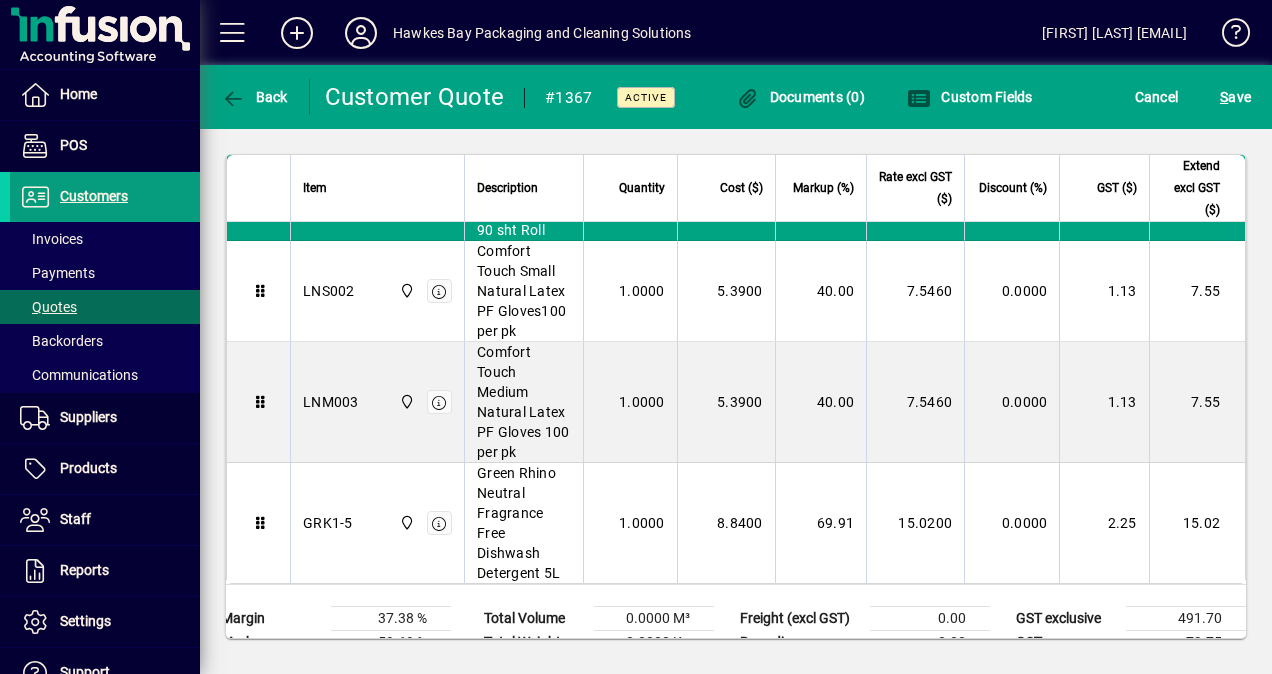 scroll, scrollTop: 2652, scrollLeft: 0, axis: vertical 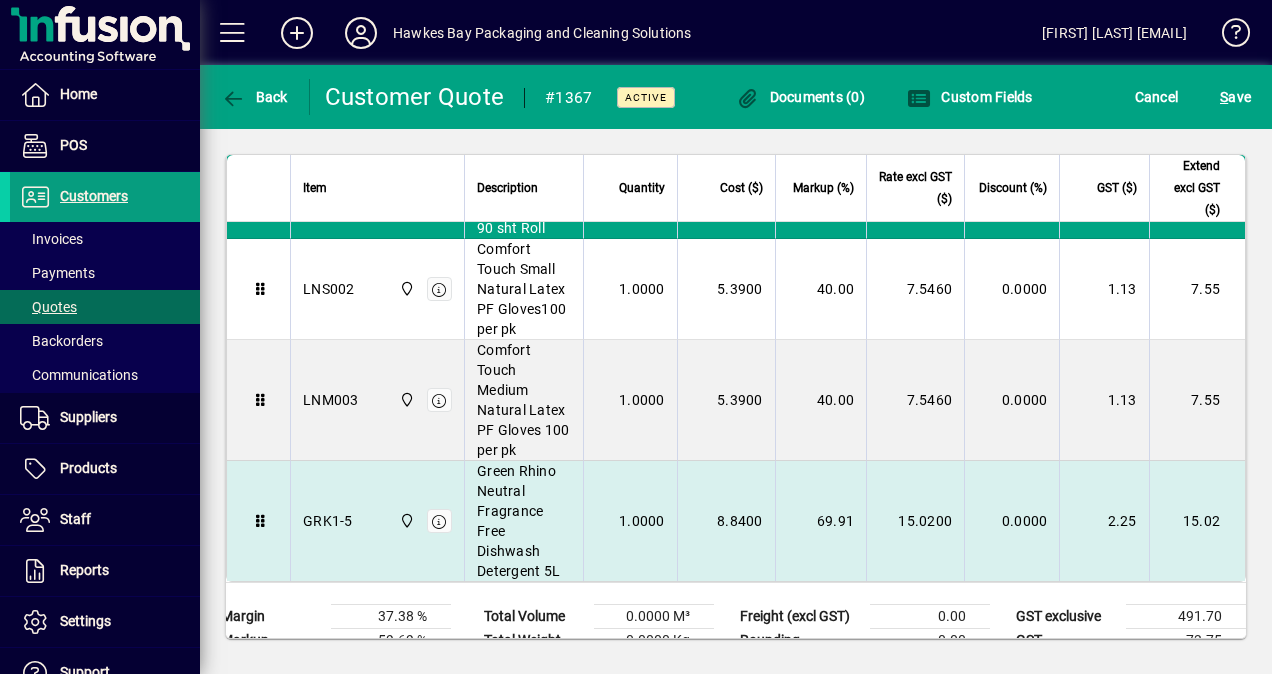 click on "69.91" at bounding box center (820, 521) 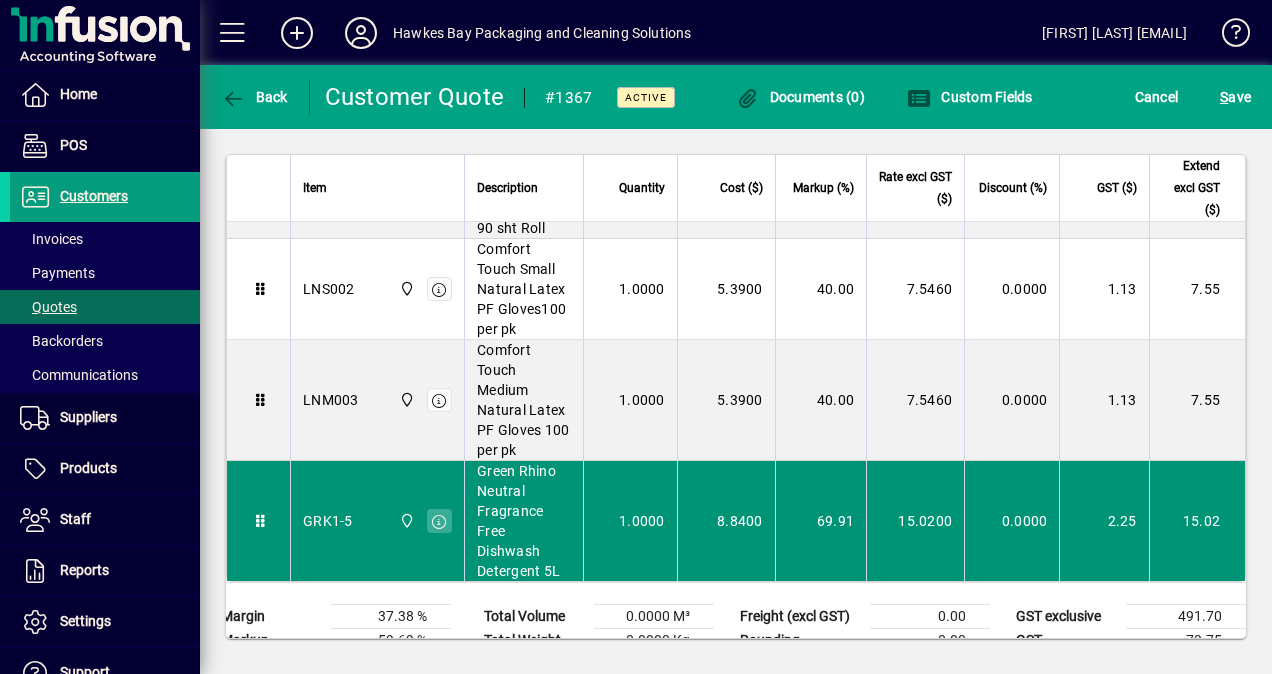 type on "******" 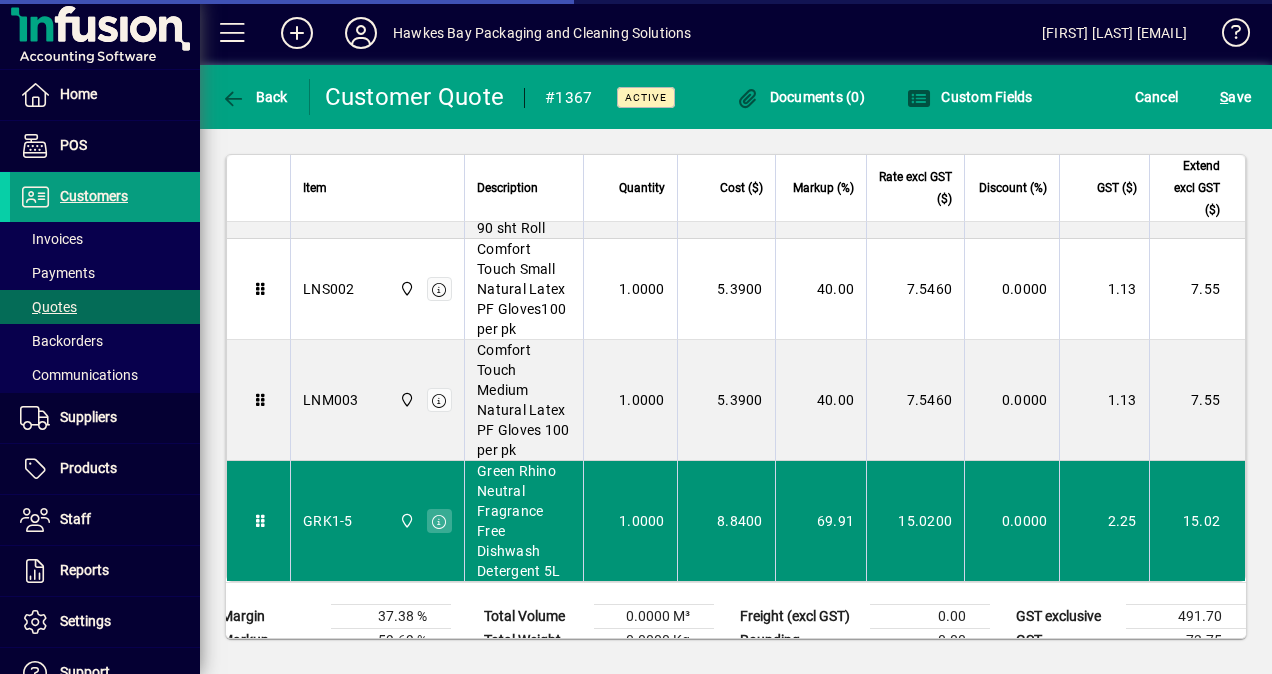 scroll, scrollTop: 1052, scrollLeft: 0, axis: vertical 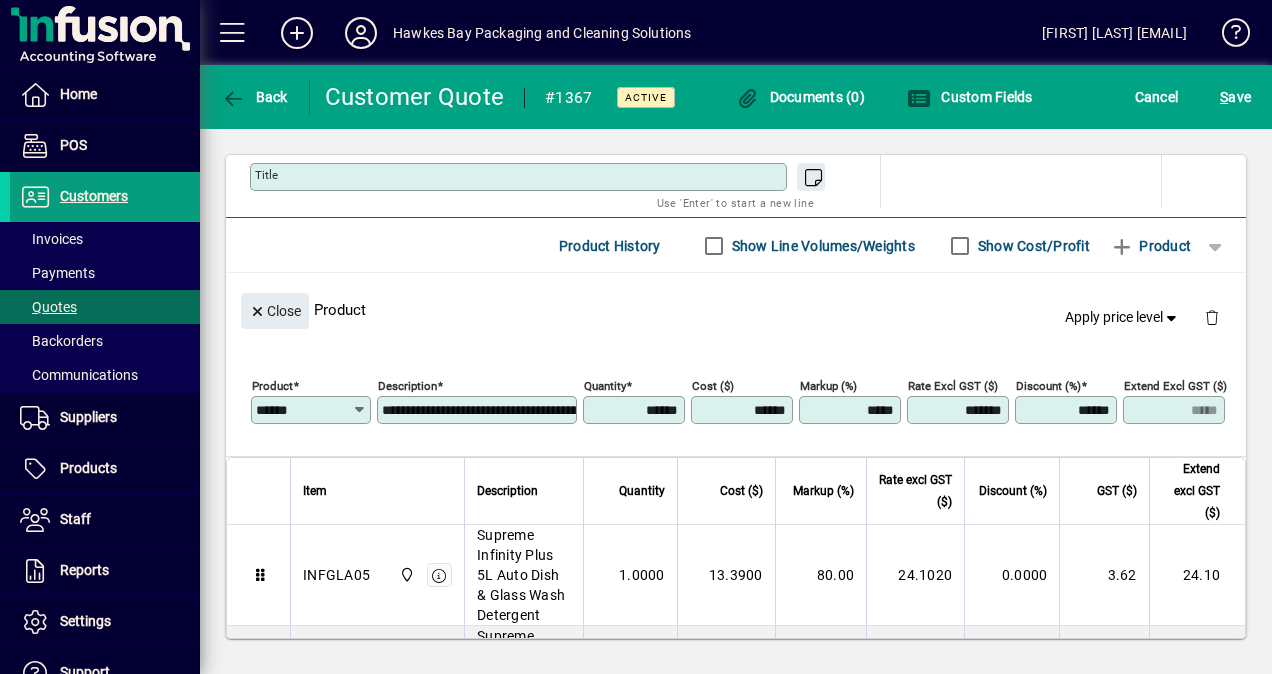 drag, startPoint x: 844, startPoint y: 392, endPoint x: 884, endPoint y: 393, distance: 40.012497 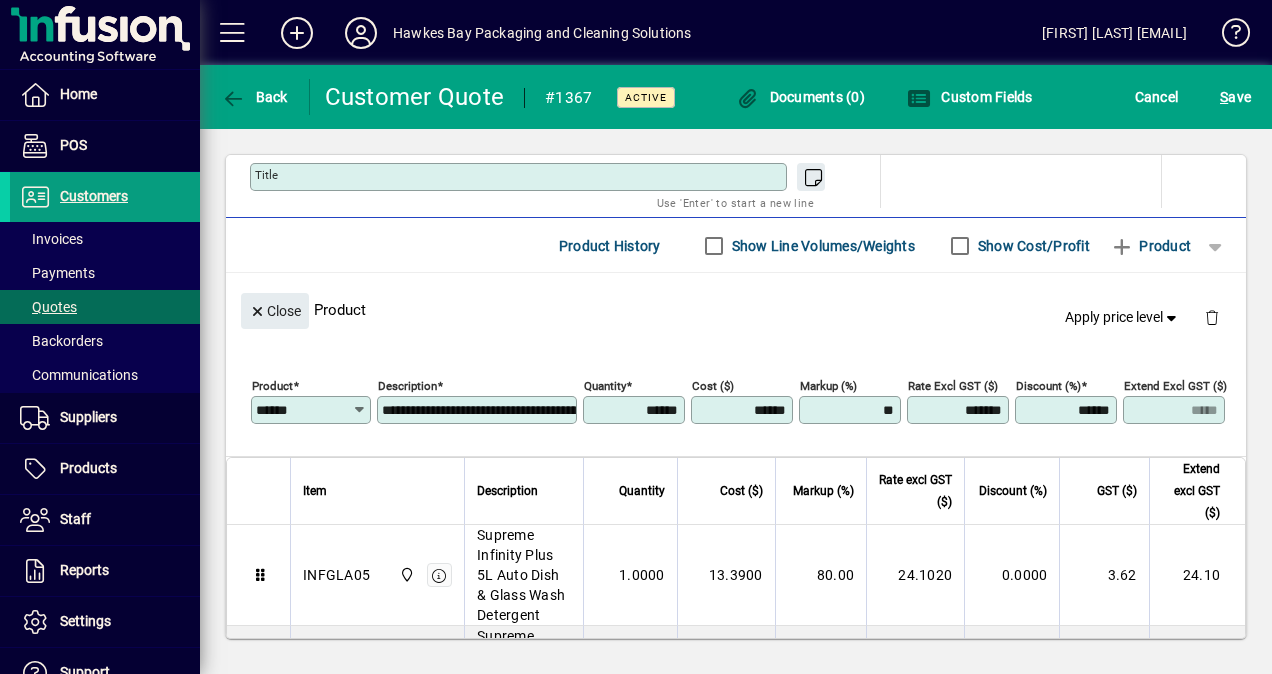 type on "*****" 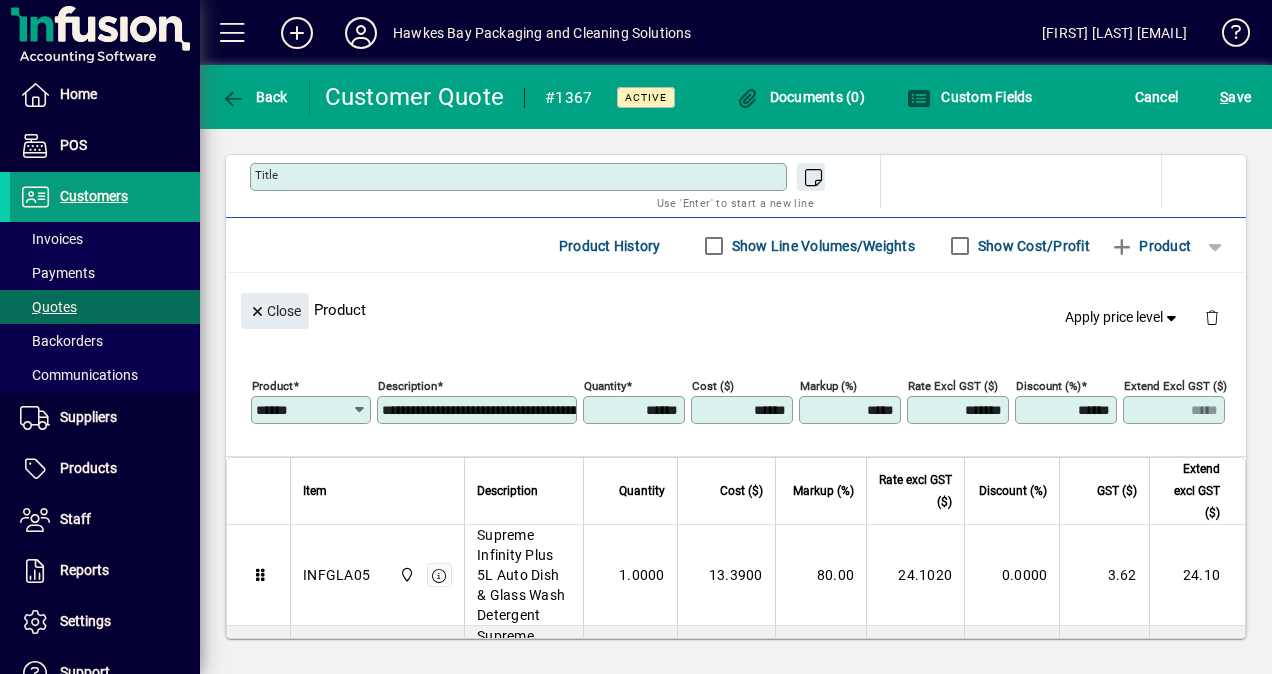 click on "Close  Product   Apply price level" 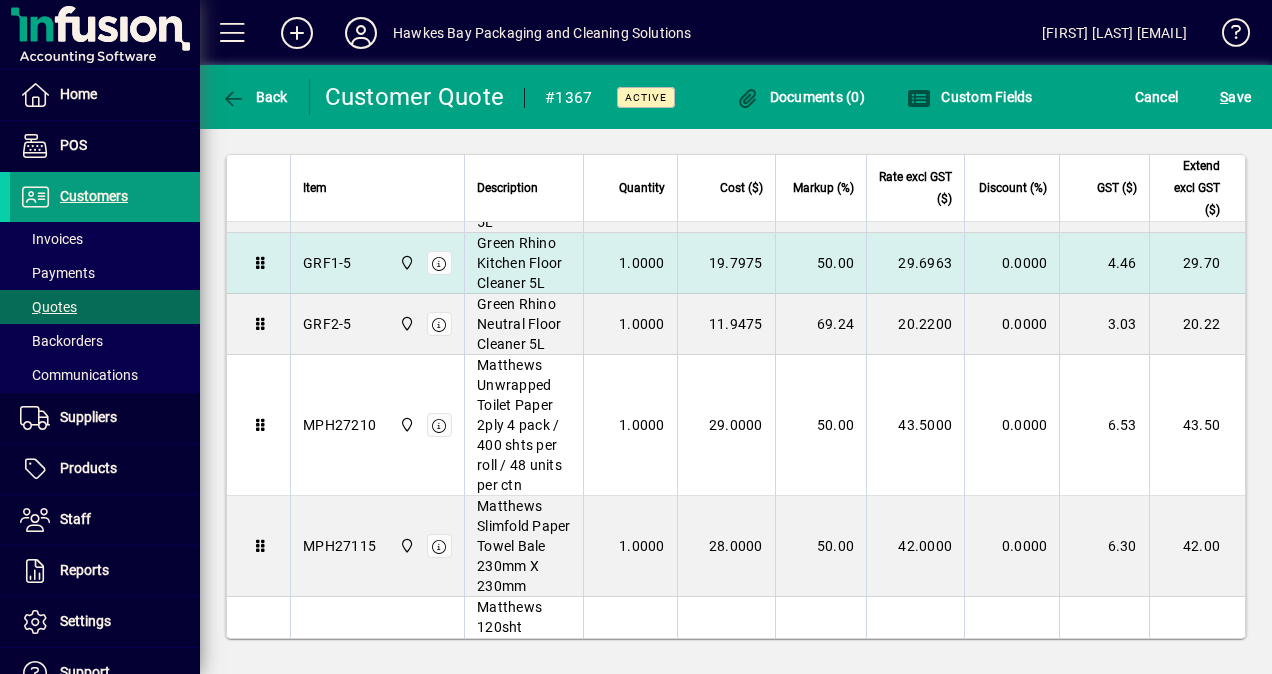 scroll, scrollTop: 1770, scrollLeft: 0, axis: vertical 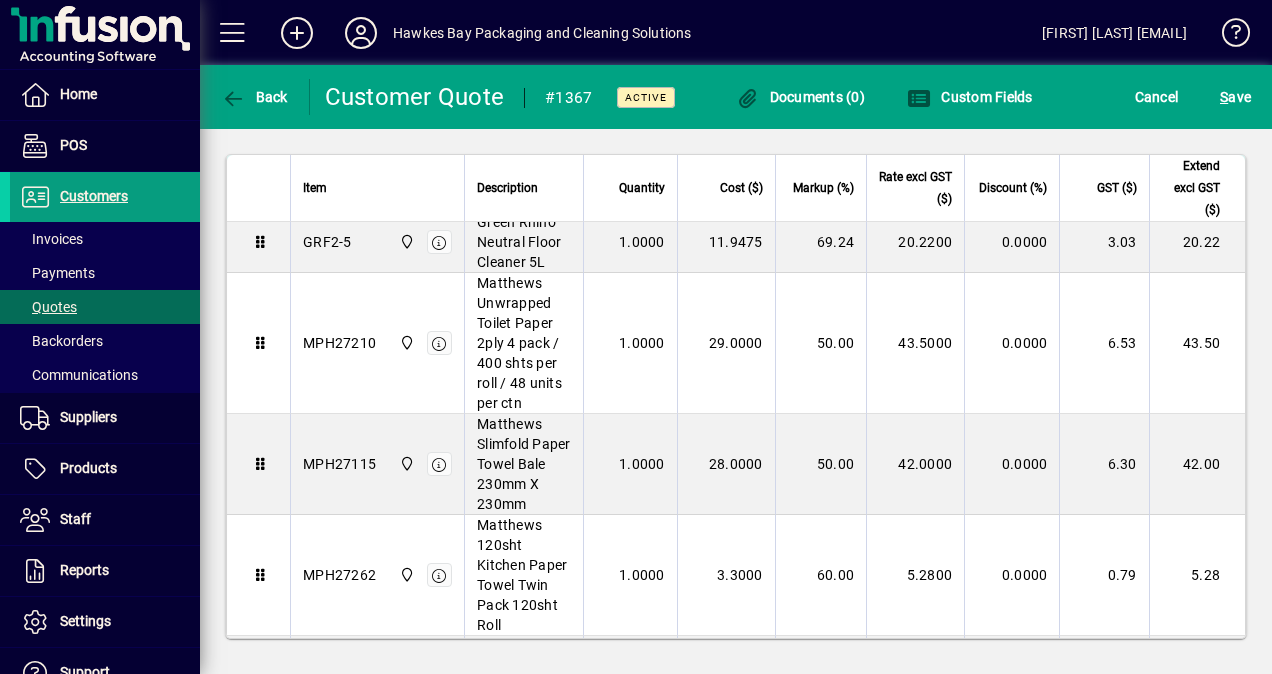 click on "50.00" at bounding box center [820, 464] 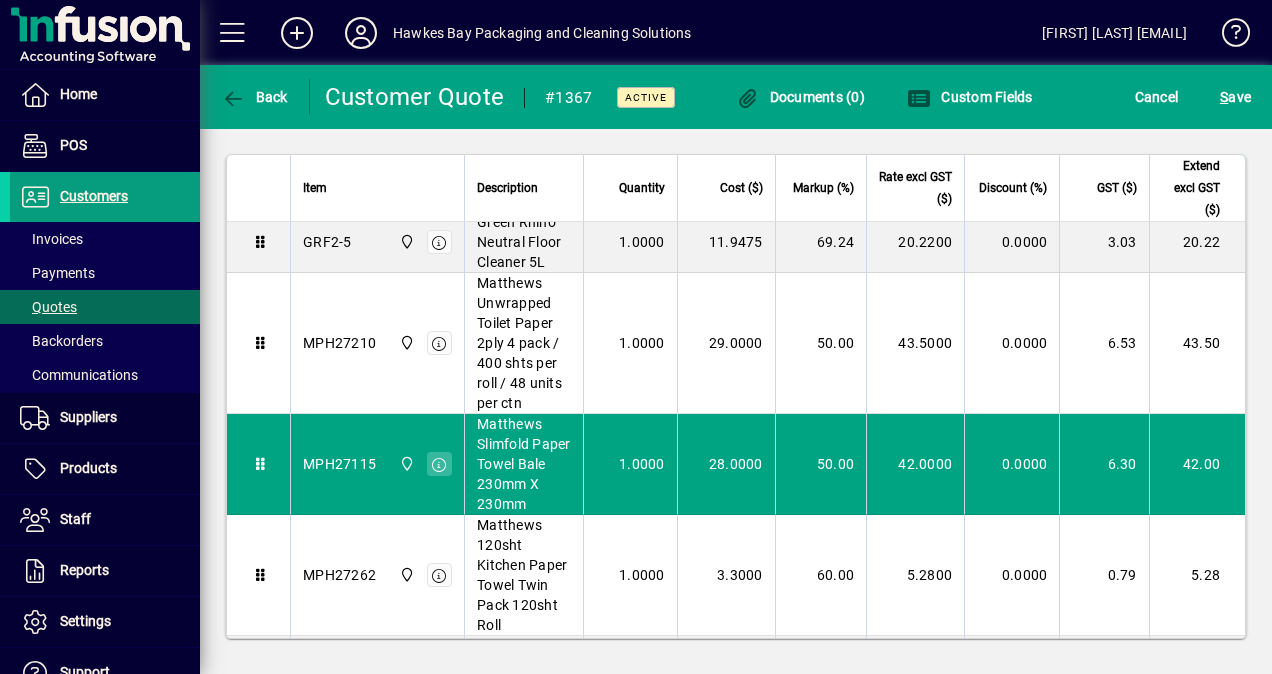type on "********" 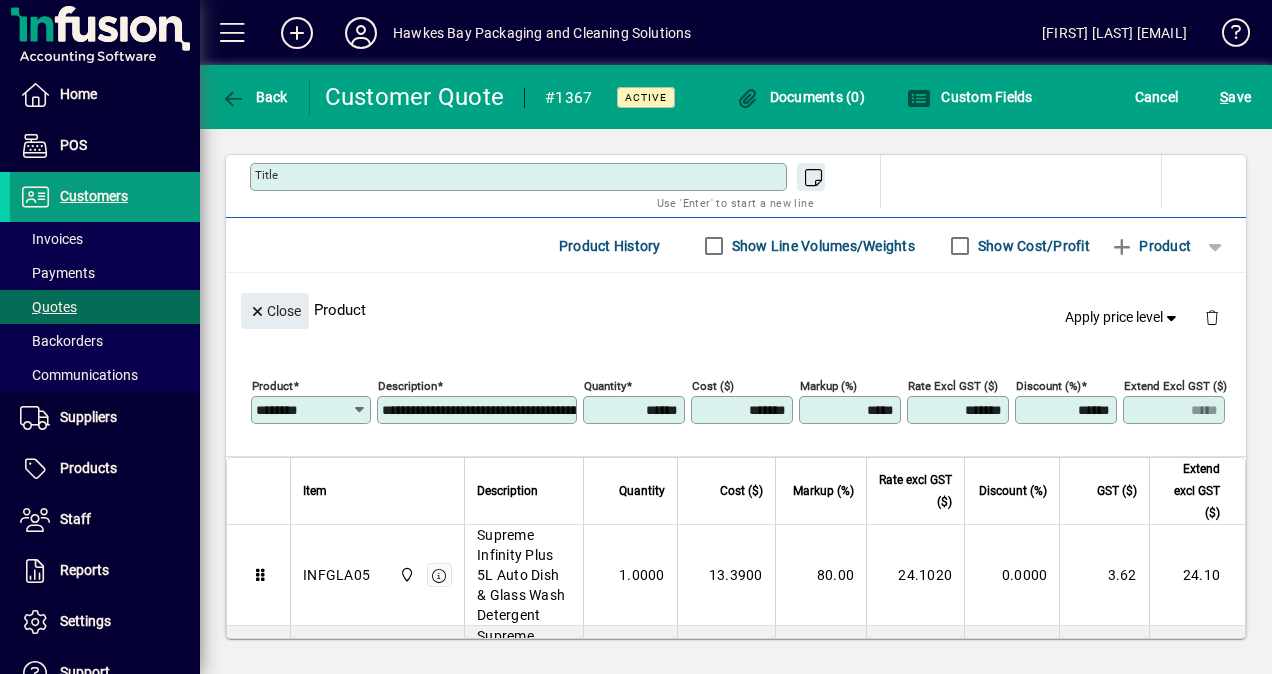 drag, startPoint x: 841, startPoint y: 395, endPoint x: 924, endPoint y: 385, distance: 83.60024 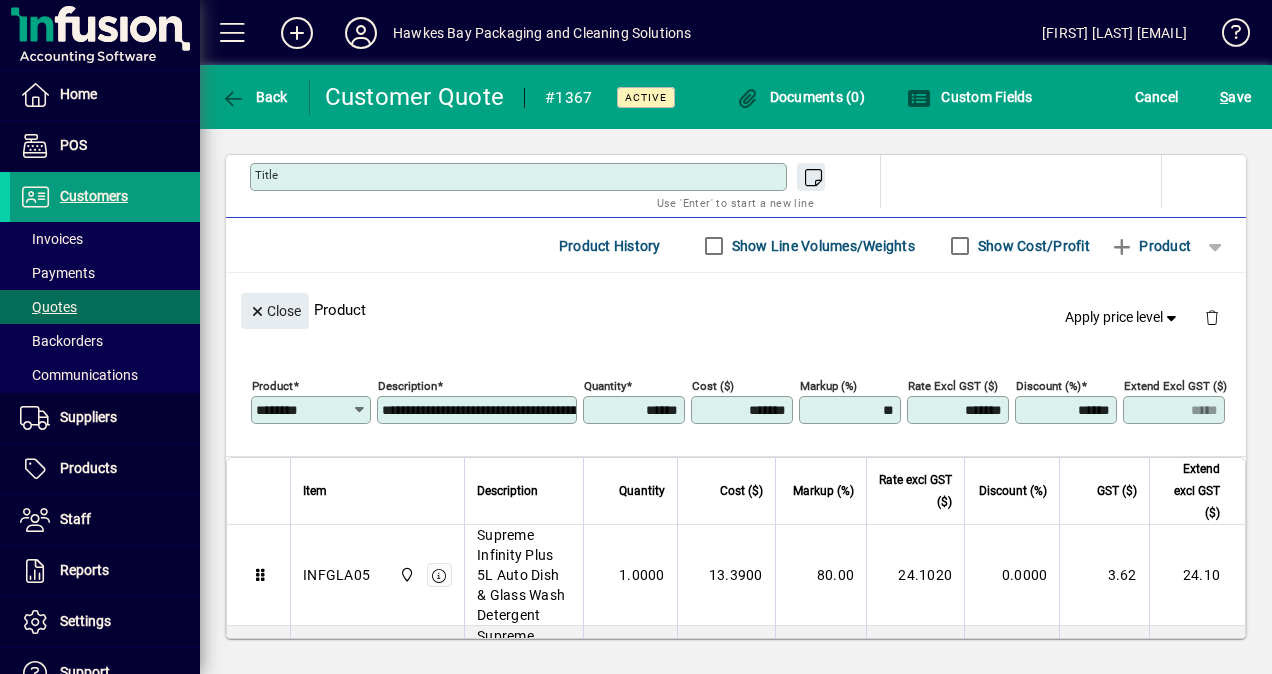 type on "*****" 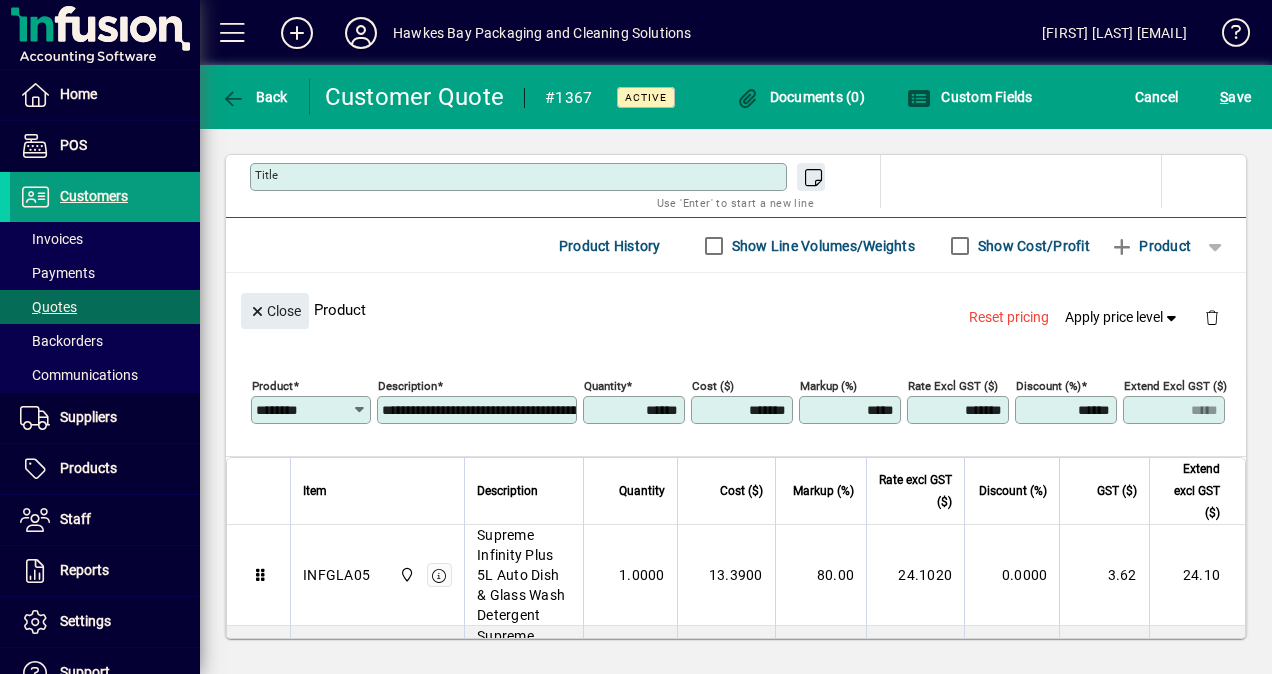 click on "Close  Product  Reset pricing   Apply price level" 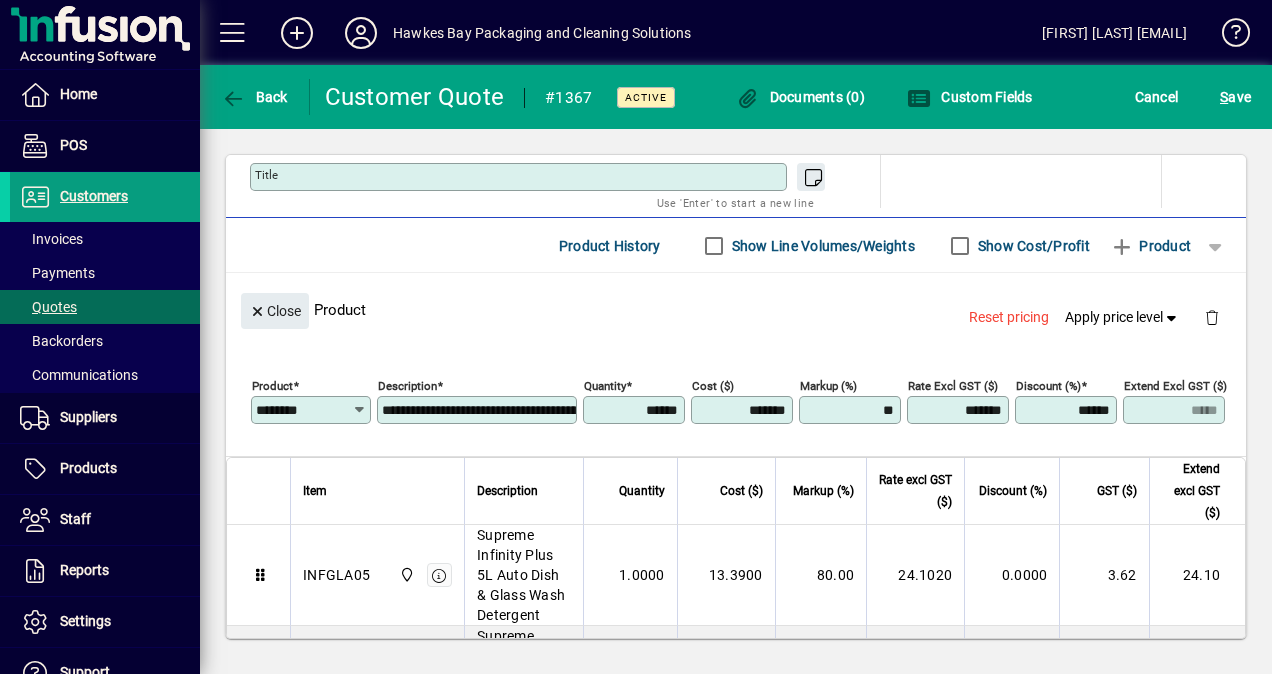 type on "*****" 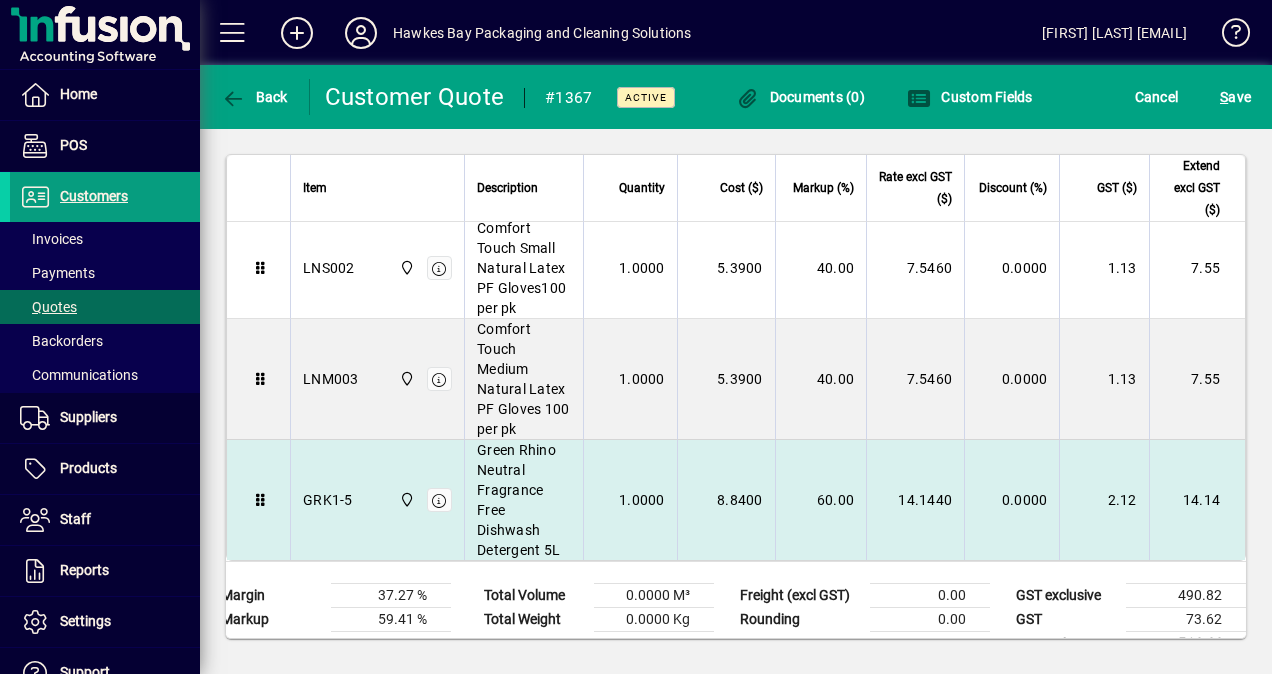 scroll, scrollTop: 2770, scrollLeft: 0, axis: vertical 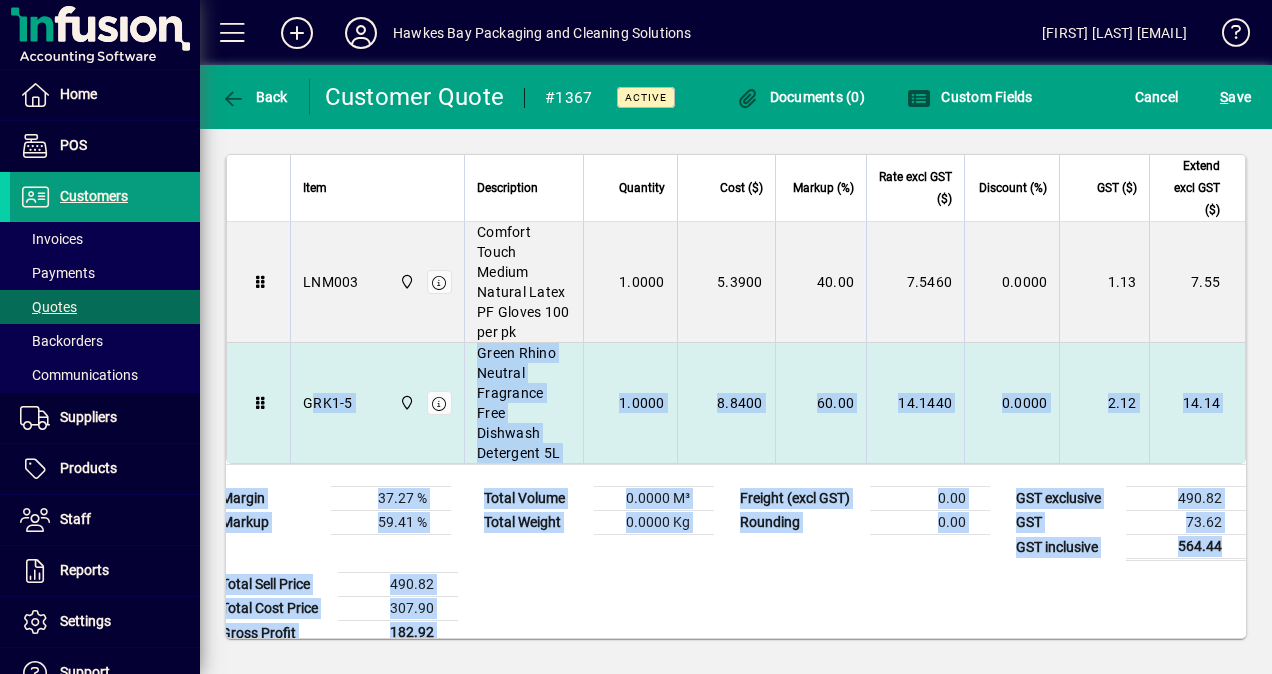 drag, startPoint x: 260, startPoint y: 390, endPoint x: 314, endPoint y: 432, distance: 68.41052 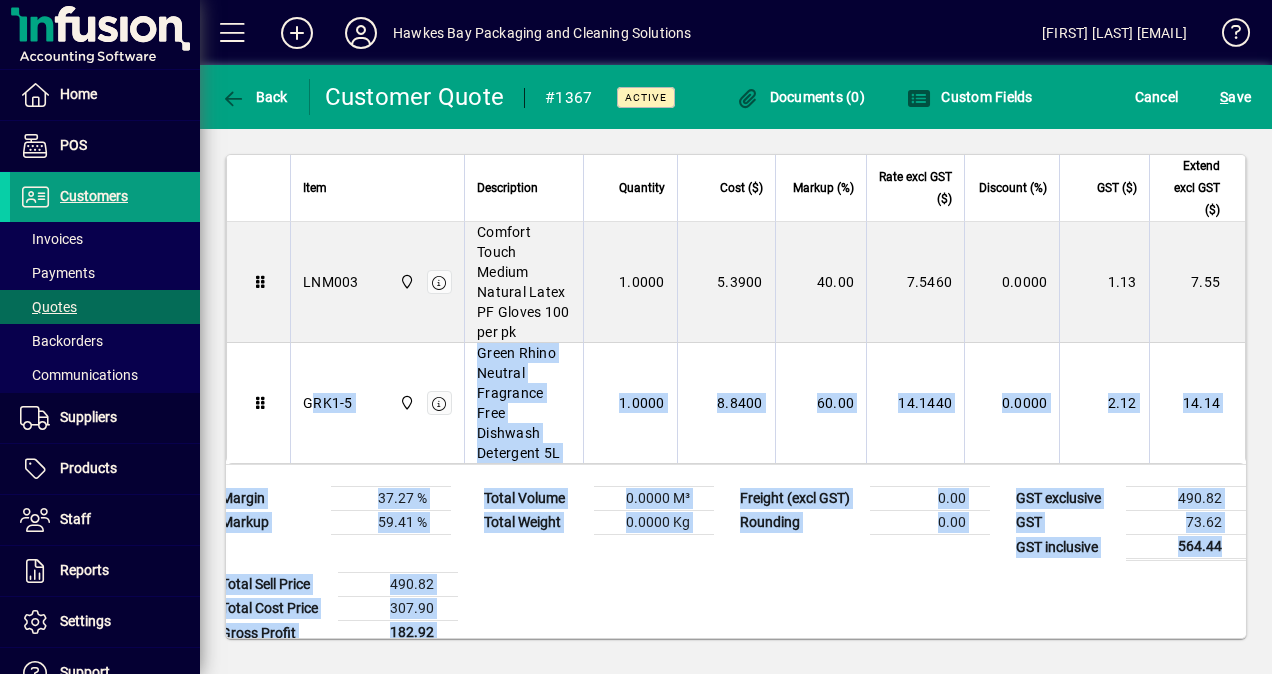 click on "Freight (excl GST)   0.00   Rounding   0.00" 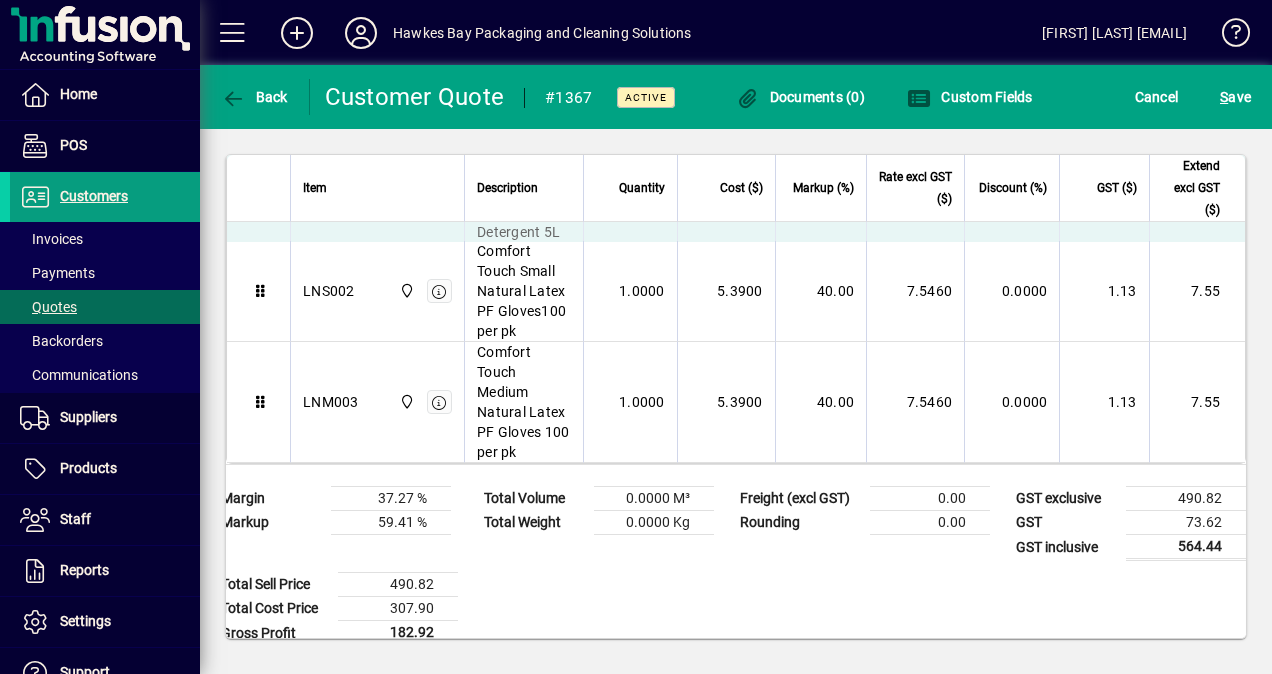 drag, startPoint x: 260, startPoint y: 383, endPoint x: 263, endPoint y: 172, distance: 211.02133 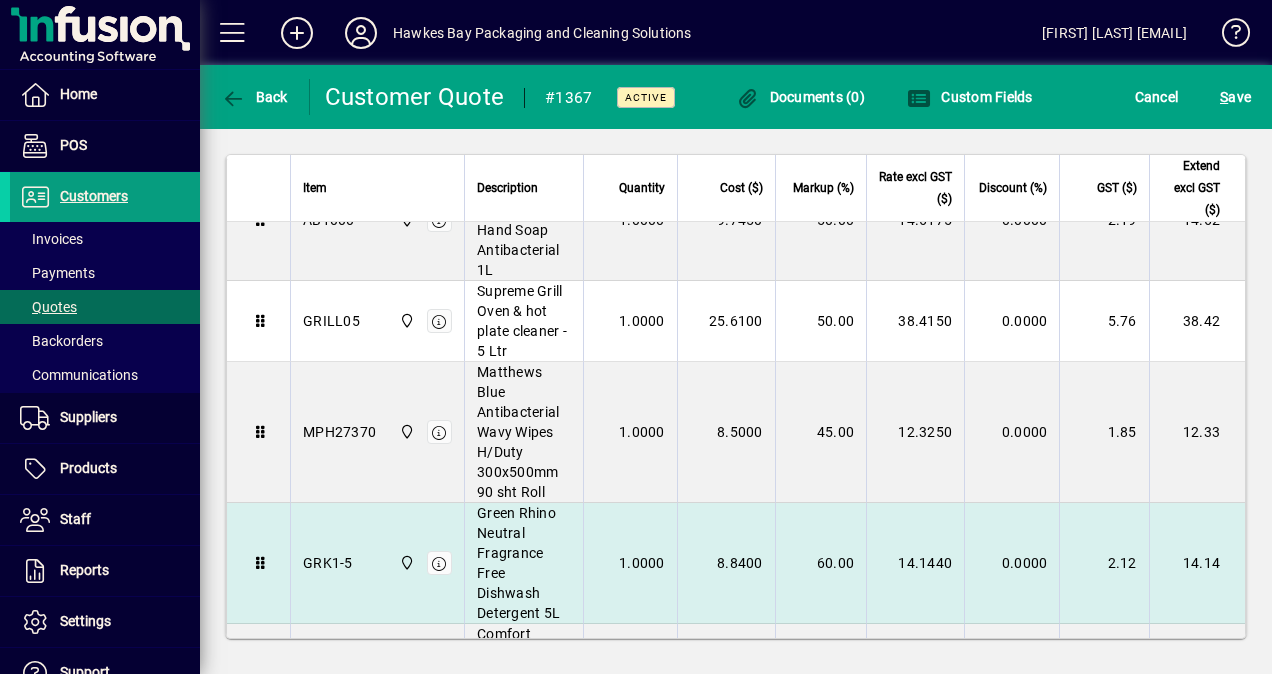 scroll, scrollTop: 2370, scrollLeft: 0, axis: vertical 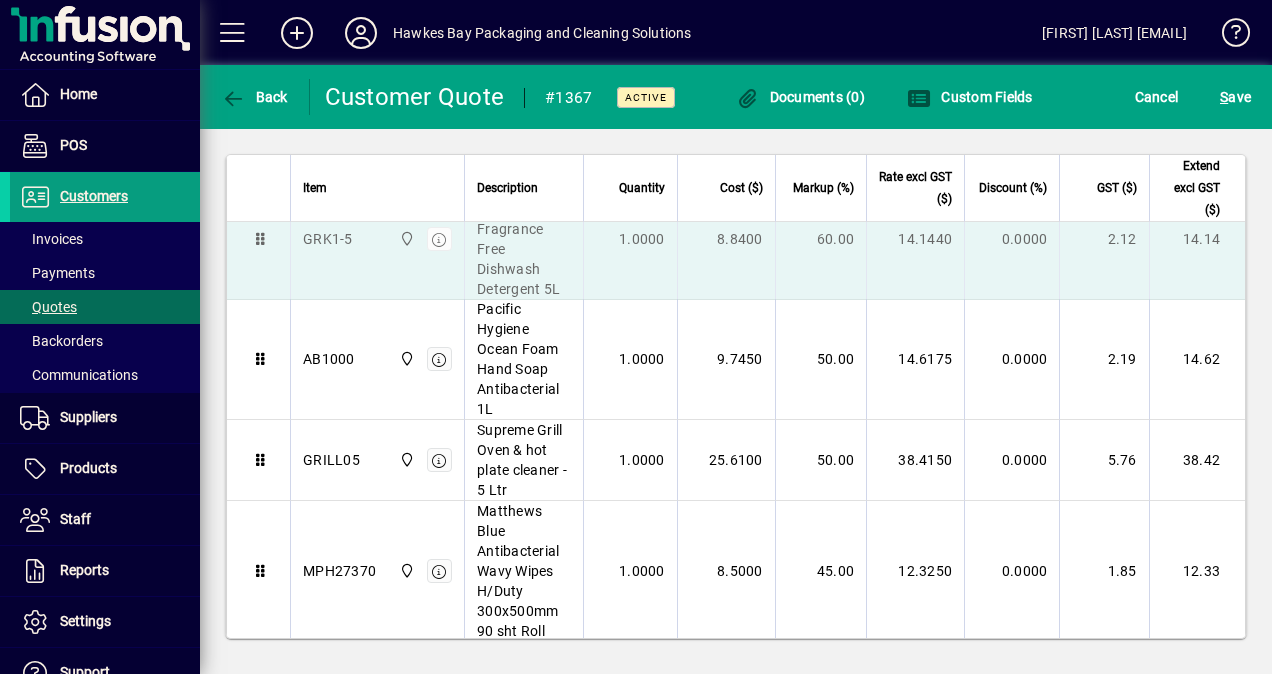 drag, startPoint x: 260, startPoint y: 563, endPoint x: 306, endPoint y: 227, distance: 339.1342 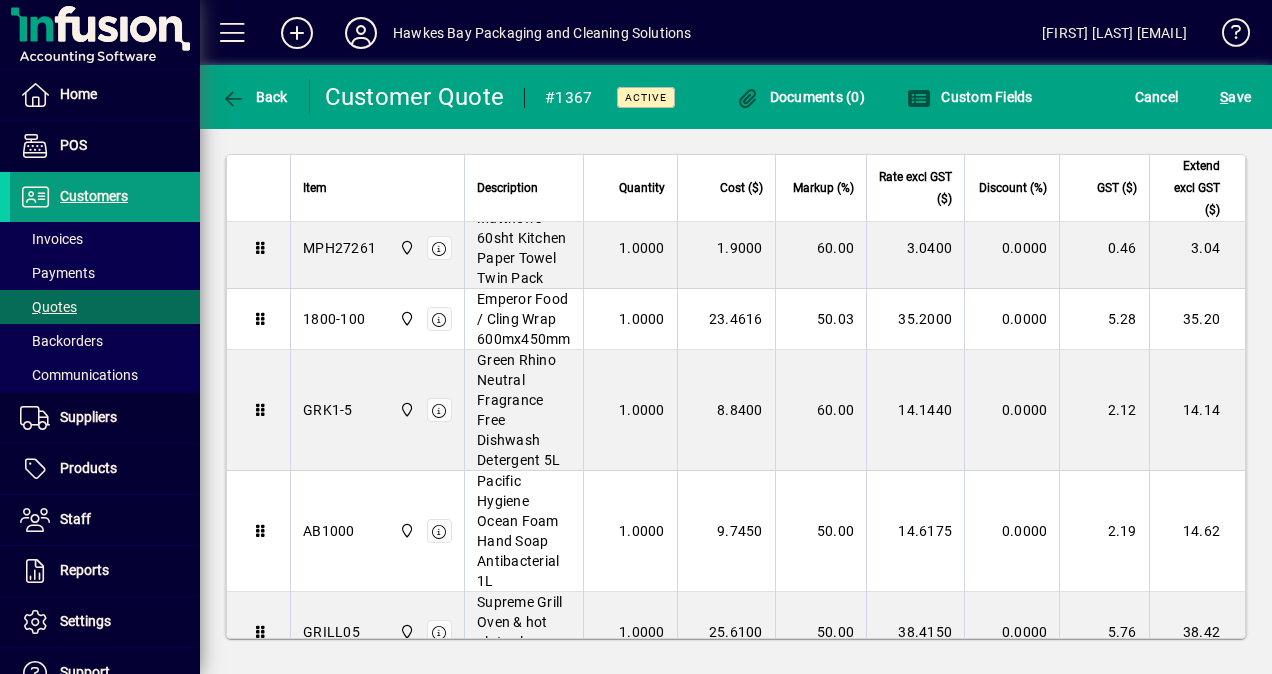 scroll, scrollTop: 2070, scrollLeft: 0, axis: vertical 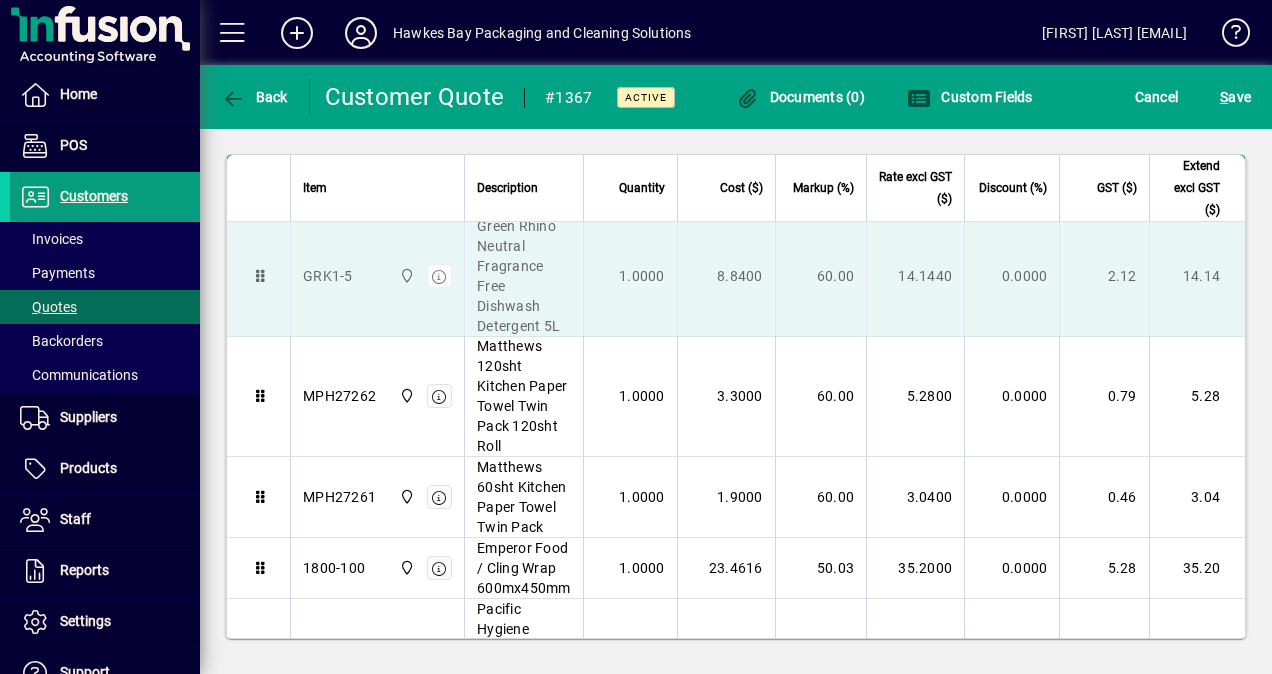 drag, startPoint x: 262, startPoint y: 521, endPoint x: 308, endPoint y: 248, distance: 276.84833 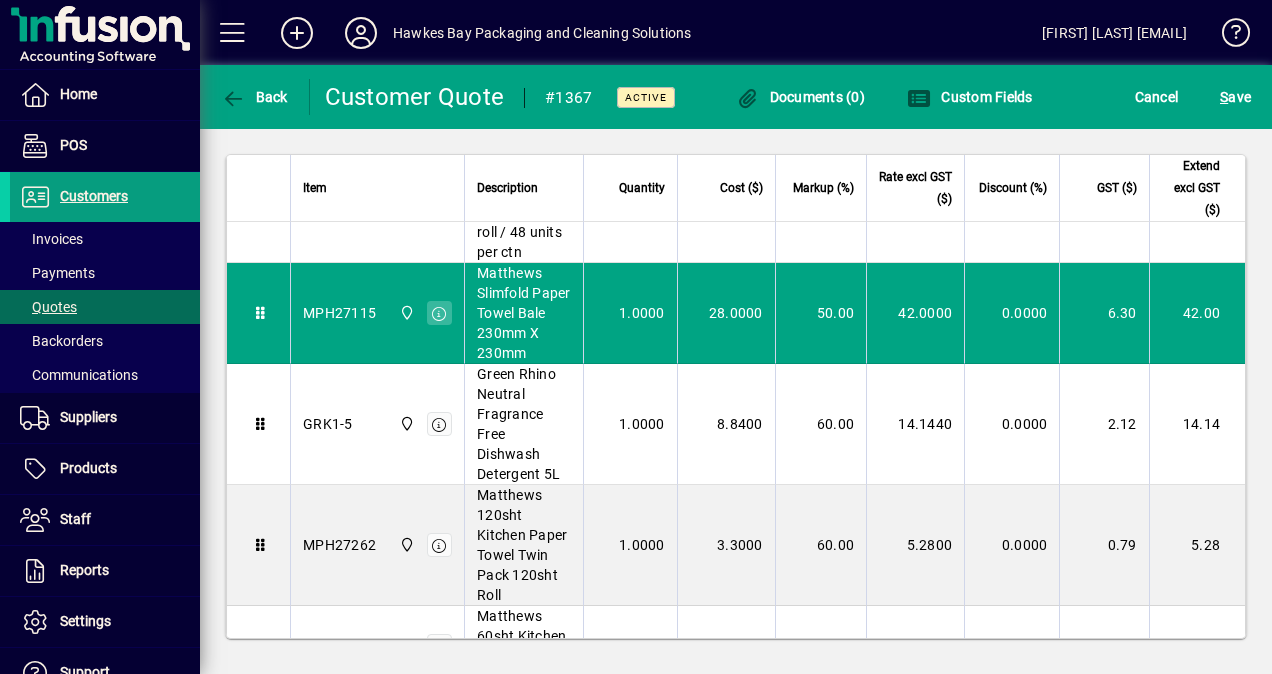 scroll, scrollTop: 1770, scrollLeft: 0, axis: vertical 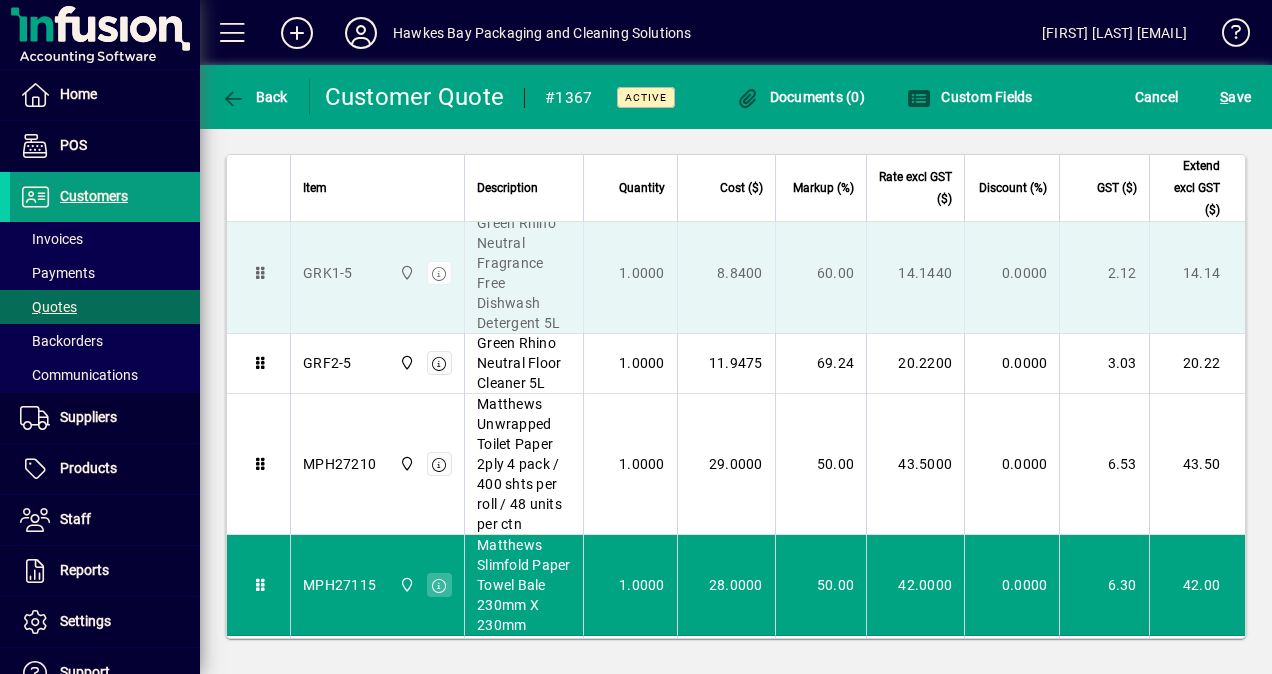 drag, startPoint x: 264, startPoint y: 559, endPoint x: 284, endPoint y: 228, distance: 331.60367 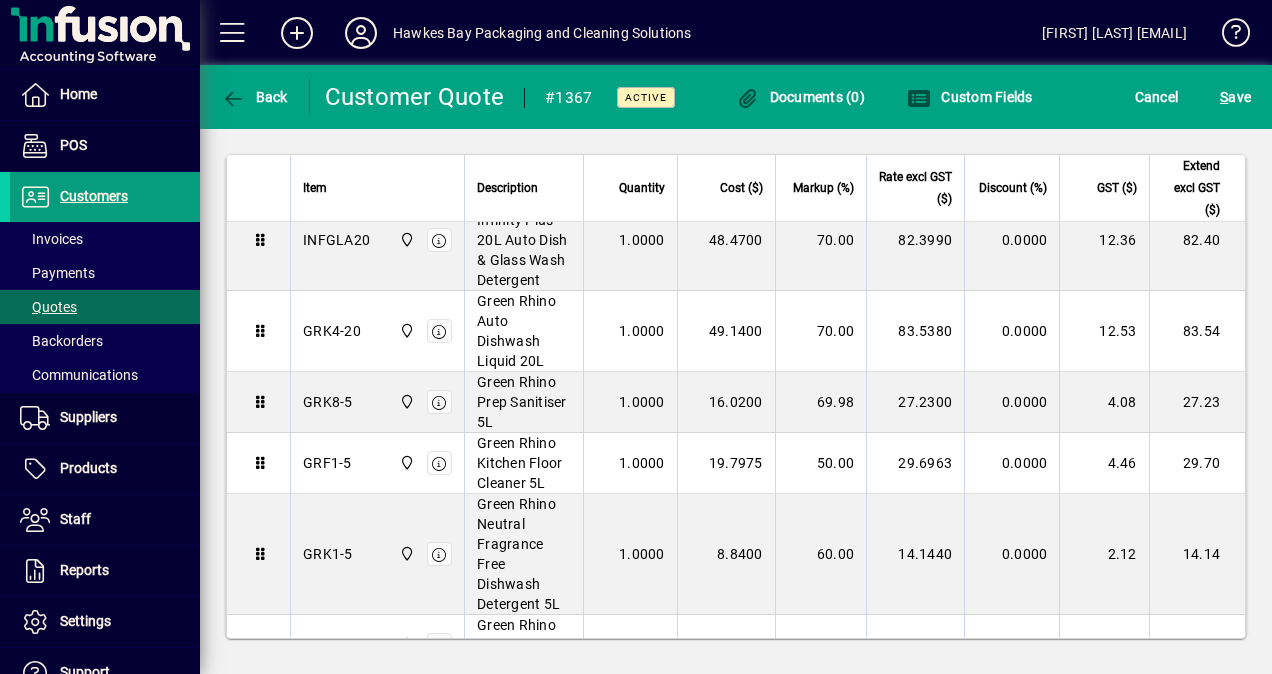 scroll, scrollTop: 1470, scrollLeft: 0, axis: vertical 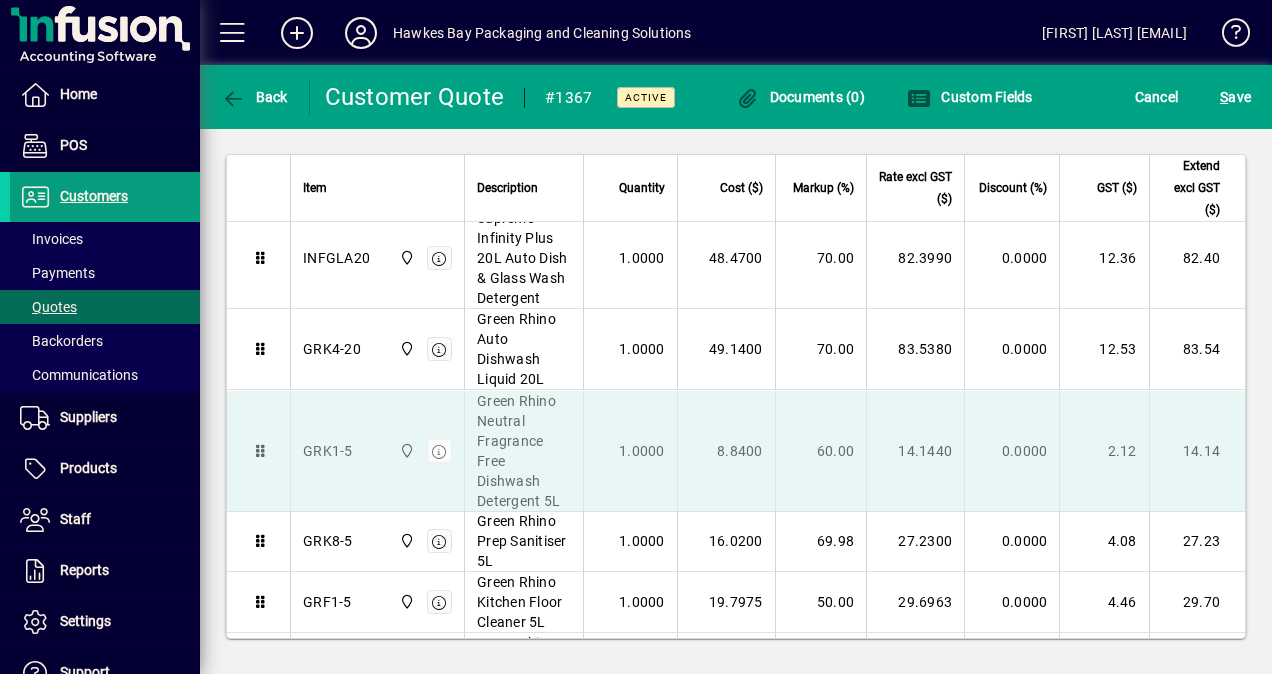 drag, startPoint x: 264, startPoint y: 554, endPoint x: 264, endPoint y: 412, distance: 142 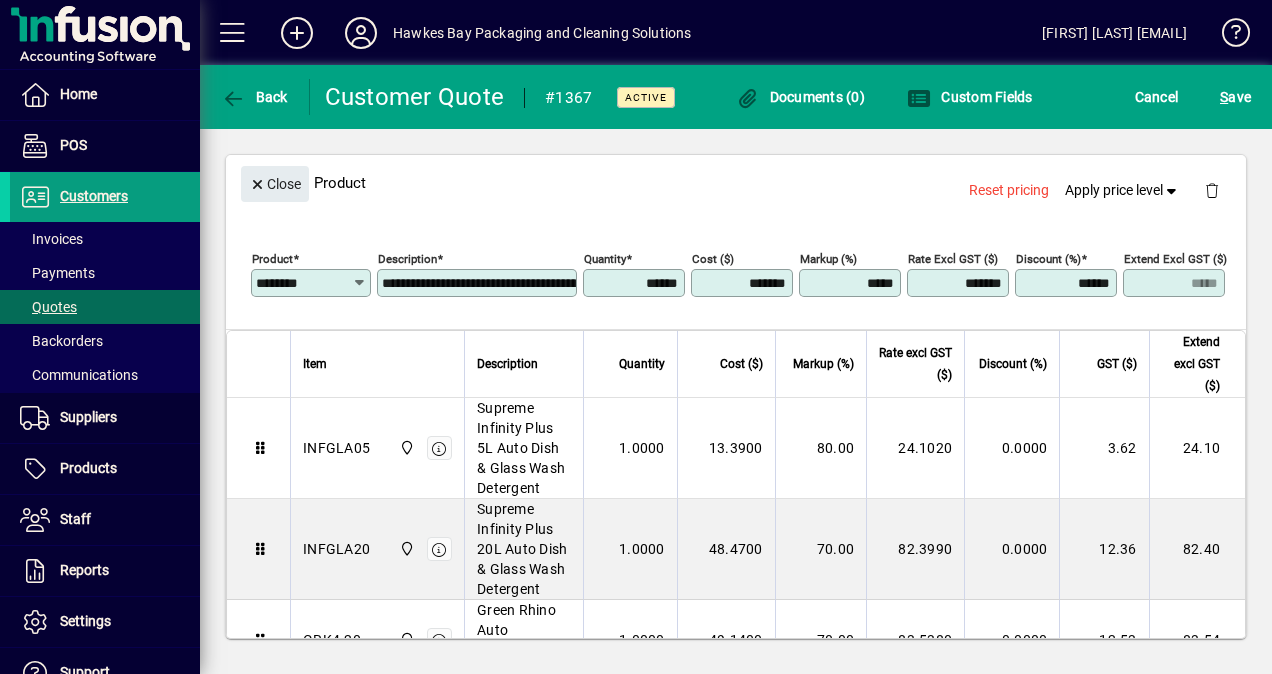 scroll, scrollTop: 970, scrollLeft: 0, axis: vertical 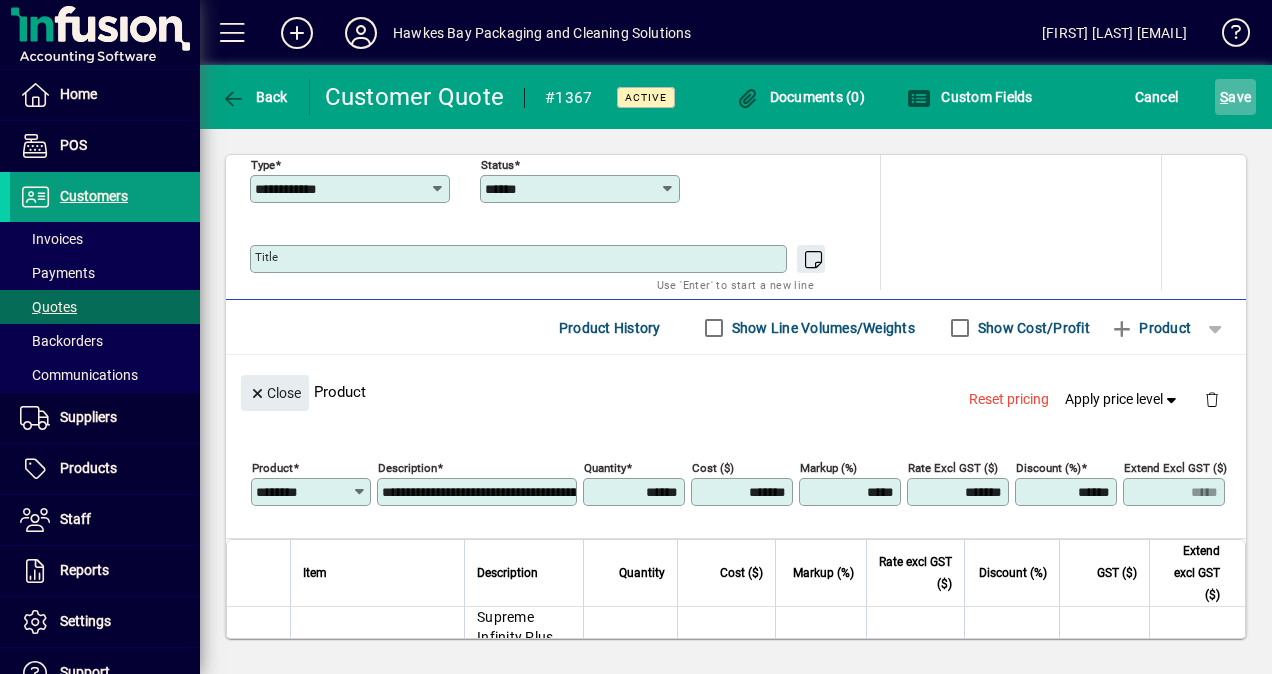 click on "S ave" 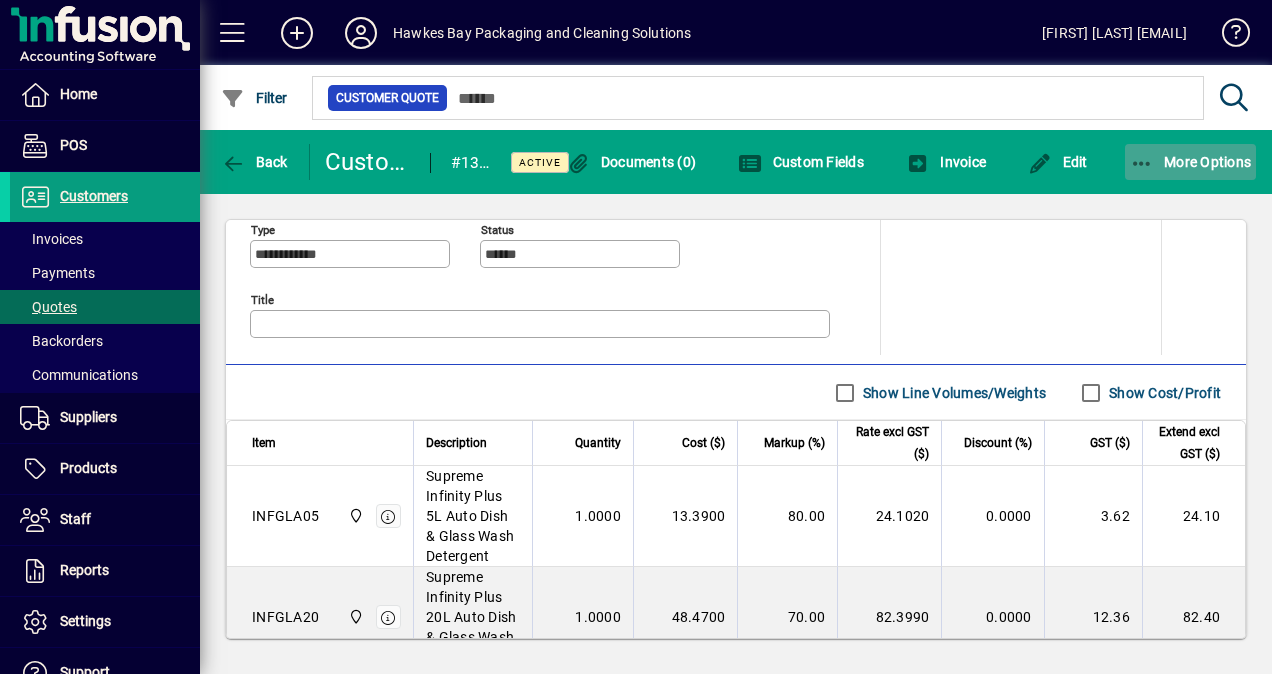 click 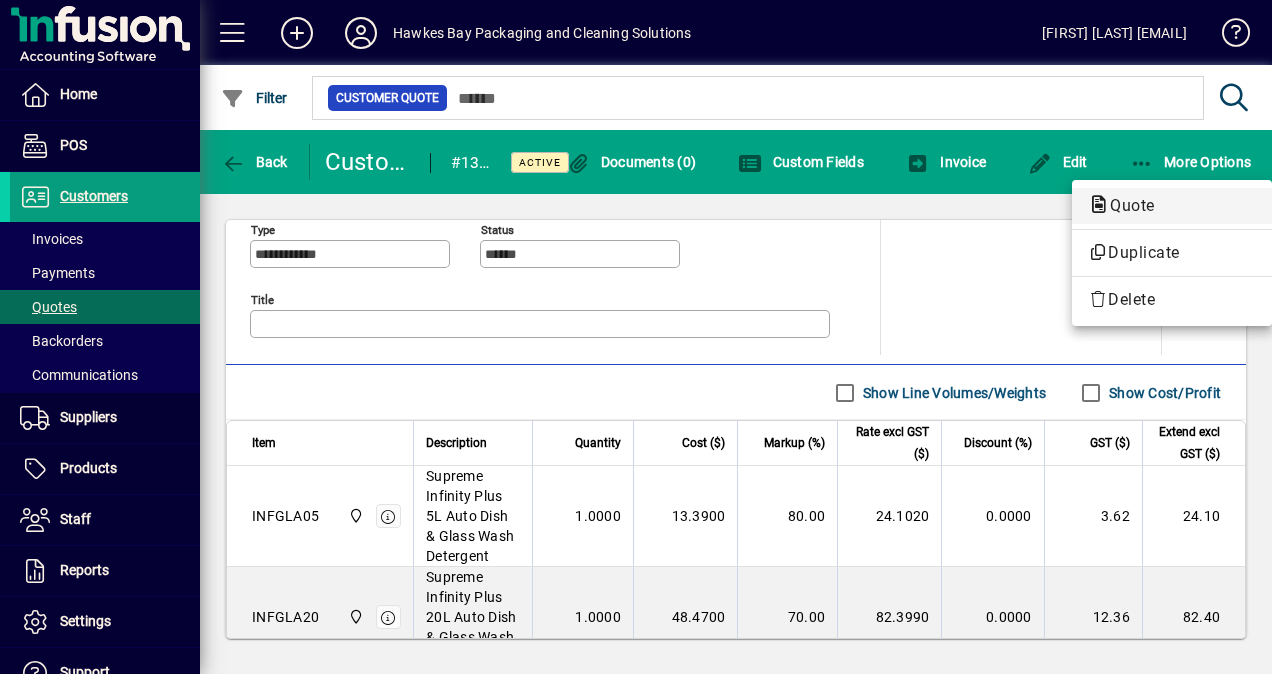 click 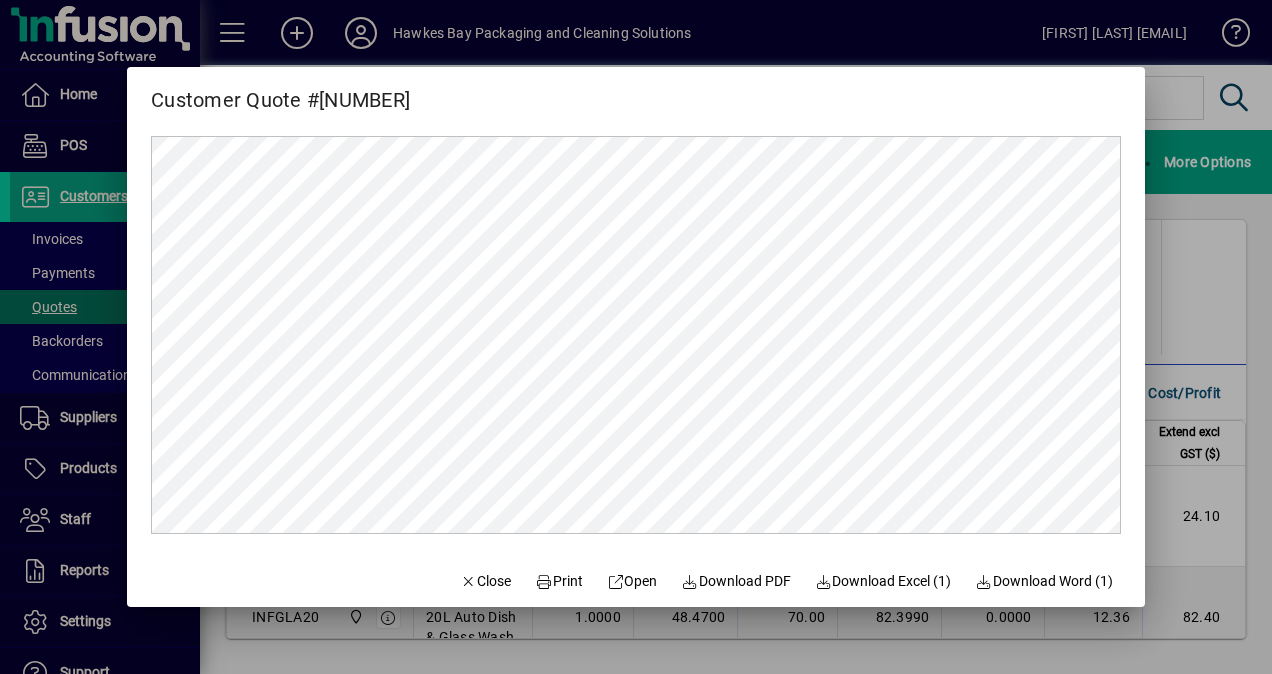 scroll, scrollTop: 0, scrollLeft: 0, axis: both 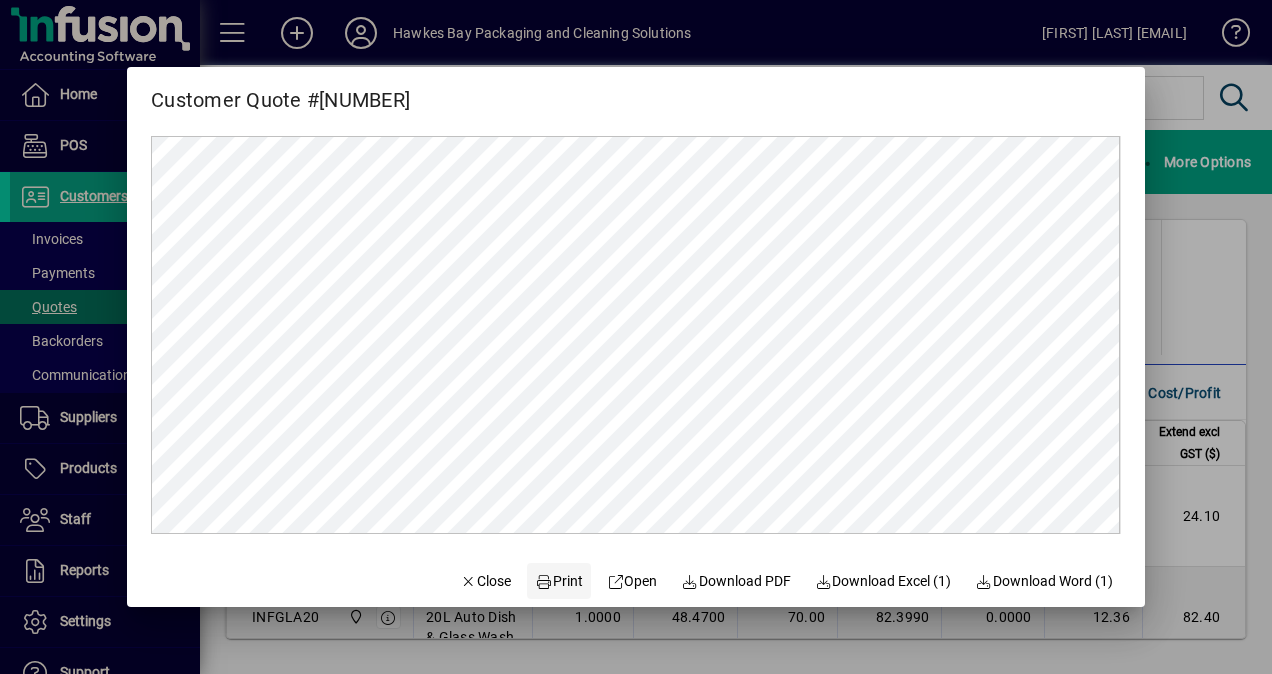 click on "Print" 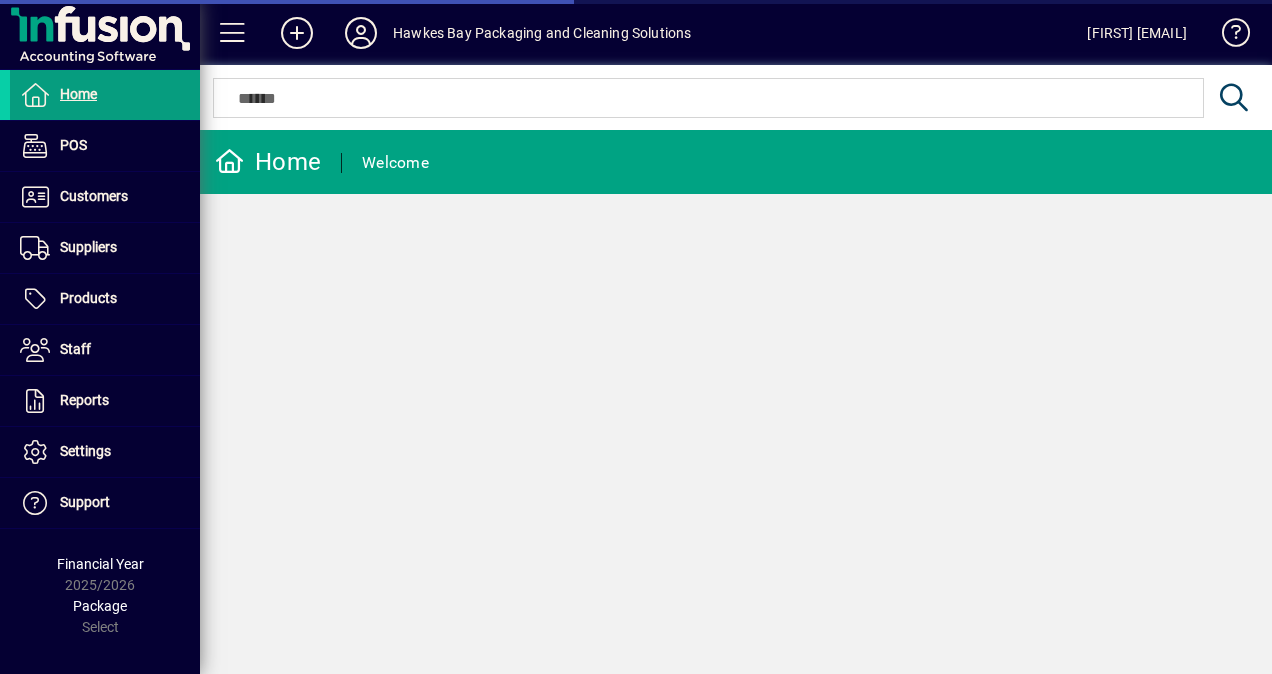 scroll, scrollTop: 0, scrollLeft: 0, axis: both 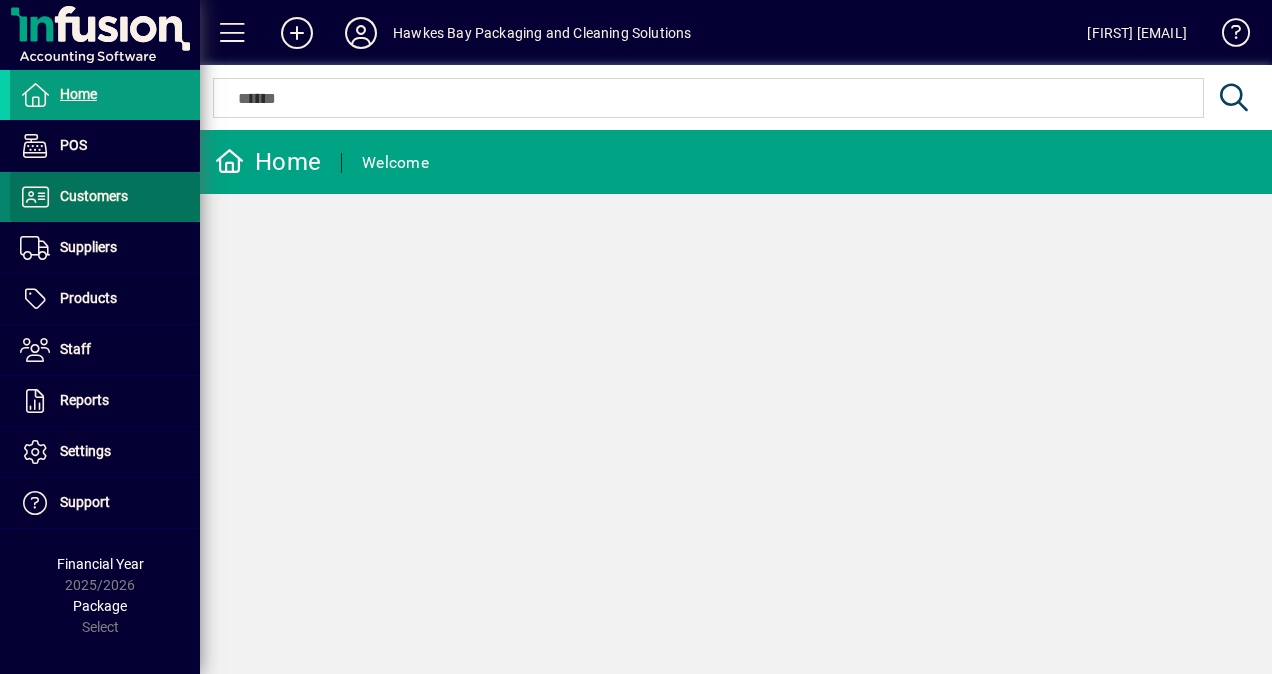 click on "Customers" at bounding box center [94, 196] 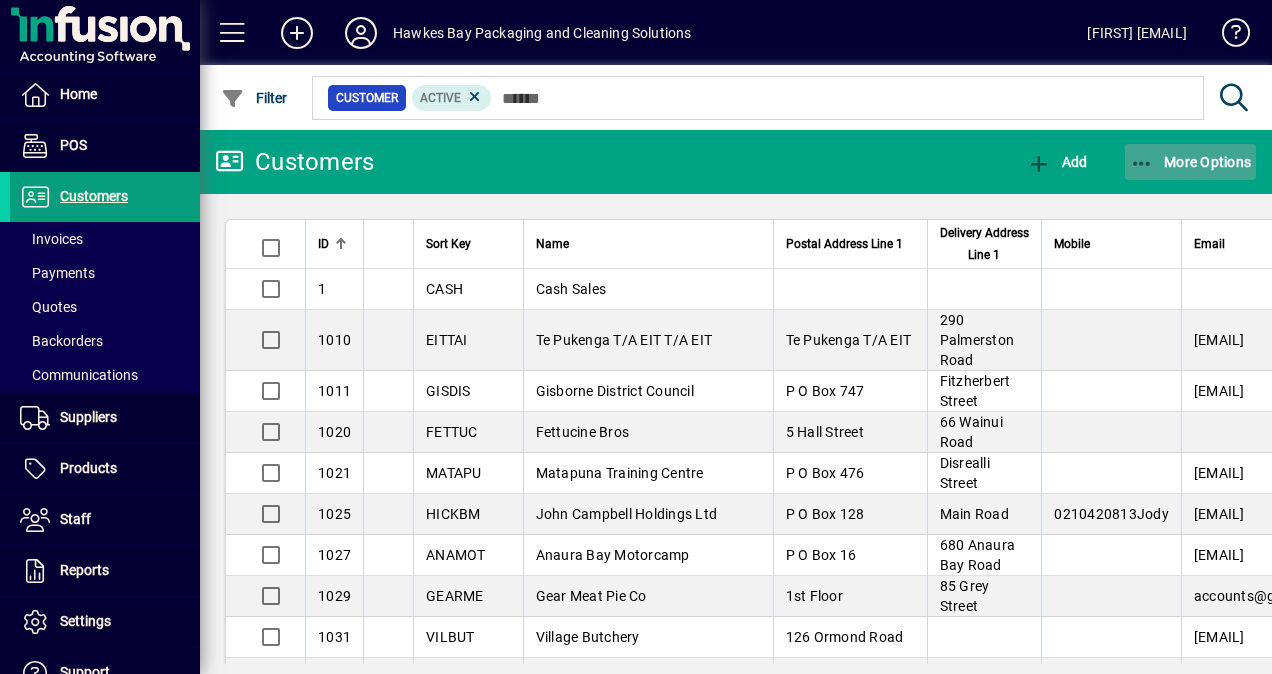click 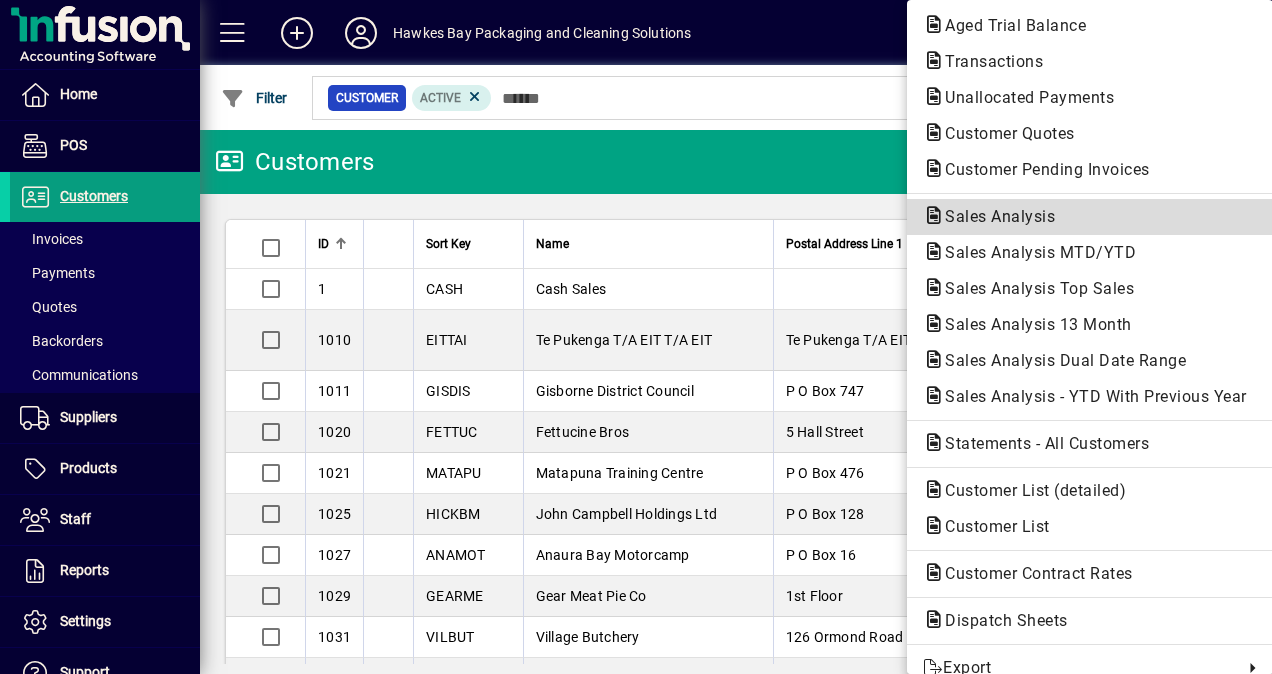 click on "Sales Analysis" 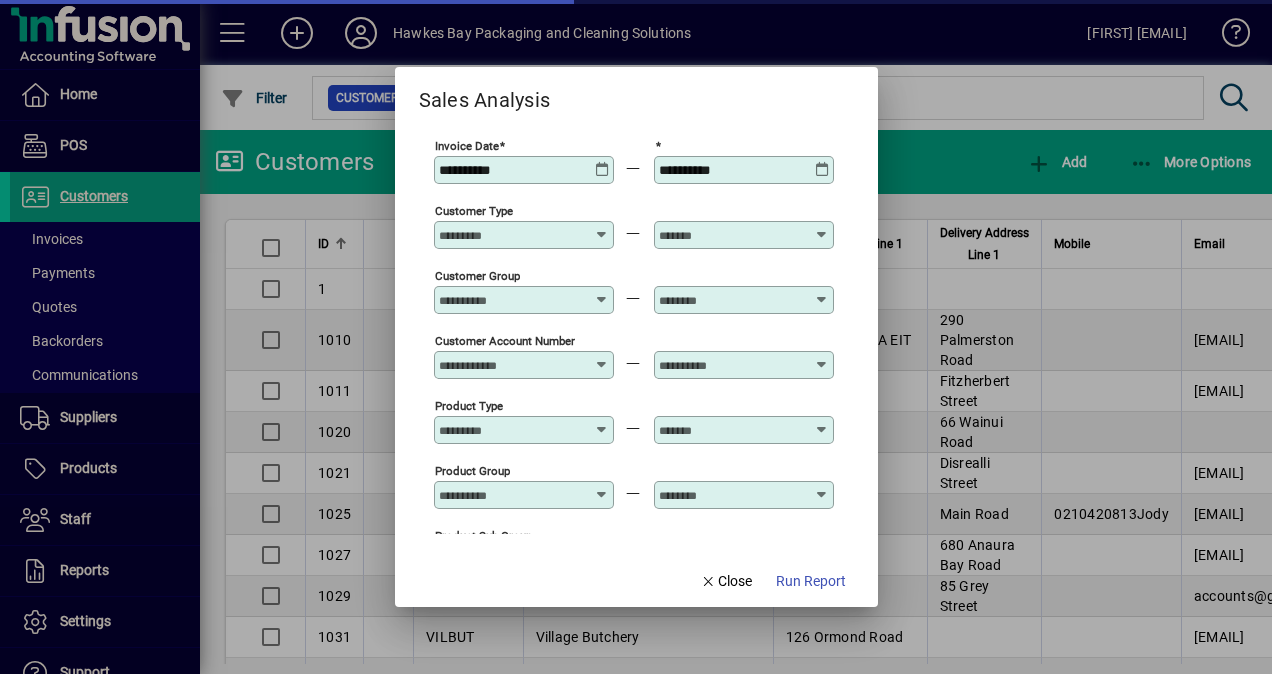 type on "**********" 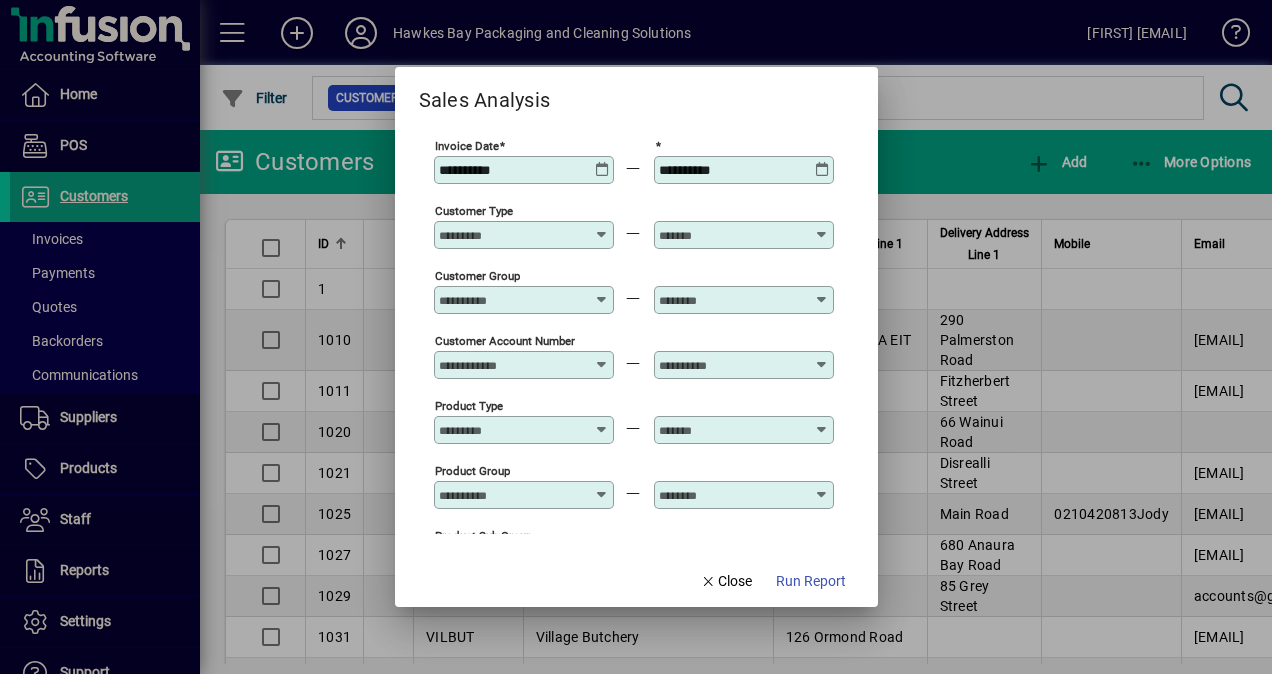 click at bounding box center [636, 337] 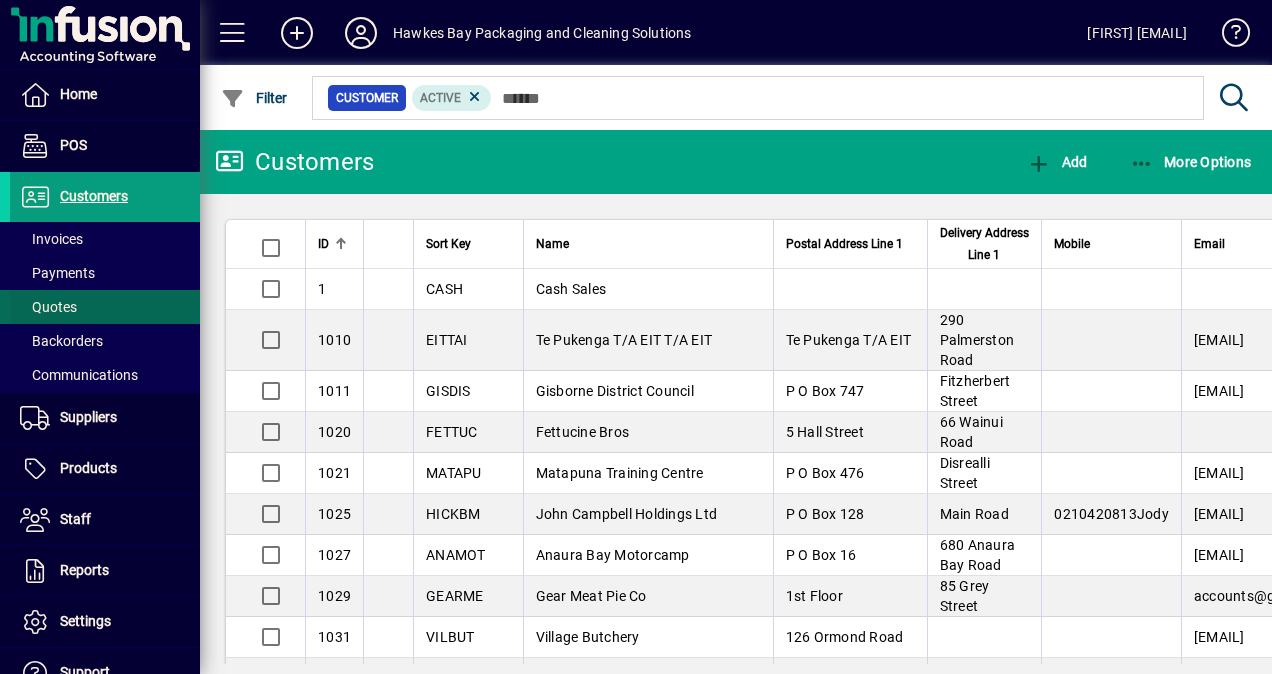click on "Quotes" at bounding box center [48, 307] 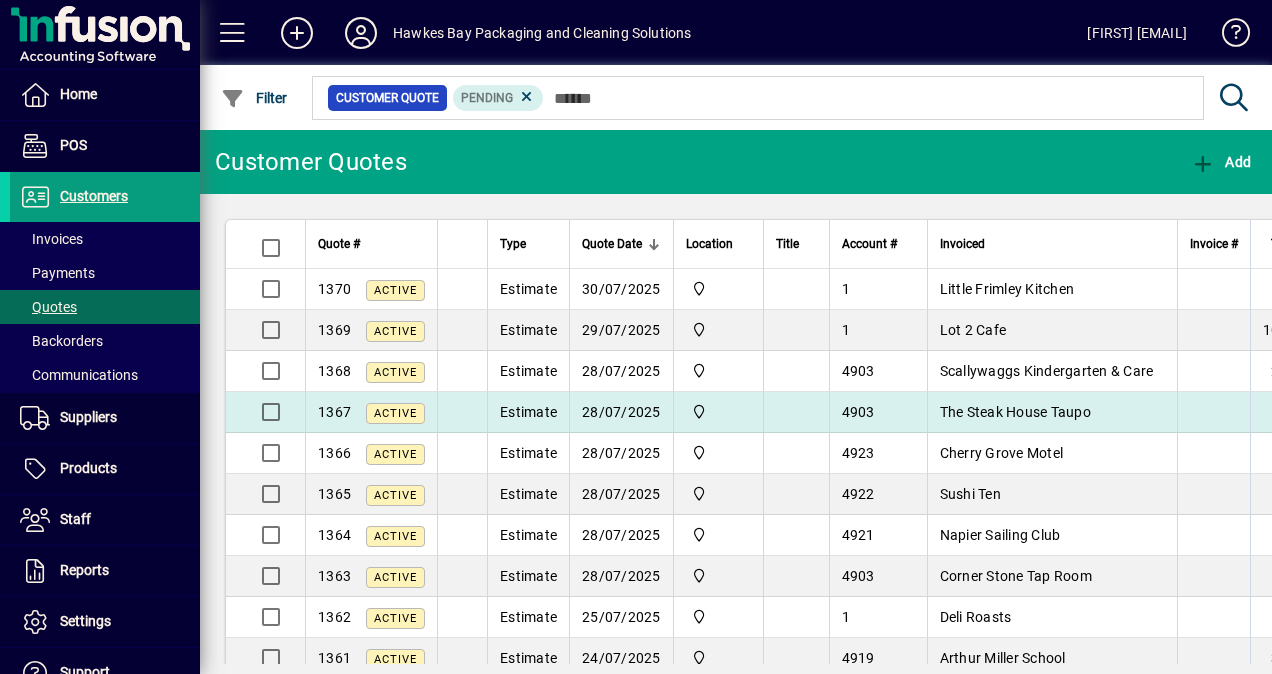 click on "The Steak House Taupo" at bounding box center (1015, 412) 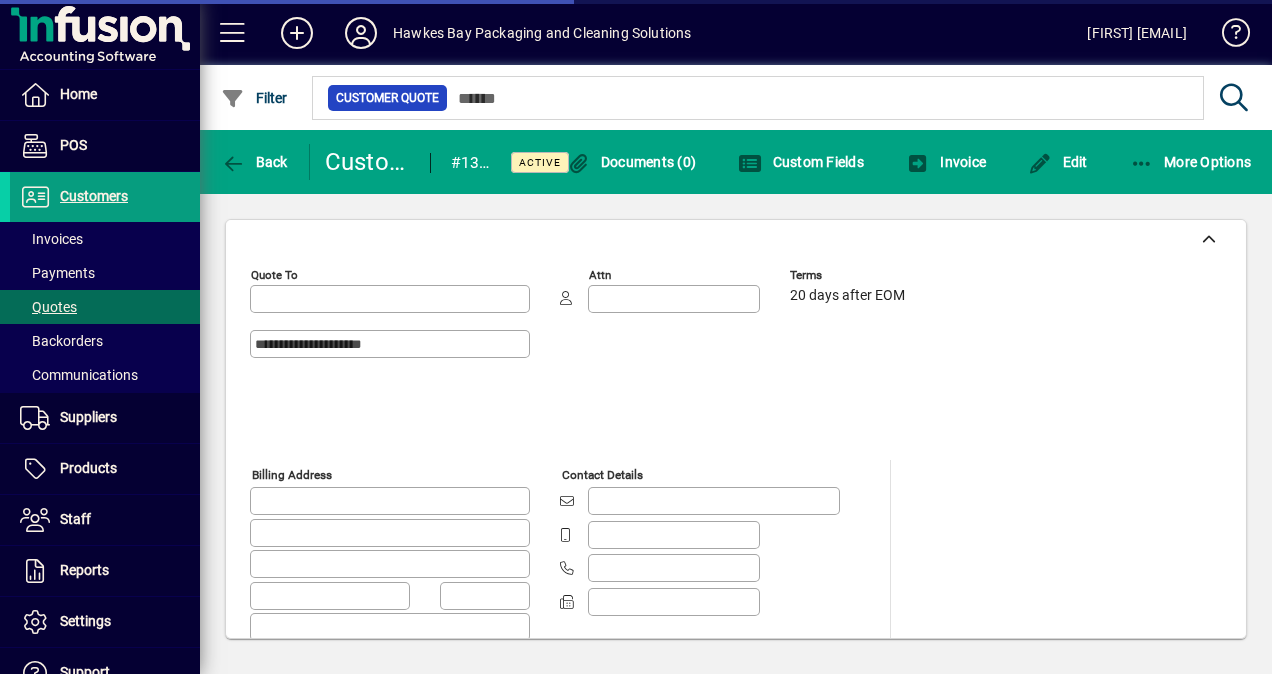 type on "**********" 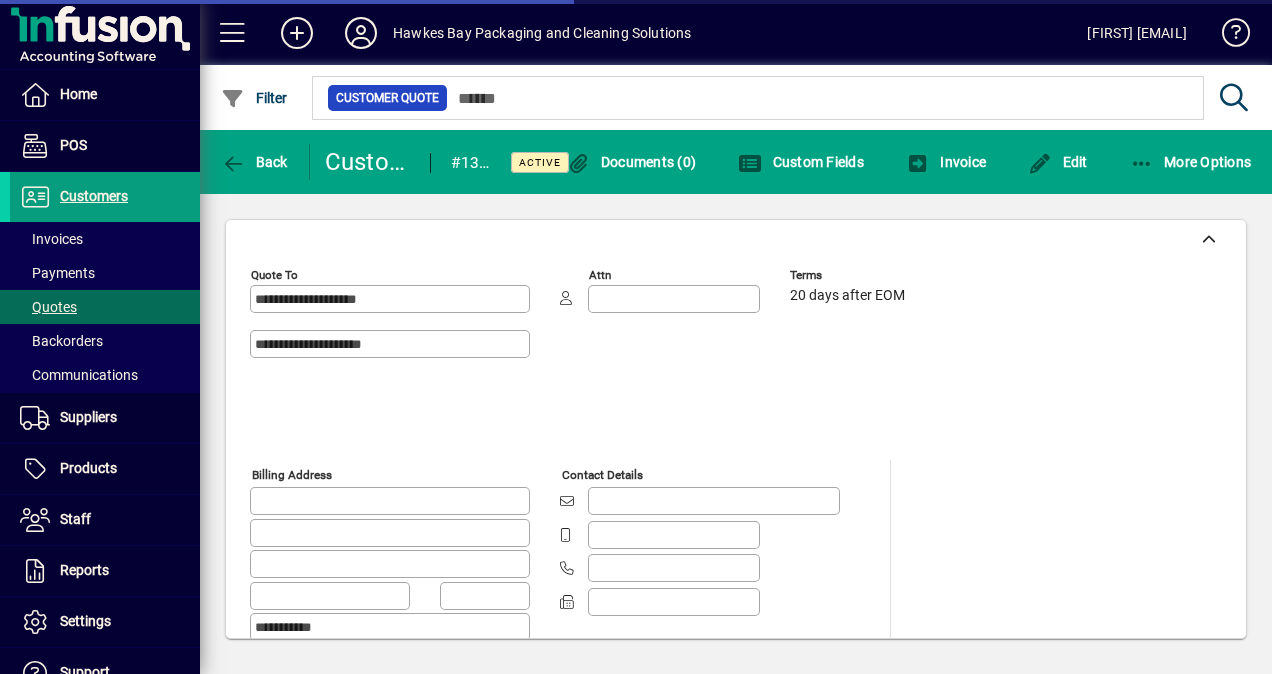 type on "**********" 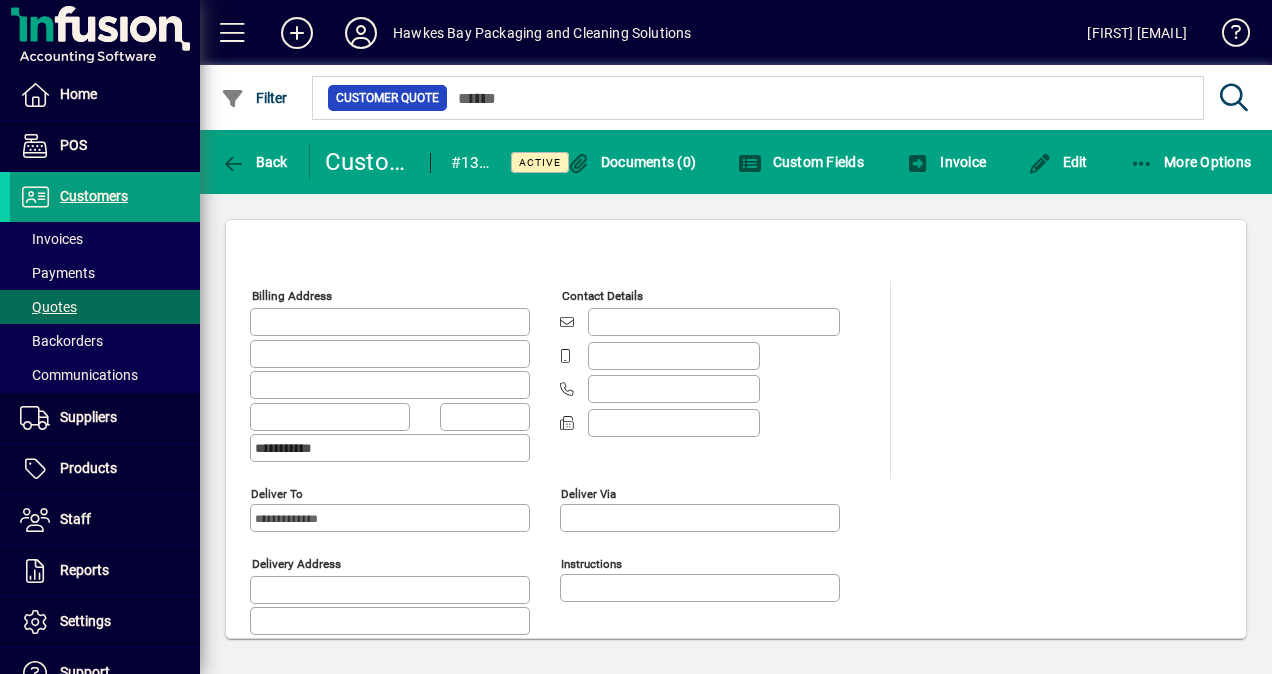 scroll, scrollTop: 300, scrollLeft: 0, axis: vertical 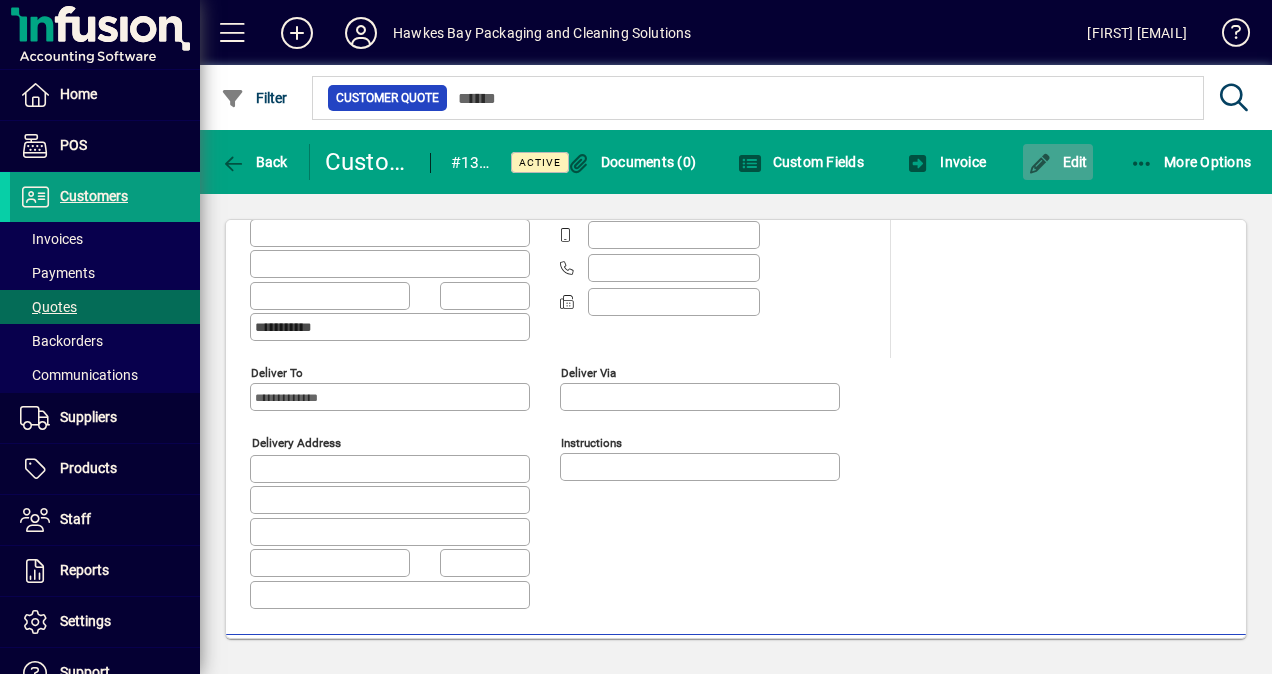 click on "Edit" 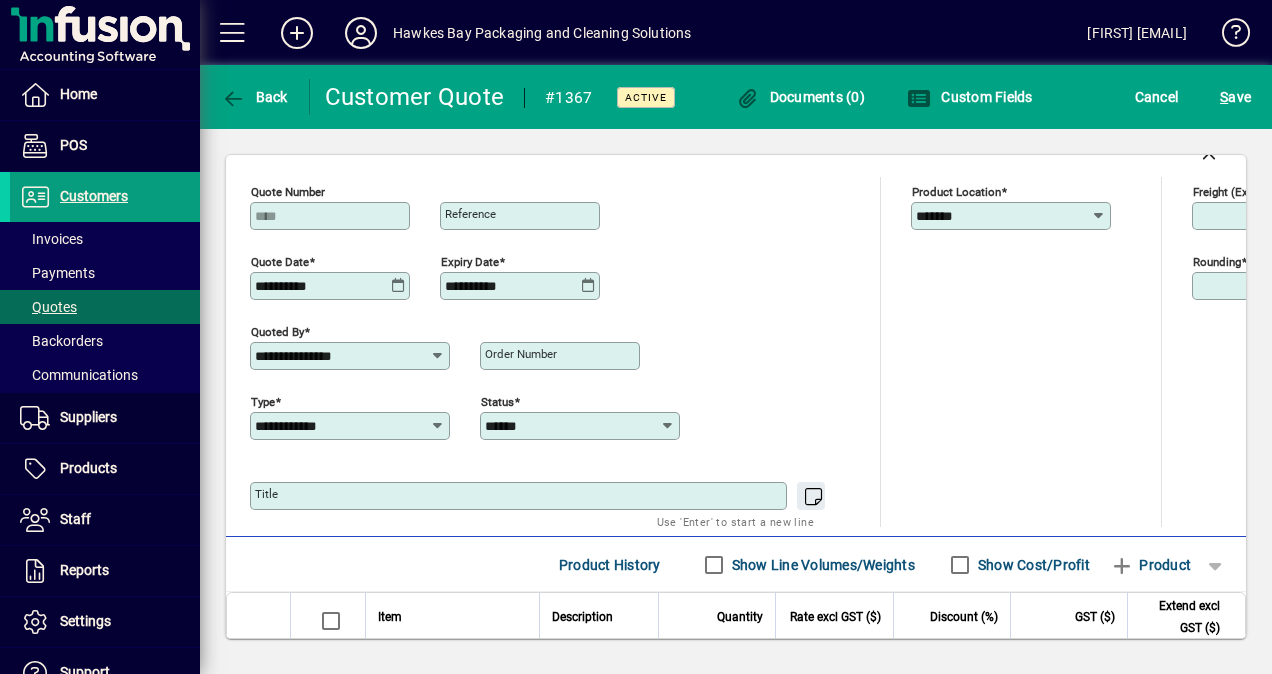scroll, scrollTop: 900, scrollLeft: 0, axis: vertical 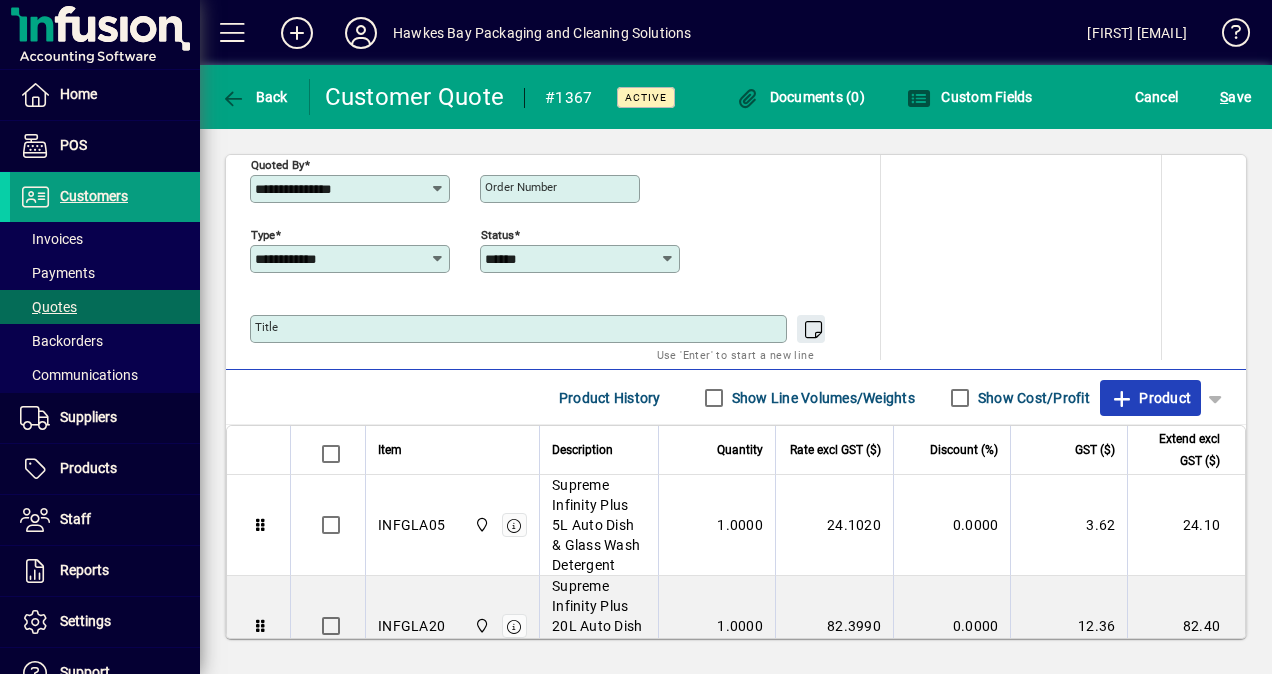 click 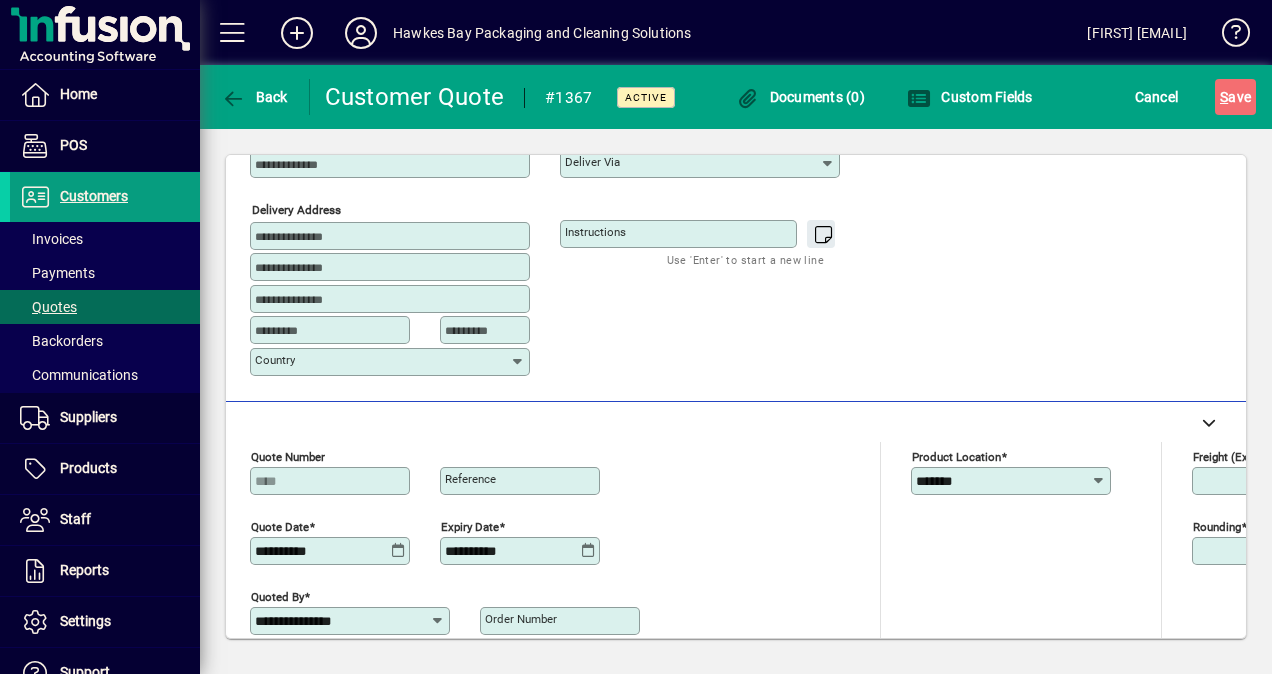 scroll, scrollTop: 277, scrollLeft: 0, axis: vertical 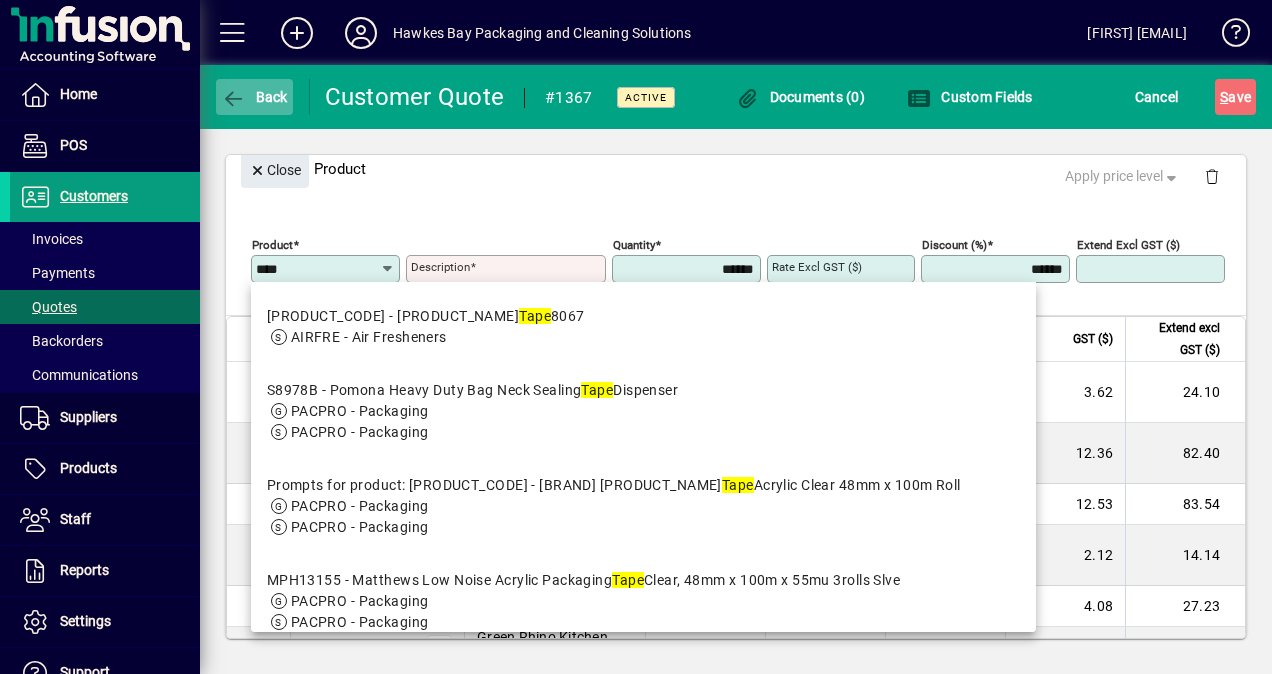 type on "****" 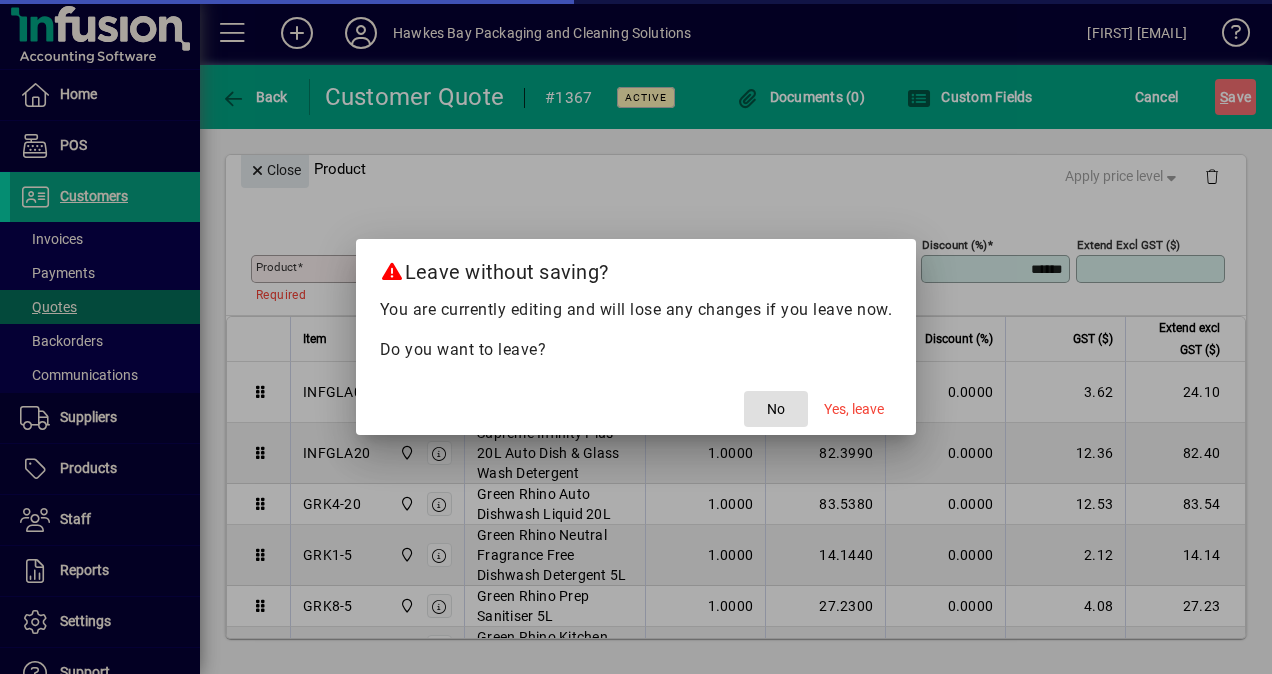 click 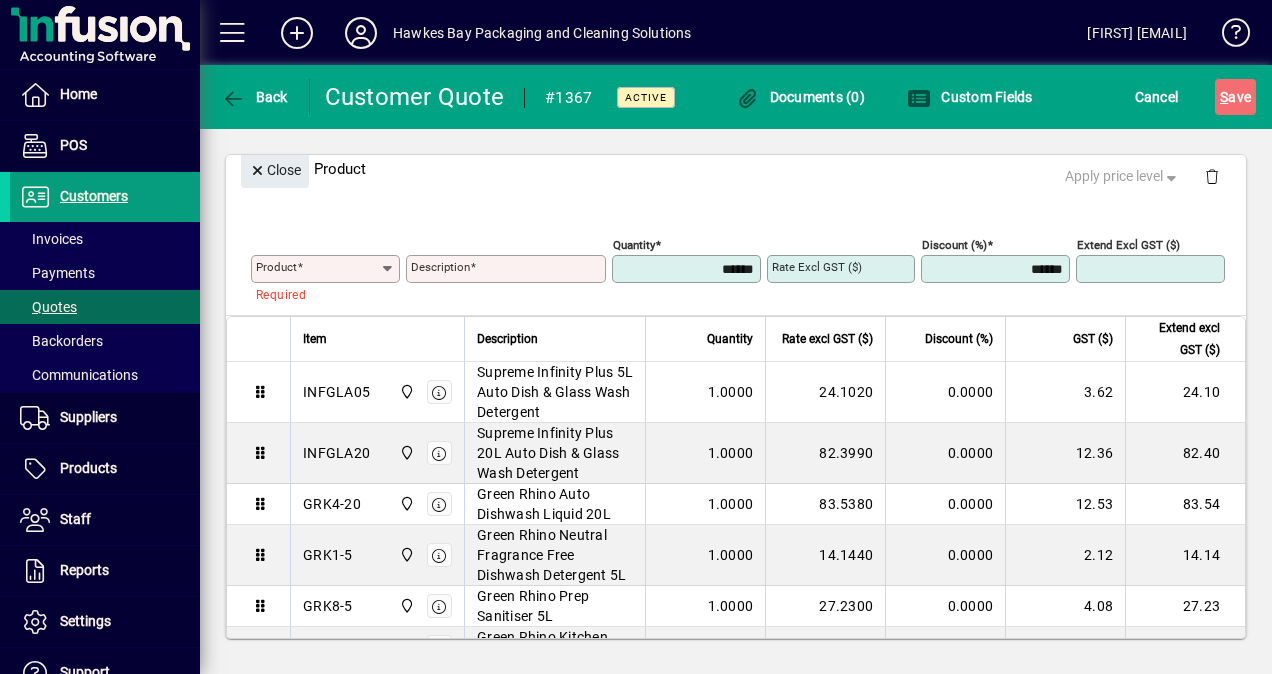 click on "Product" at bounding box center [276, 267] 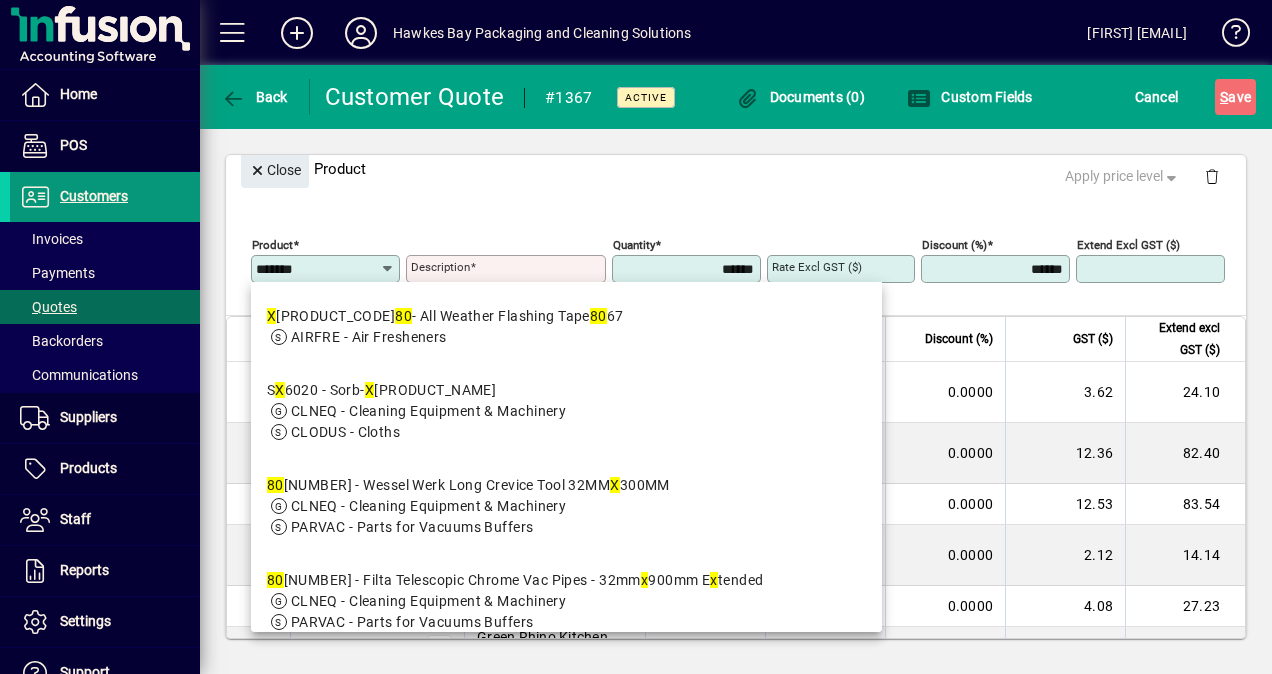 drag, startPoint x: 333, startPoint y: 270, endPoint x: 180, endPoint y: 215, distance: 162.58536 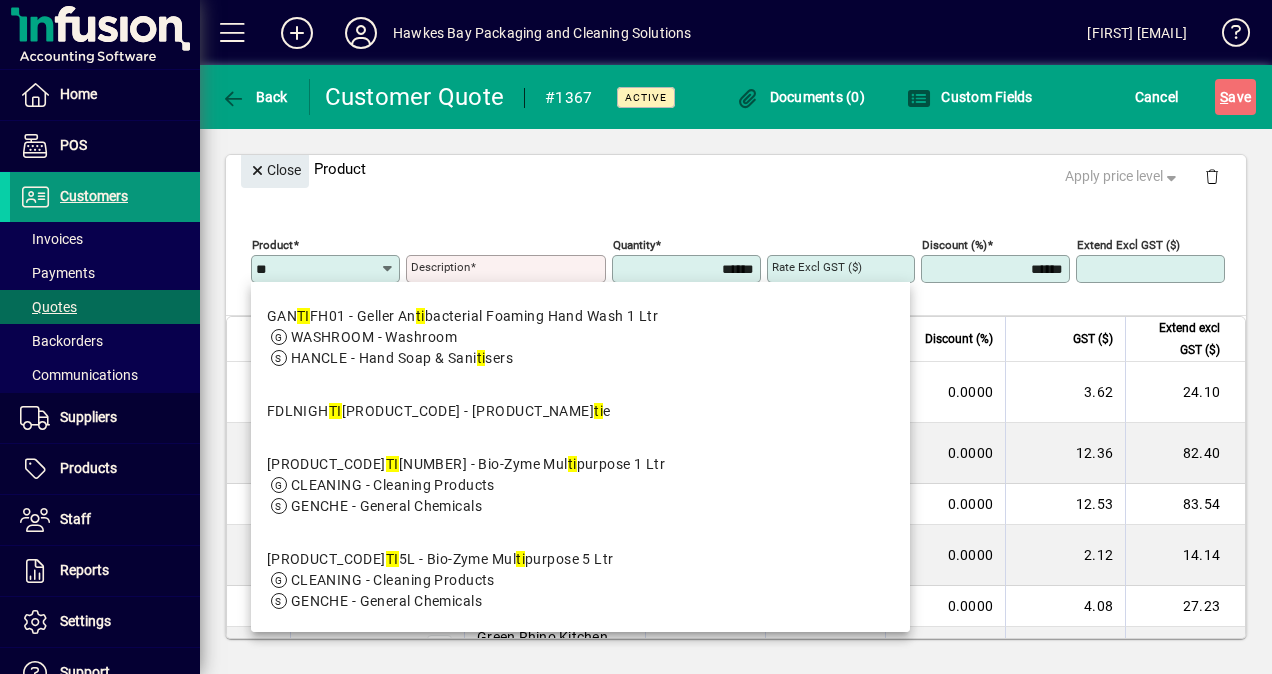 type on "*" 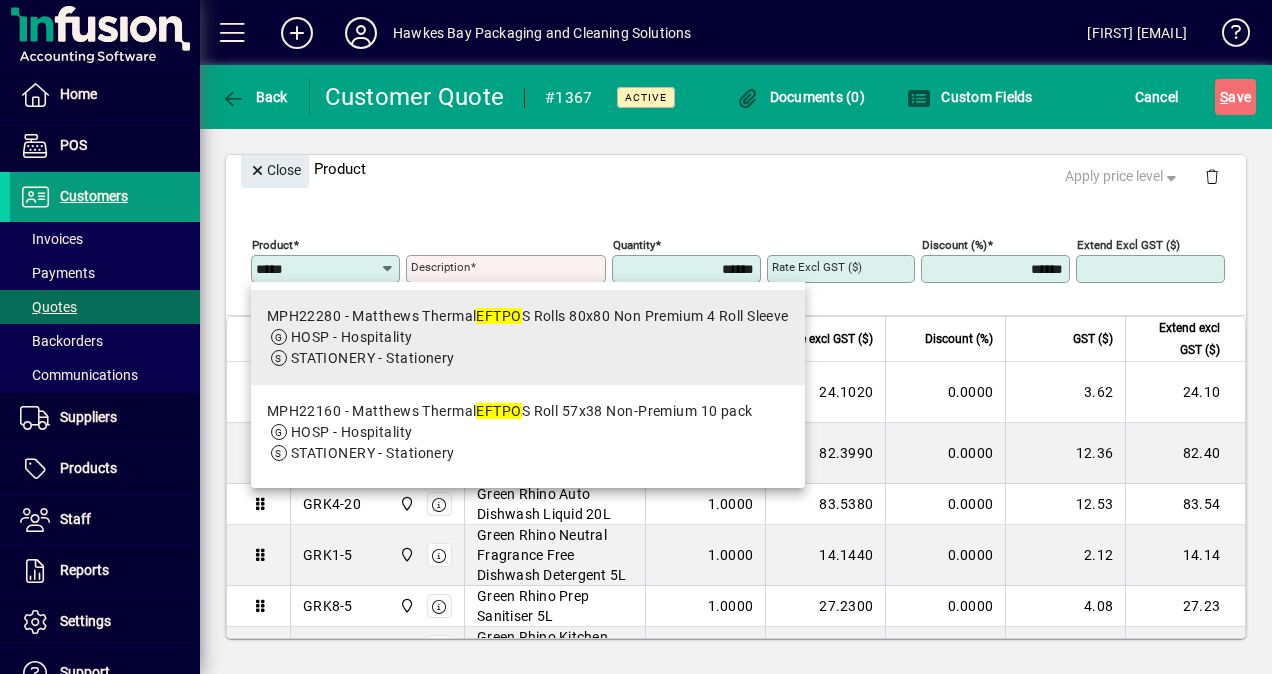 click on "MPH22280 - Matthews Thermal  EFTPO S Rolls 80x80 Non Premium 4 Roll Sleeve" at bounding box center (528, 316) 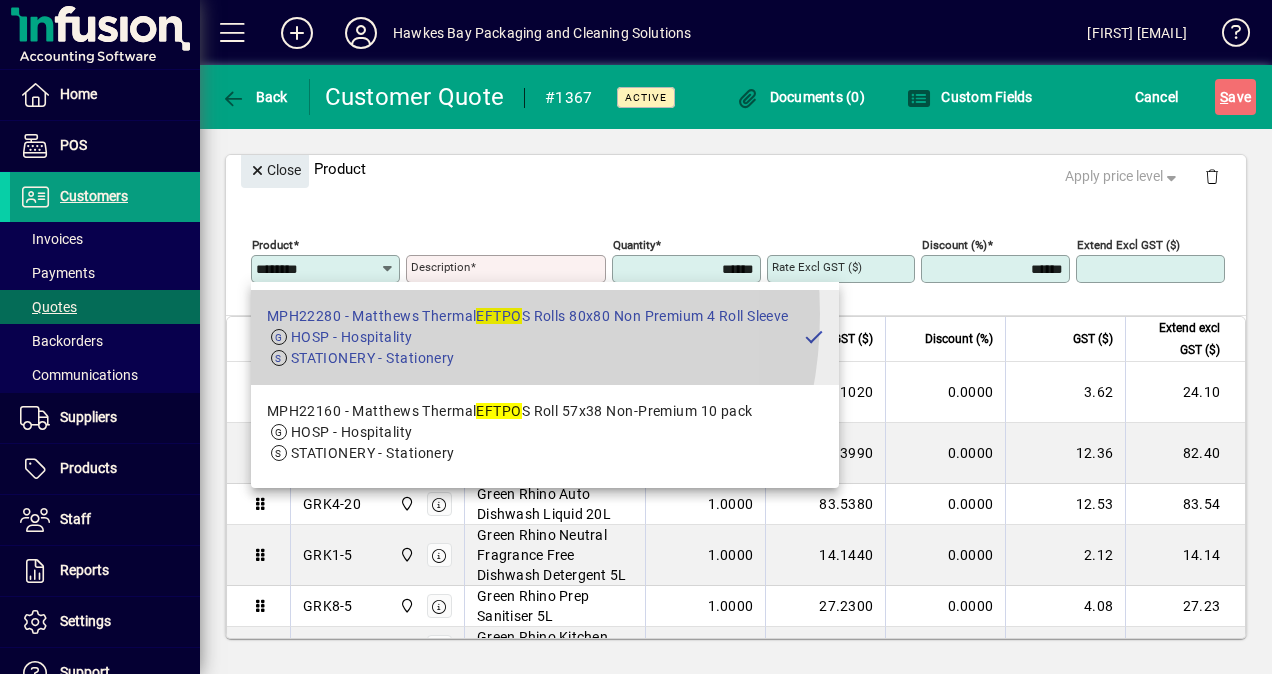 type on "**********" 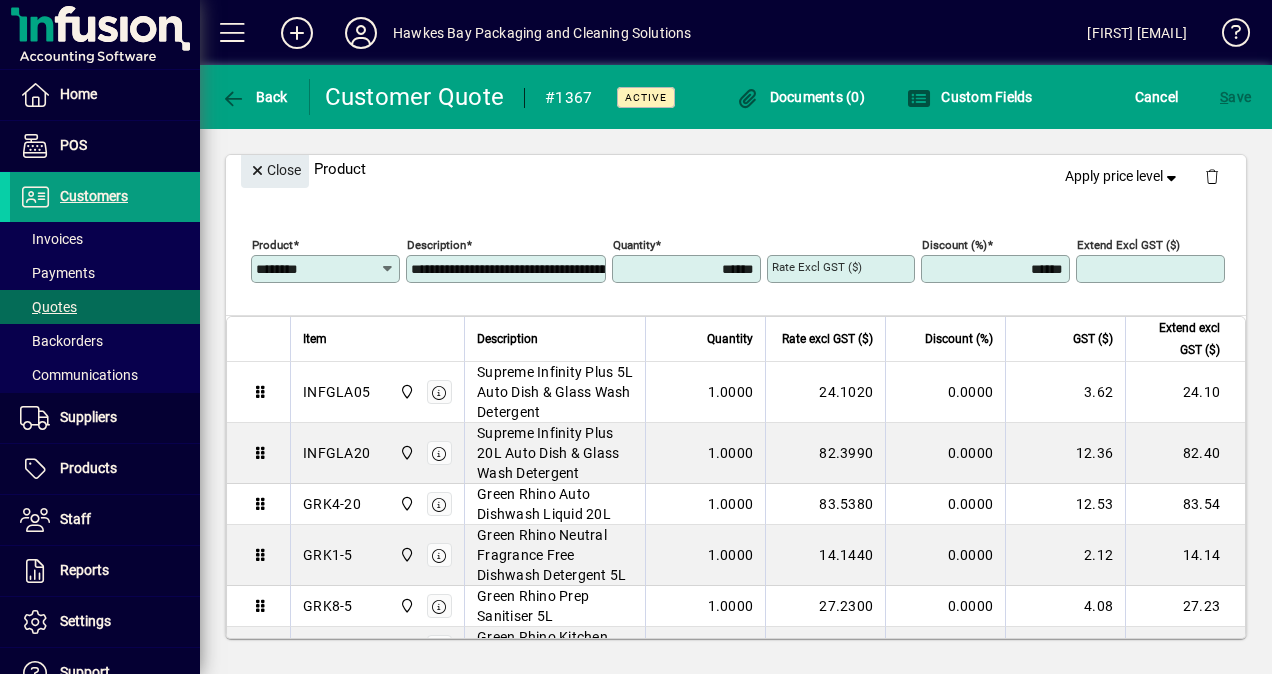 type on "*******" 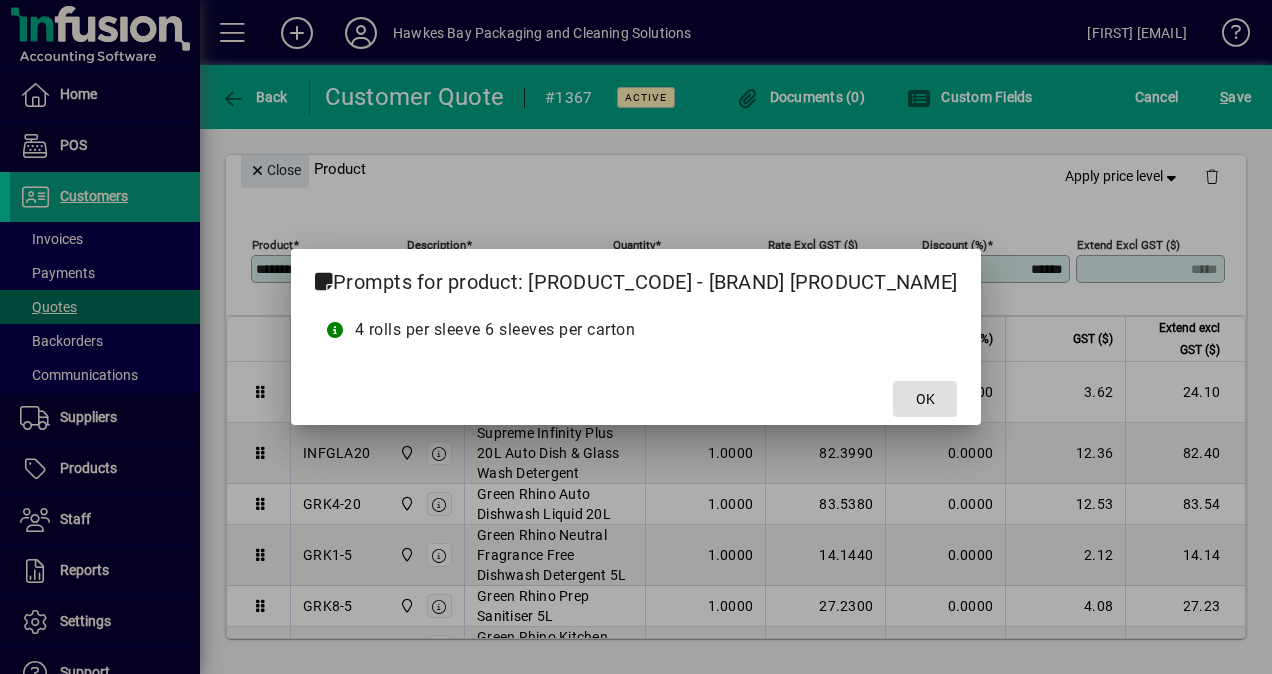 click on "OK" 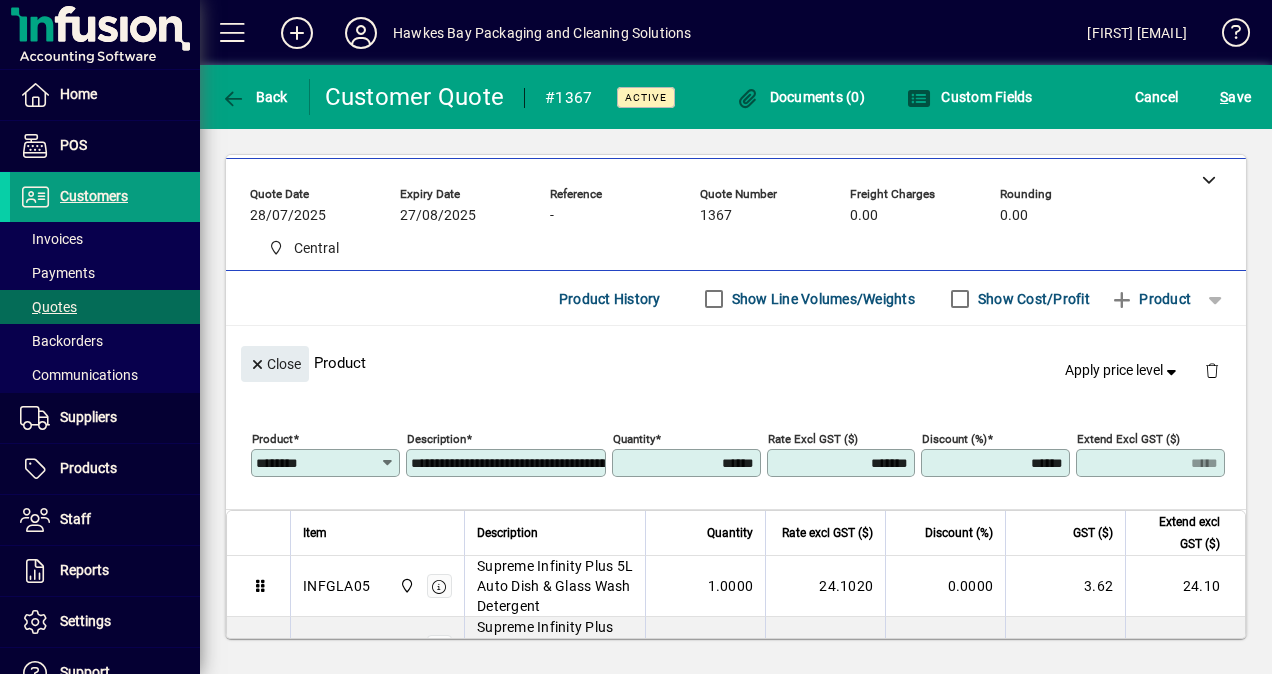scroll, scrollTop: 77, scrollLeft: 0, axis: vertical 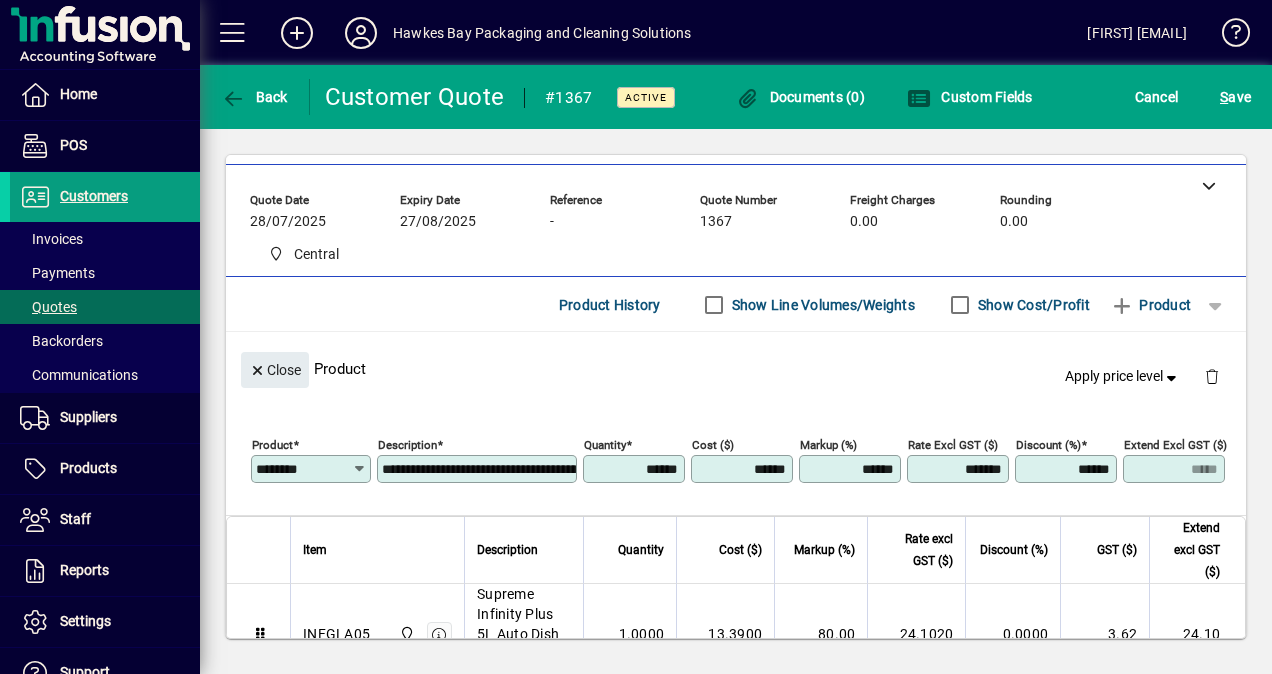 drag, startPoint x: 842, startPoint y: 468, endPoint x: 934, endPoint y: 465, distance: 92.0489 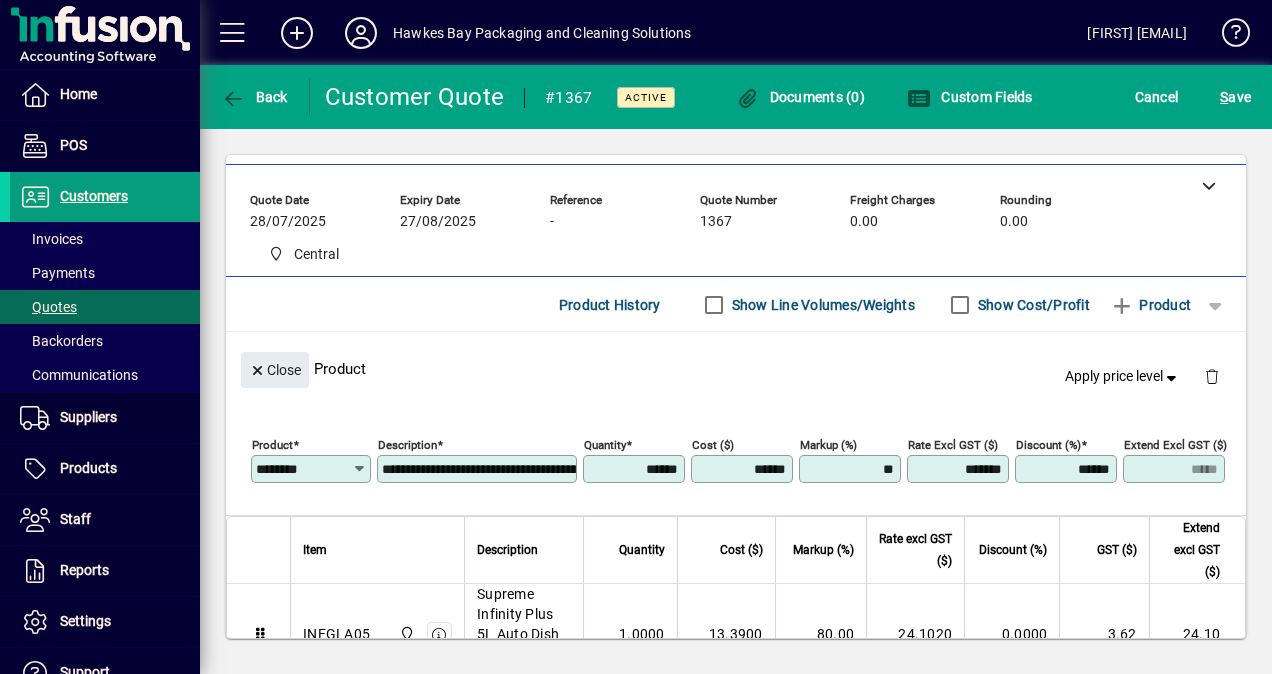 type on "**" 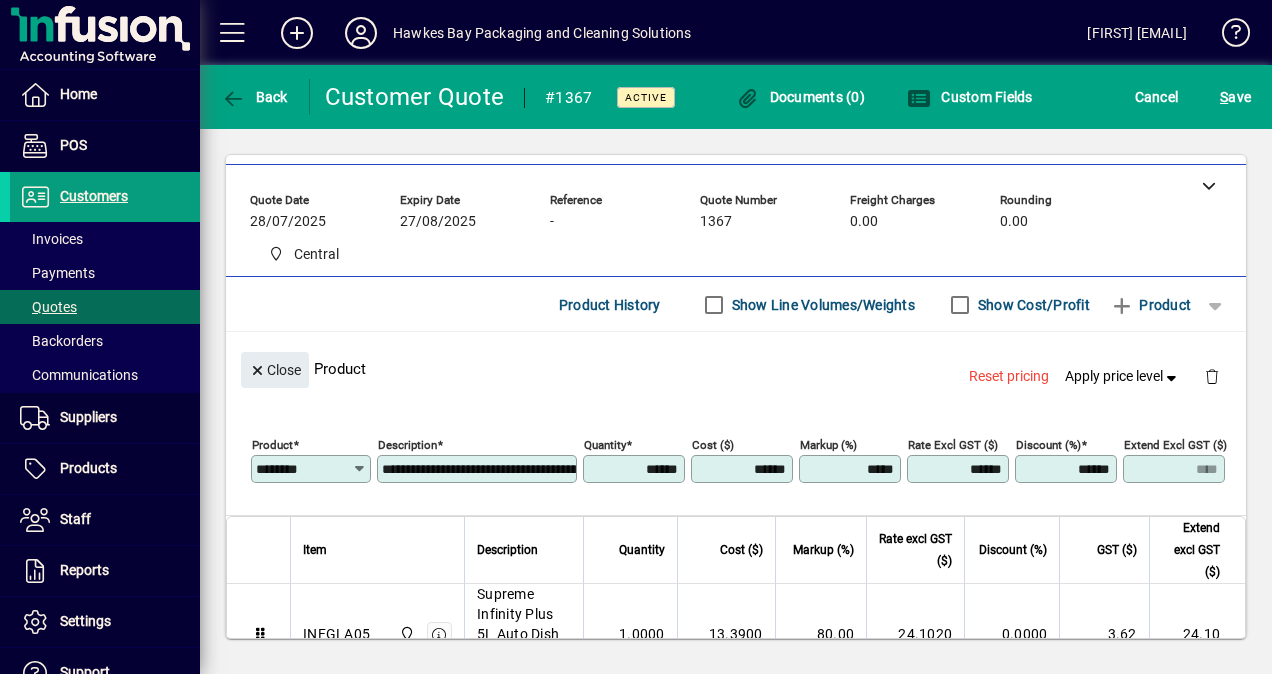 click on "Close  Product  Reset pricing   Apply price level" 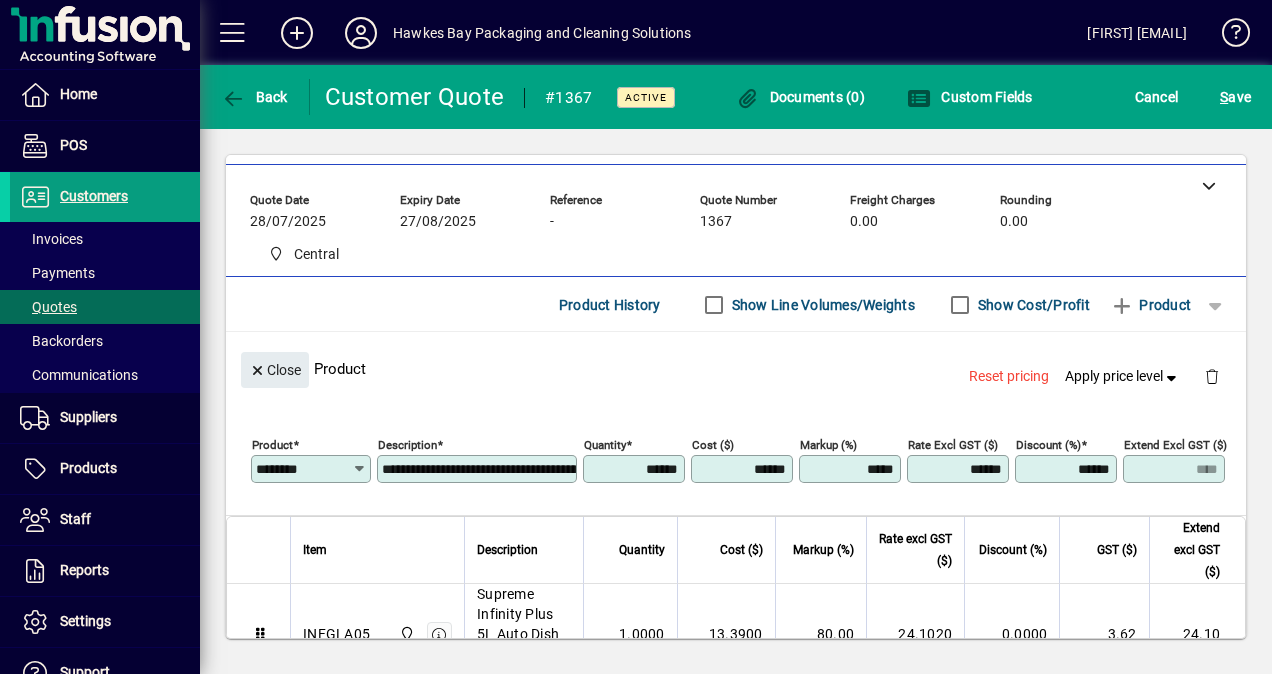 drag, startPoint x: 839, startPoint y: 466, endPoint x: 874, endPoint y: 469, distance: 35.128338 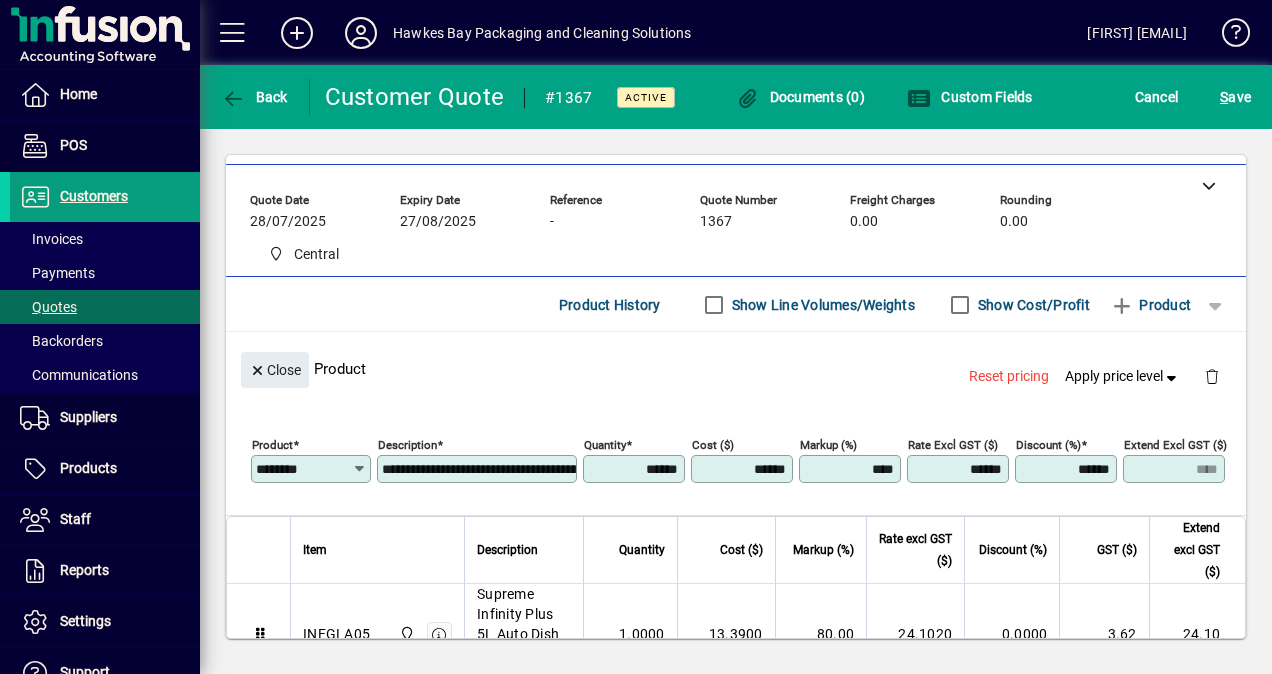 click on "****" at bounding box center (852, 469) 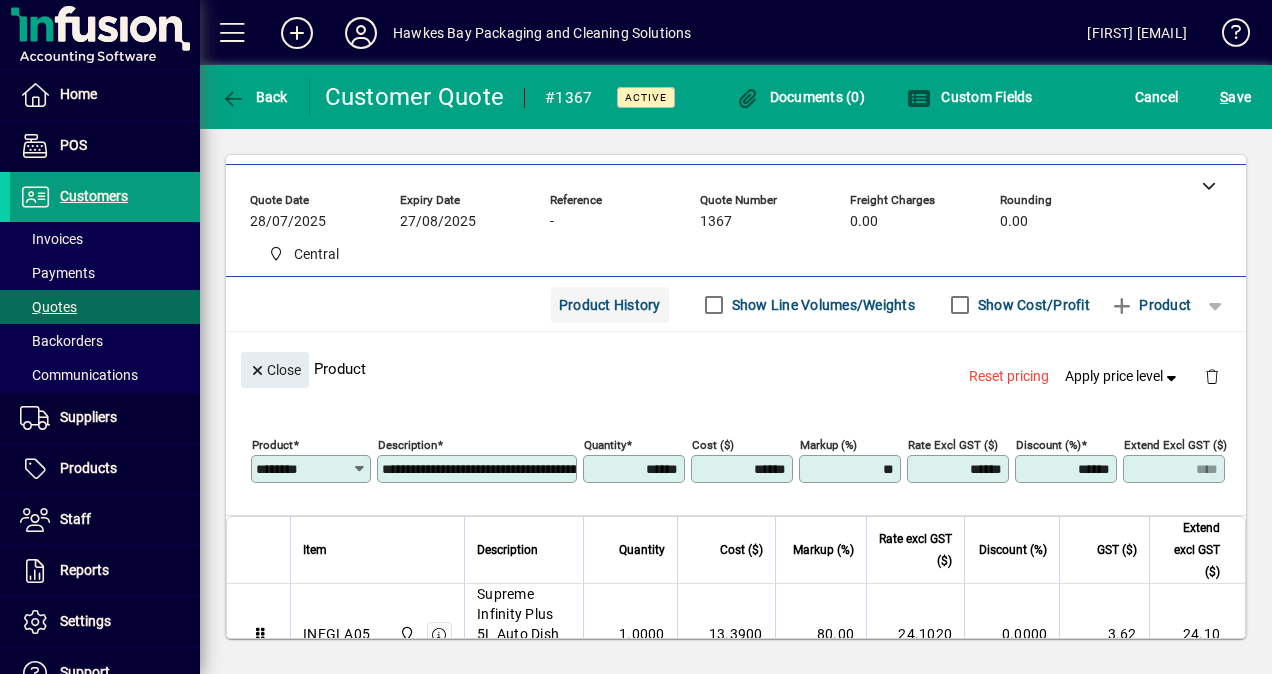 type on "**" 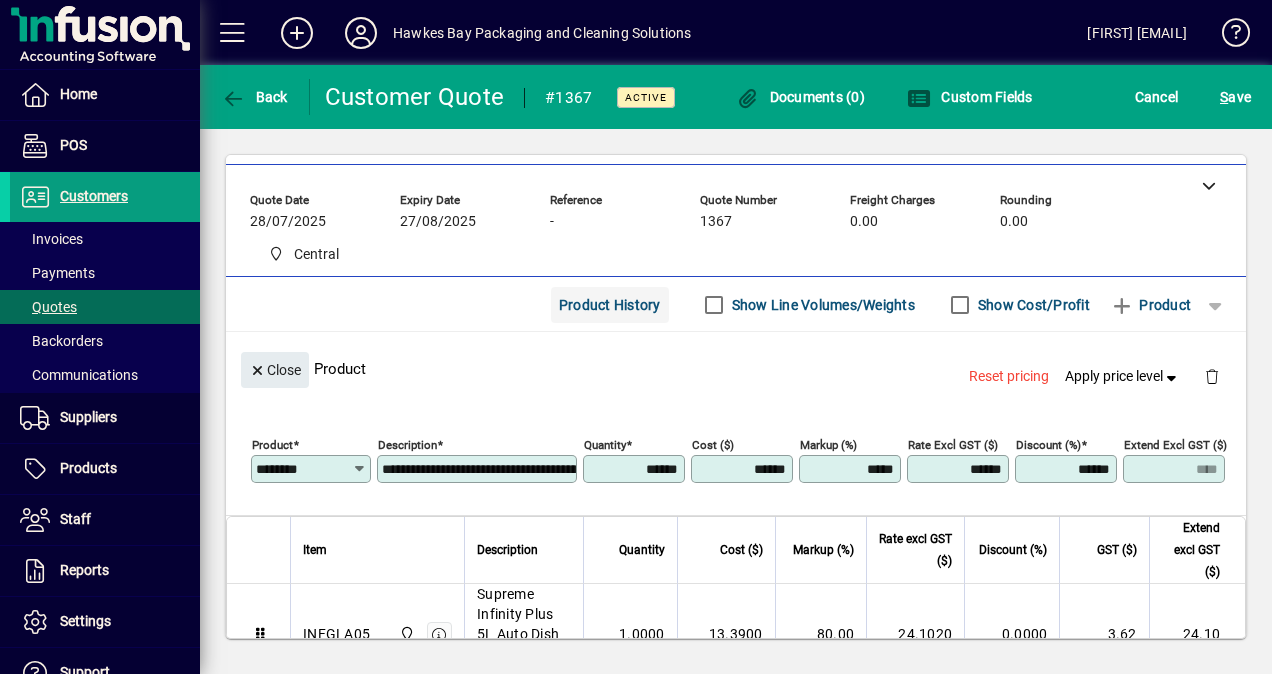 click 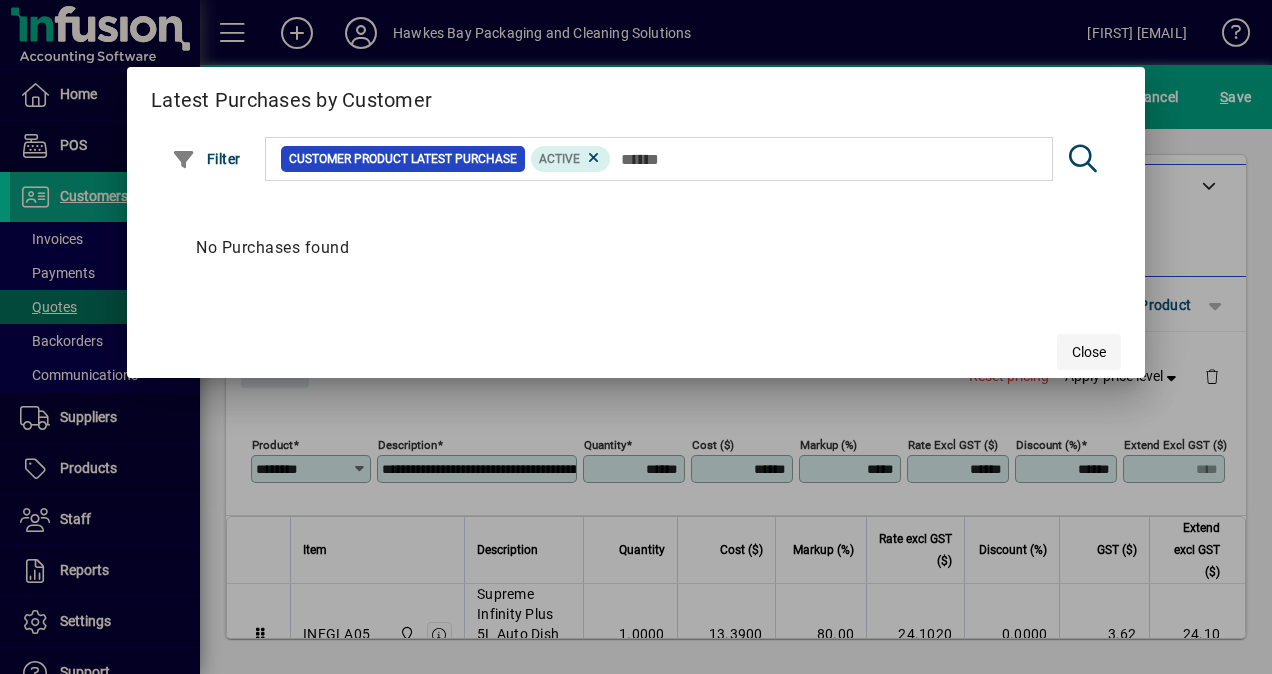 click on "Close" 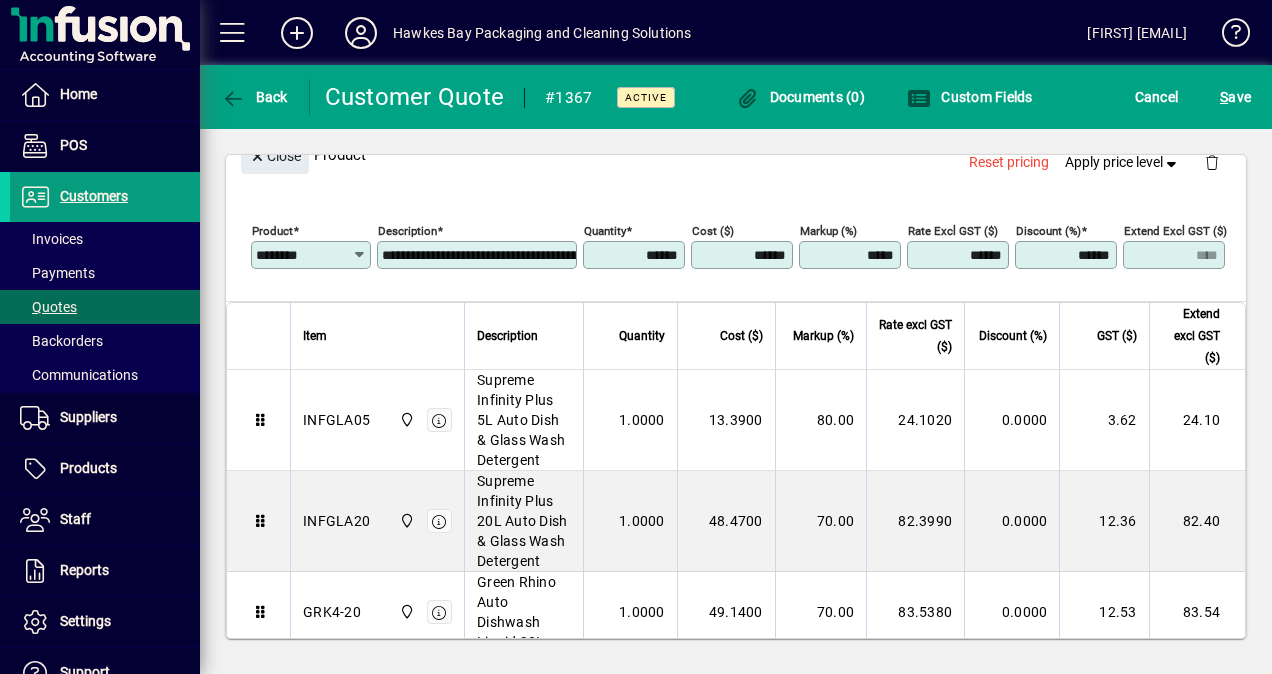 scroll, scrollTop: 288, scrollLeft: 0, axis: vertical 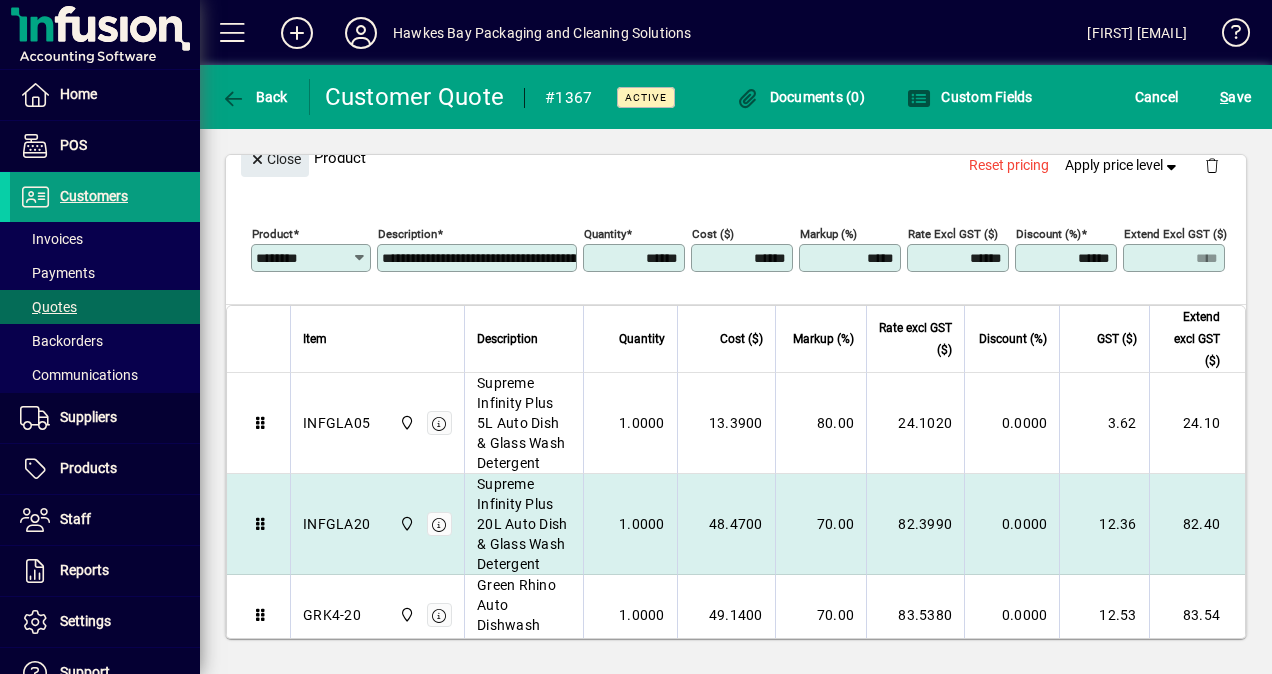 click on "70.00" at bounding box center [820, 524] 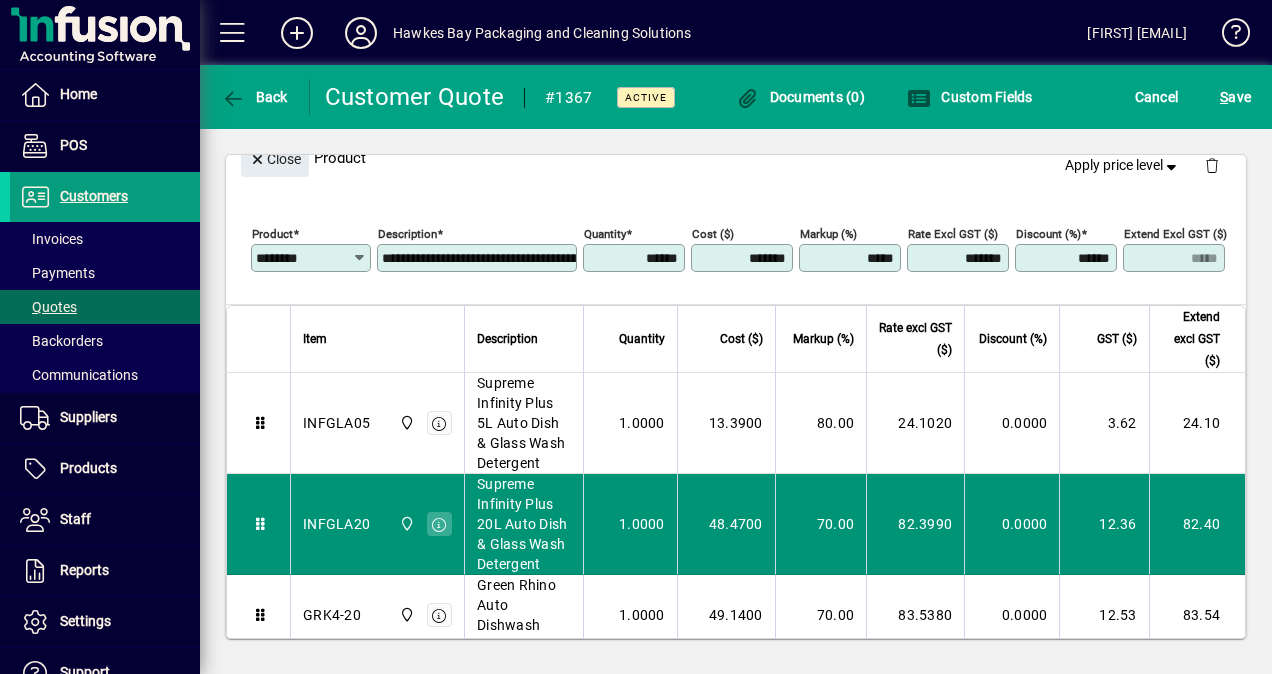 type on "********" 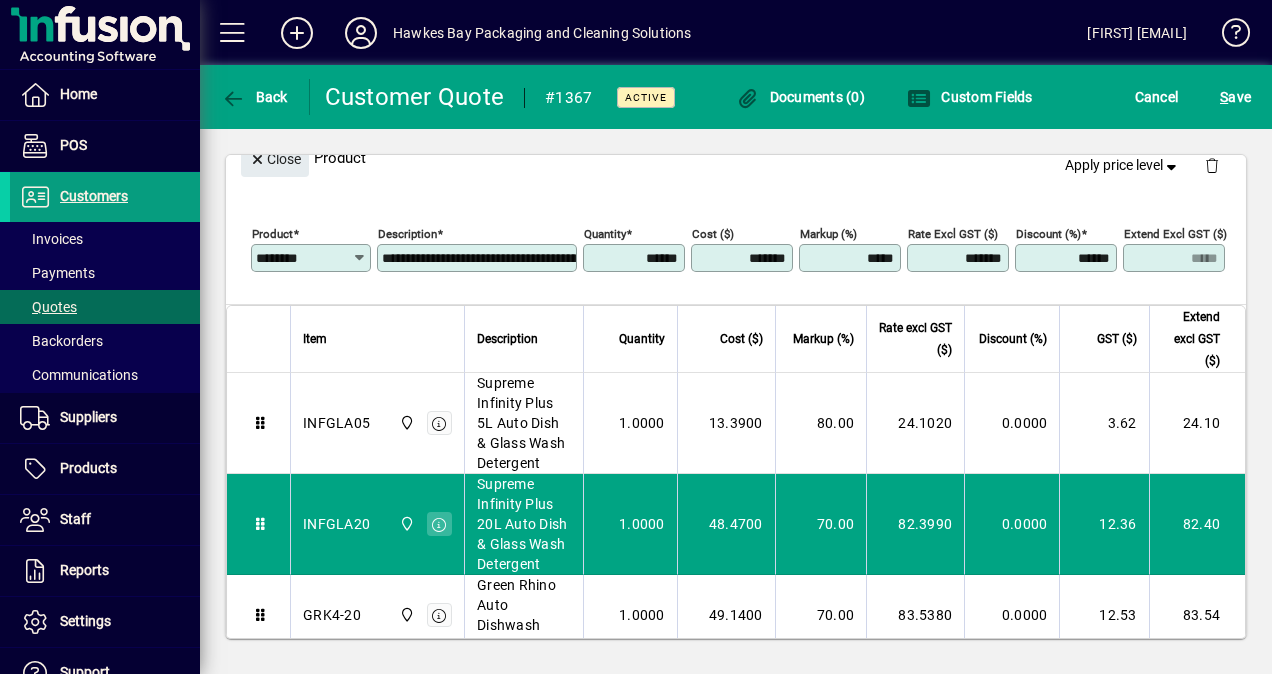 drag, startPoint x: 843, startPoint y: 252, endPoint x: 994, endPoint y: 239, distance: 151.55856 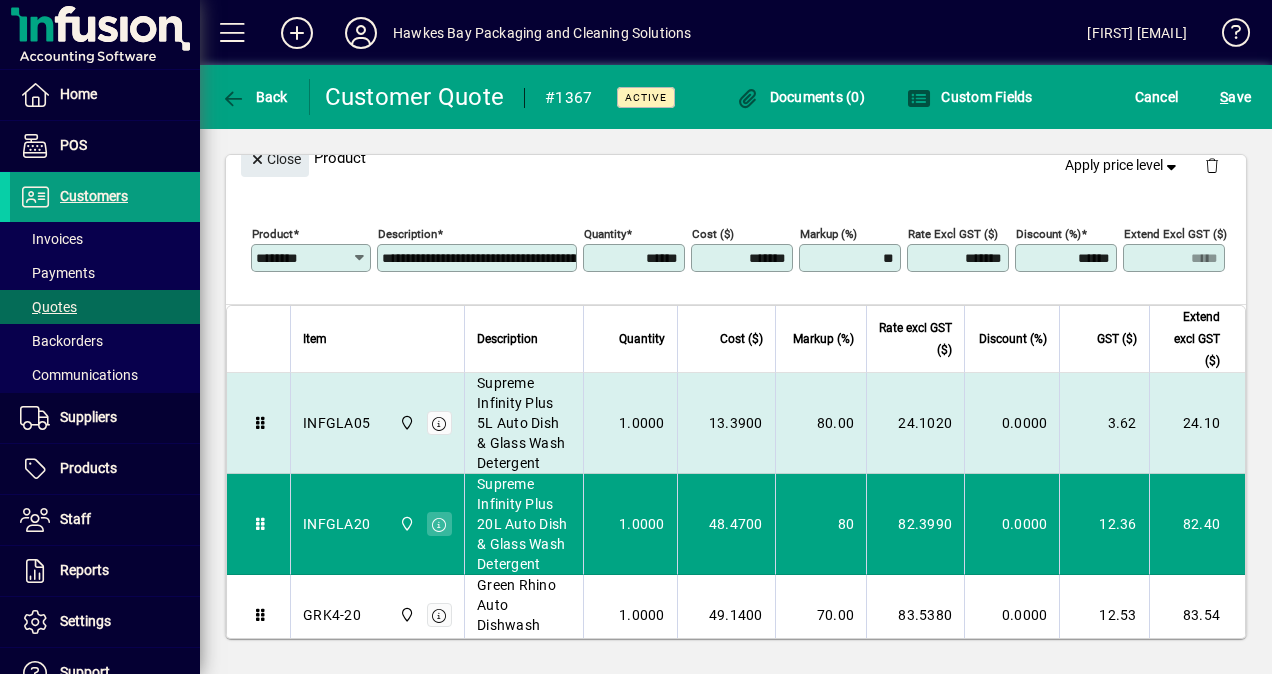 type on "**" 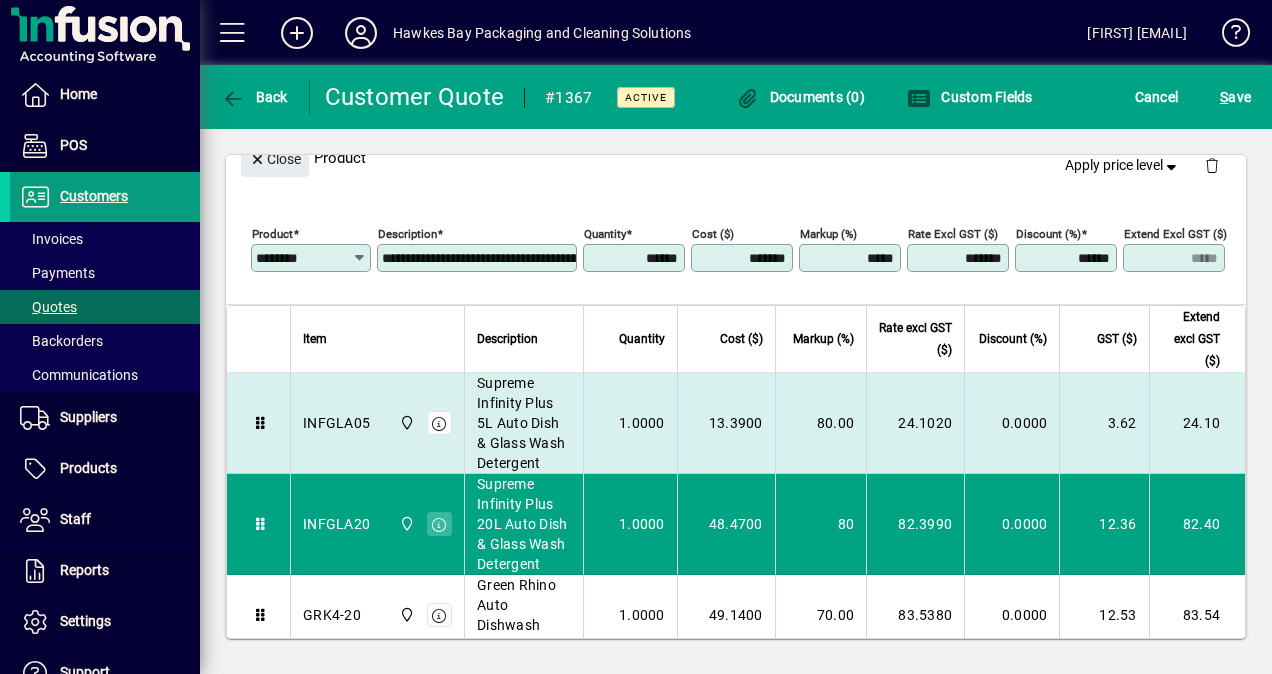 click on "80.00" at bounding box center [820, 423] 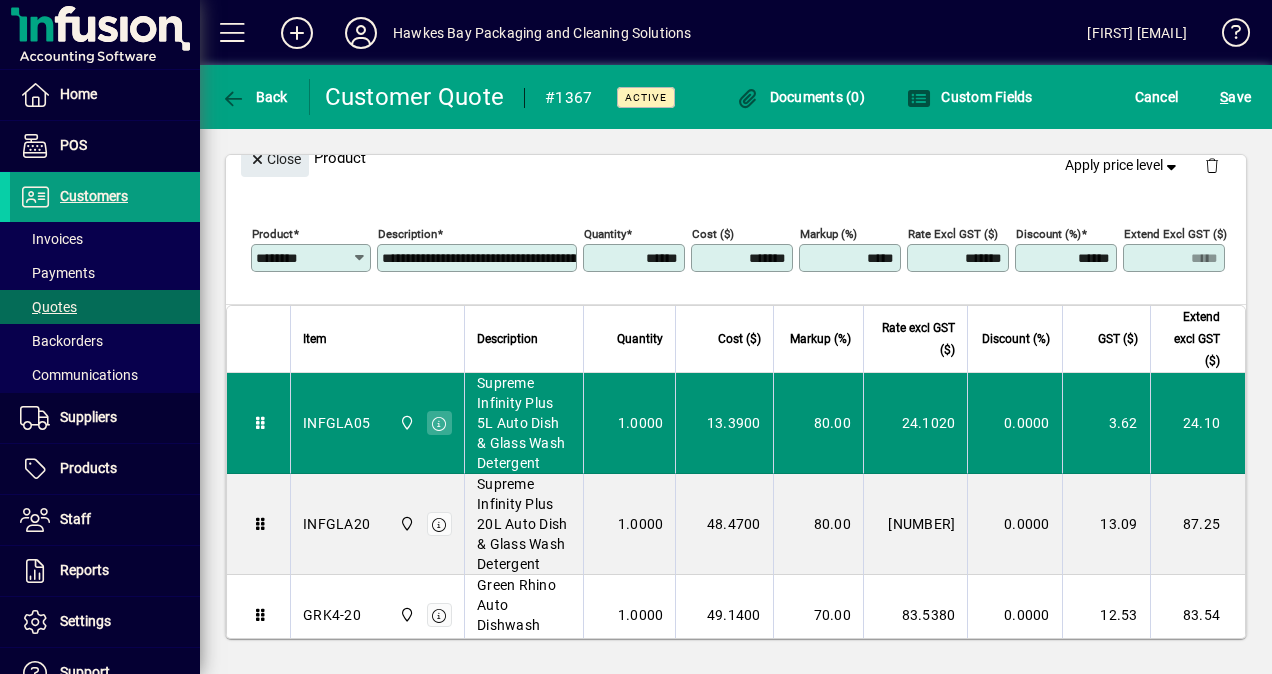 type on "********" 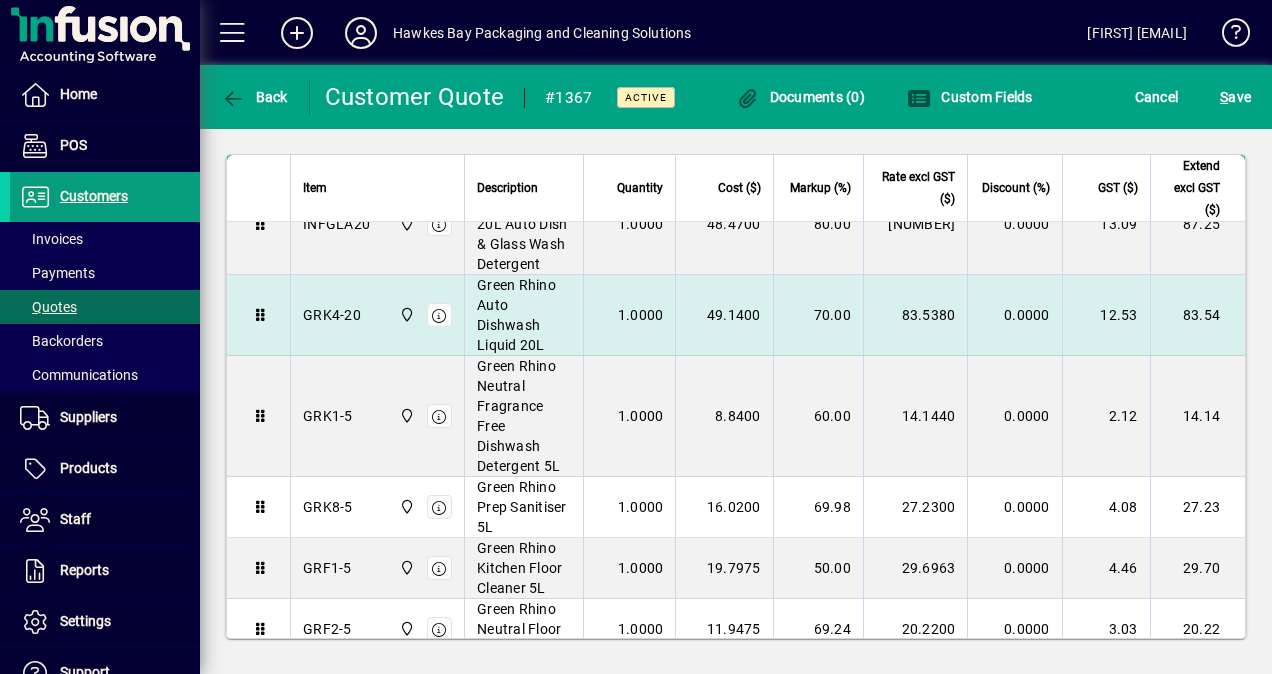 click on "70.00" at bounding box center (818, 315) 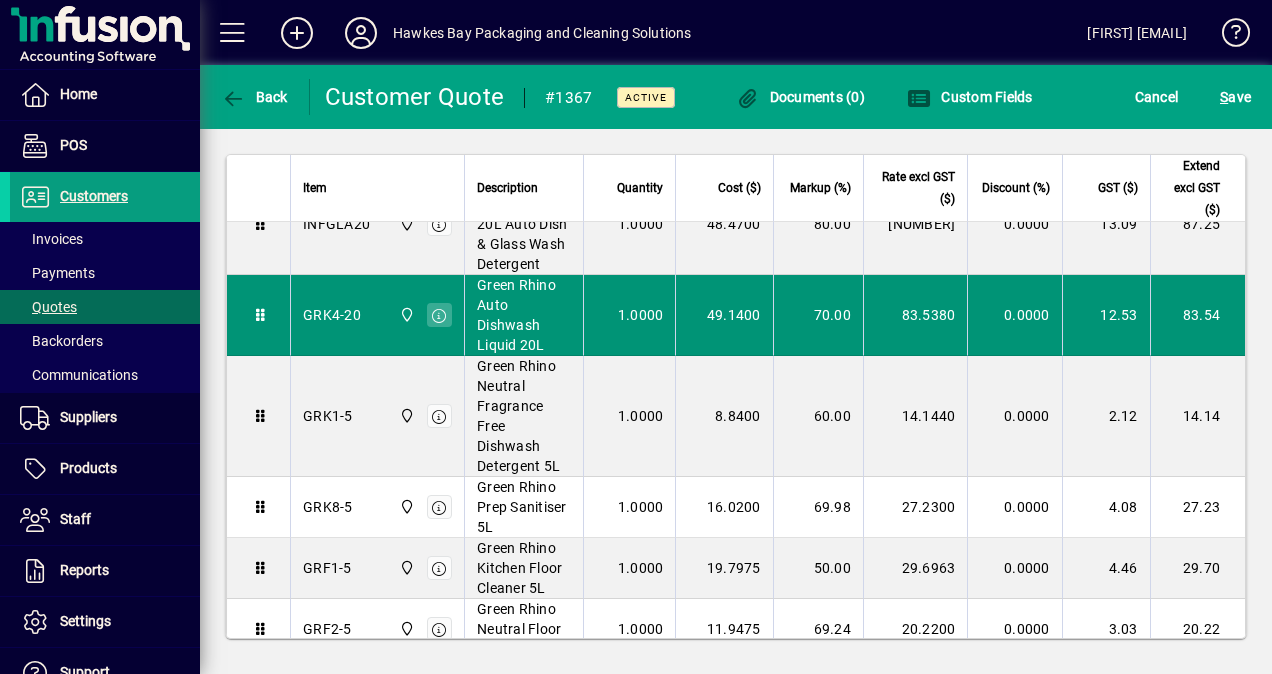 type on "*******" 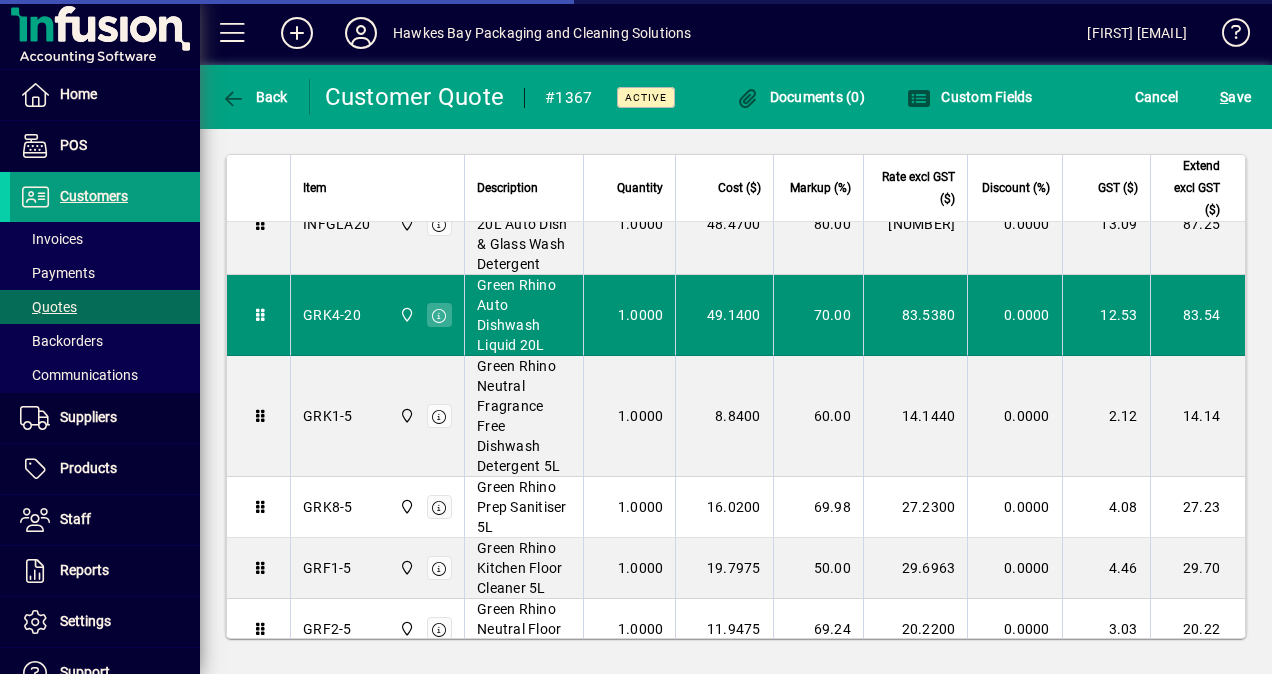 scroll, scrollTop: 149, scrollLeft: 0, axis: vertical 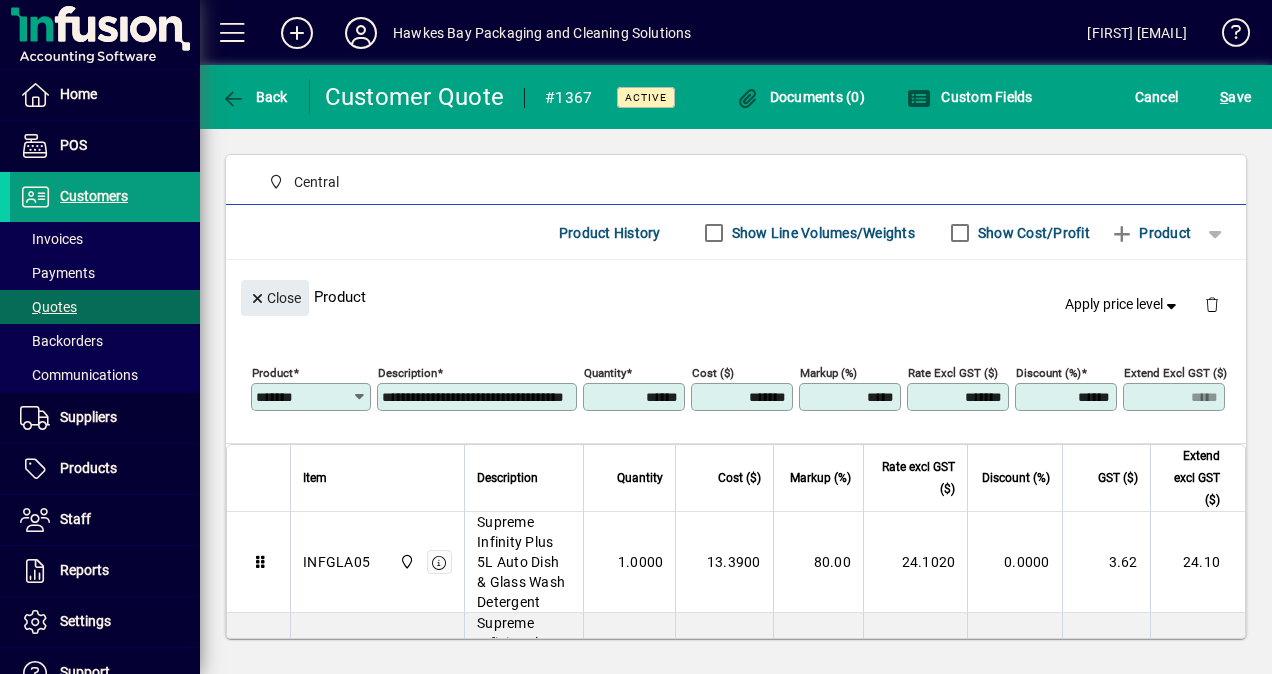 drag, startPoint x: 839, startPoint y: 394, endPoint x: 950, endPoint y: 394, distance: 111 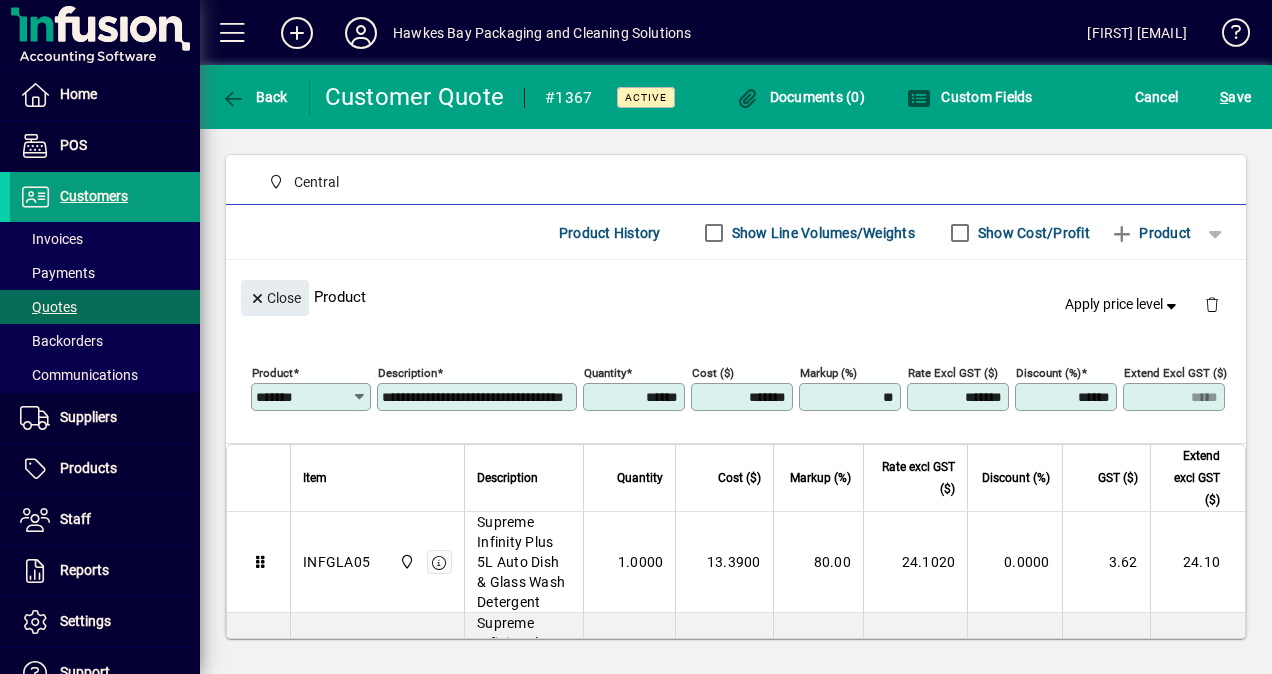 type on "**" 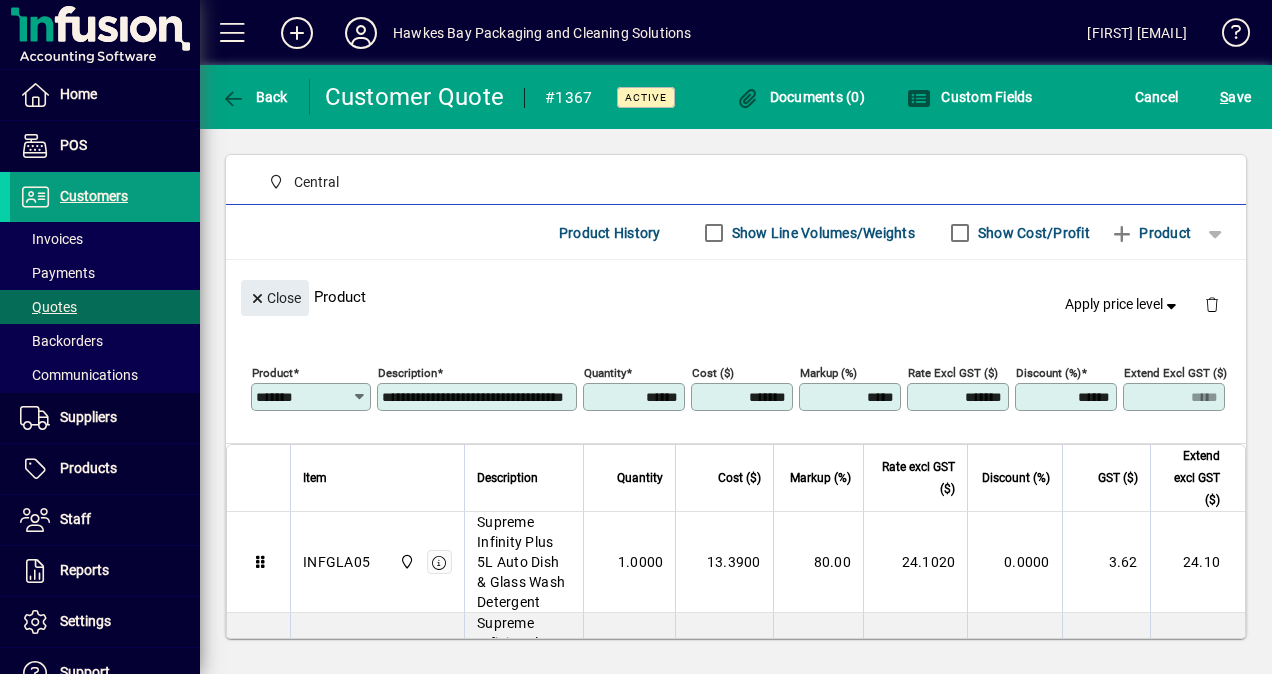 click on "Close  Product   Apply price level" 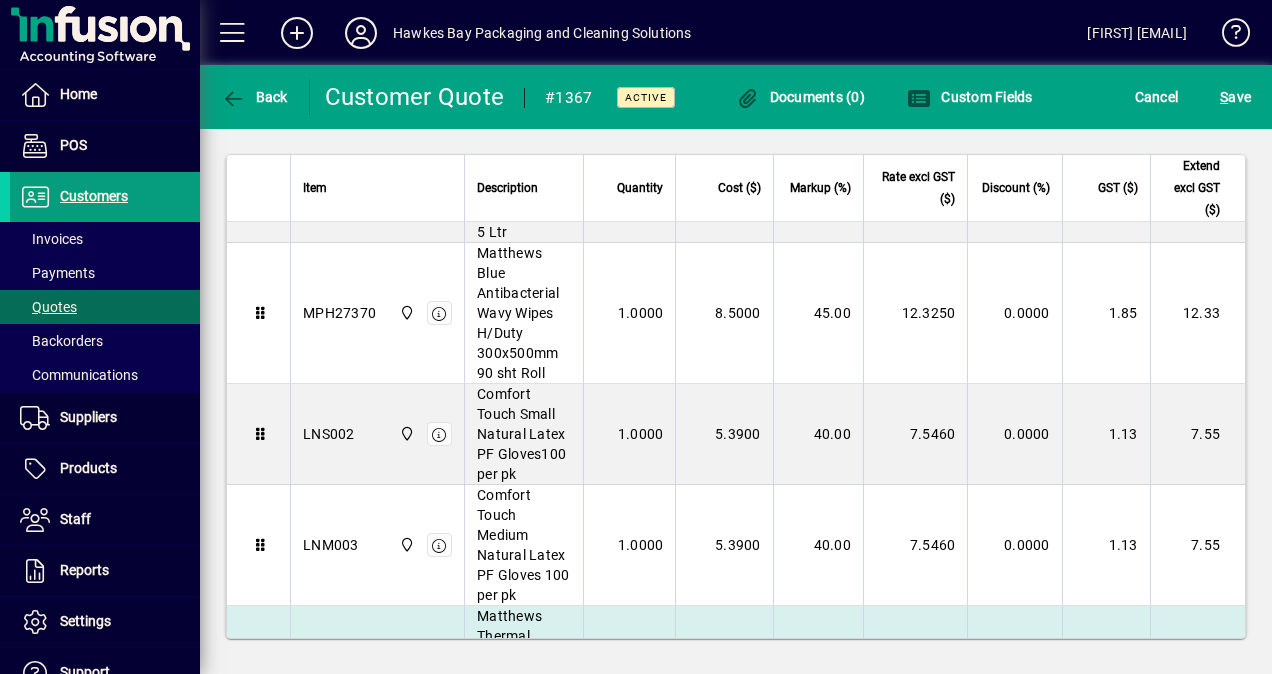 scroll, scrollTop: 1688, scrollLeft: 0, axis: vertical 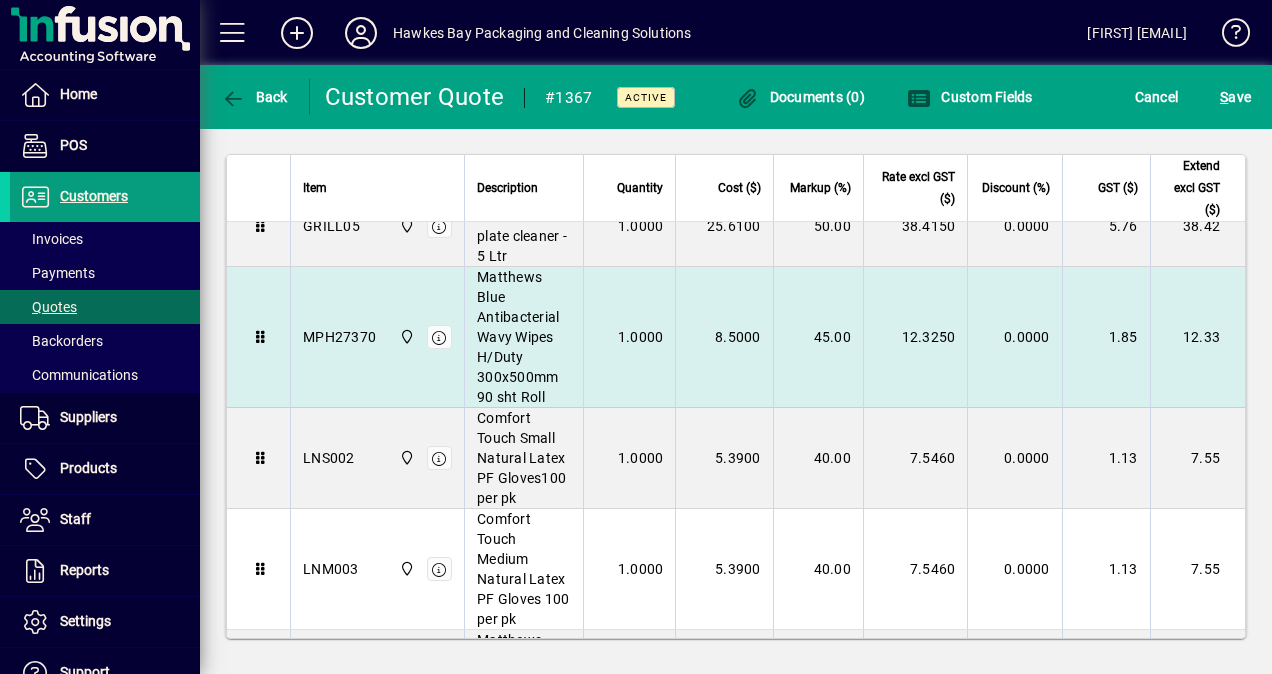 click on "45.00" at bounding box center (818, 337) 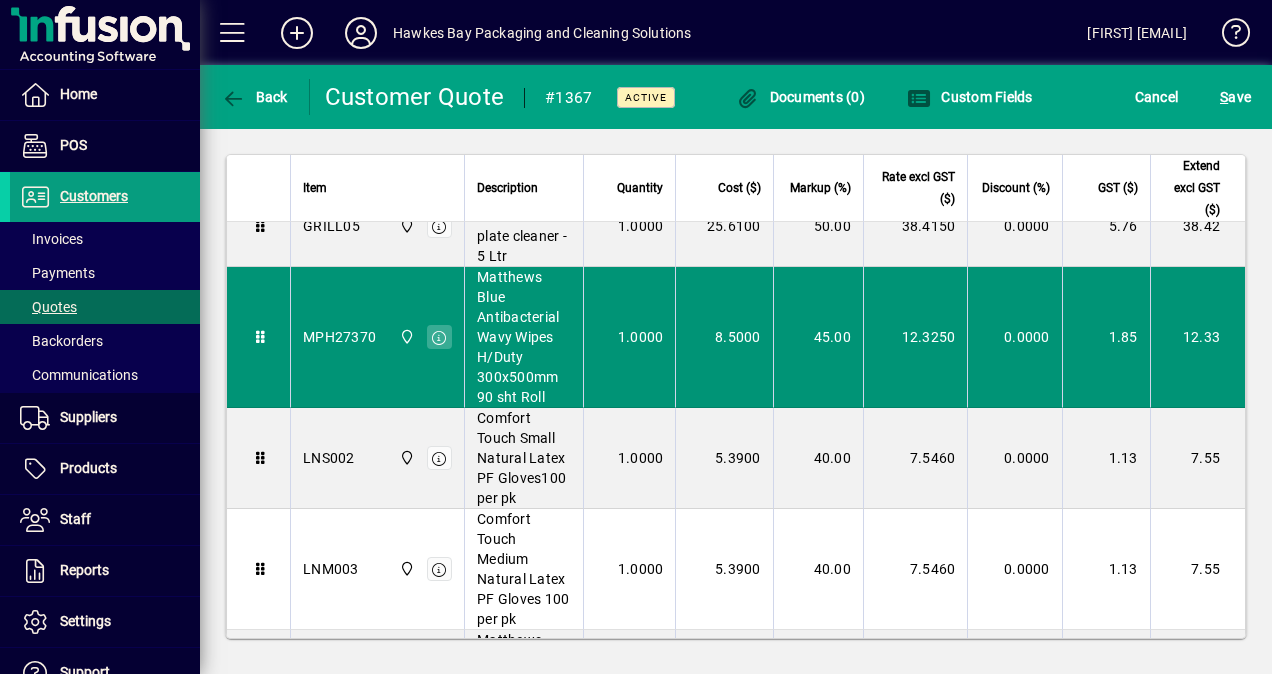 type on "********" 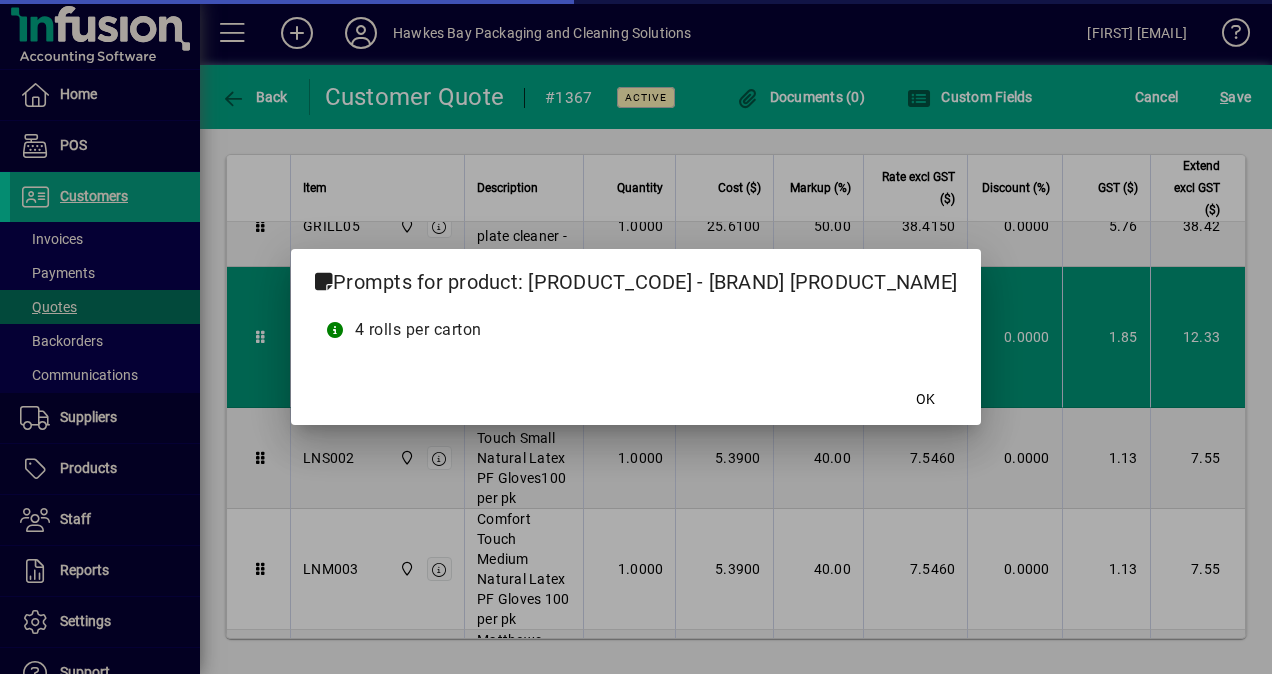 scroll, scrollTop: 149, scrollLeft: 0, axis: vertical 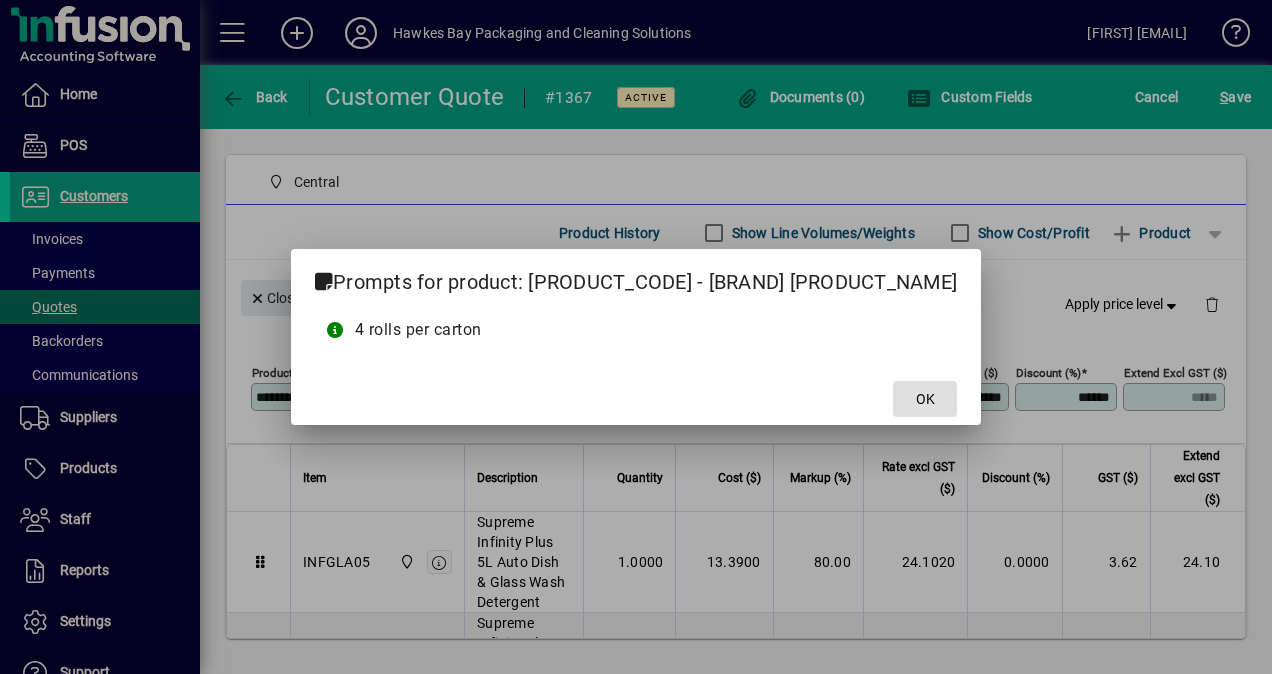 click on "OK" 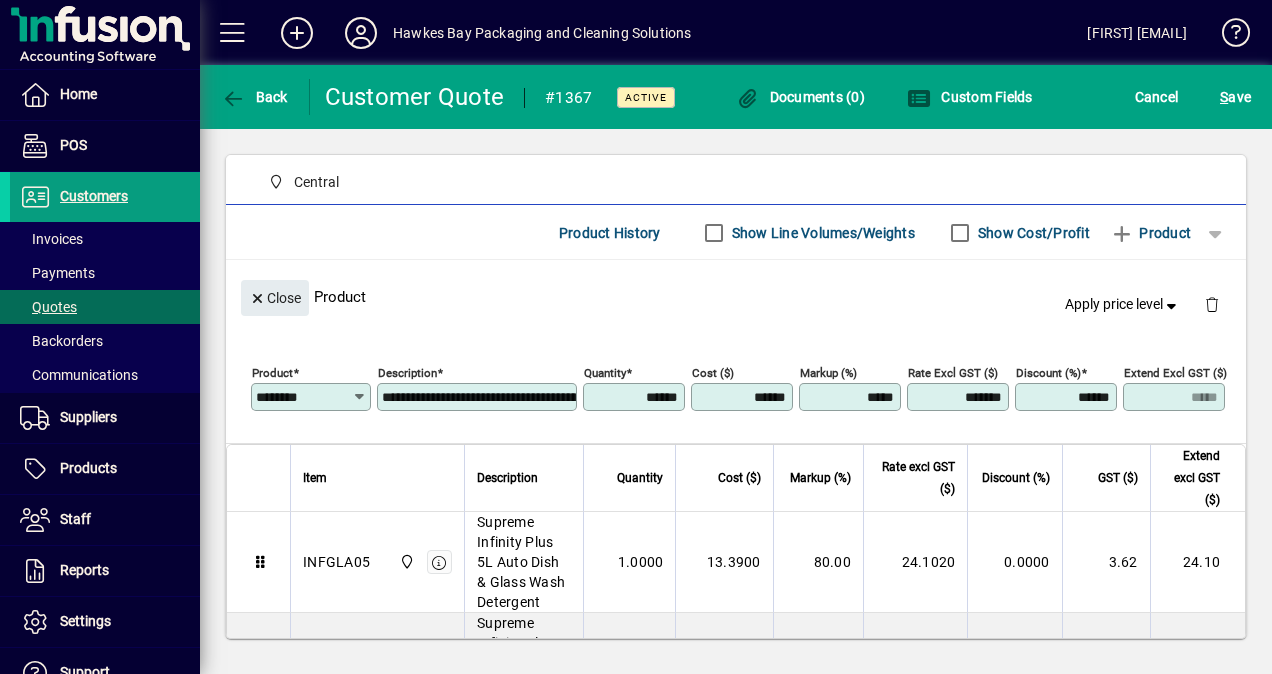 drag, startPoint x: 839, startPoint y: 397, endPoint x: 967, endPoint y: 389, distance: 128.24976 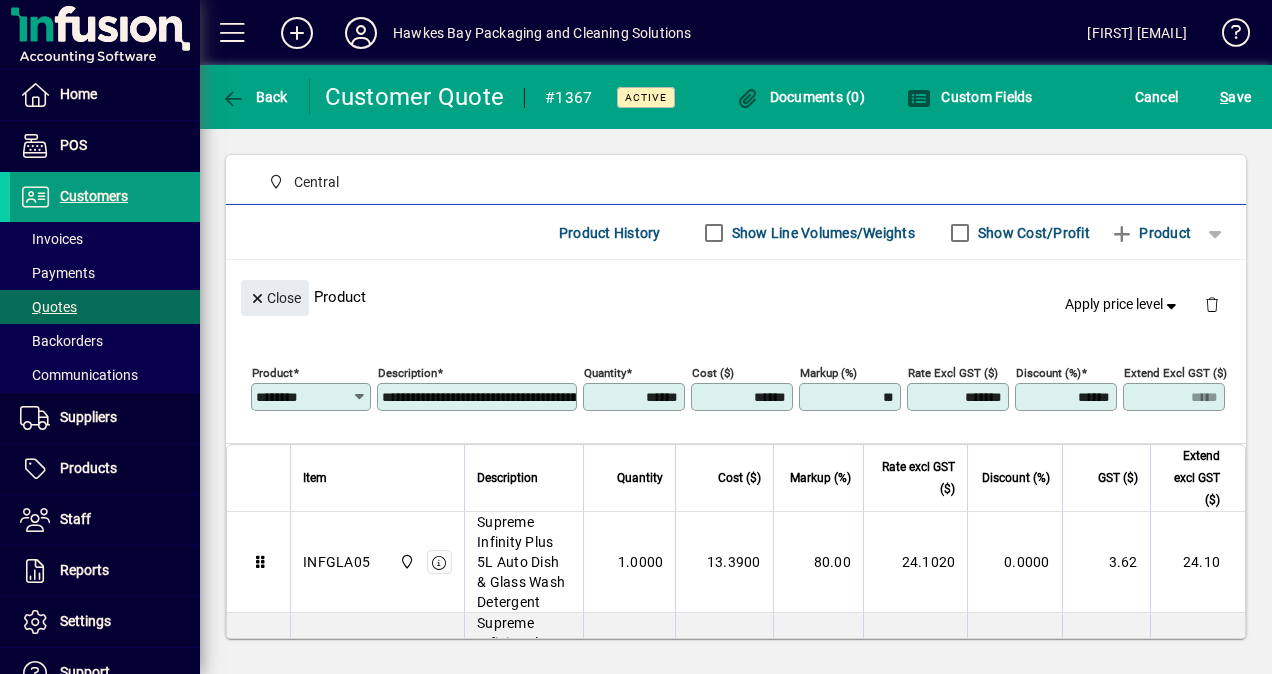 type on "**" 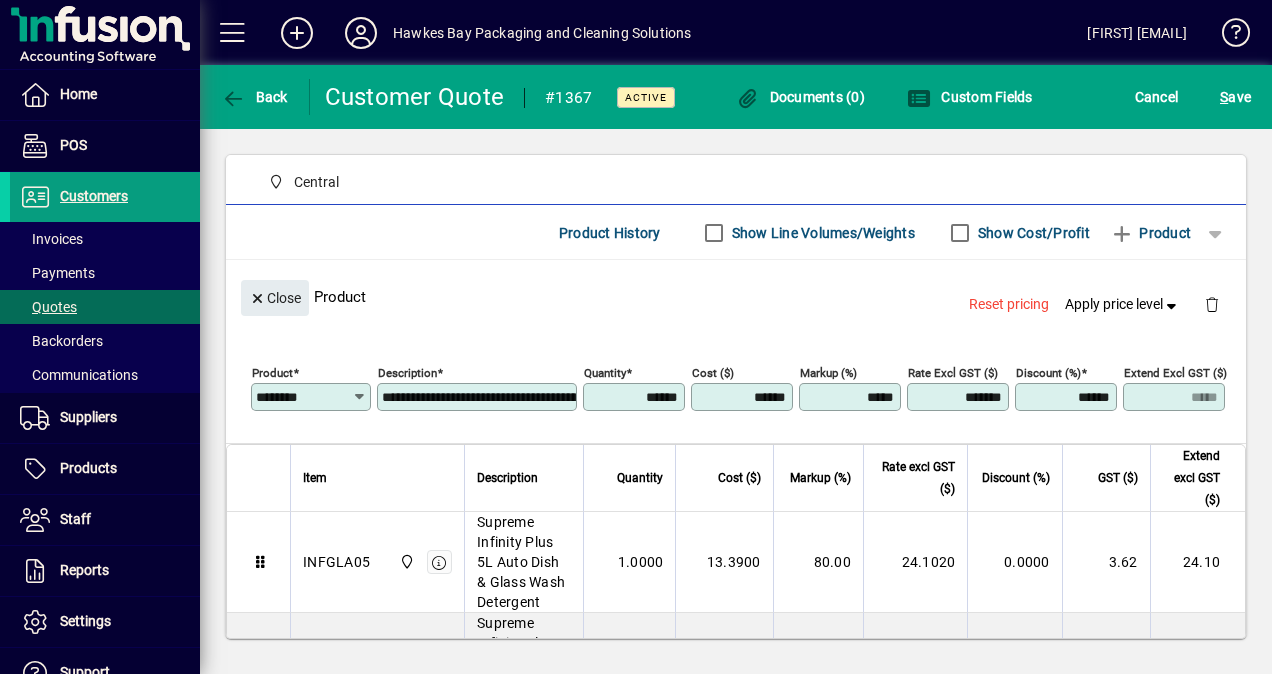 click on "Close  Product  Reset pricing   Apply price level" 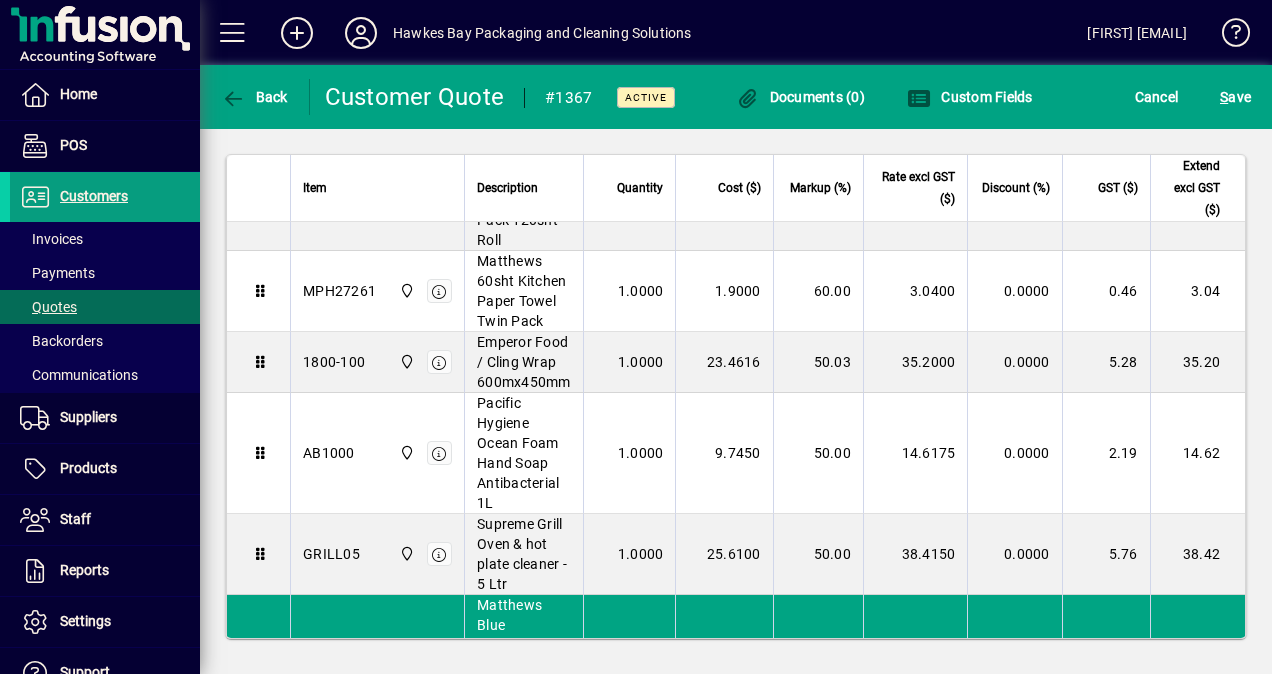 scroll, scrollTop: 1400, scrollLeft: 0, axis: vertical 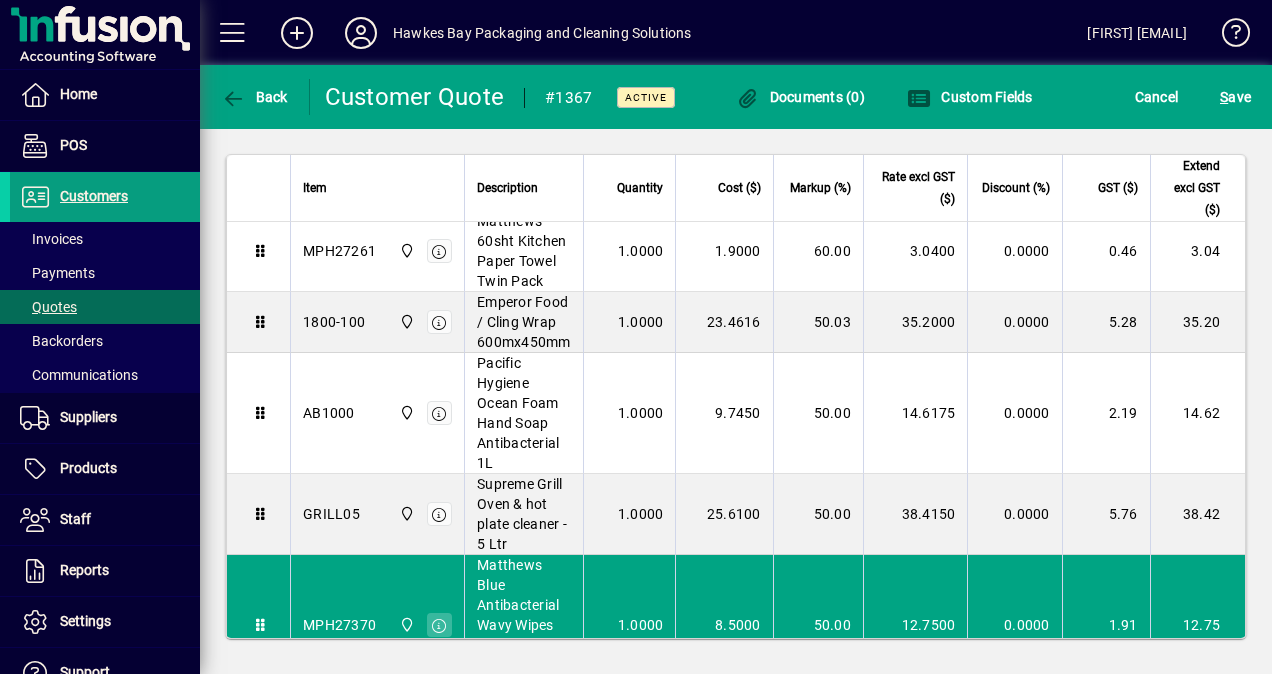 drag, startPoint x: 1229, startPoint y: 97, endPoint x: 1228, endPoint y: 124, distance: 27.018513 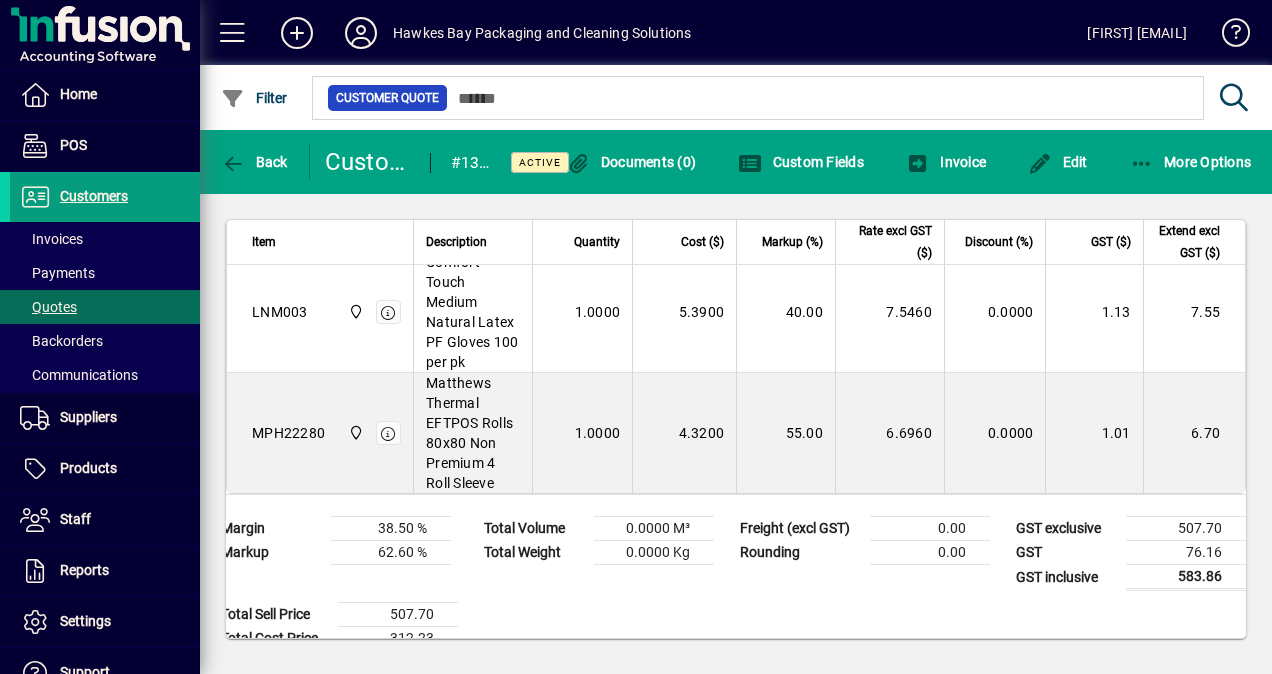 scroll, scrollTop: 1848, scrollLeft: 0, axis: vertical 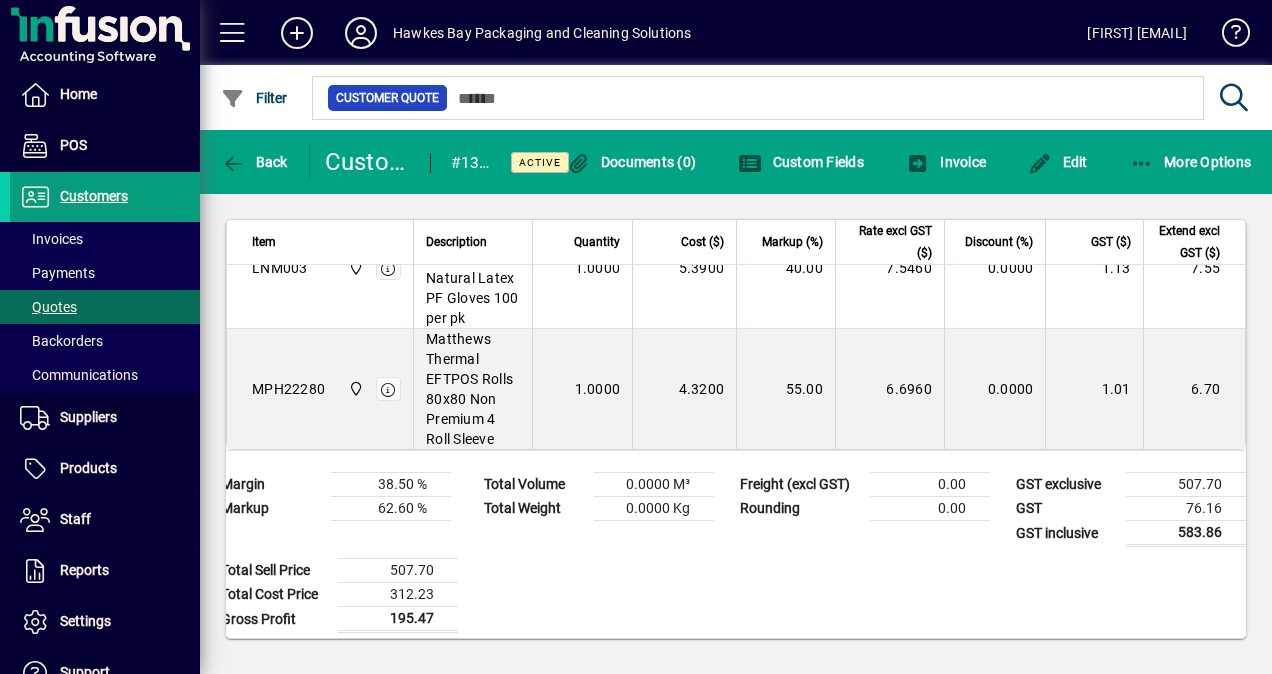 click on "55.00" at bounding box center (785, 389) 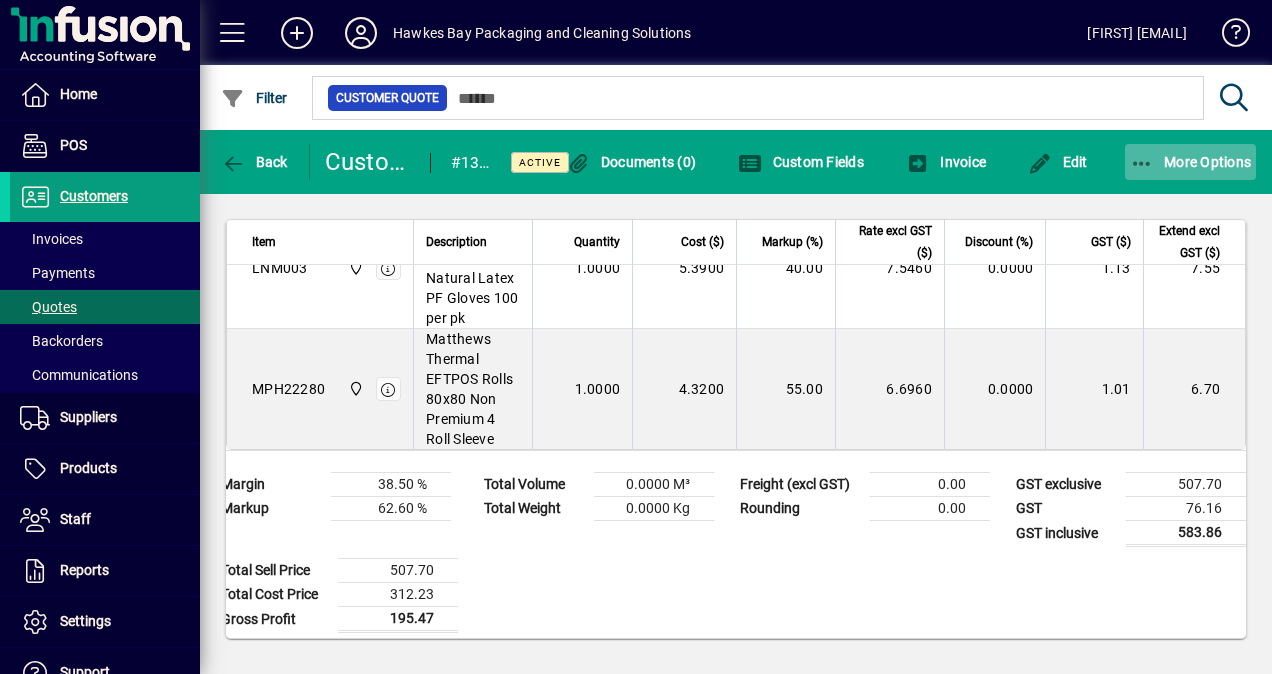 click on "More Options" 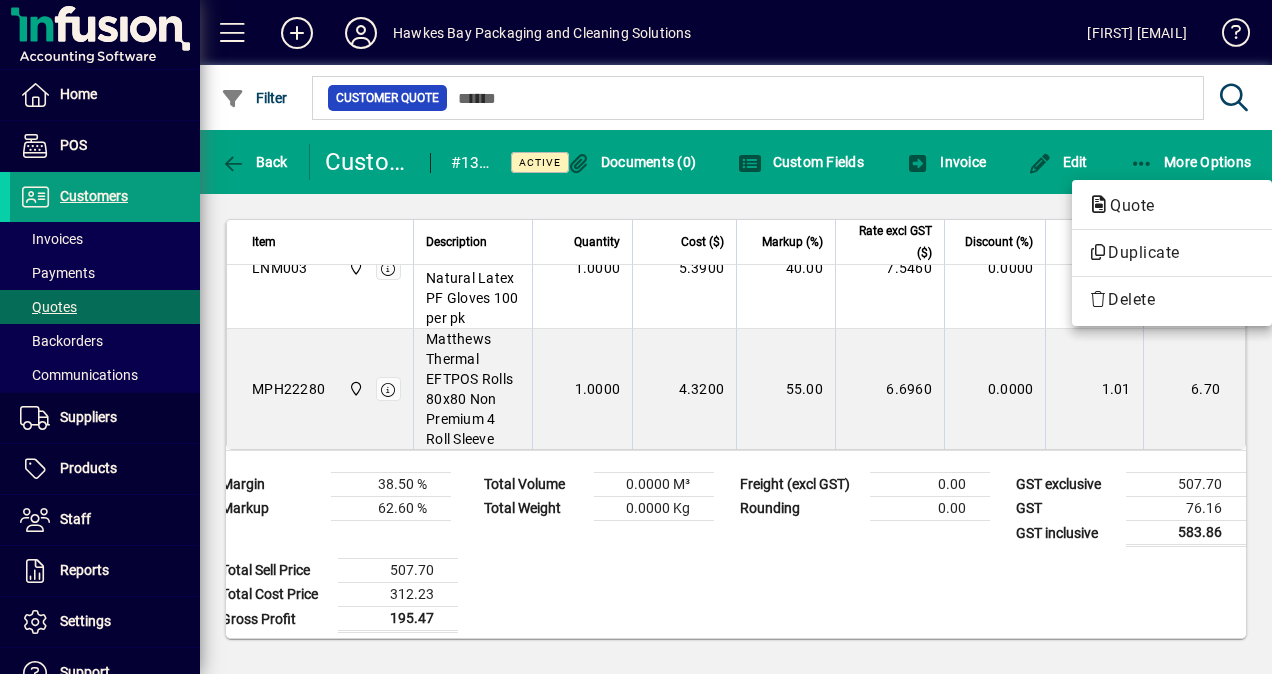 drag, startPoint x: 712, startPoint y: 580, endPoint x: 758, endPoint y: 582, distance: 46.043457 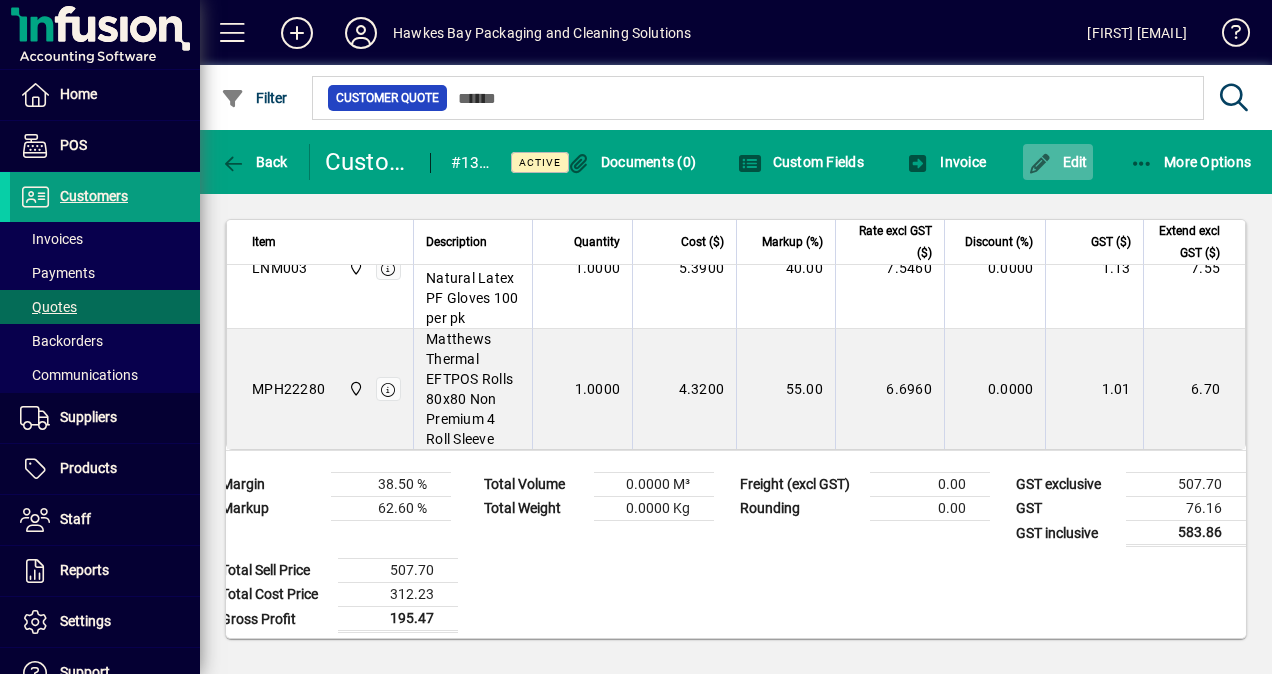 click 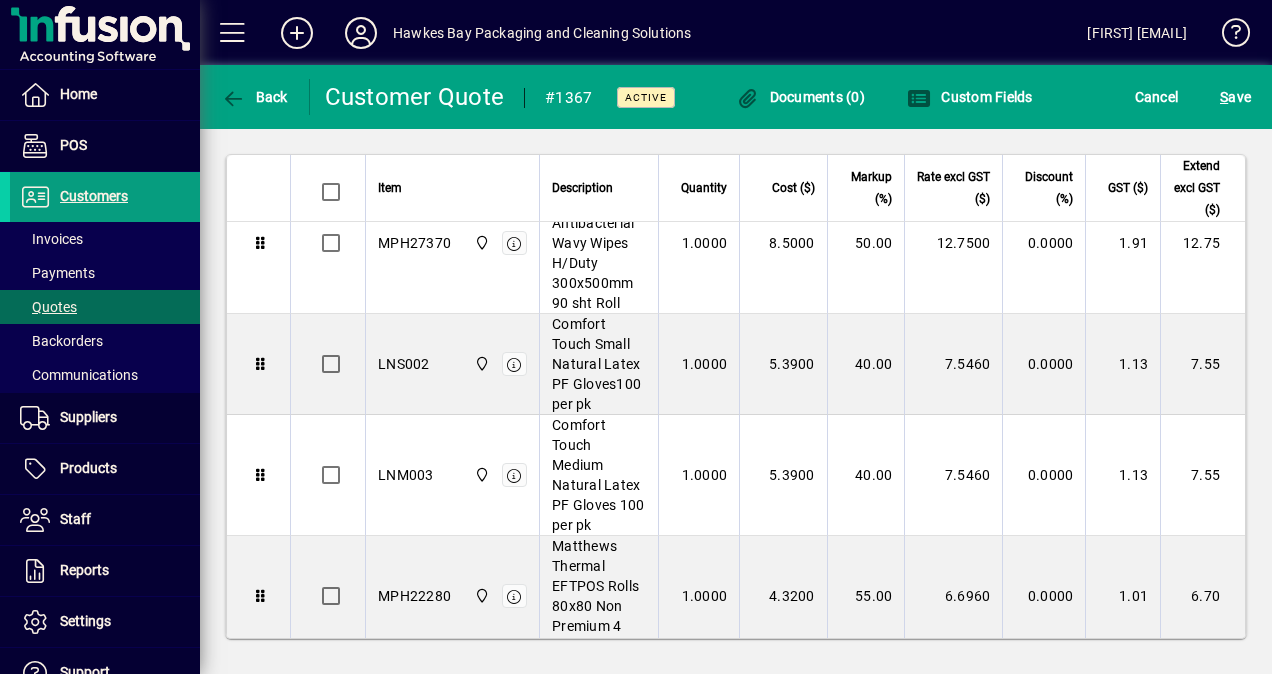 scroll, scrollTop: 1805, scrollLeft: 0, axis: vertical 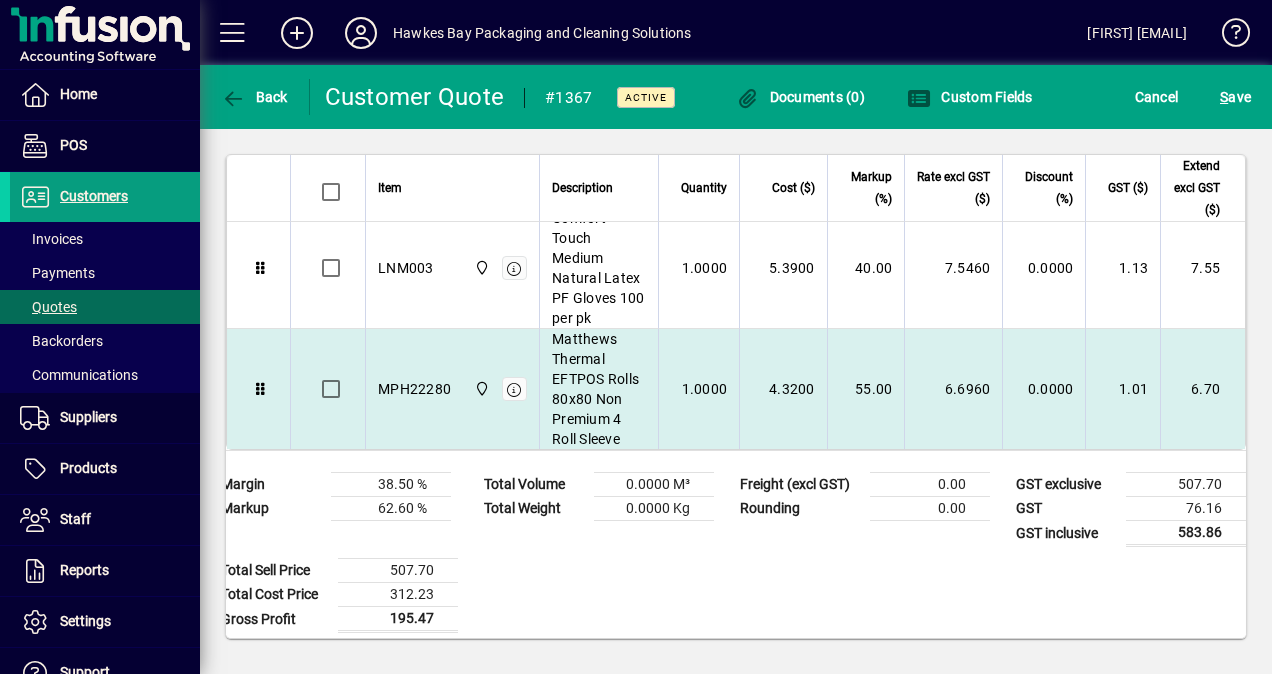 click on "55.00" at bounding box center [866, 389] 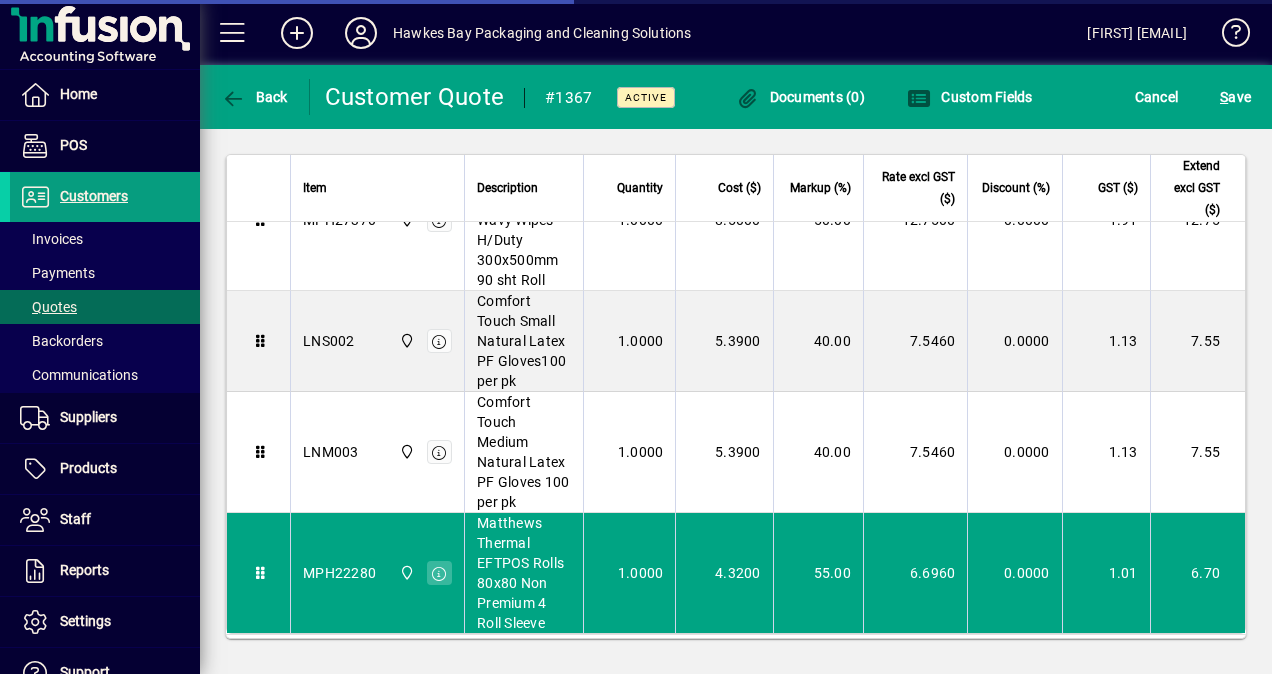 scroll, scrollTop: 216, scrollLeft: 0, axis: vertical 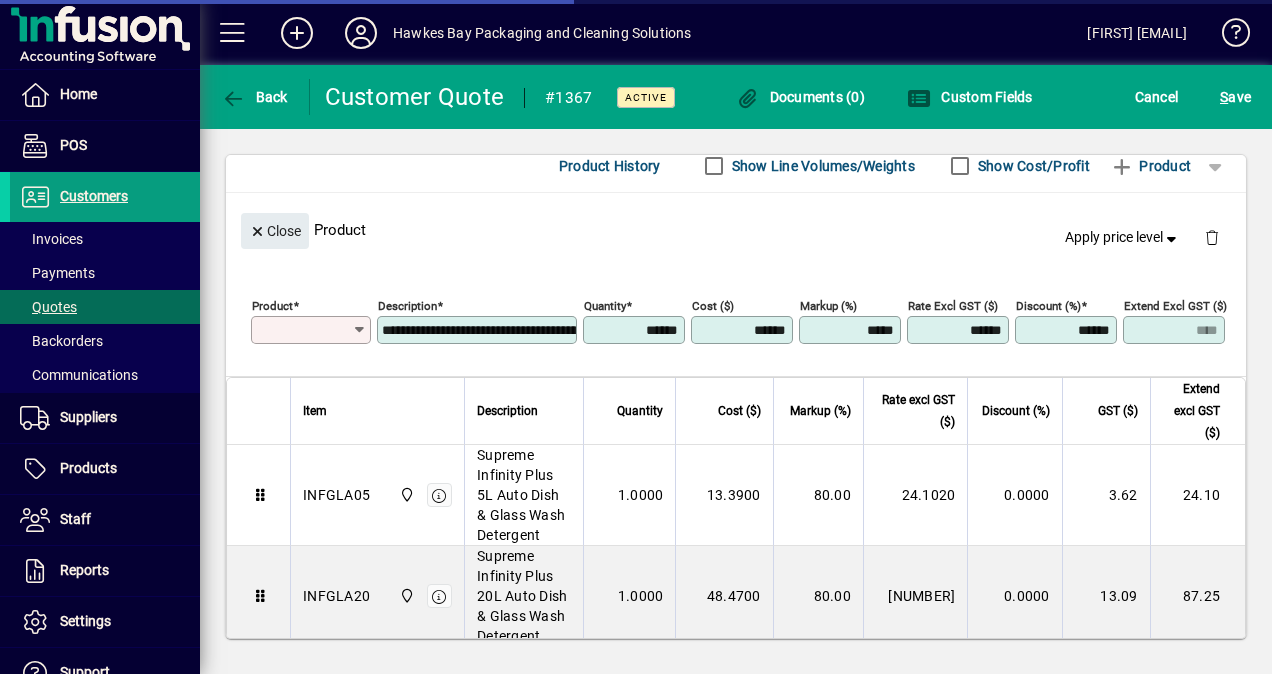 type on "********" 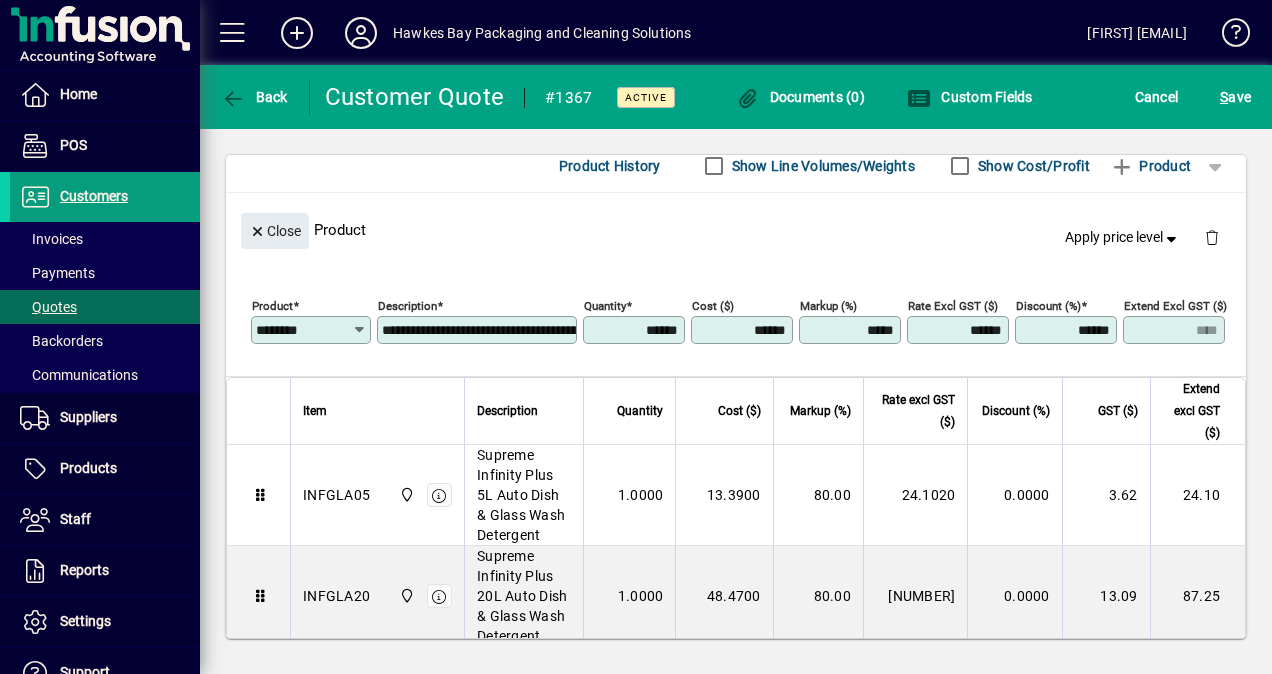drag, startPoint x: 840, startPoint y: 332, endPoint x: 918, endPoint y: 328, distance: 78.10249 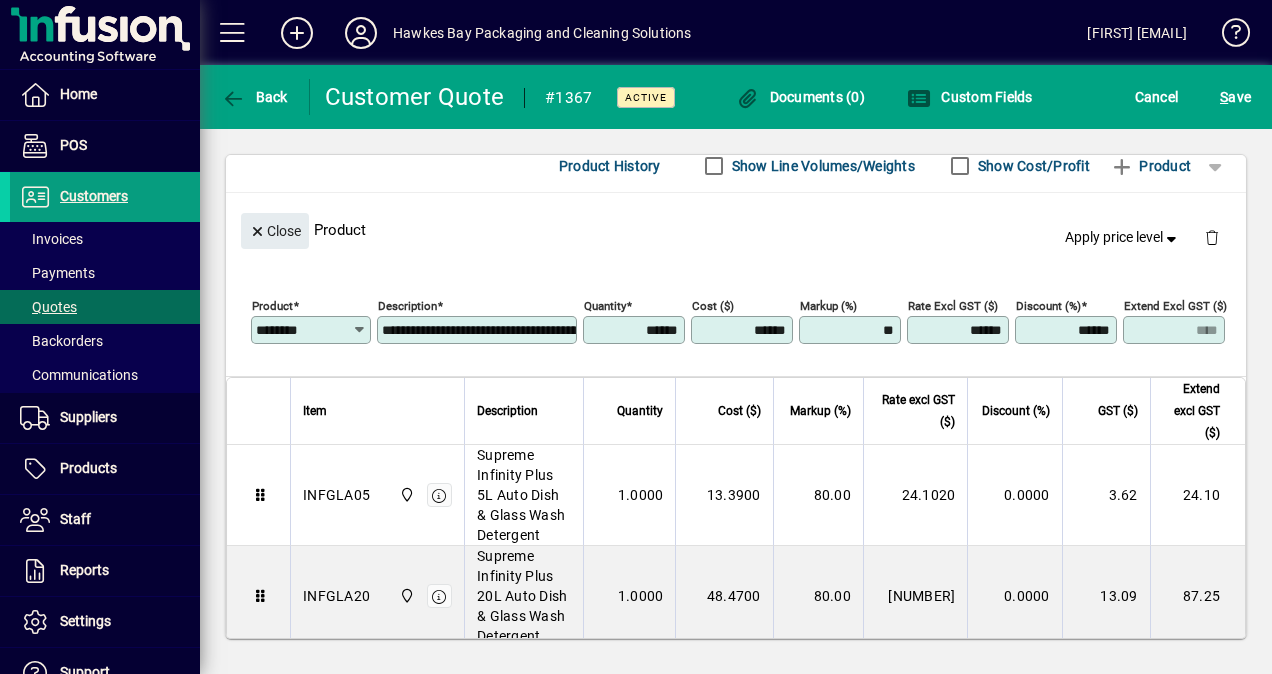 click on "S ave" 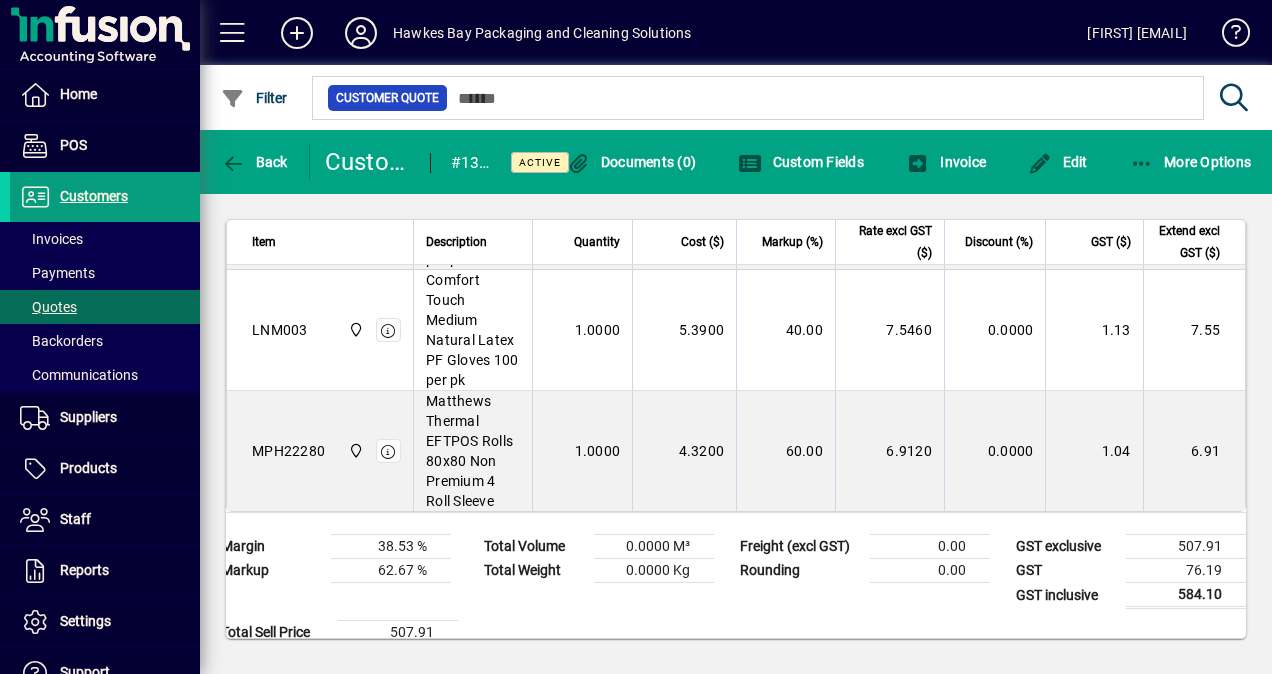 scroll, scrollTop: 1848, scrollLeft: 0, axis: vertical 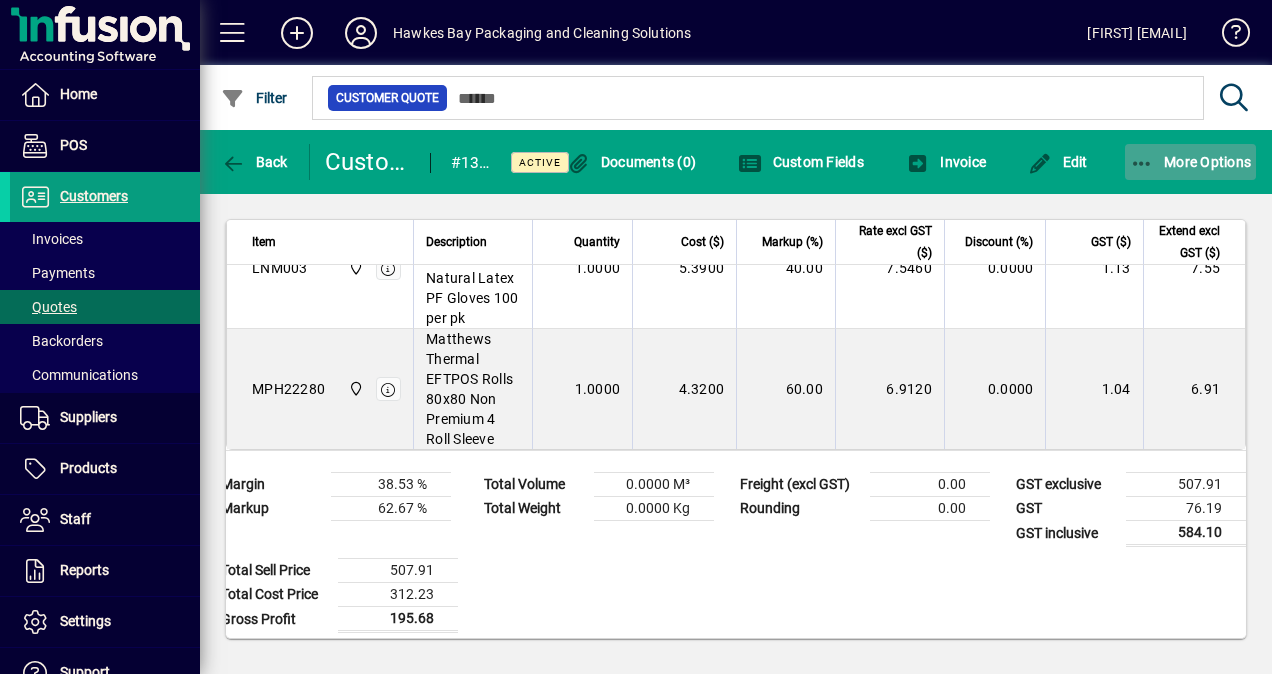 click 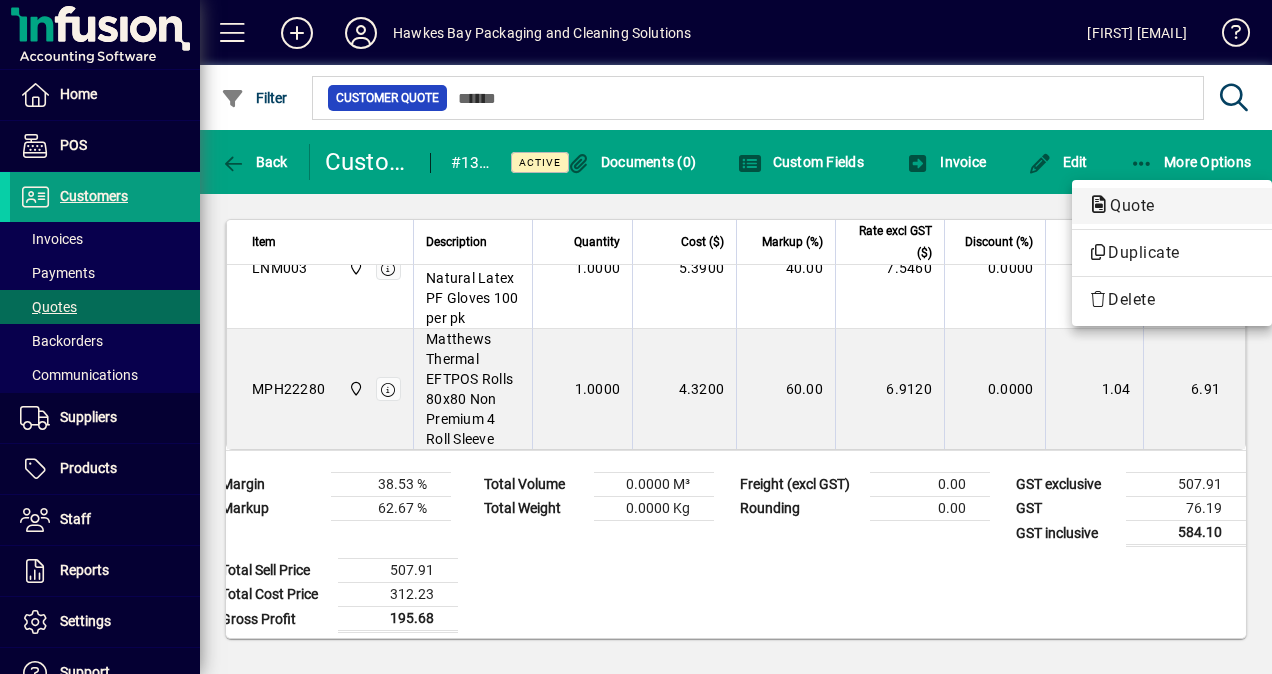 click on "Quote" 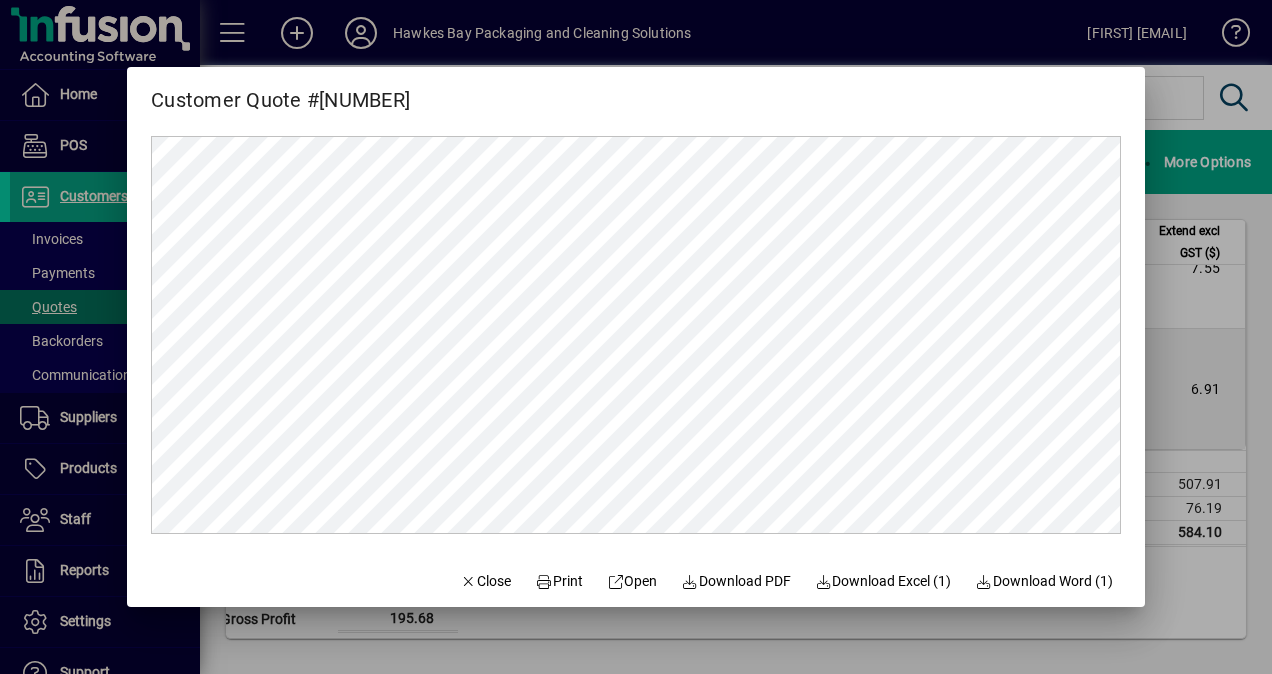 scroll, scrollTop: 0, scrollLeft: 0, axis: both 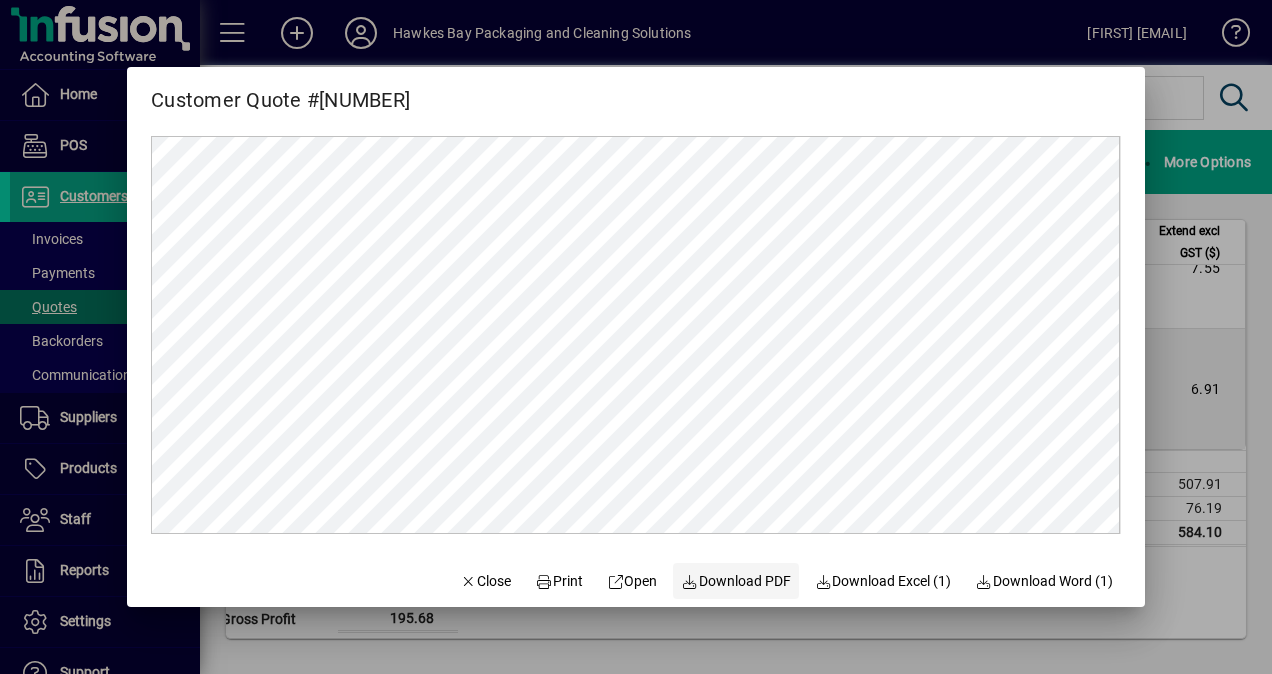 drag, startPoint x: 755, startPoint y: 579, endPoint x: 782, endPoint y: 587, distance: 28.160255 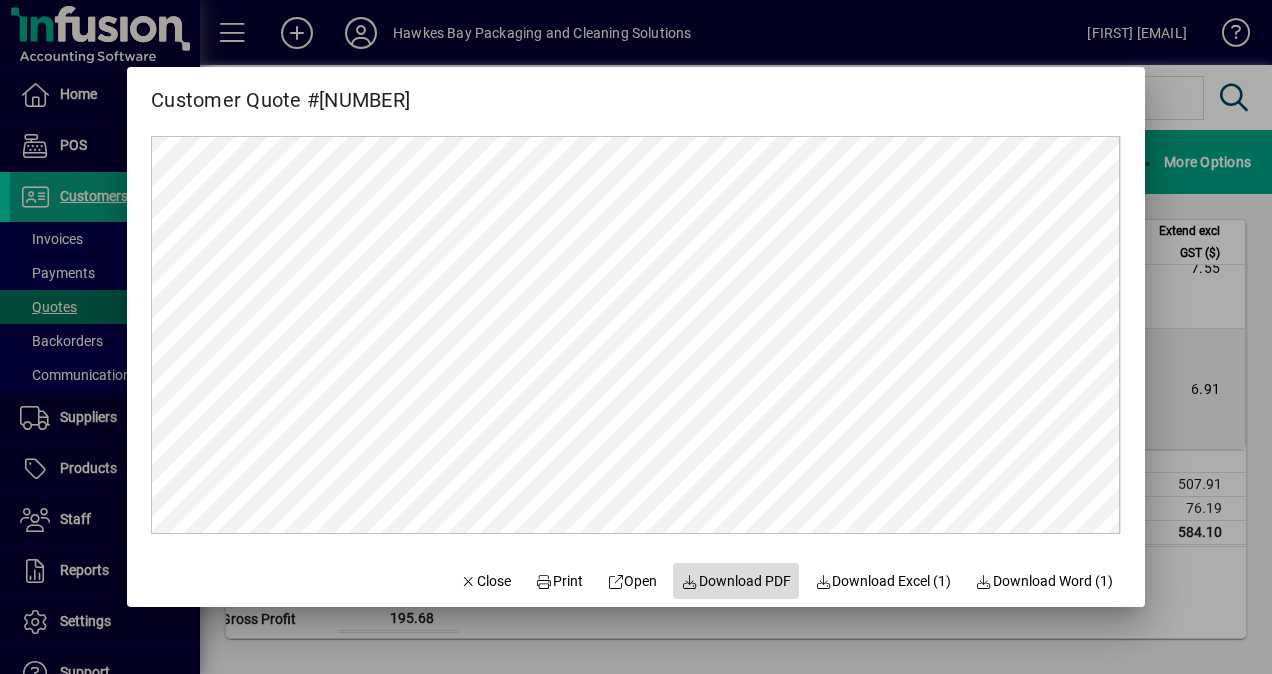 click on "Download PDF" 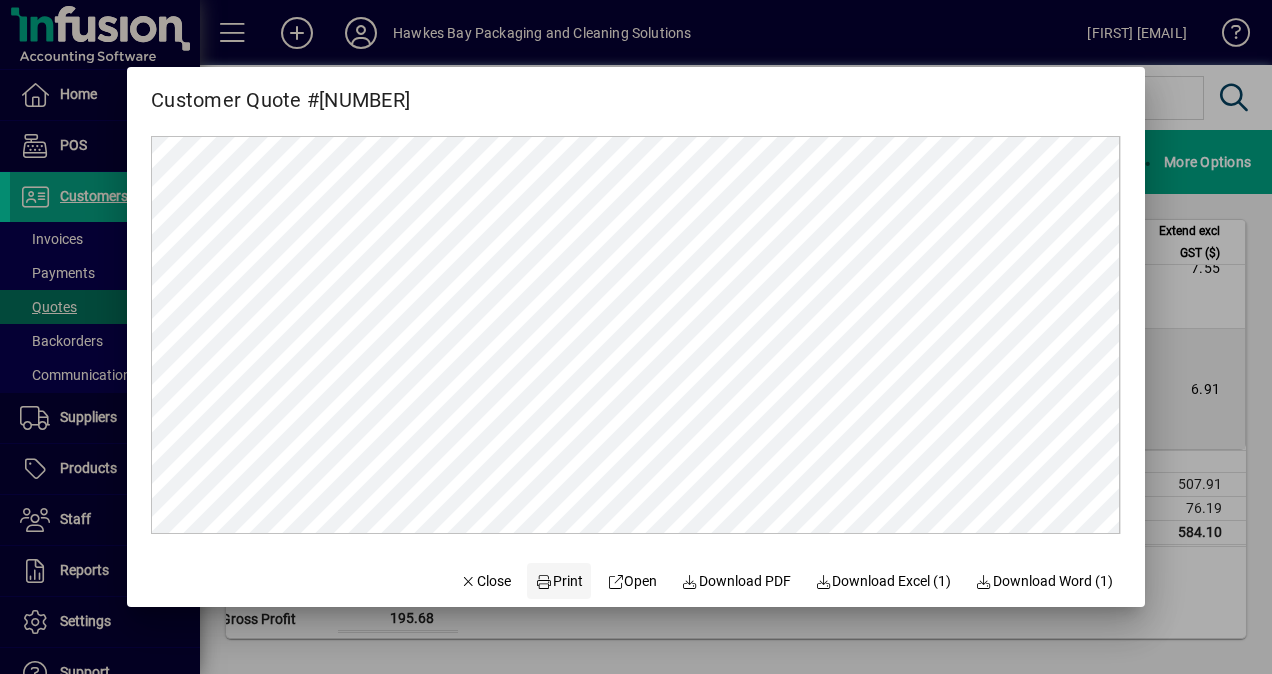 click 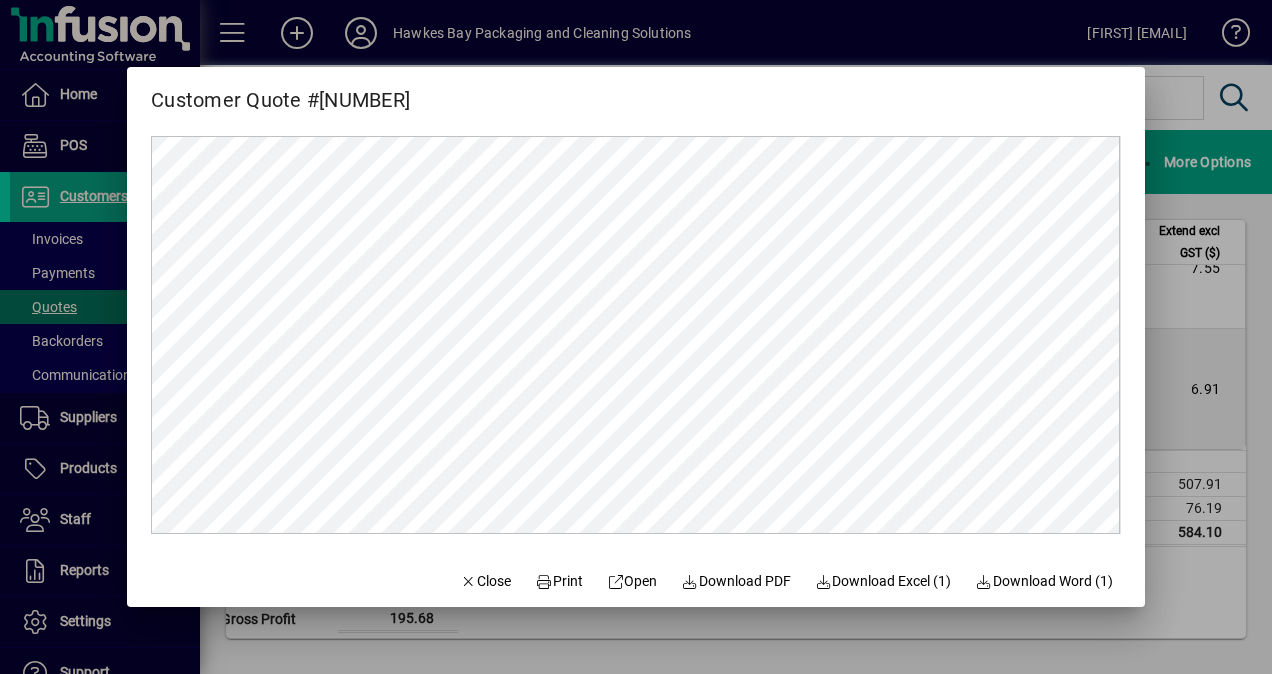 click on "Customer Quote #[NUMBER]" at bounding box center [636, 91] 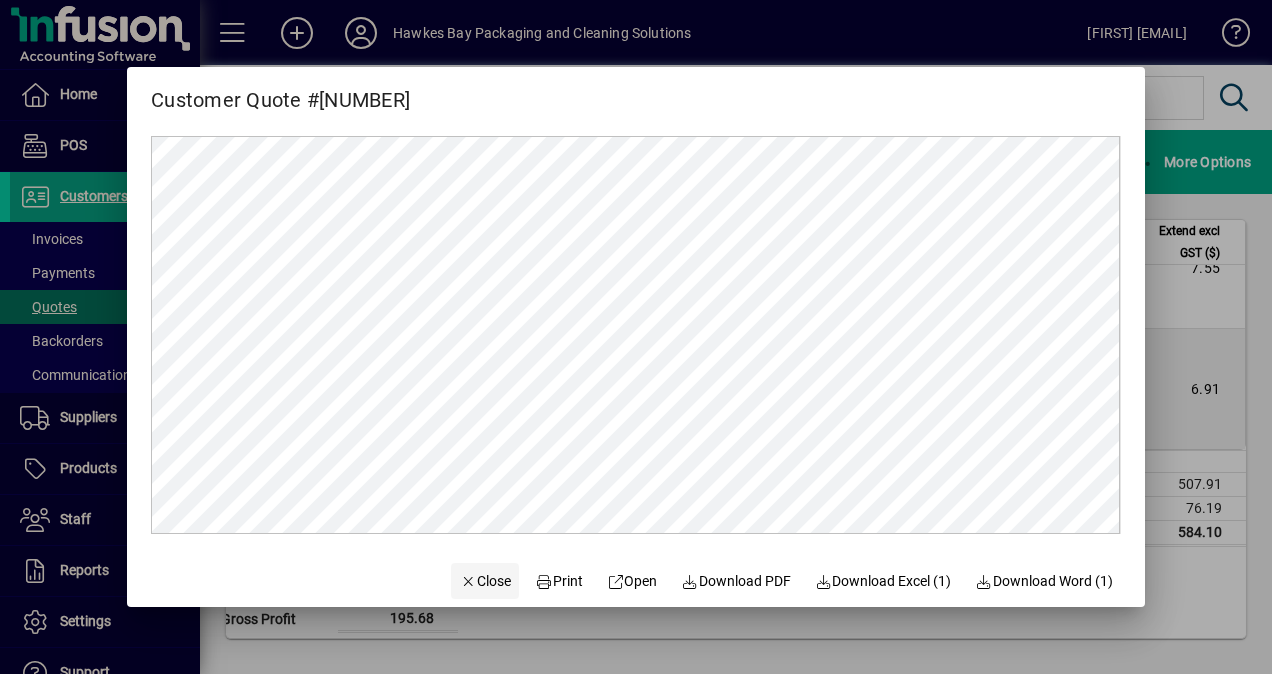 click on "Close" 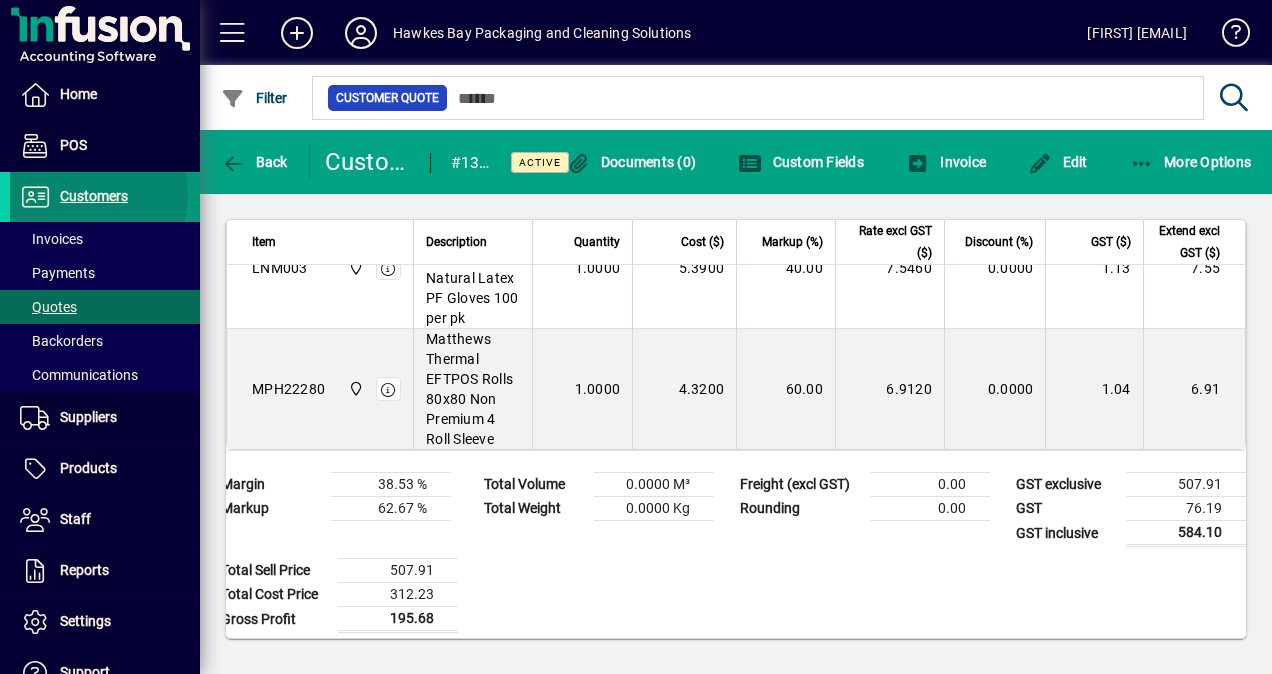 click on "Customers" at bounding box center (94, 196) 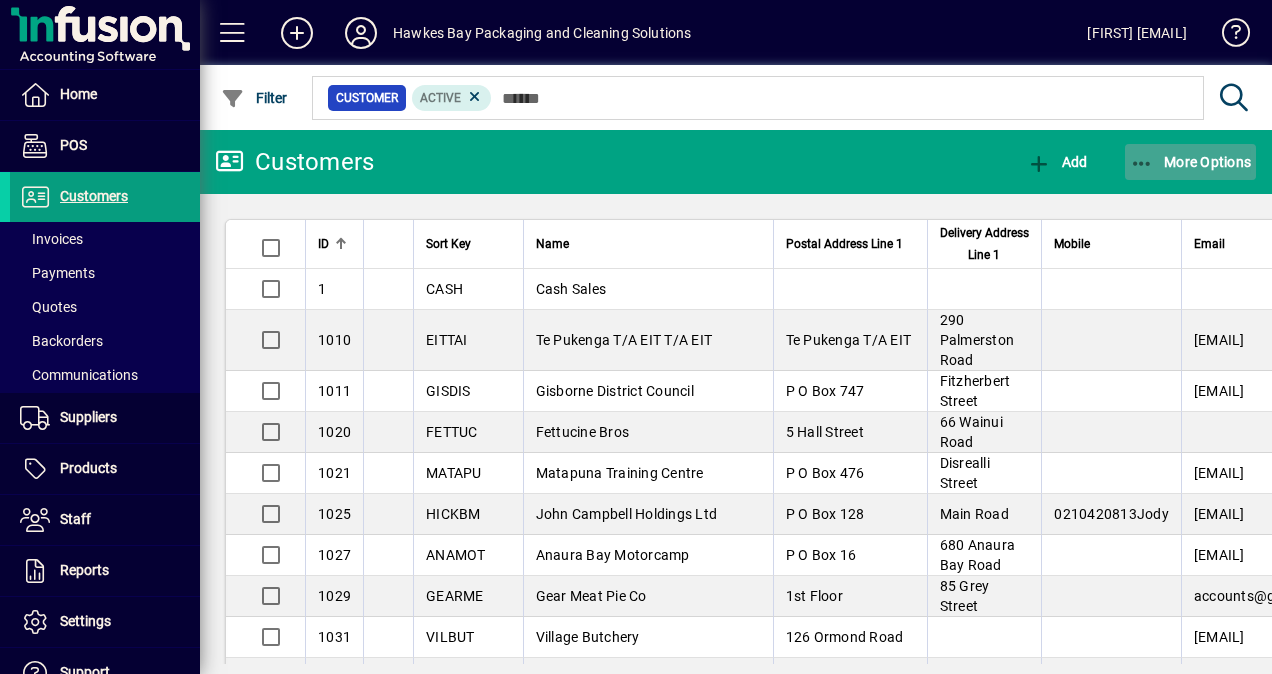 click 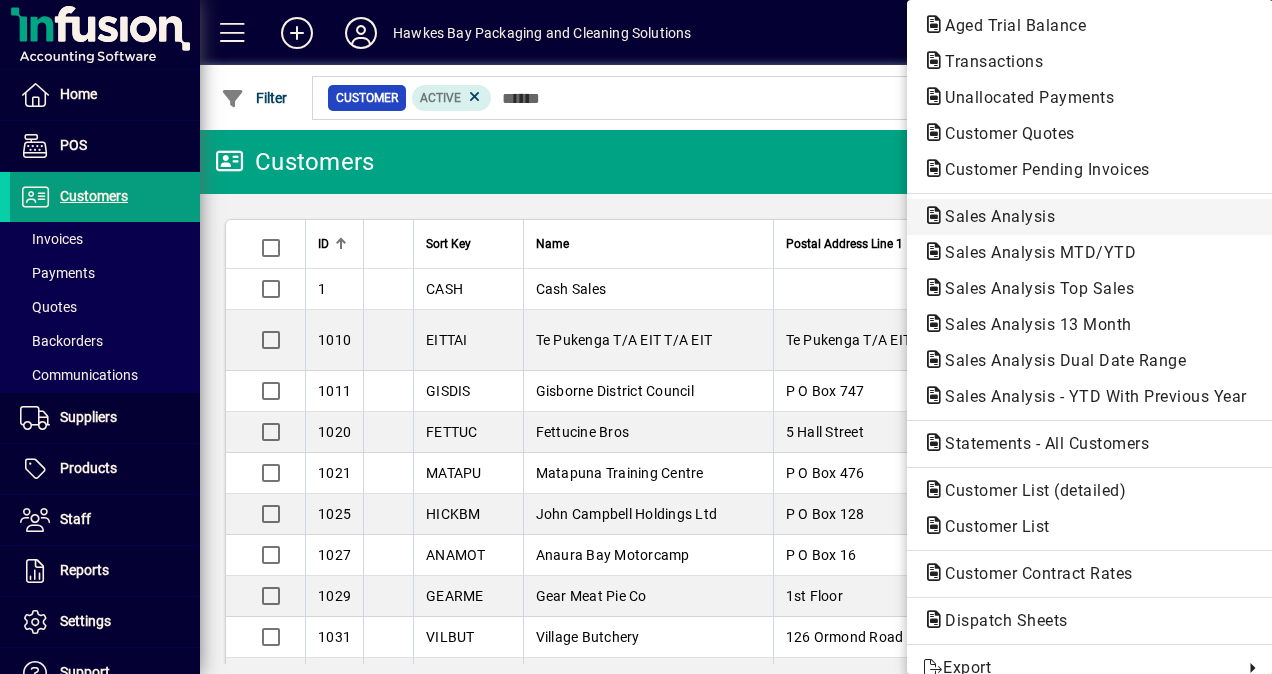 click on "Sales Analysis" at bounding box center [1034, 252] 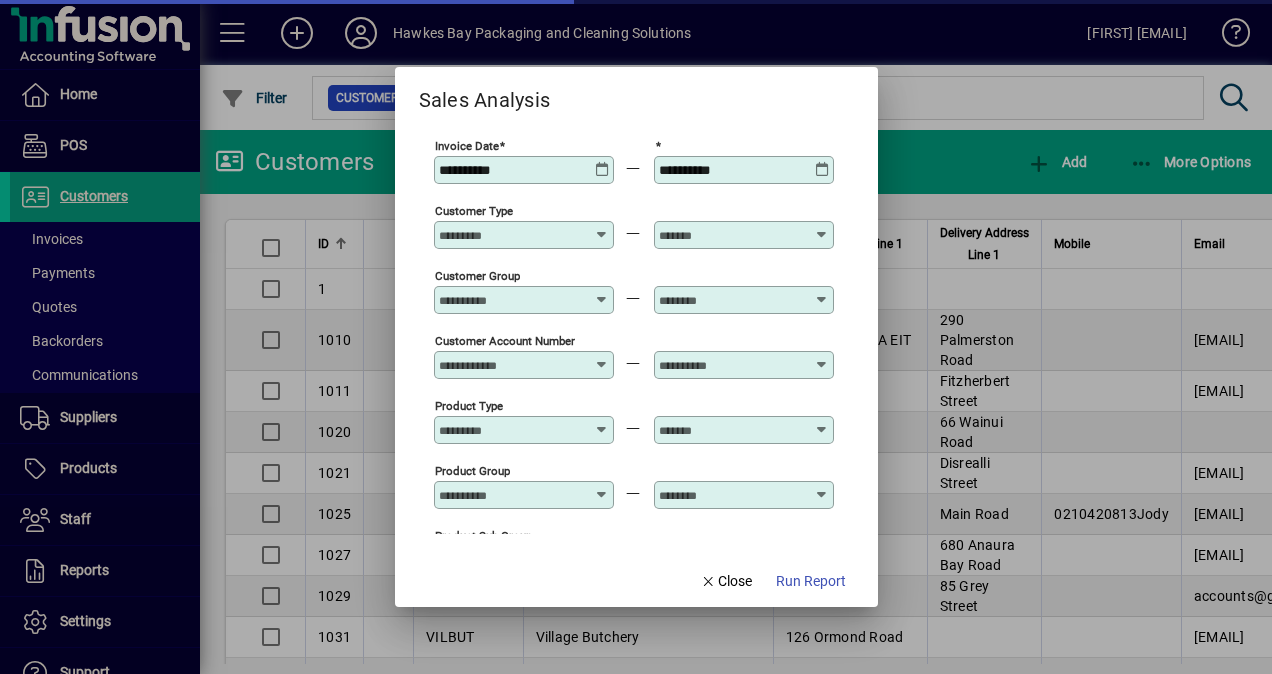 type on "**********" 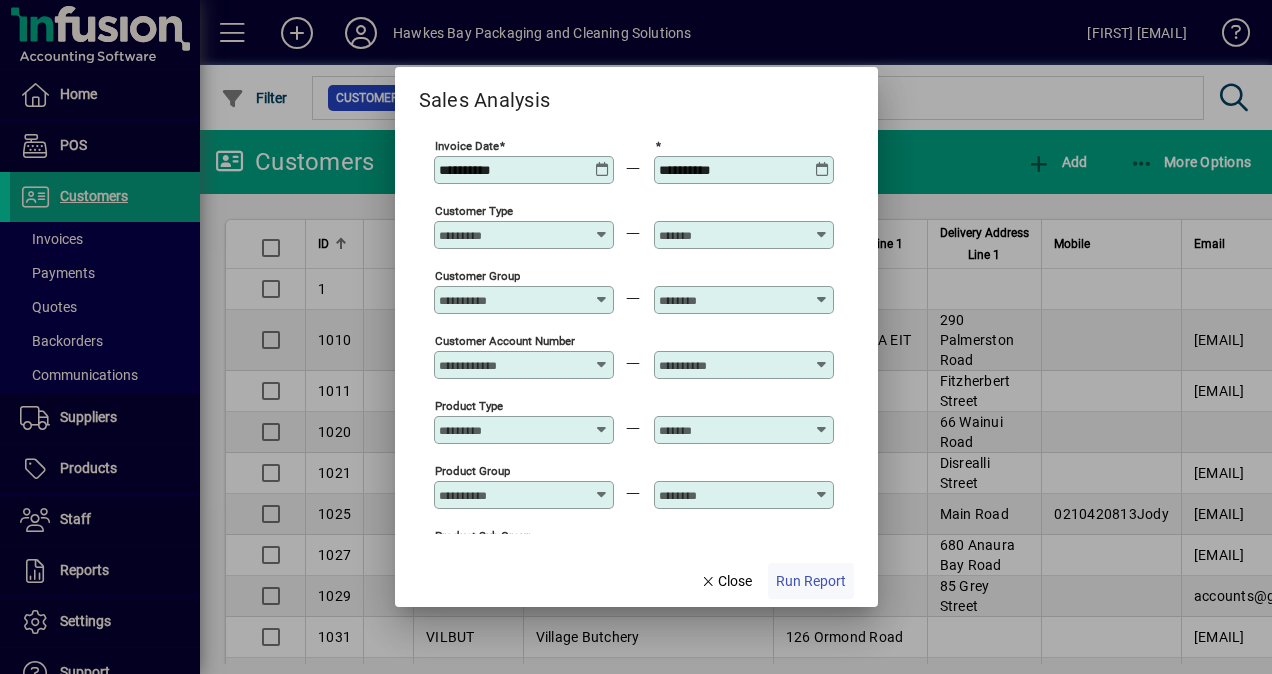 click on "Run Report" 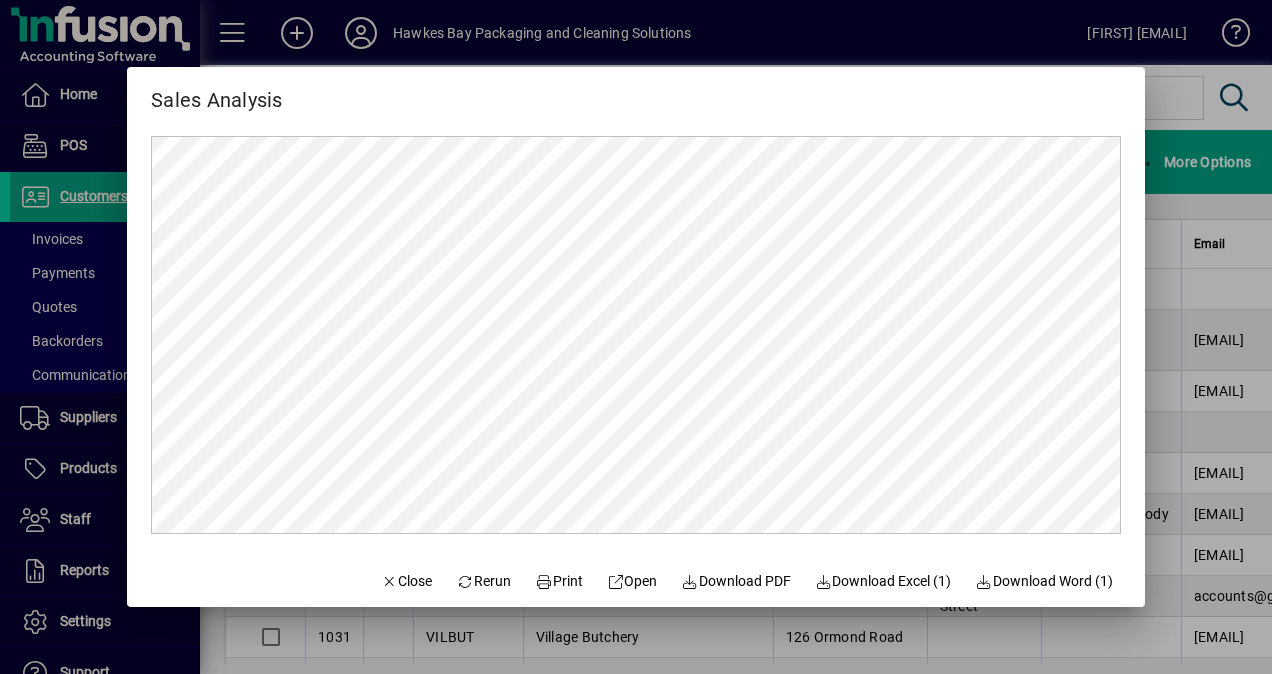 scroll, scrollTop: 0, scrollLeft: 0, axis: both 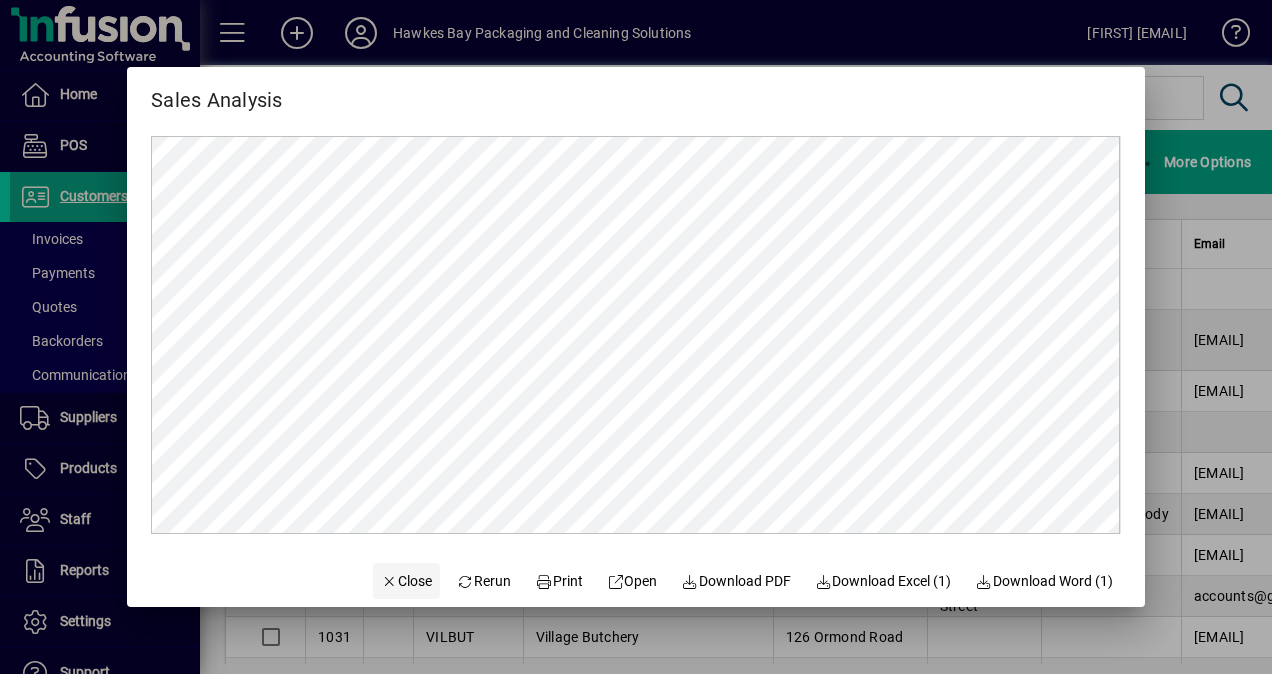 click on "Close" 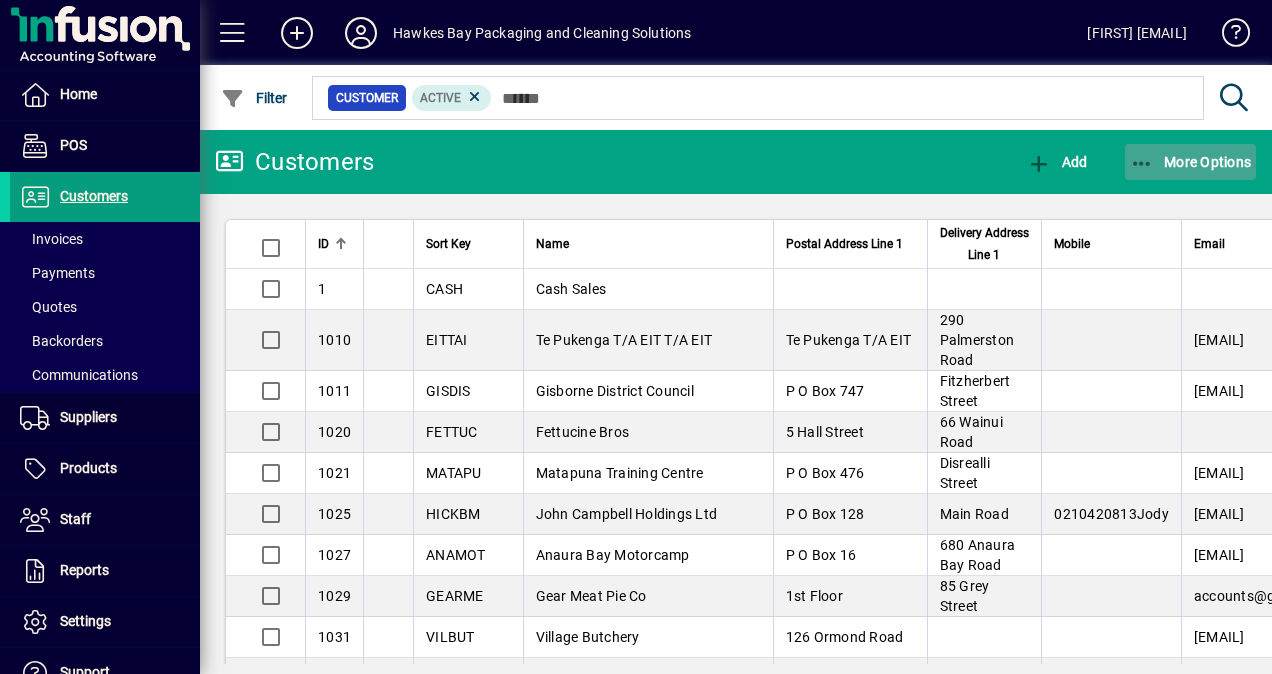 click 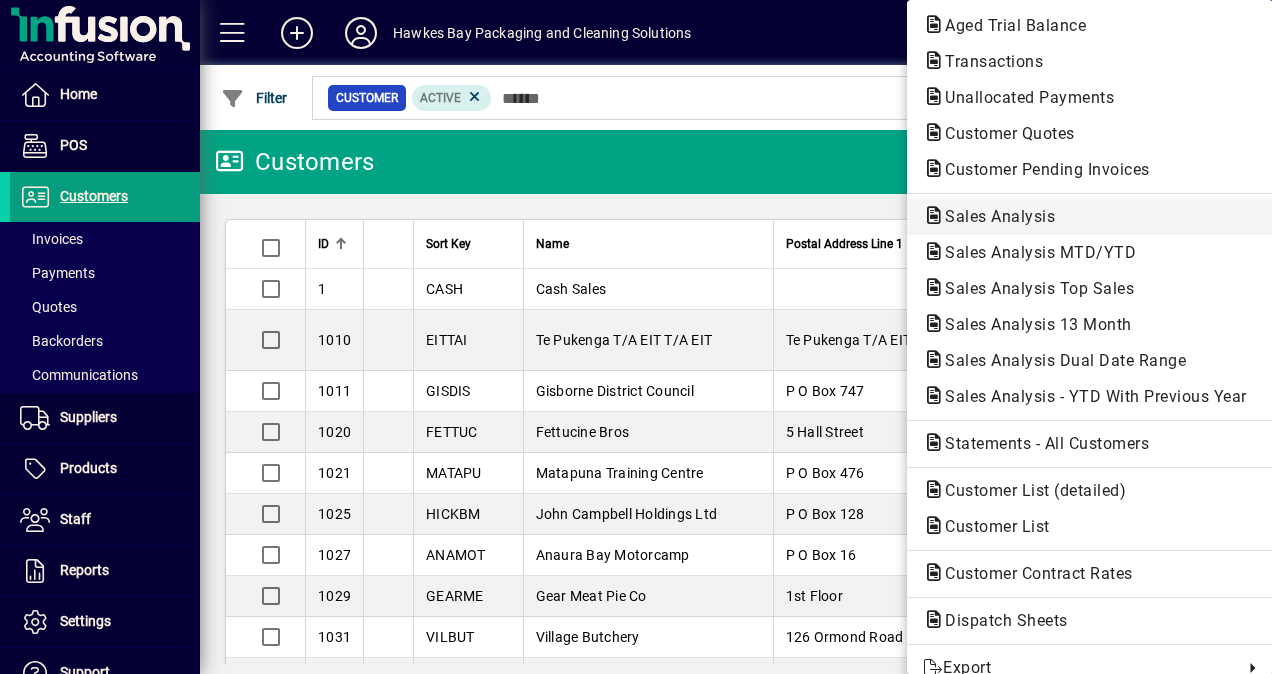 click on "Sales Analysis" at bounding box center (1034, 252) 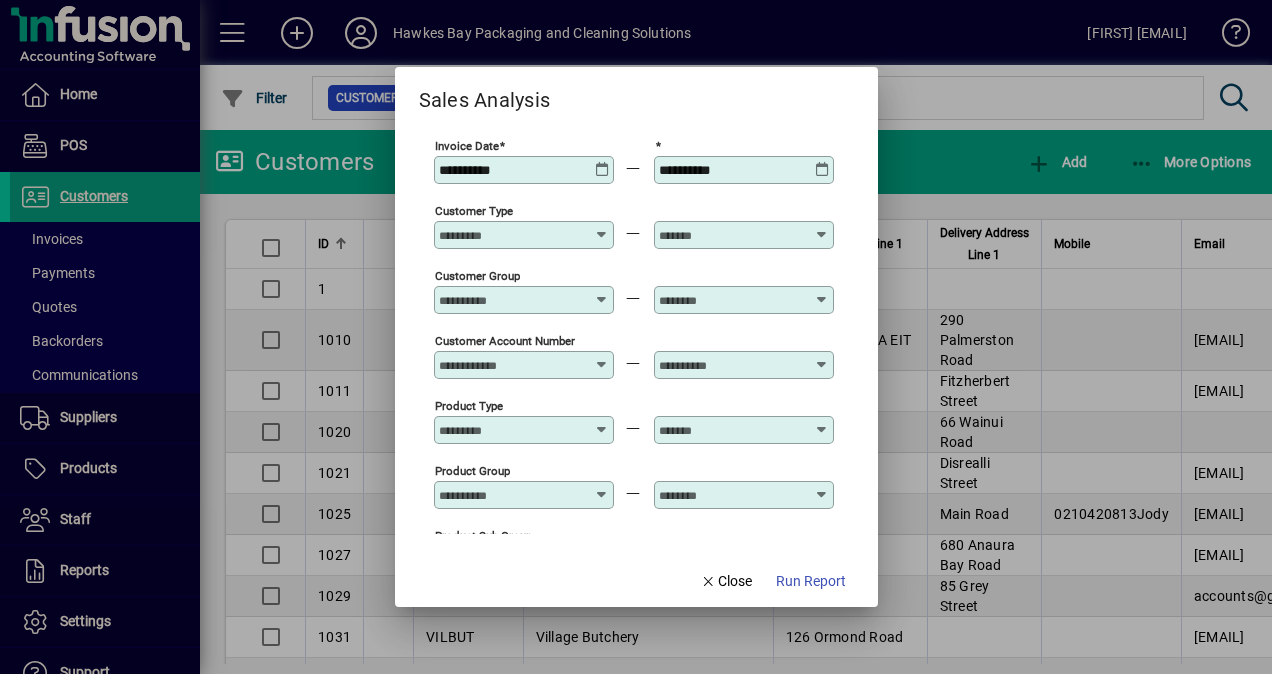 type on "**********" 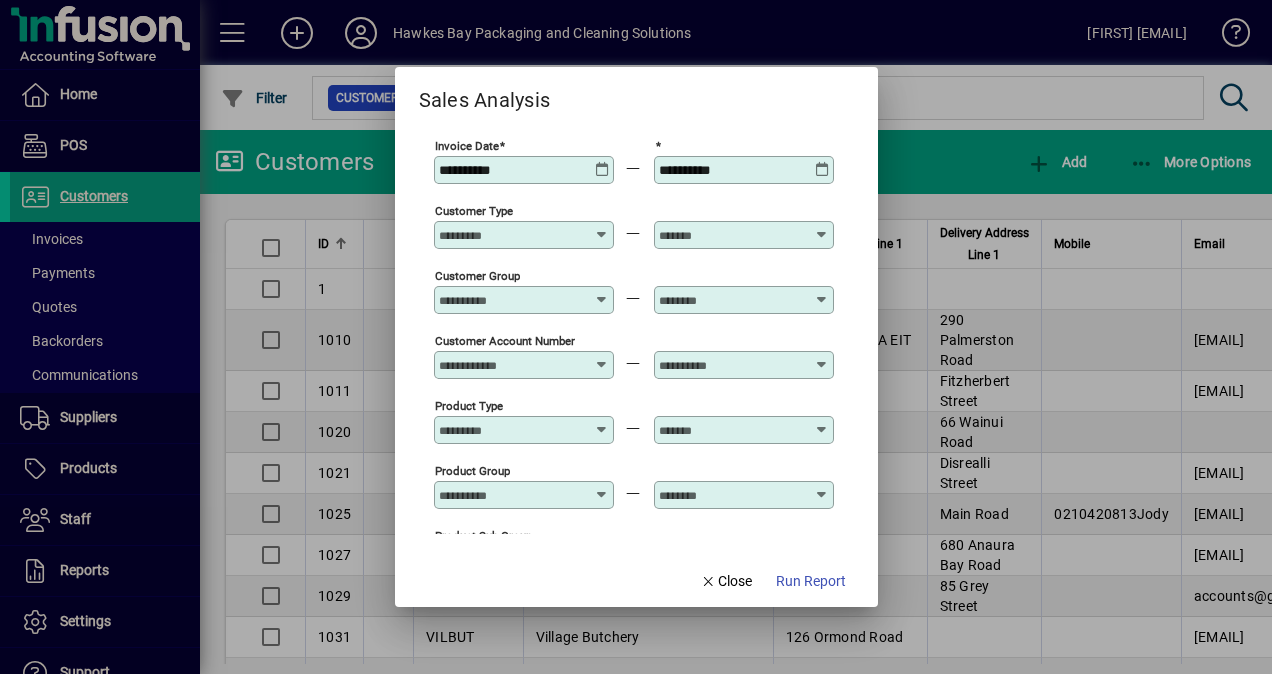 click on "Customer Type" at bounding box center (512, 235) 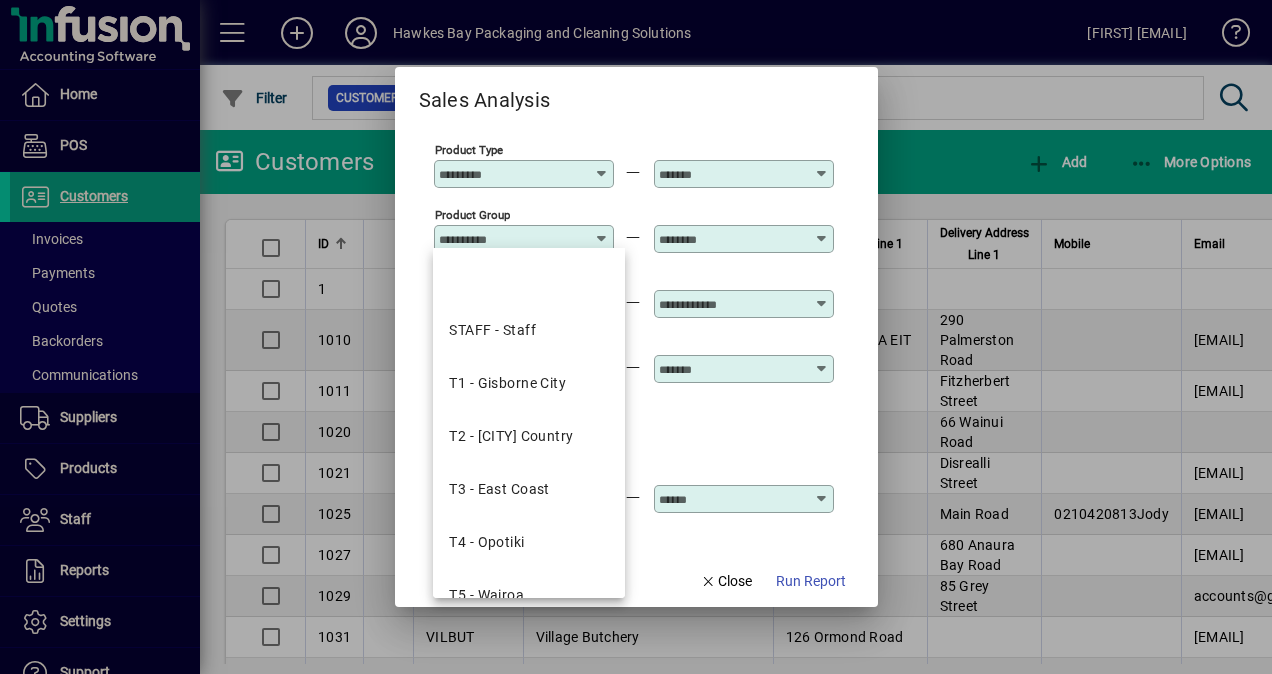 scroll, scrollTop: 300, scrollLeft: 0, axis: vertical 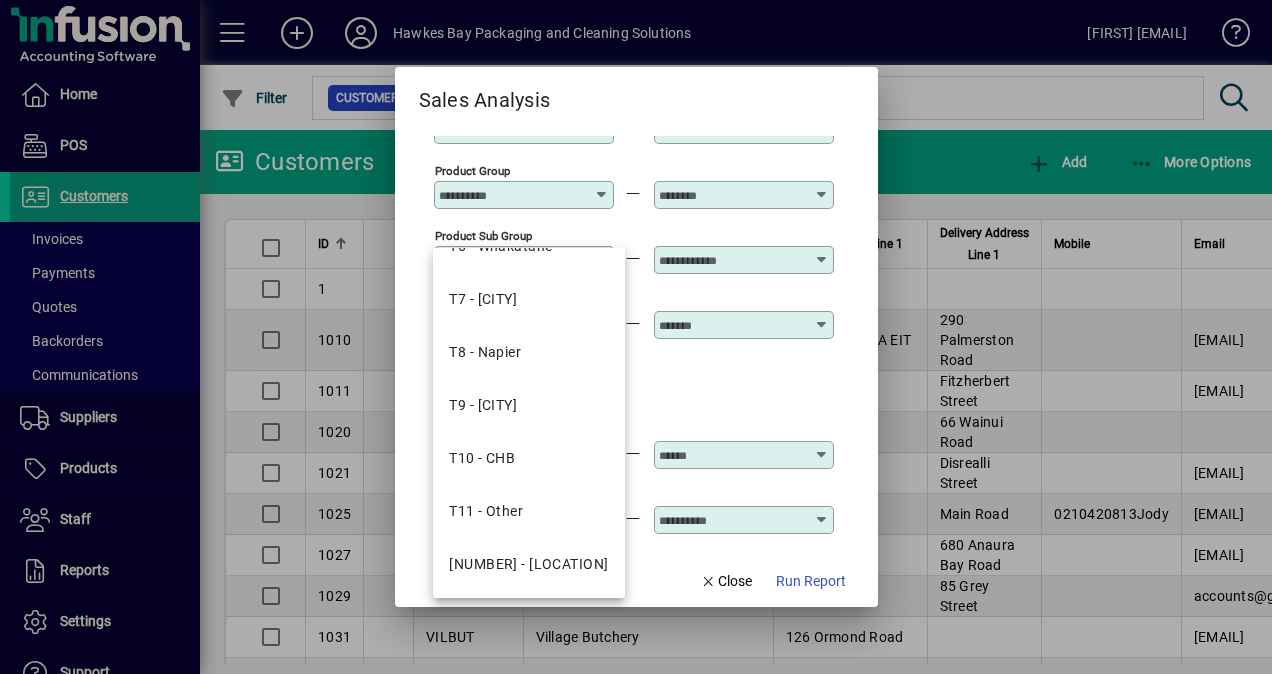 click on "T10 - CHB" at bounding box center [528, 458] 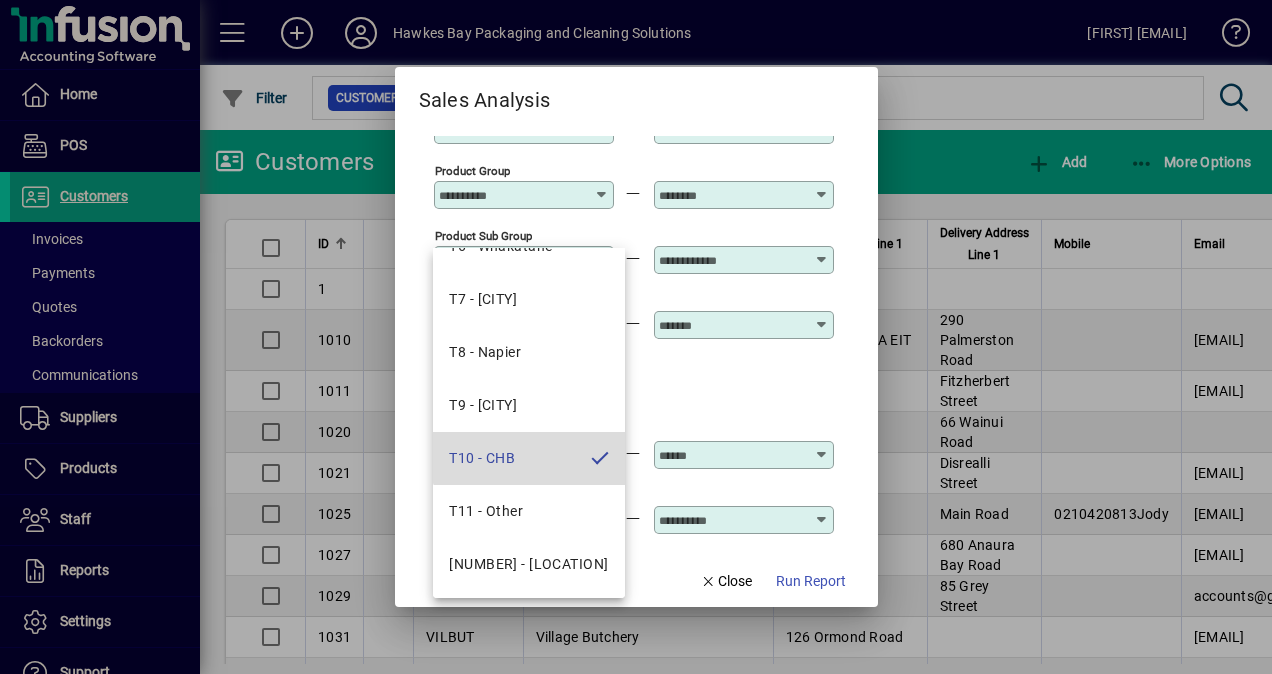 scroll, scrollTop: 0, scrollLeft: 0, axis: both 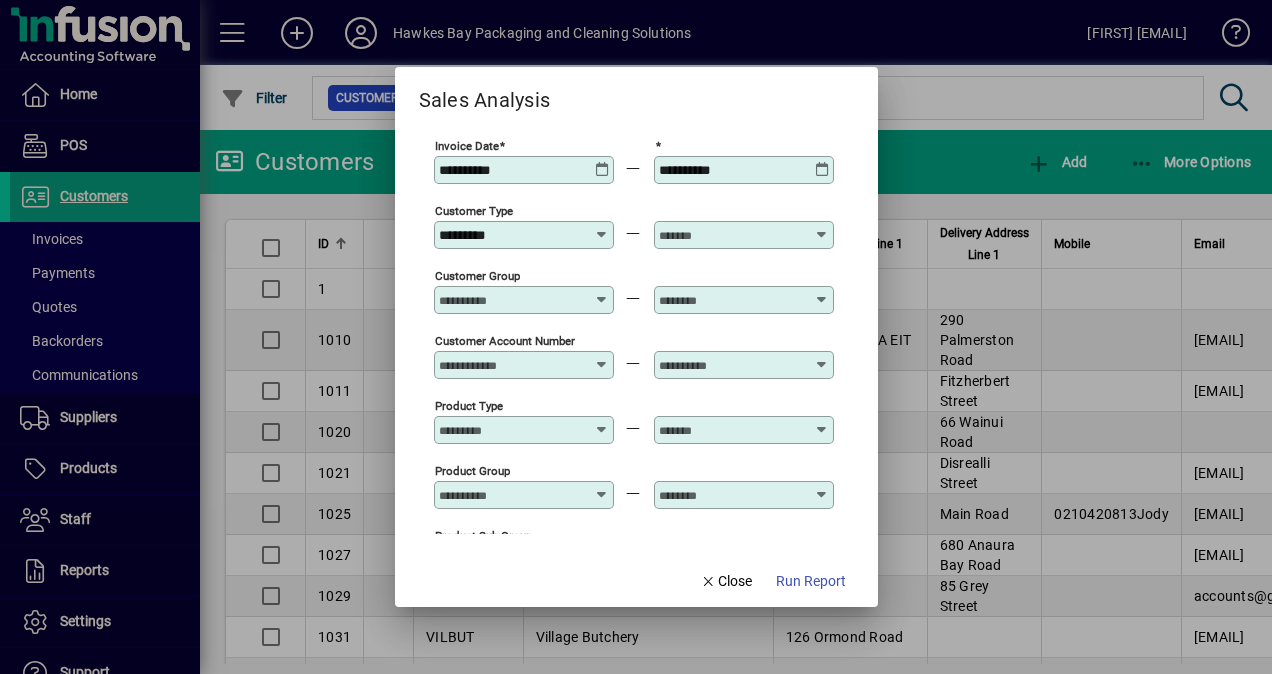 click at bounding box center (602, 162) 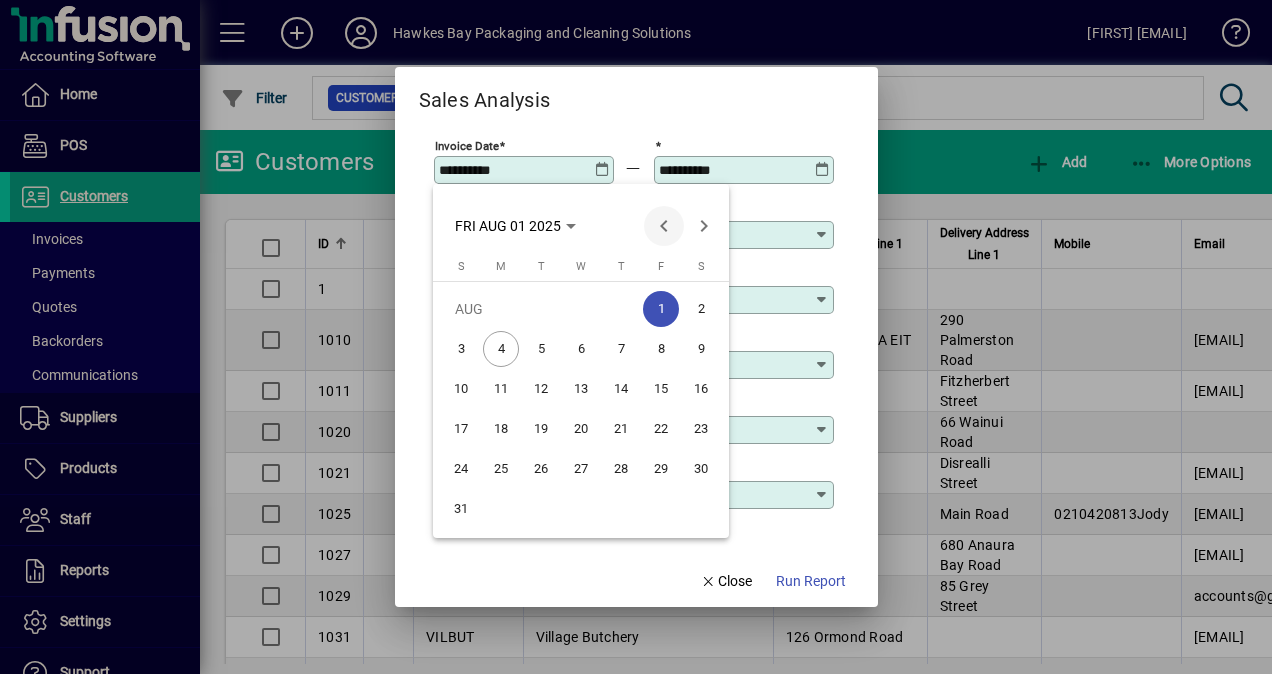 click at bounding box center (664, 226) 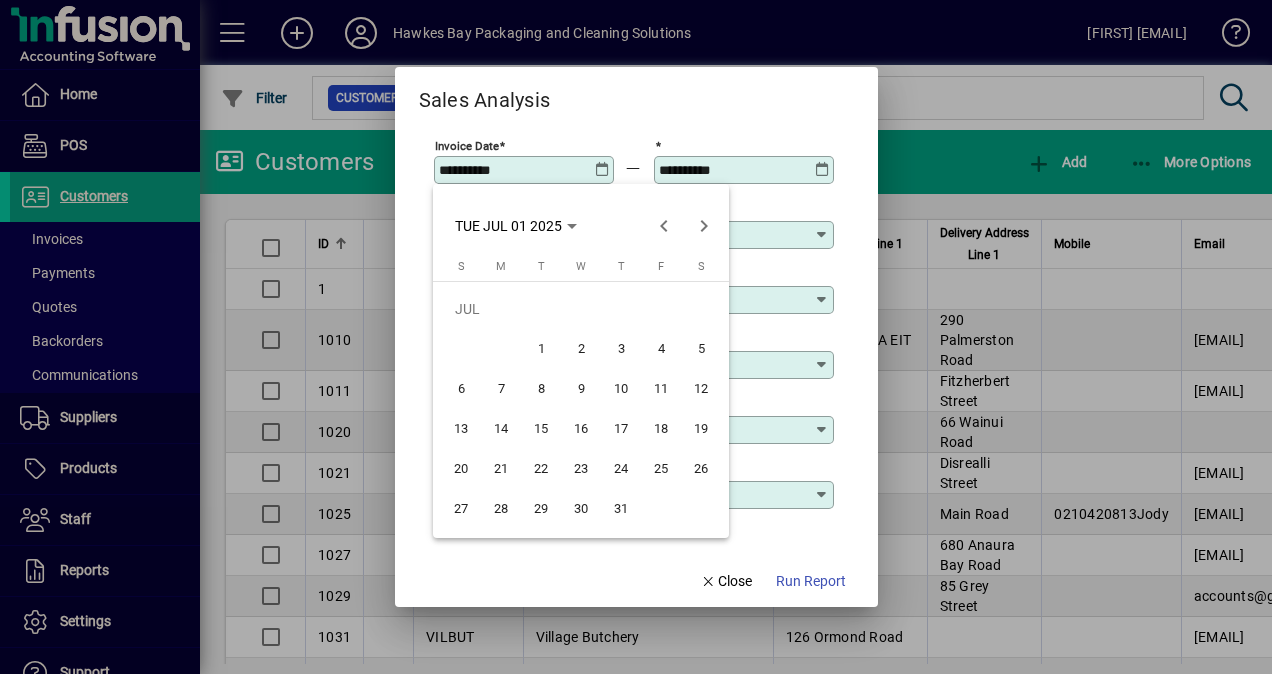 click on "1" at bounding box center [541, 349] 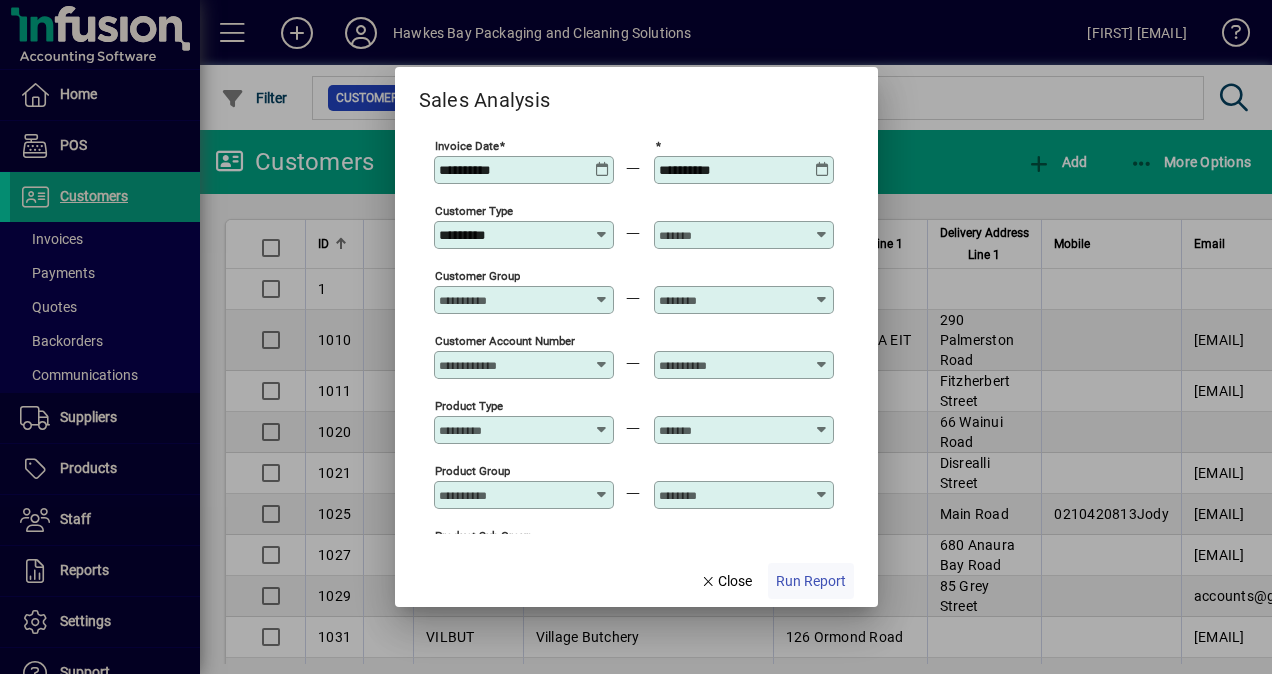 click on "Run Report" 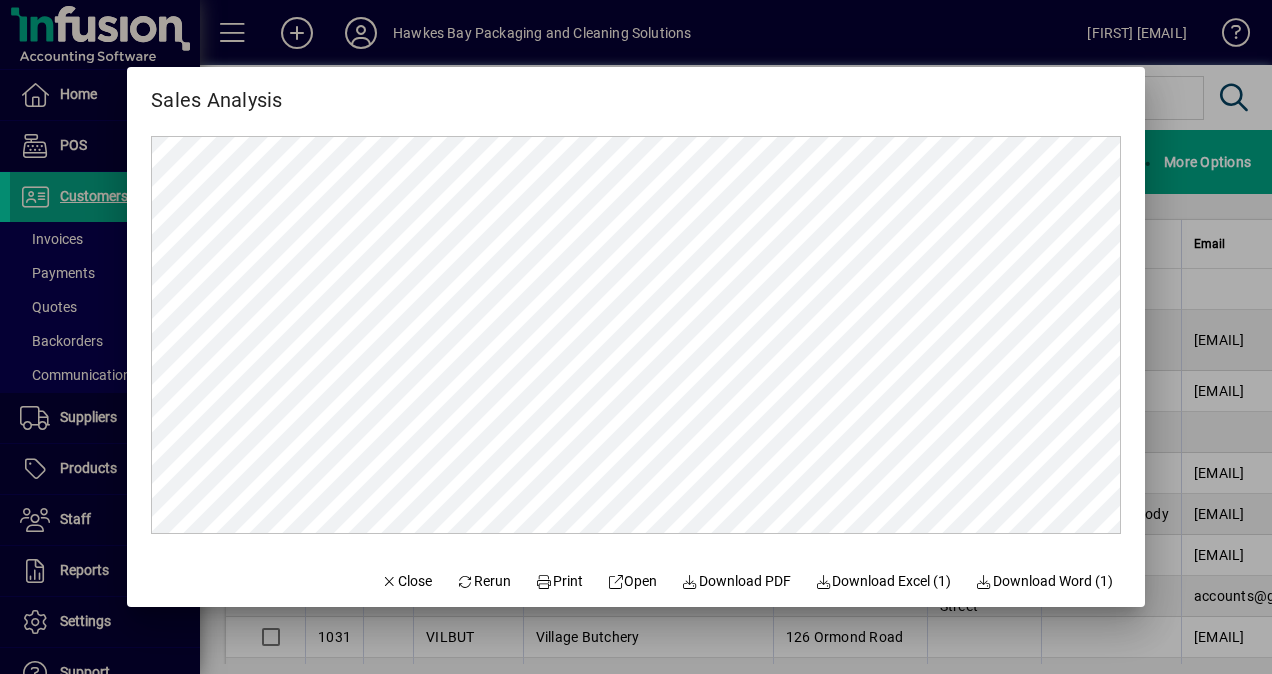 scroll, scrollTop: 0, scrollLeft: 0, axis: both 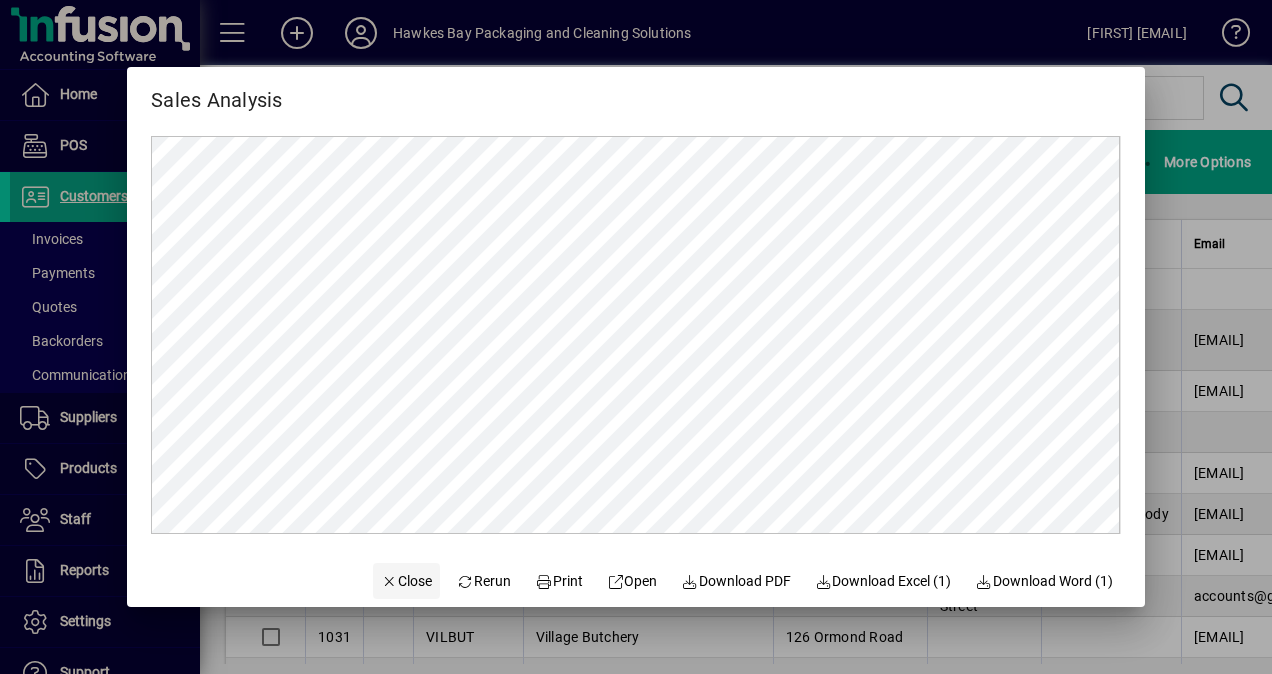 click on "Close" 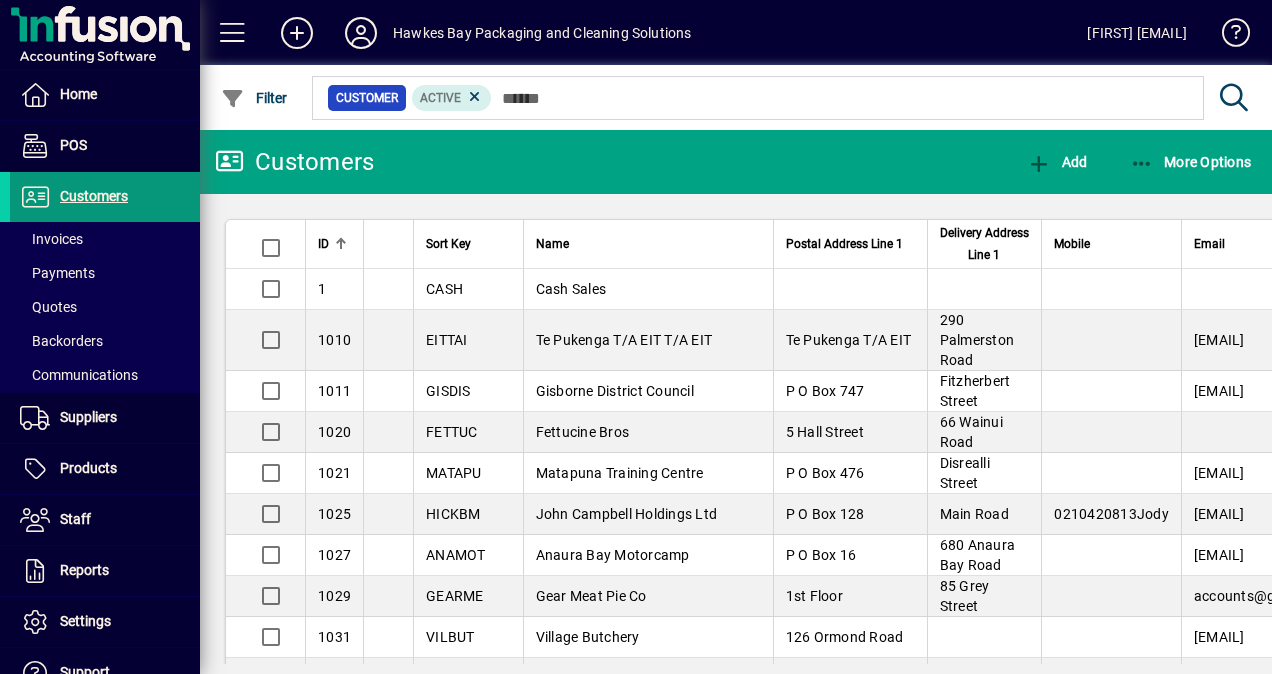 click on "Customers" at bounding box center (94, 196) 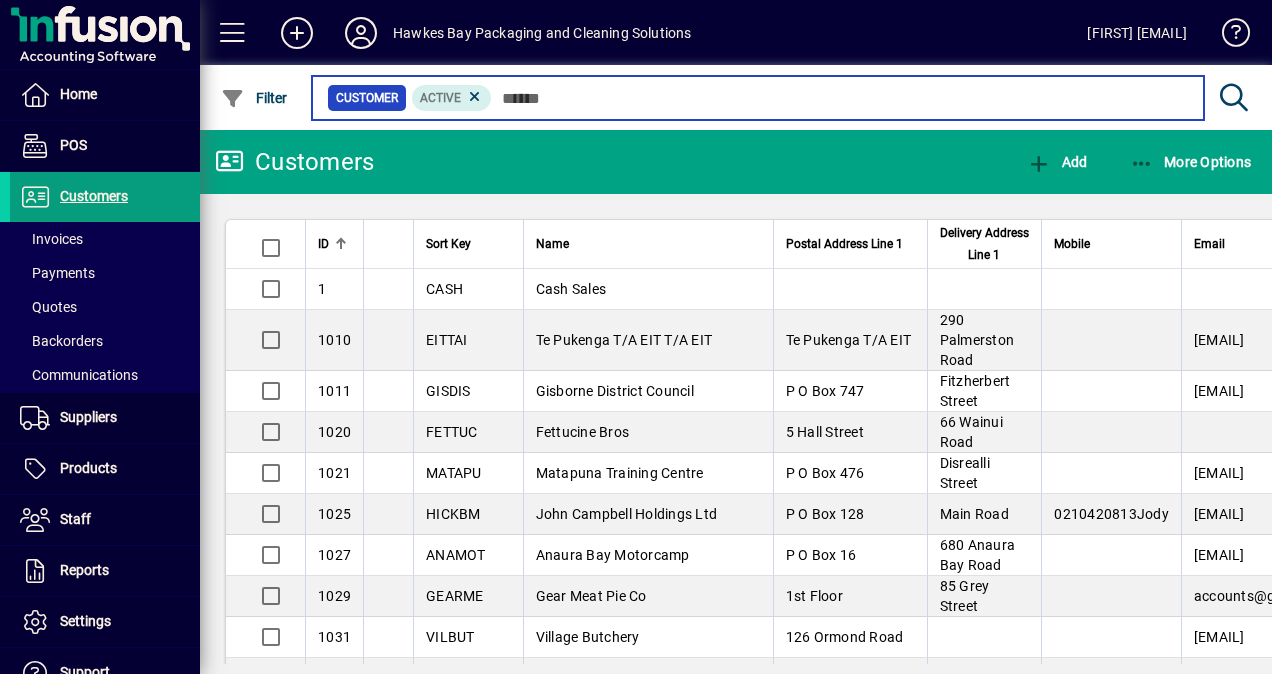 click at bounding box center [840, 98] 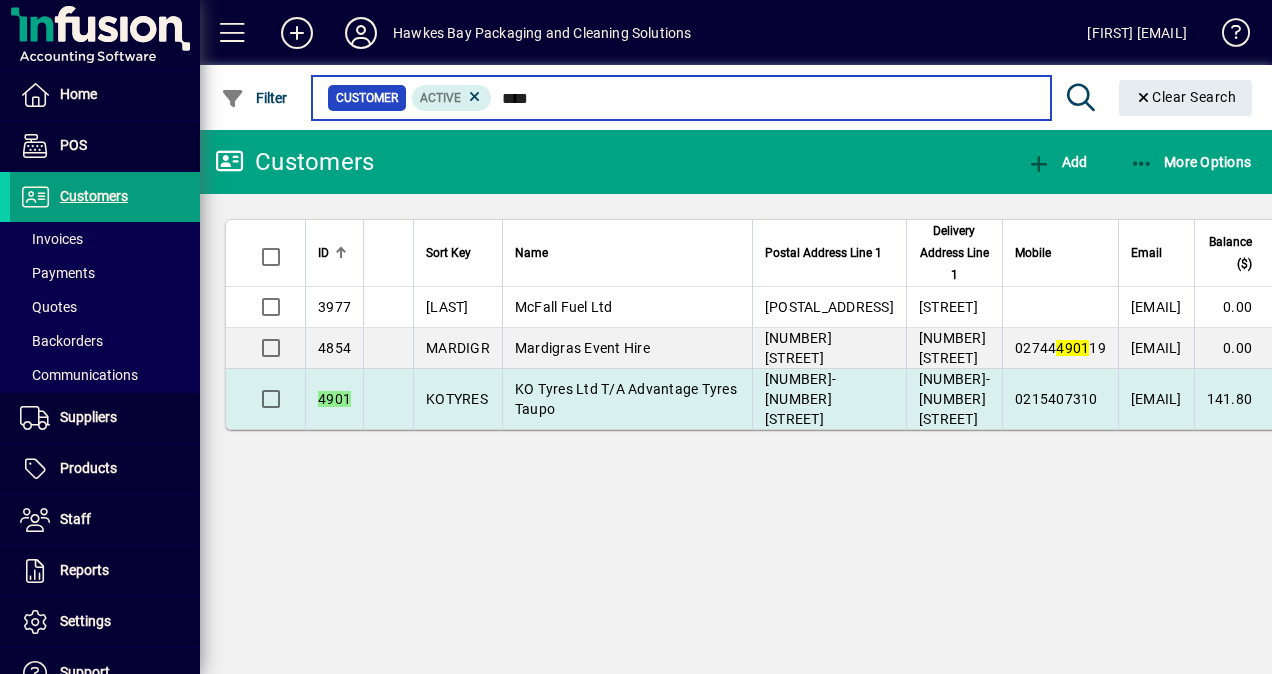 type on "****" 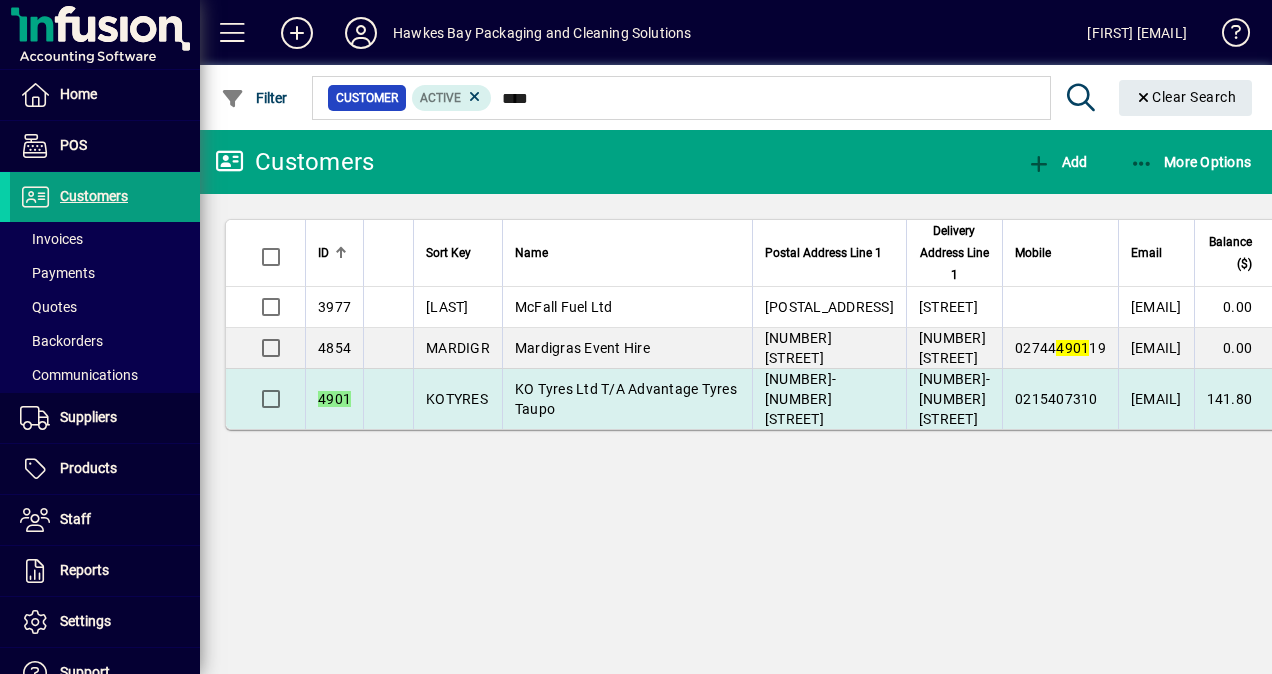 click on "KO Tyres Ltd T/A Advantage Tyres Taupo" at bounding box center [626, 399] 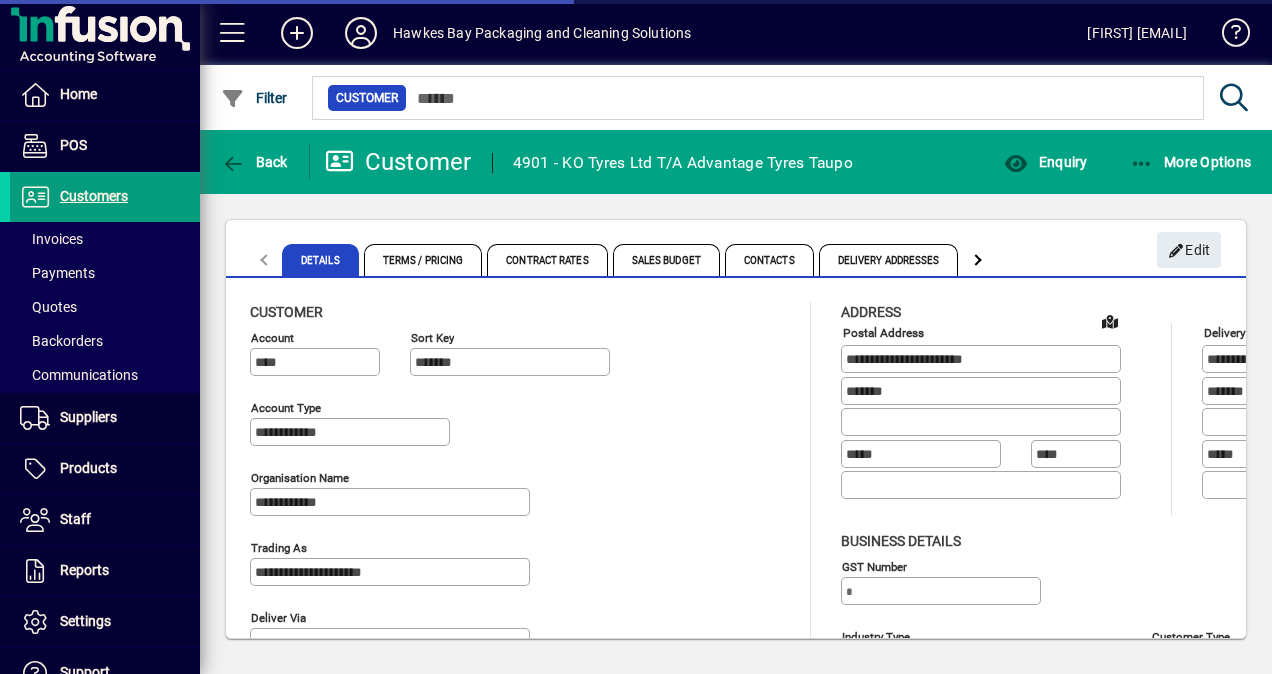 type on "*******" 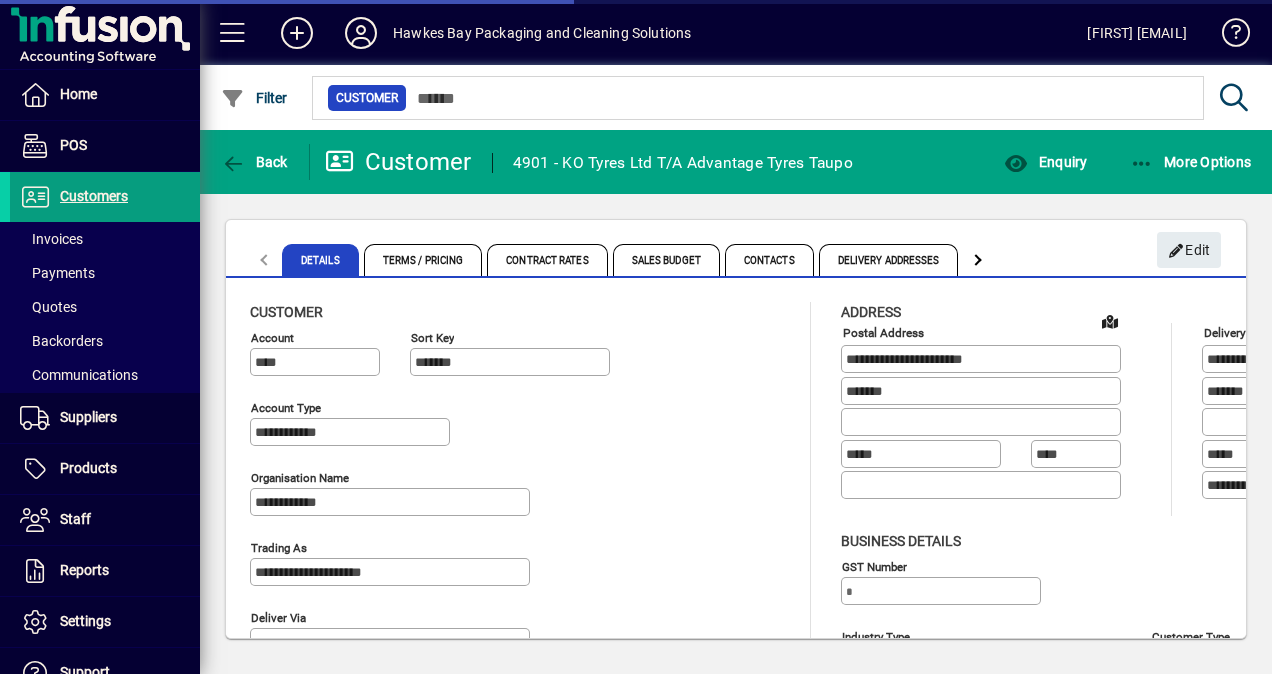type on "**********" 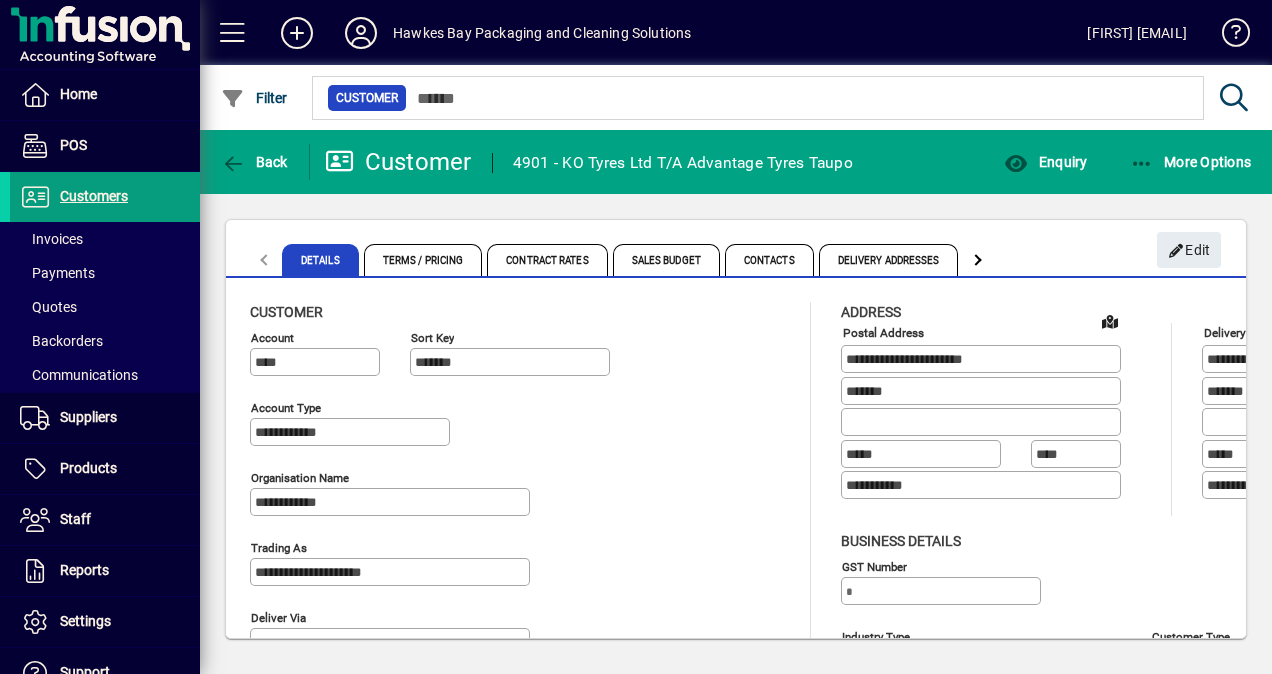 click 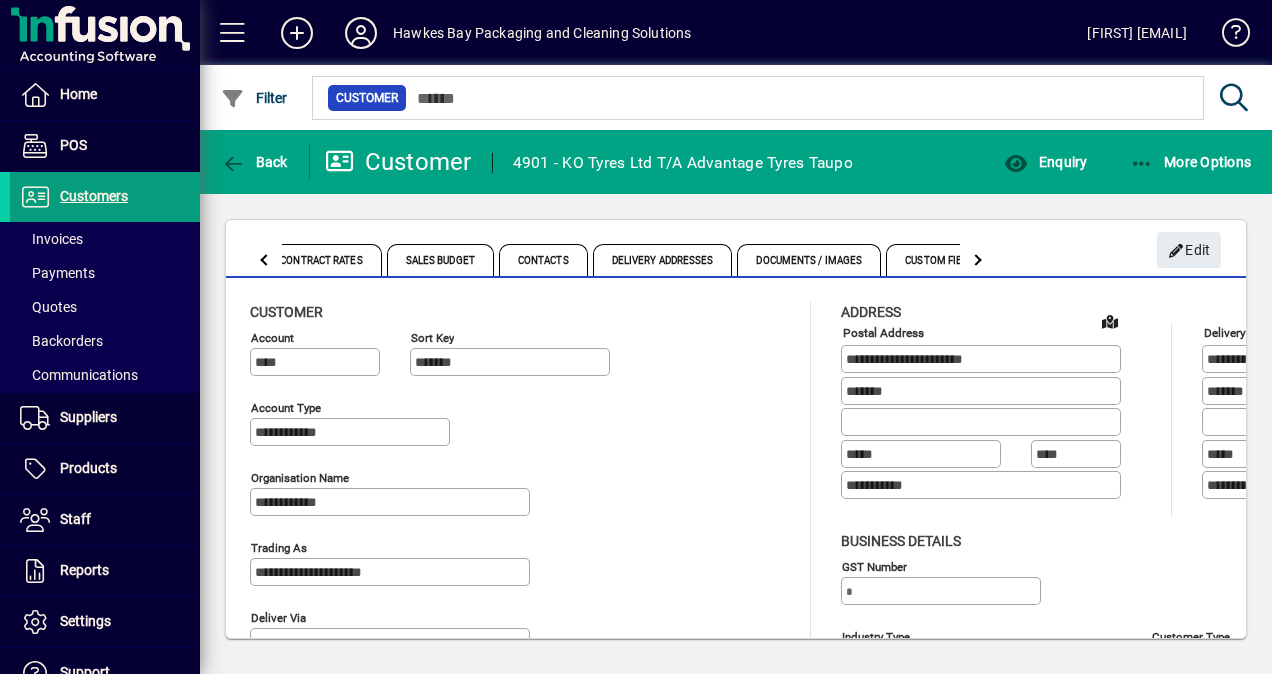 click 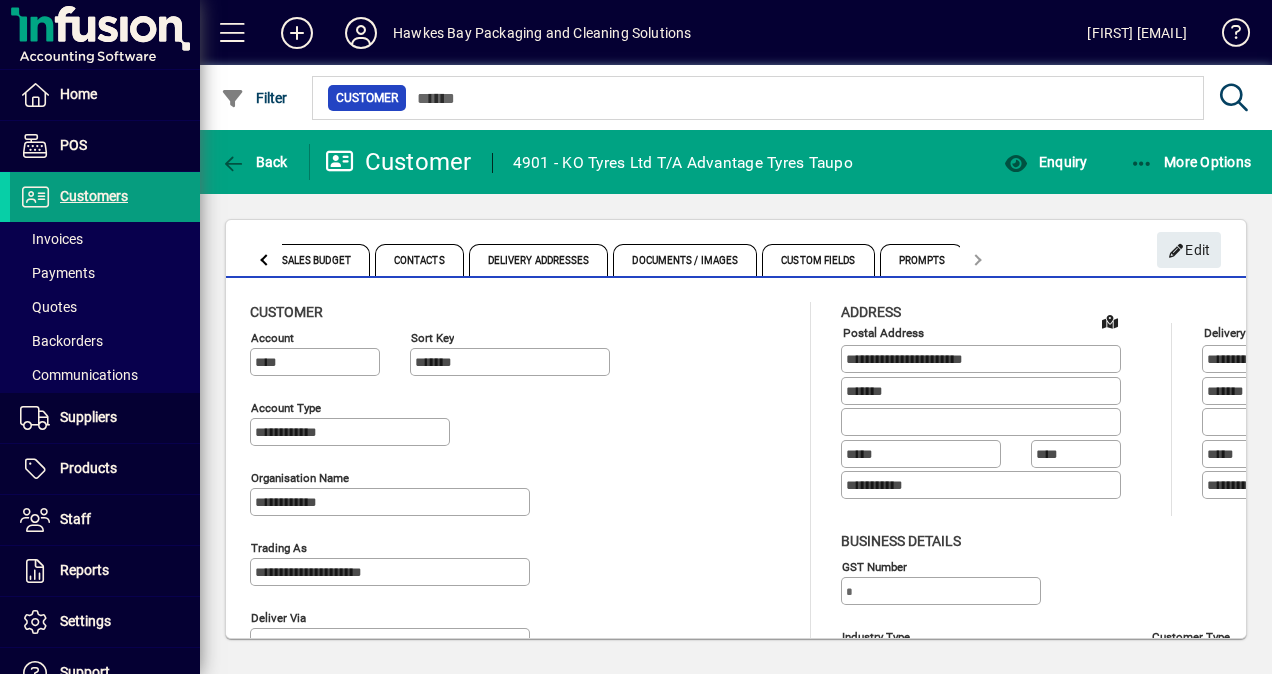 scroll, scrollTop: 300, scrollLeft: 0, axis: vertical 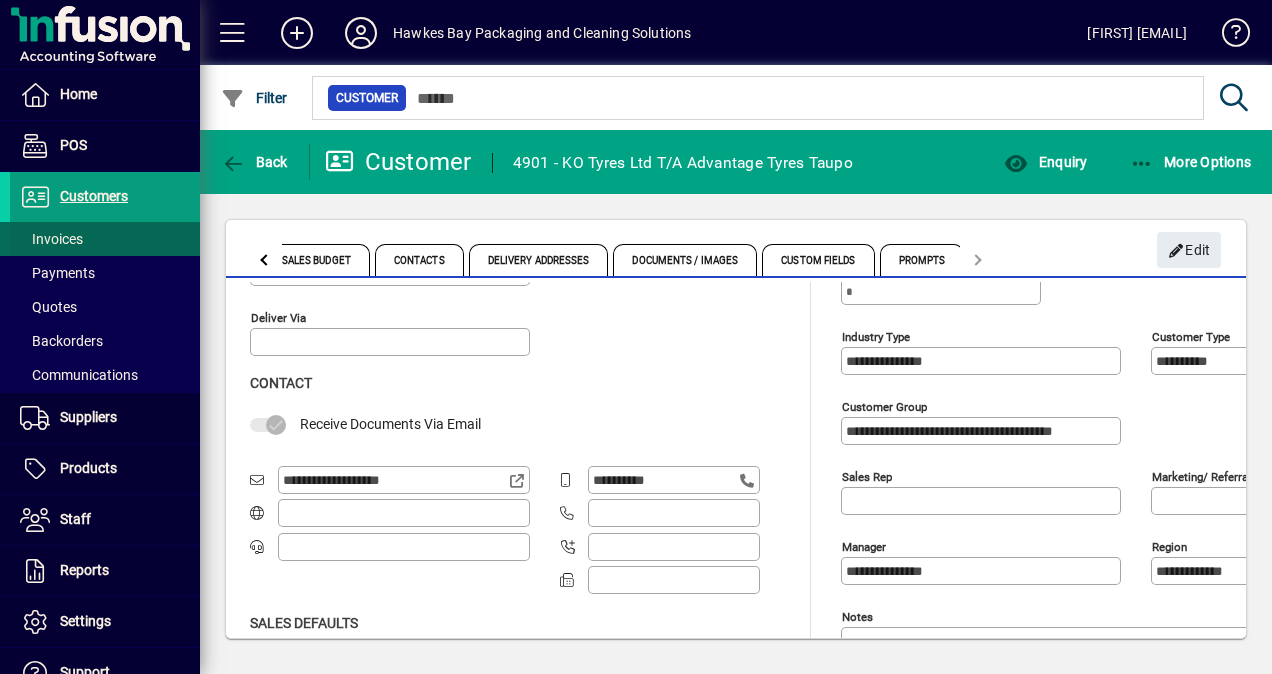 click at bounding box center (105, 239) 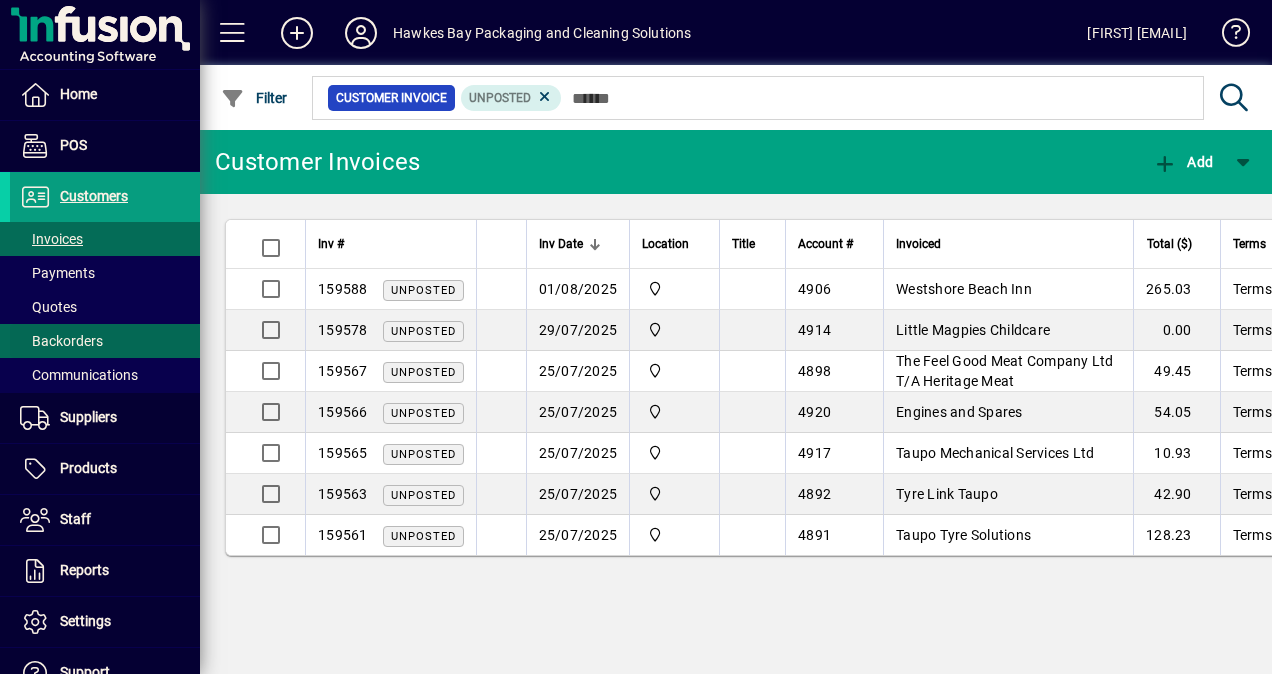 click at bounding box center (105, 341) 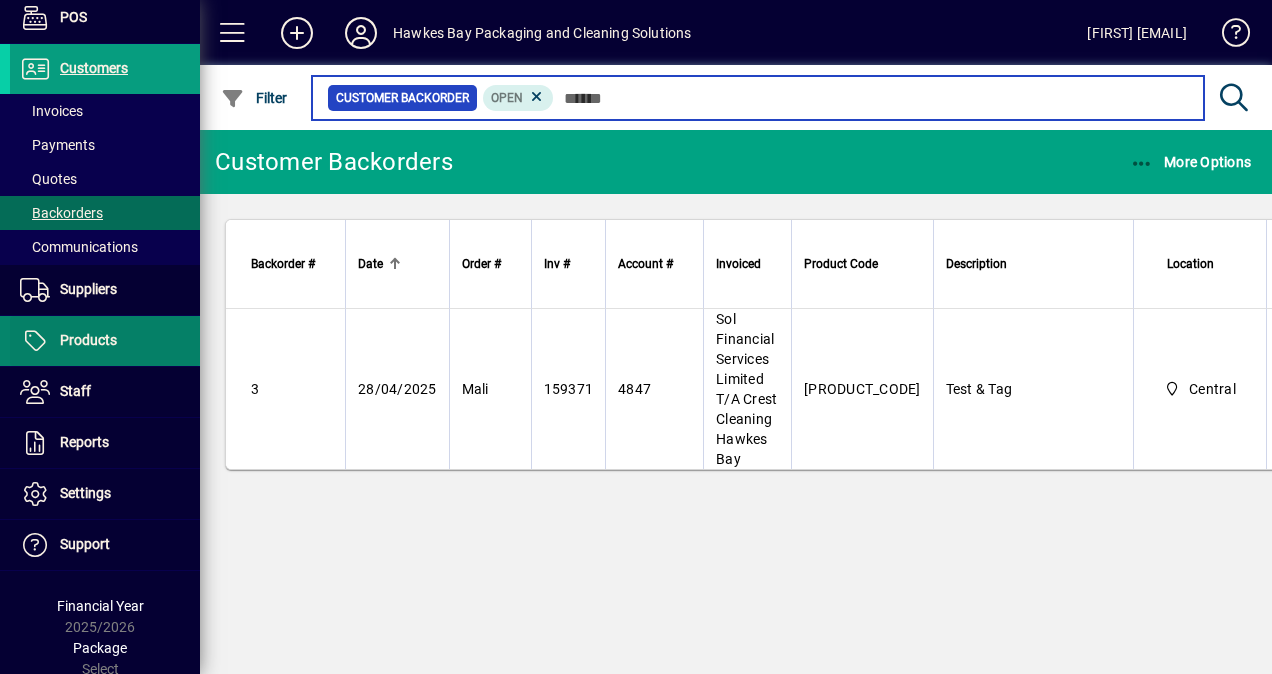 scroll, scrollTop: 131, scrollLeft: 0, axis: vertical 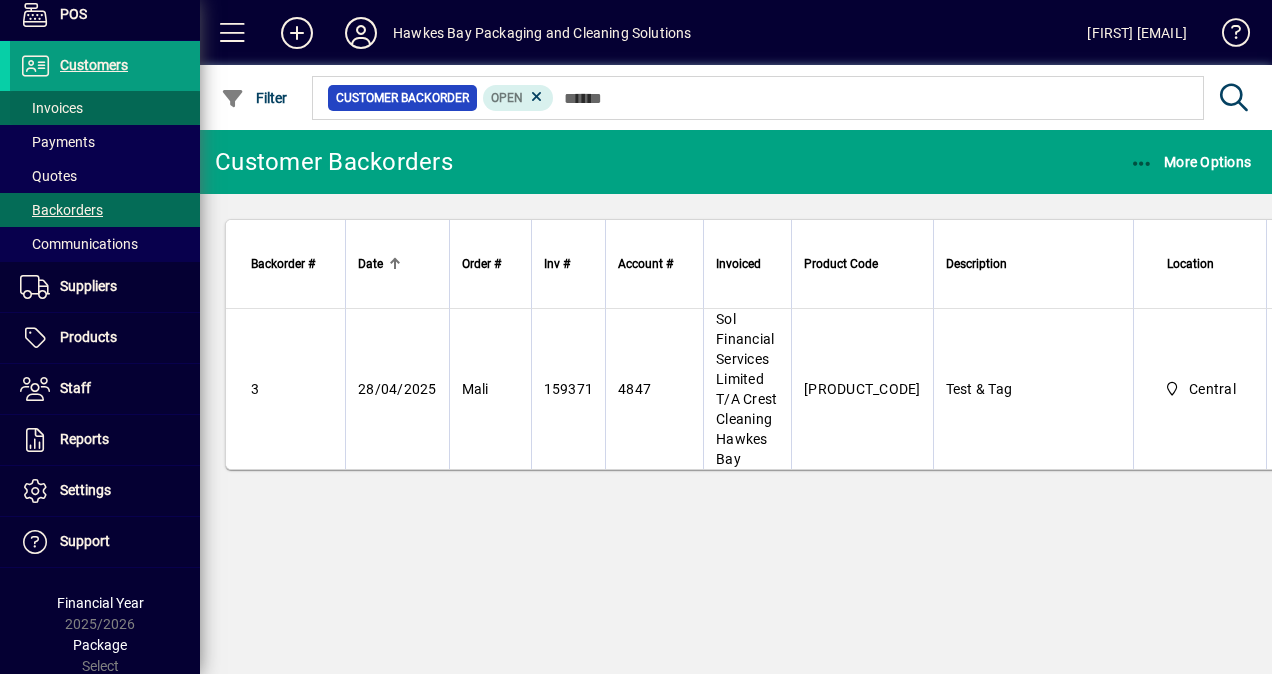 click on "Invoices" at bounding box center (51, 108) 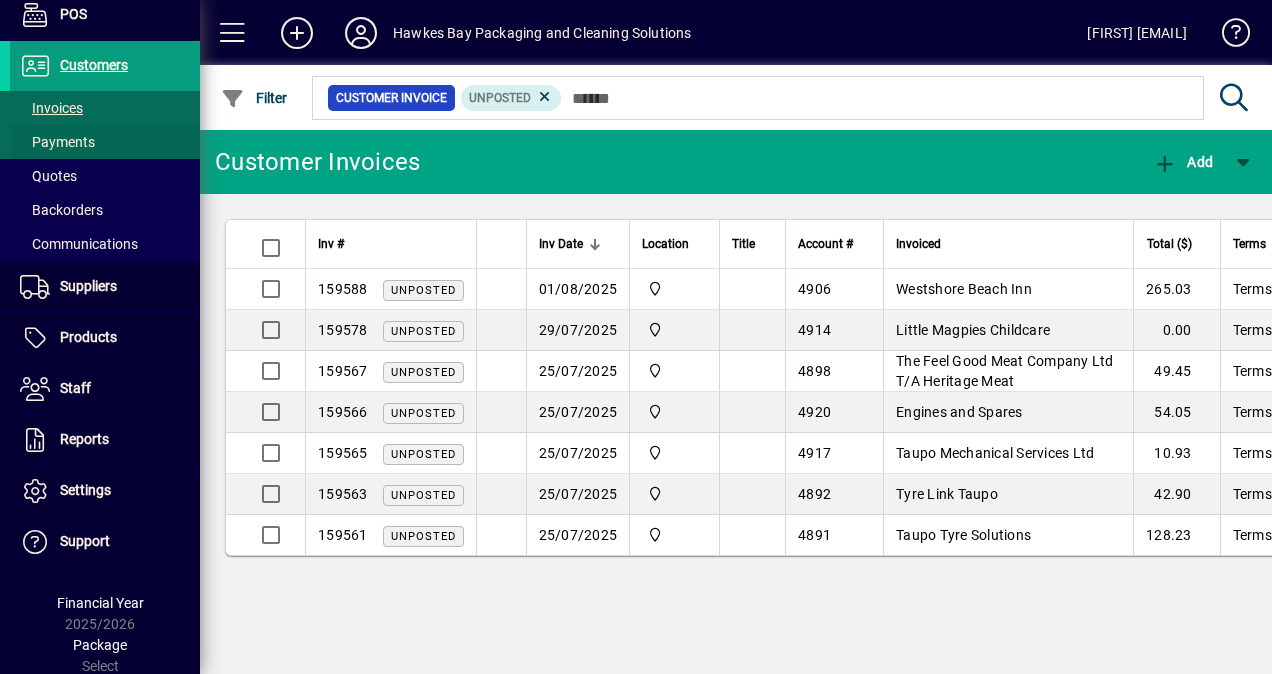 click on "Payments" at bounding box center (57, 142) 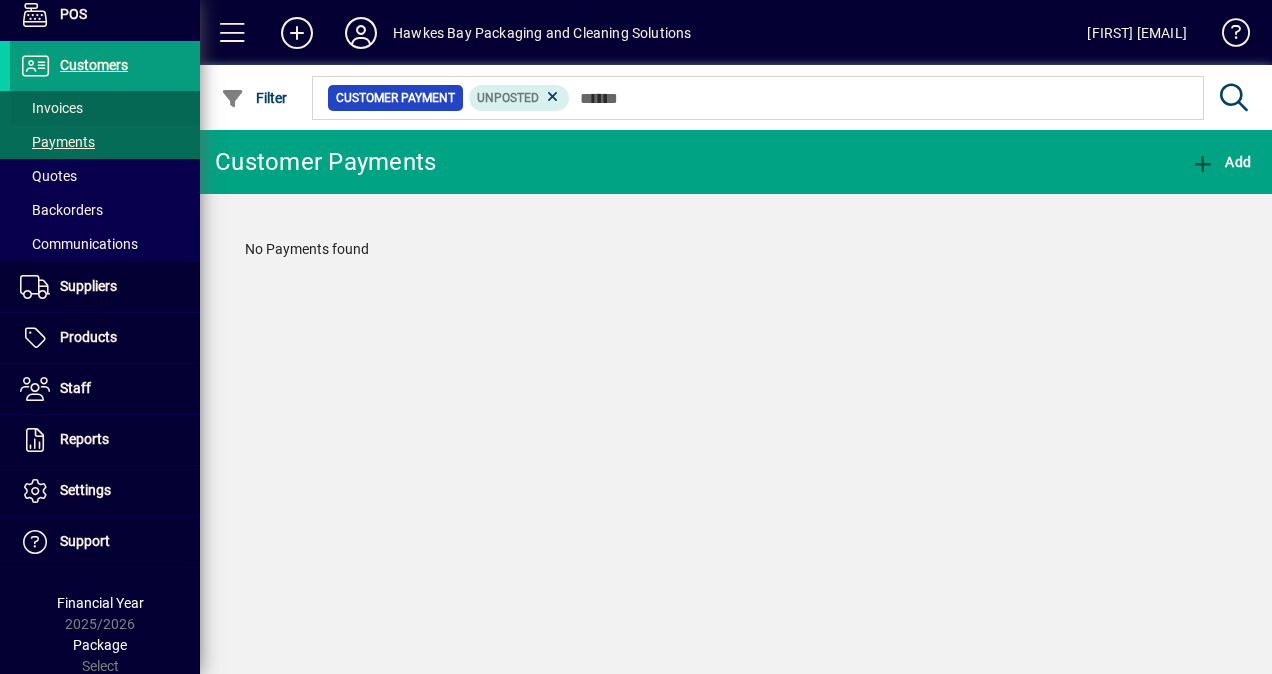 click on "Invoices" at bounding box center (51, 108) 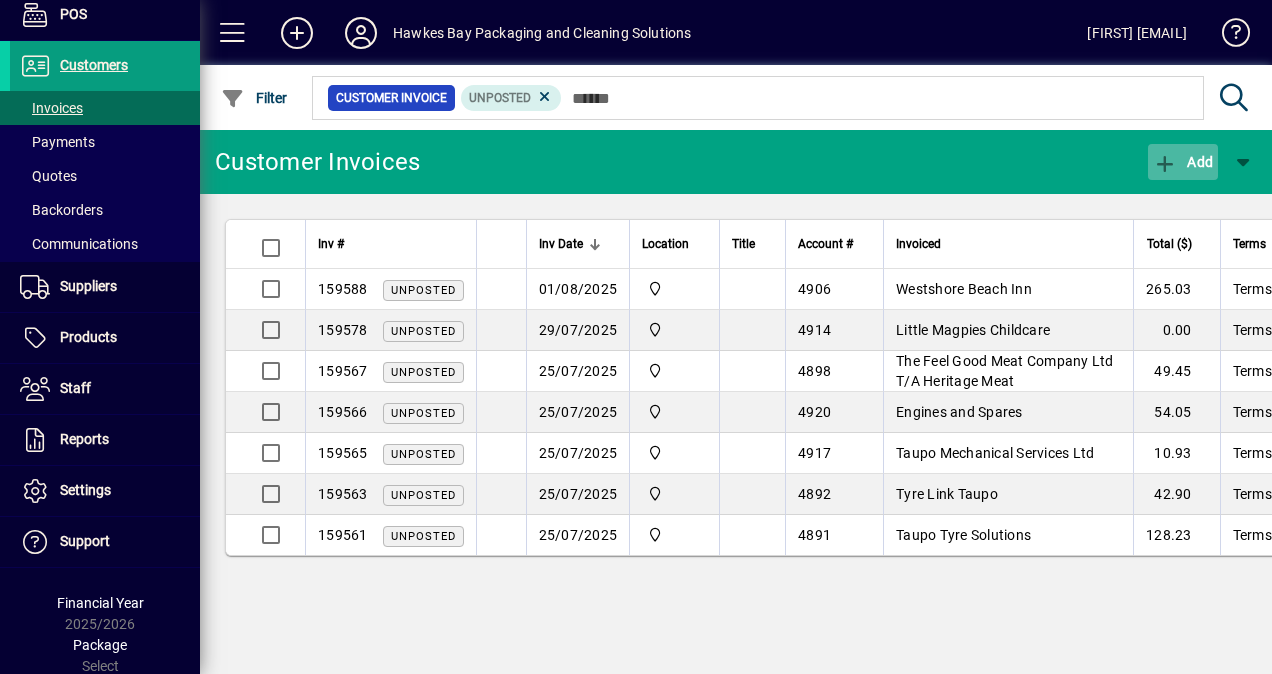 click 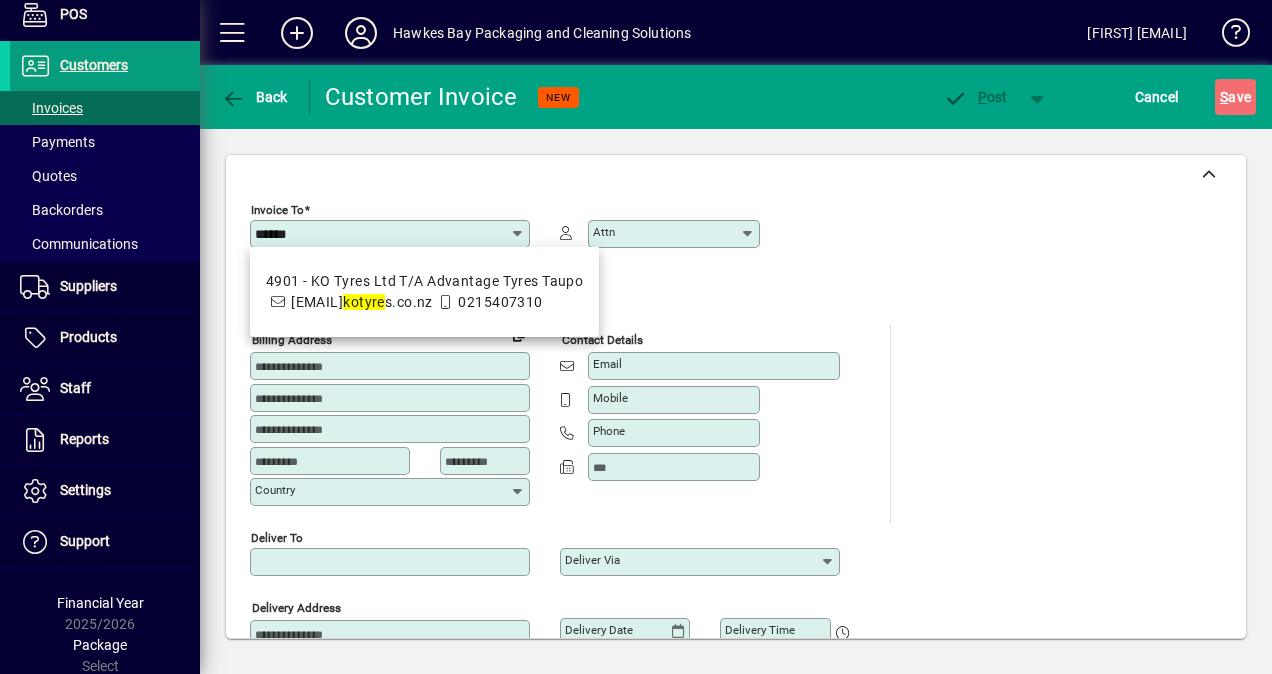 click on "4901 - KO Tyres Ltd T/A Advantage Tyres Taupo" at bounding box center (425, 281) 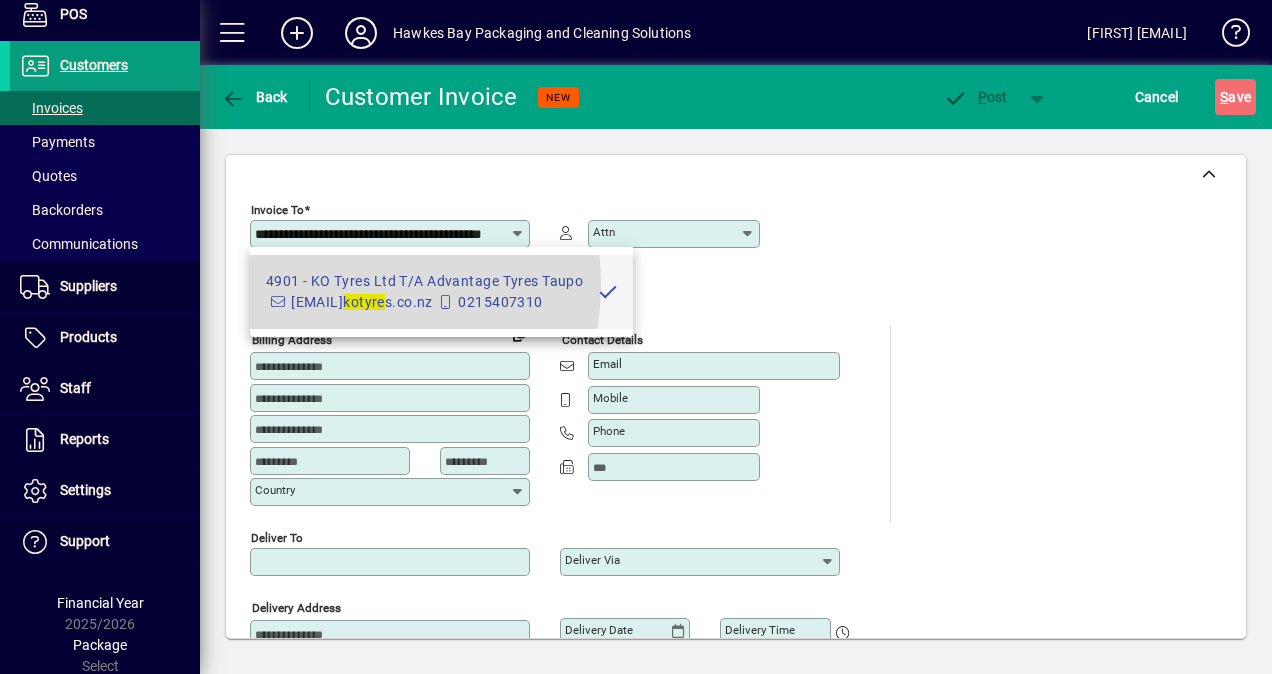 type on "**********" 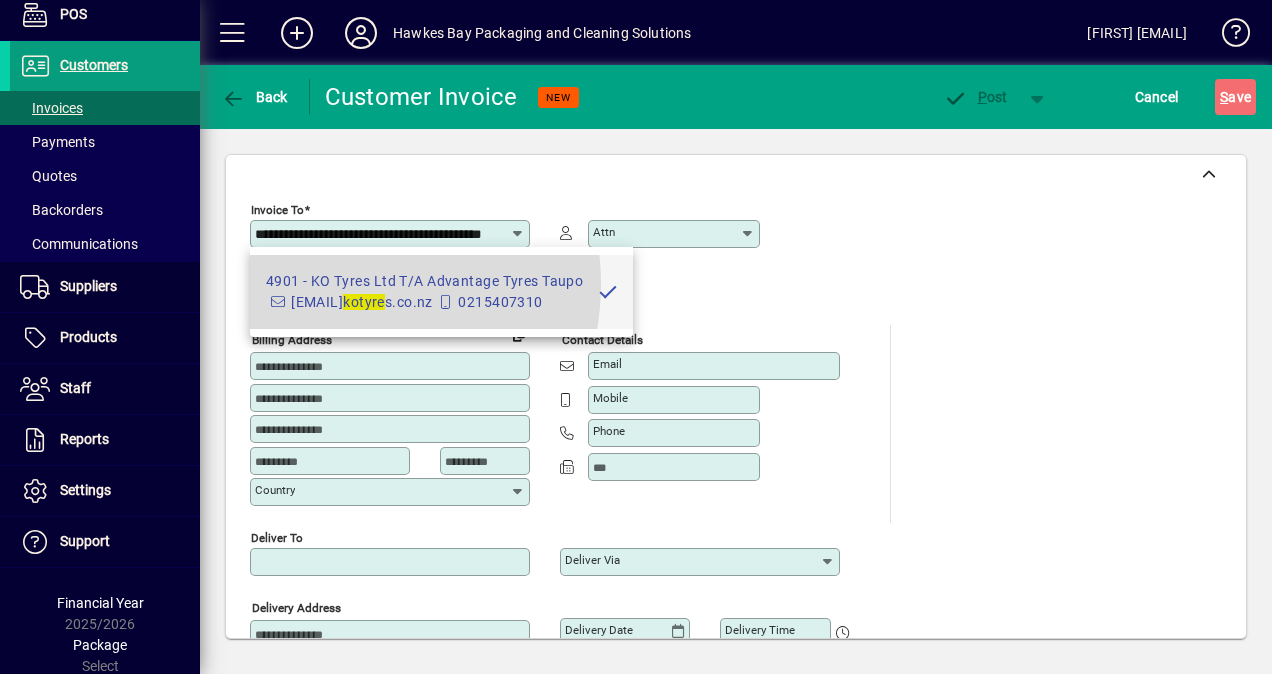 type on "*******" 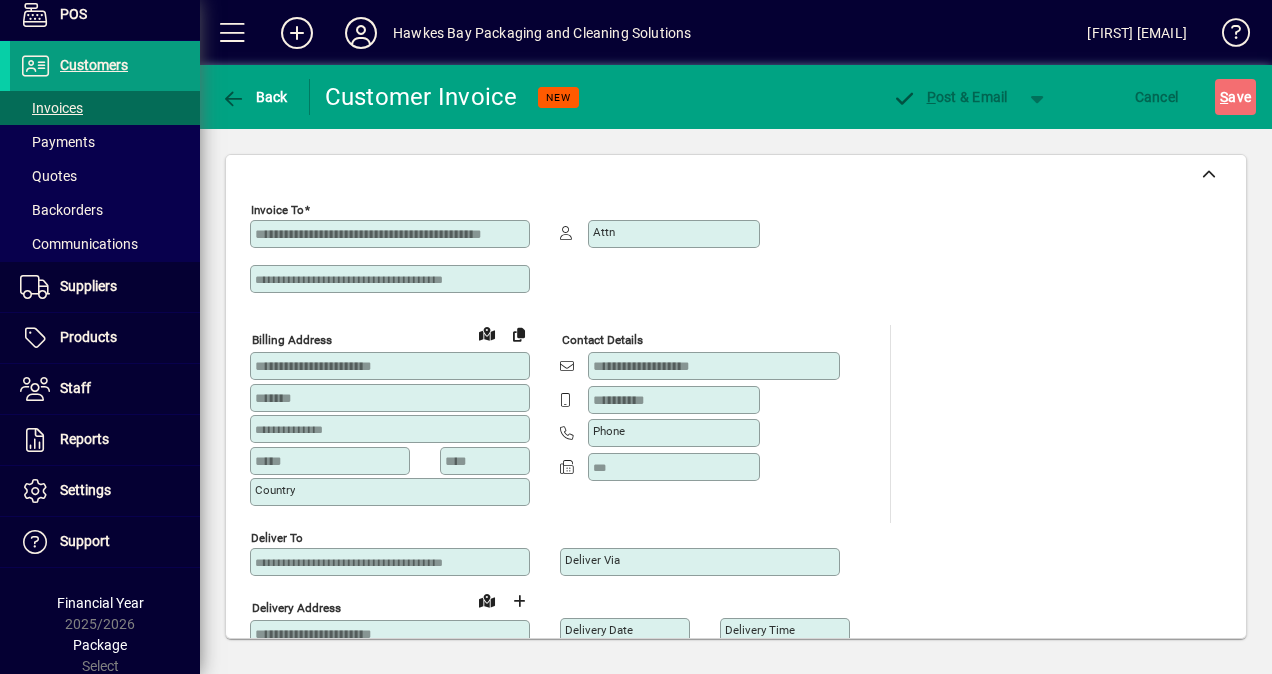 scroll, scrollTop: 0, scrollLeft: 0, axis: both 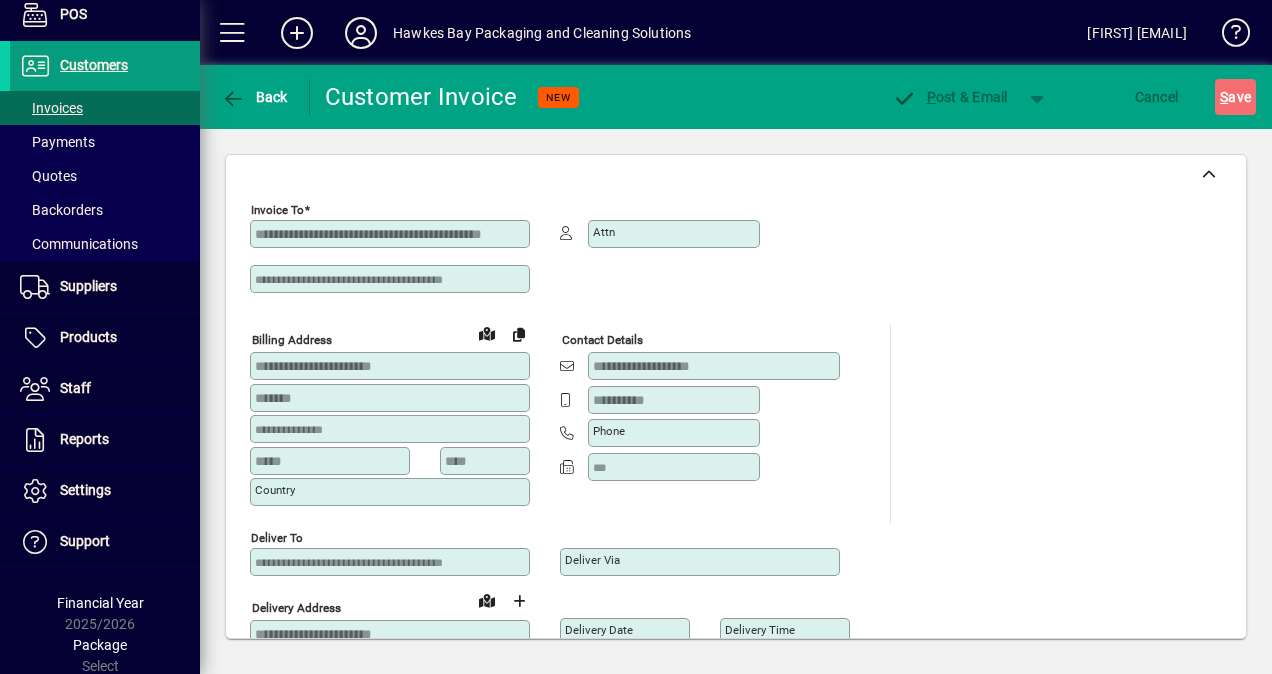 type on "**********" 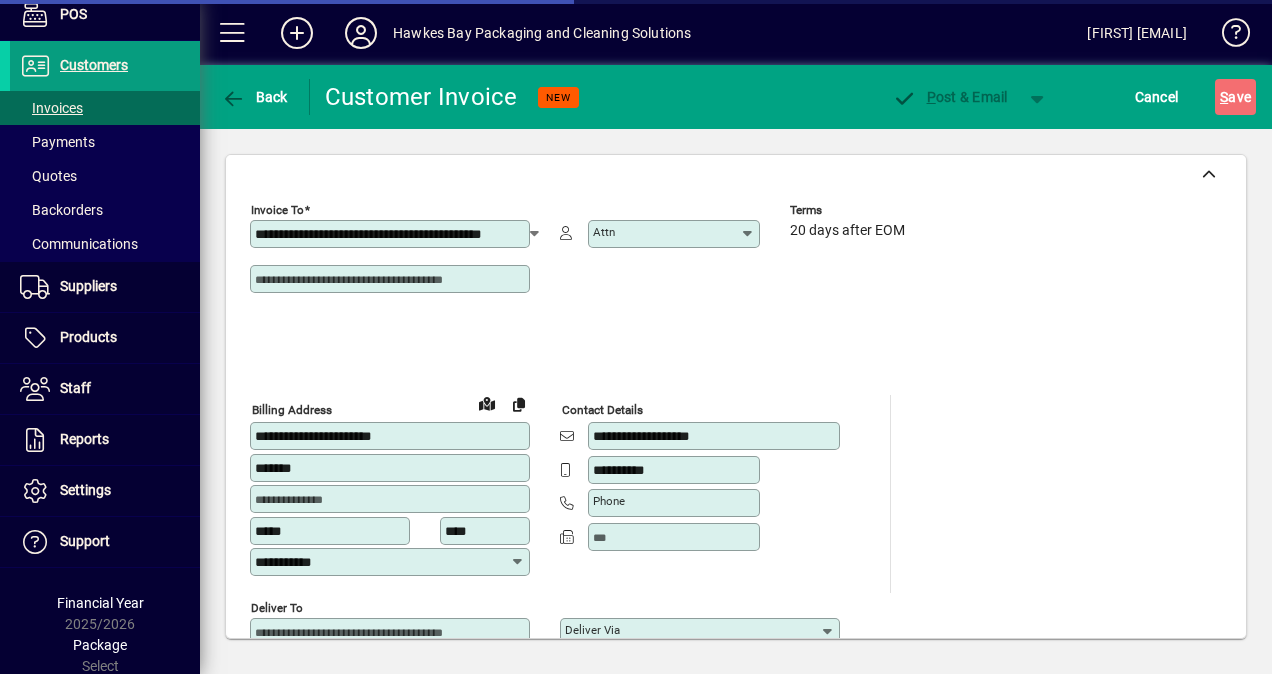 type on "*******" 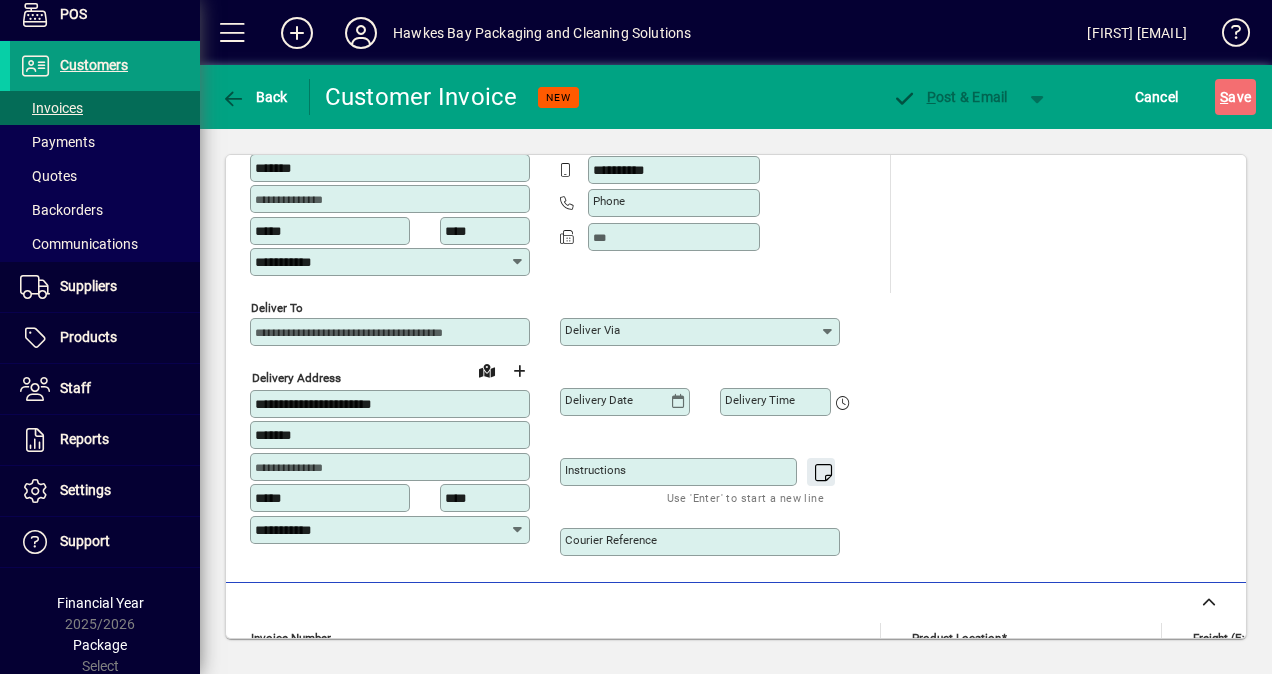 scroll, scrollTop: 400, scrollLeft: 0, axis: vertical 